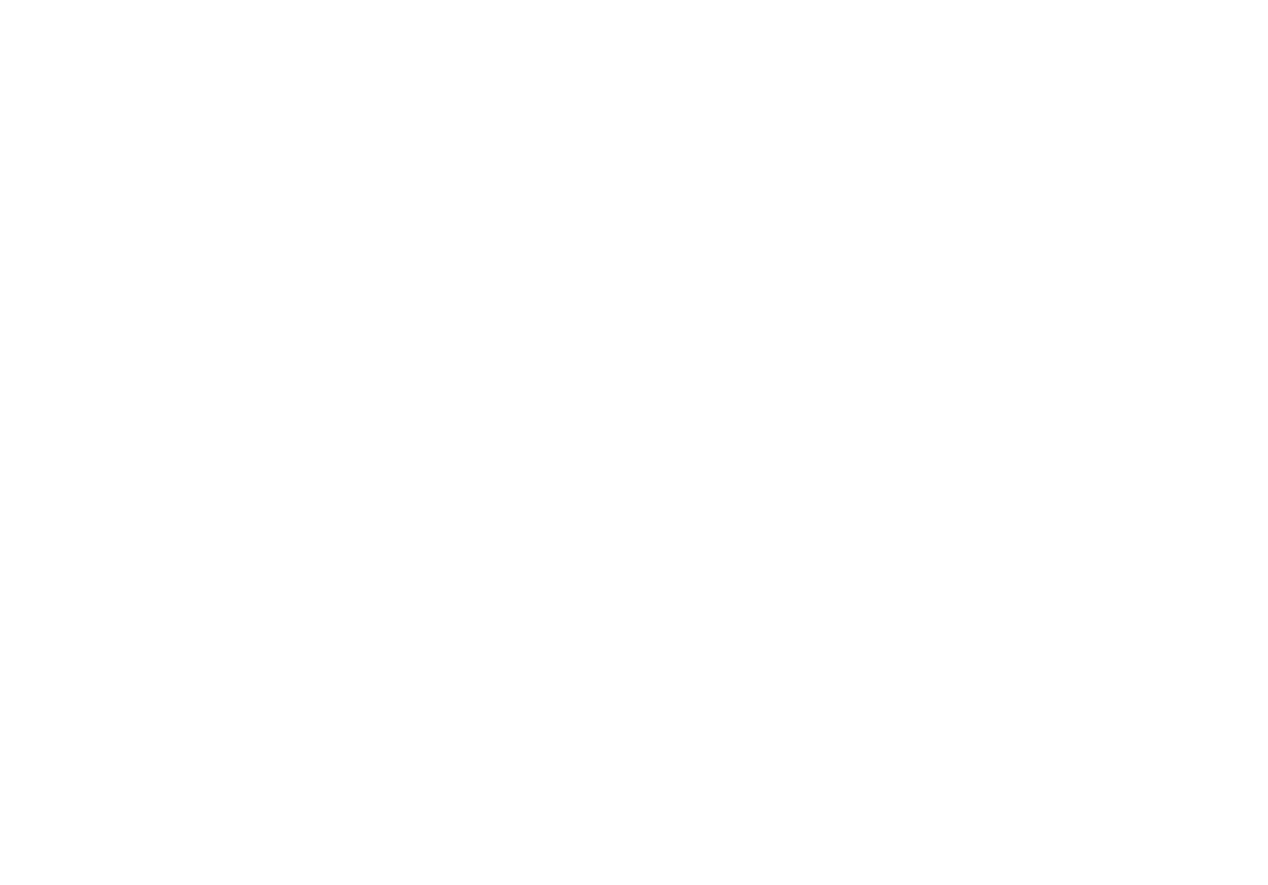 scroll, scrollTop: 0, scrollLeft: 0, axis: both 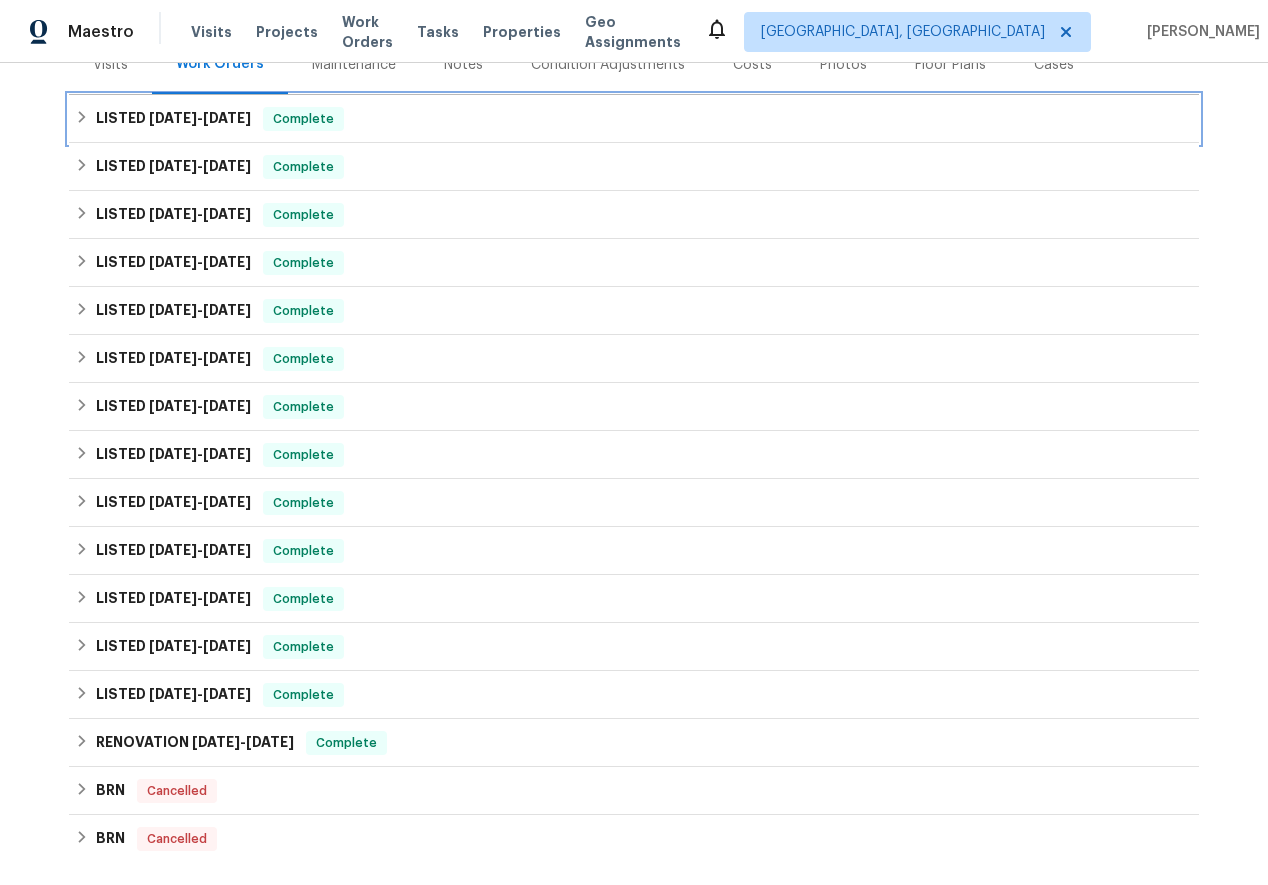 click 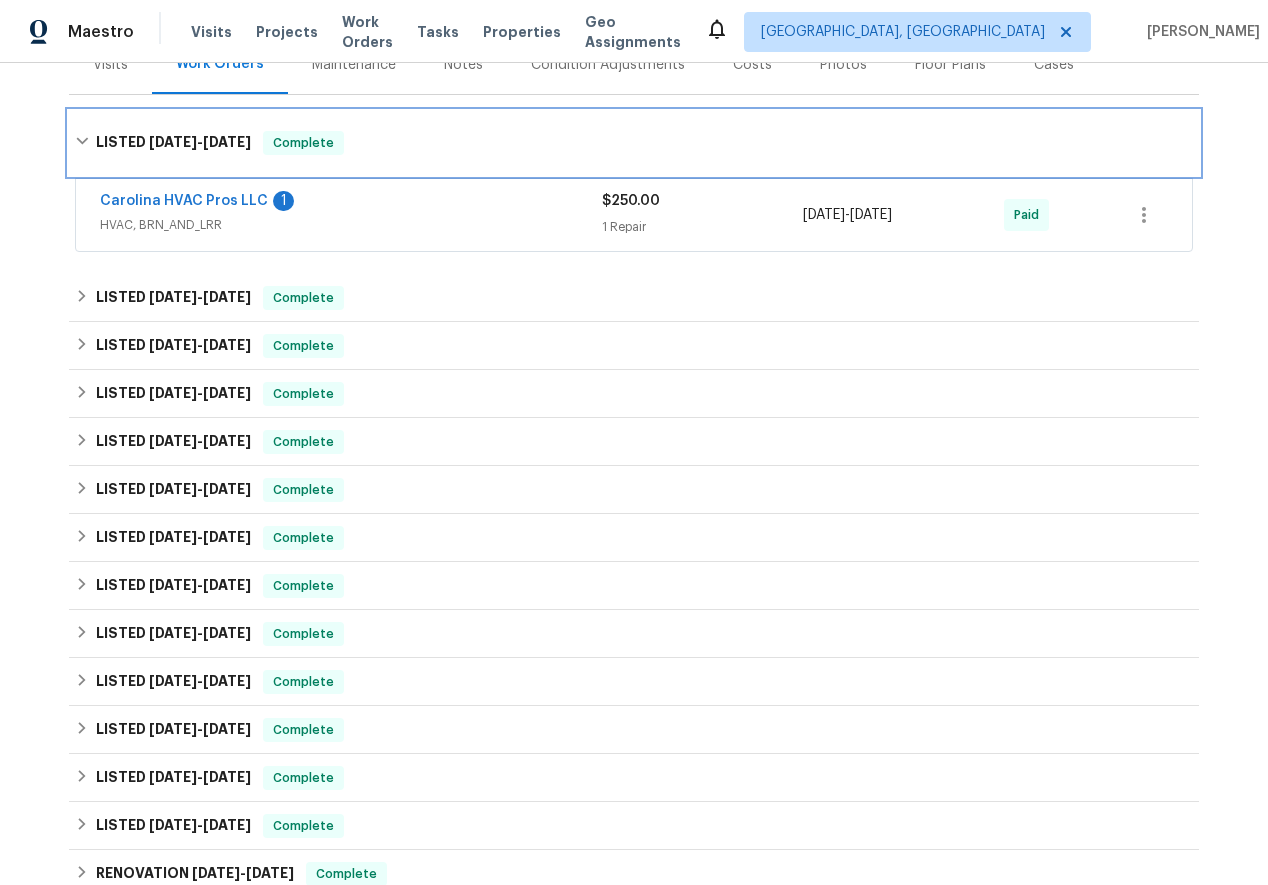 click 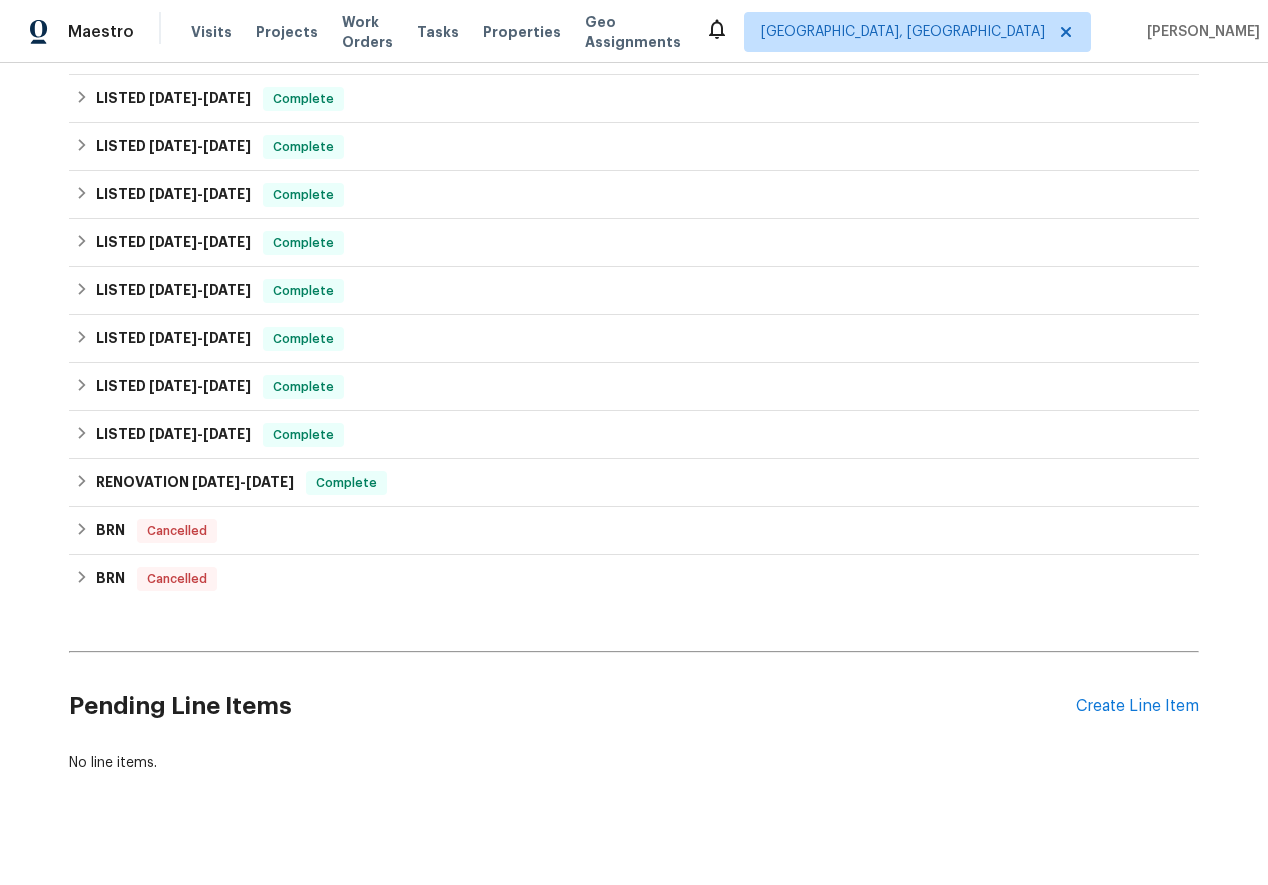scroll, scrollTop: 529, scrollLeft: 0, axis: vertical 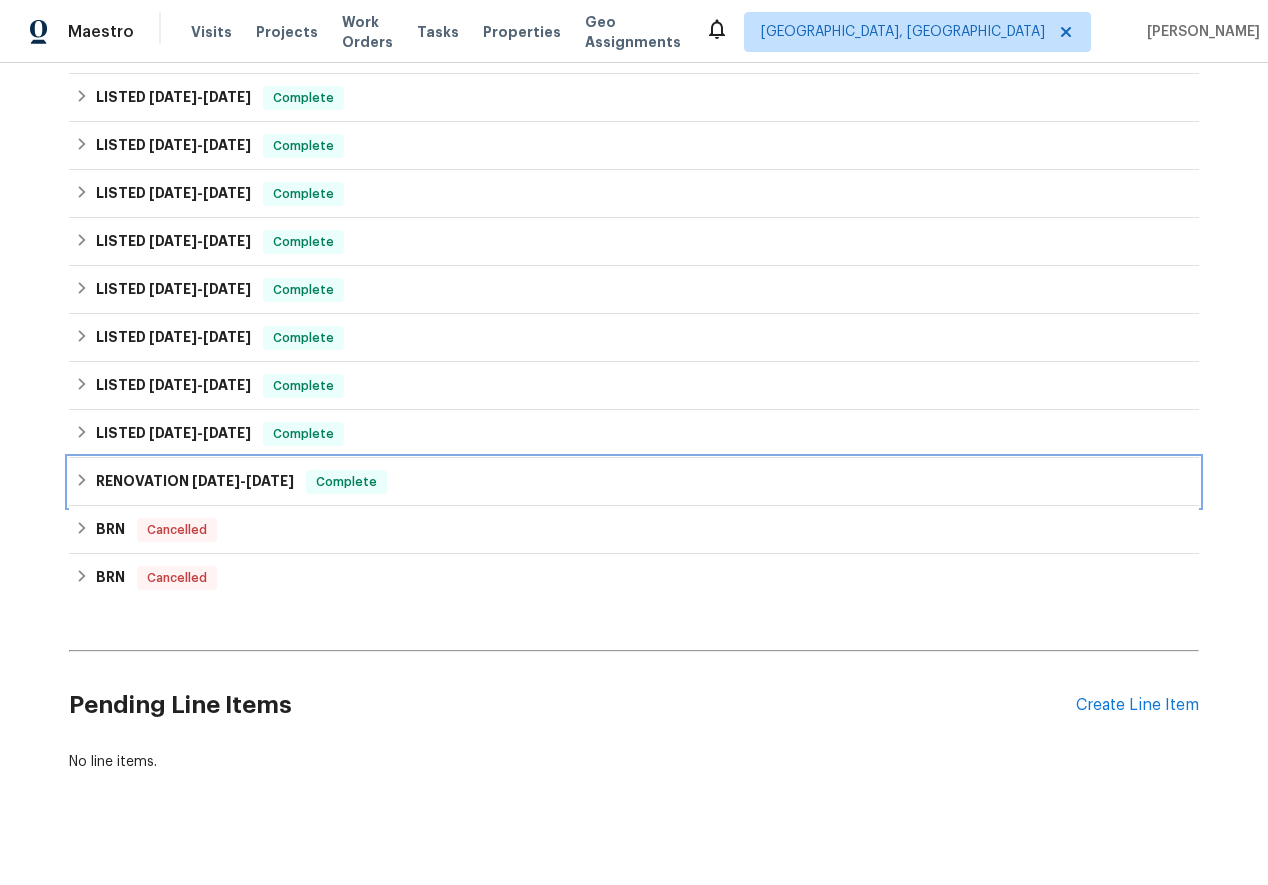 click 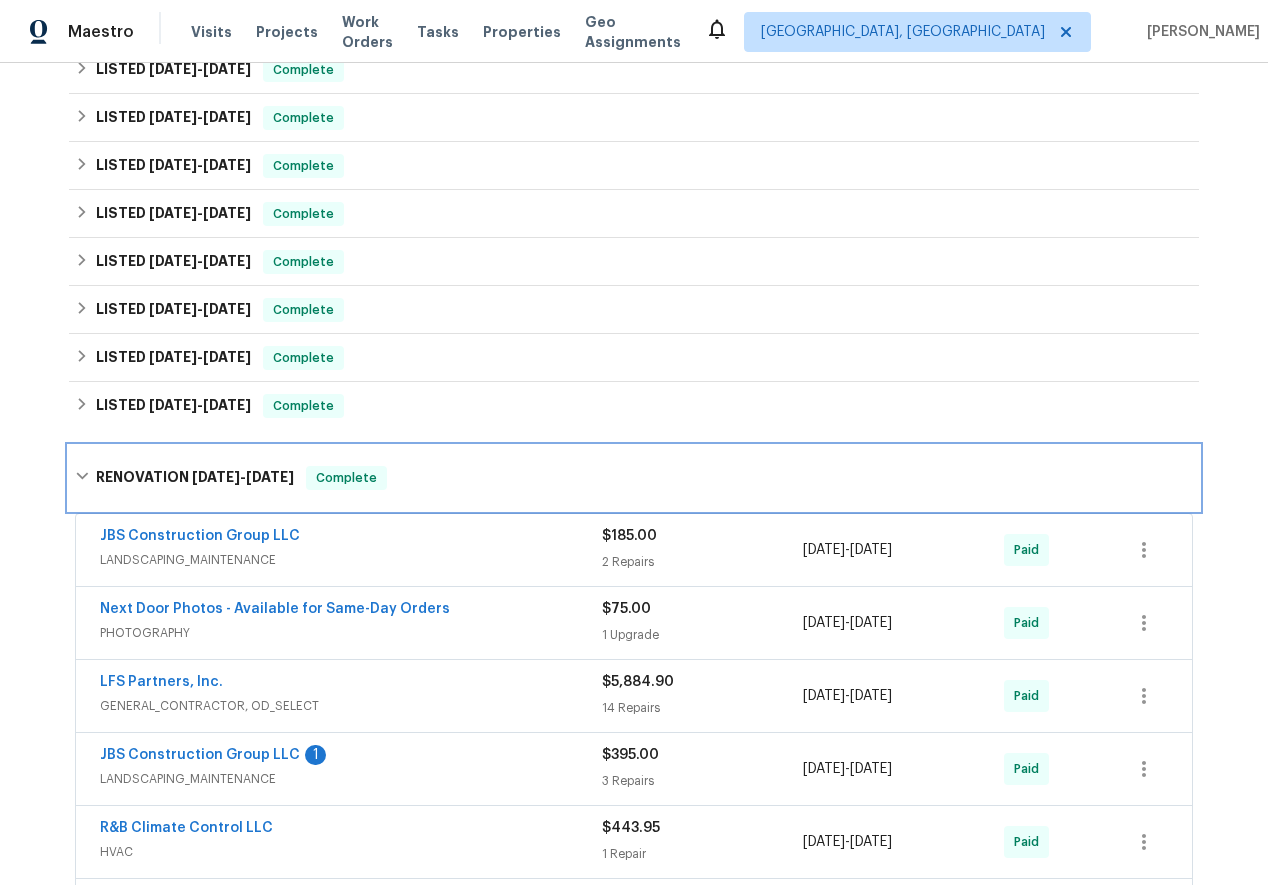 scroll, scrollTop: 527, scrollLeft: 0, axis: vertical 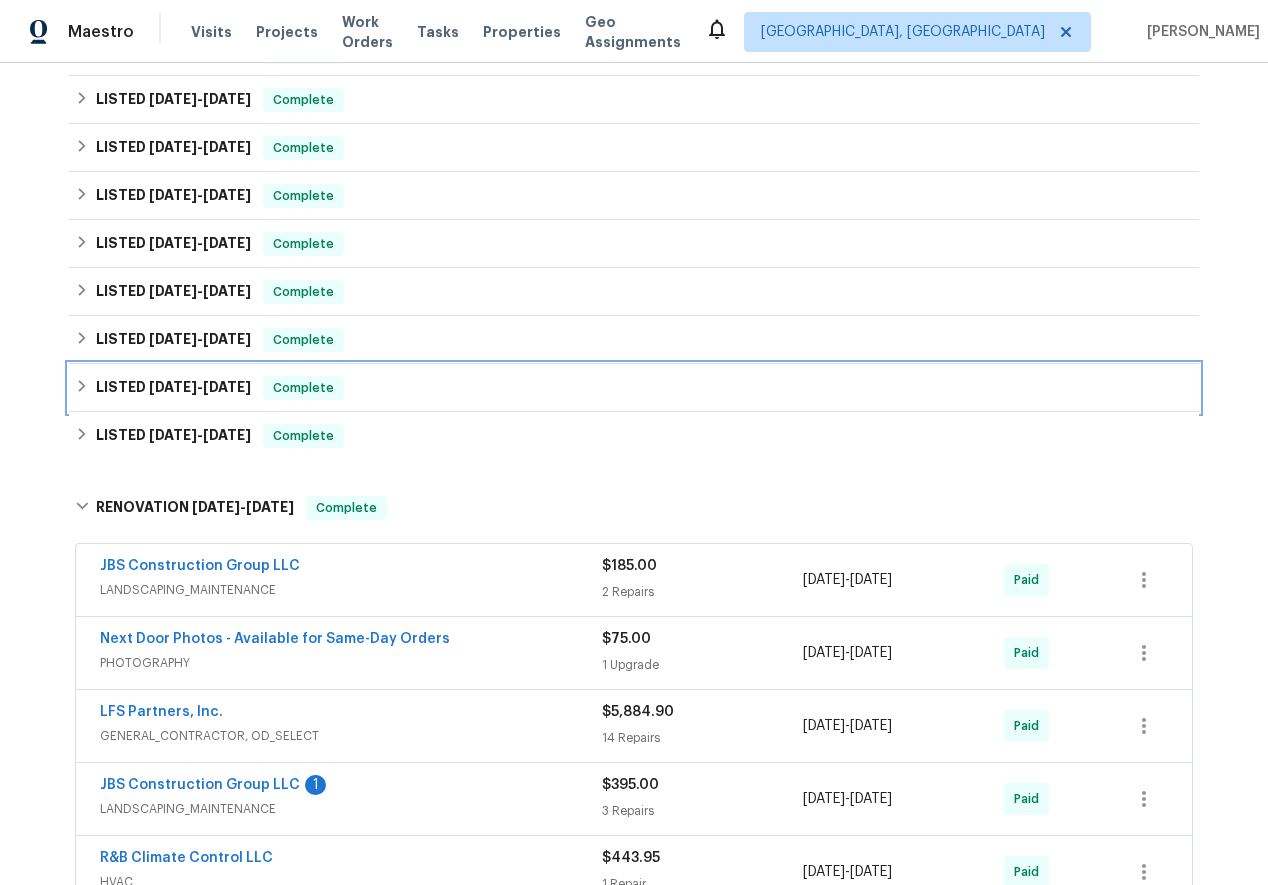 click 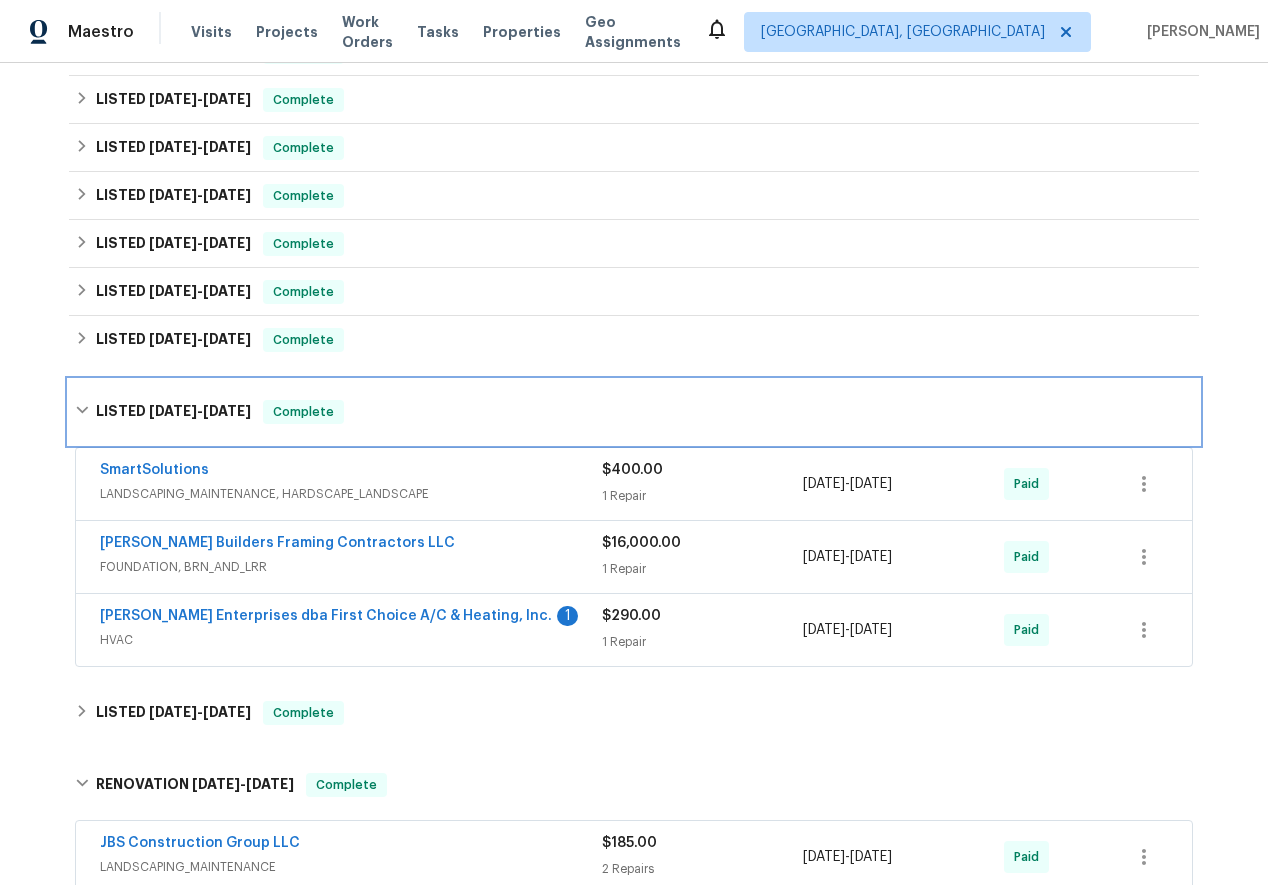 scroll, scrollTop: 724, scrollLeft: 0, axis: vertical 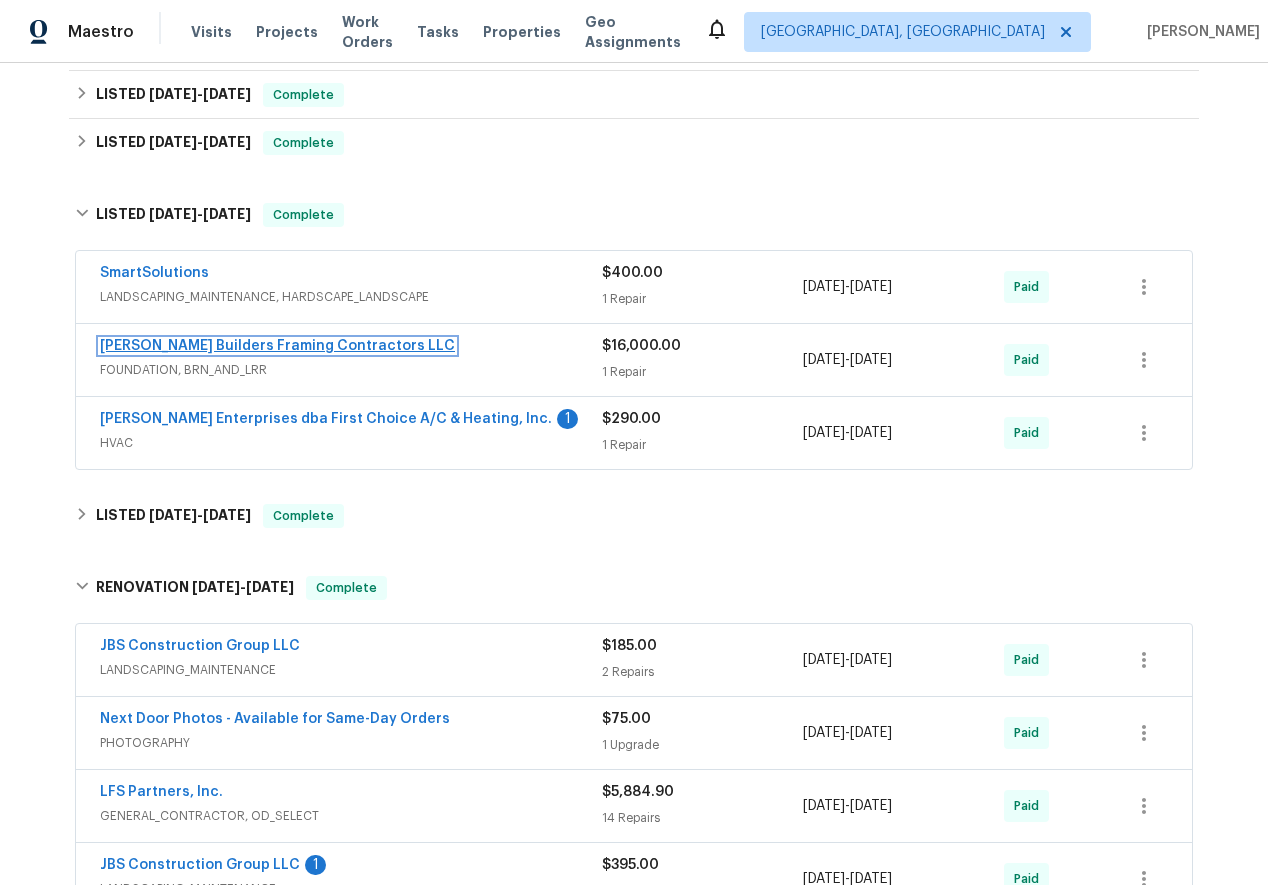 click on "[PERSON_NAME] Builders Framing Contractors LLC" at bounding box center (277, 346) 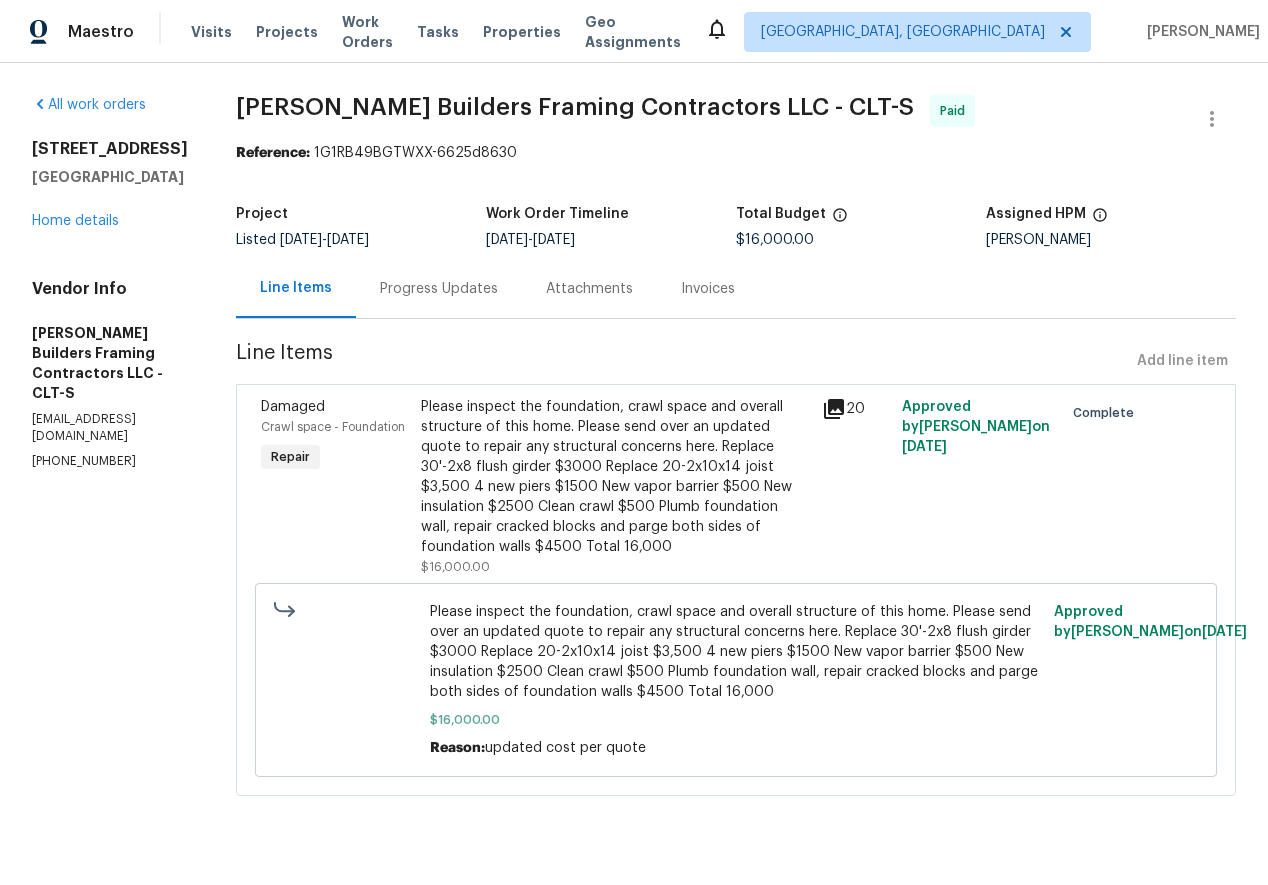 click on "Invoices" at bounding box center (708, 288) 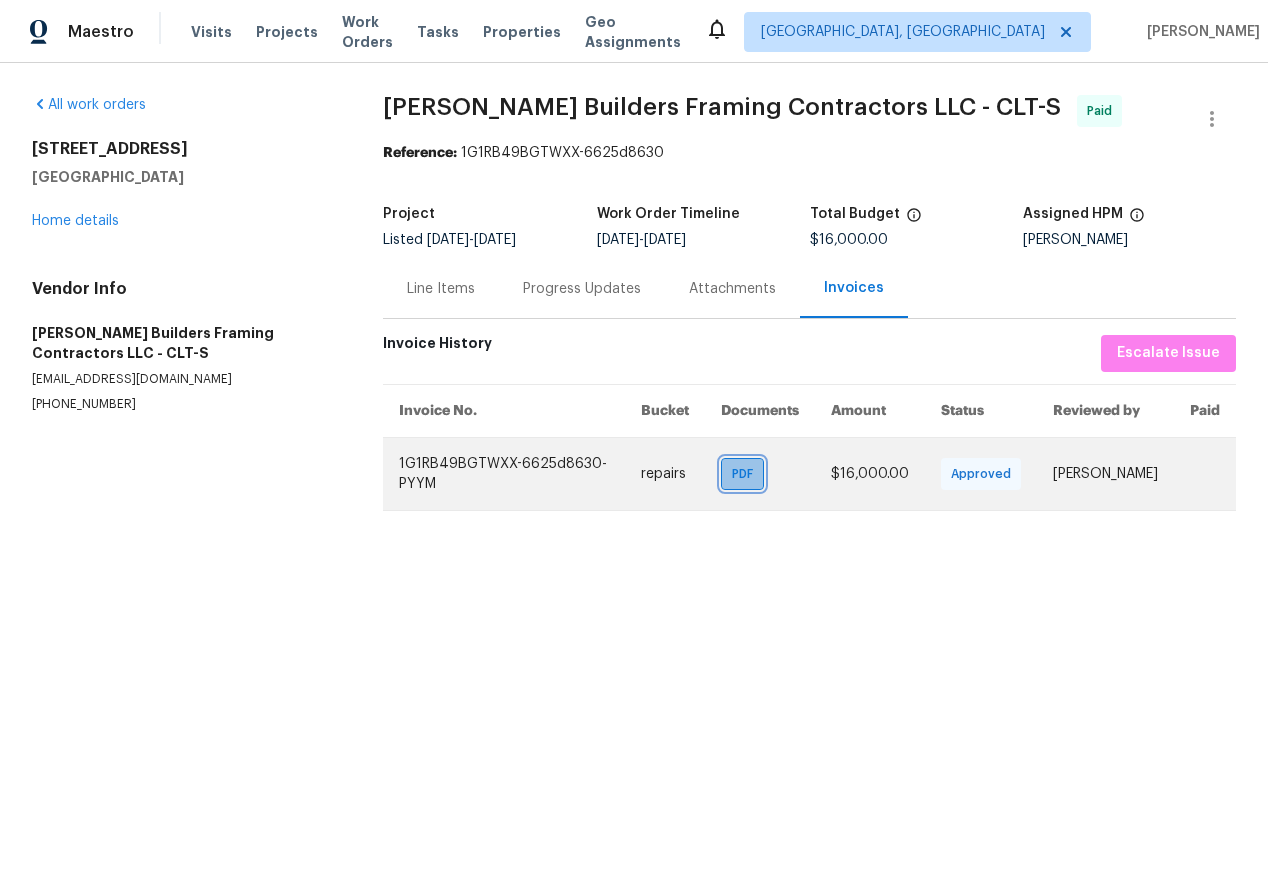 click on "PDF" at bounding box center (746, 474) 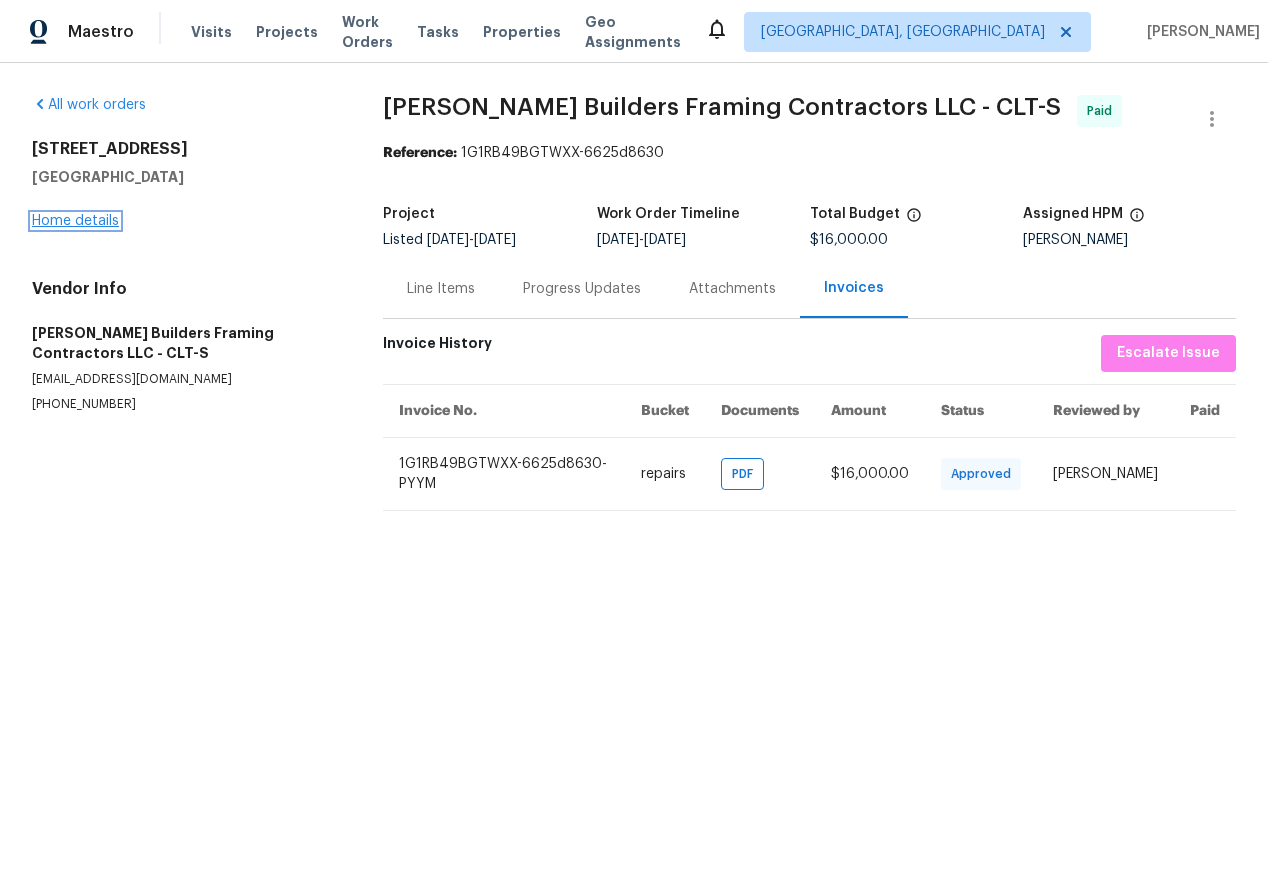 click on "Home details" at bounding box center [75, 221] 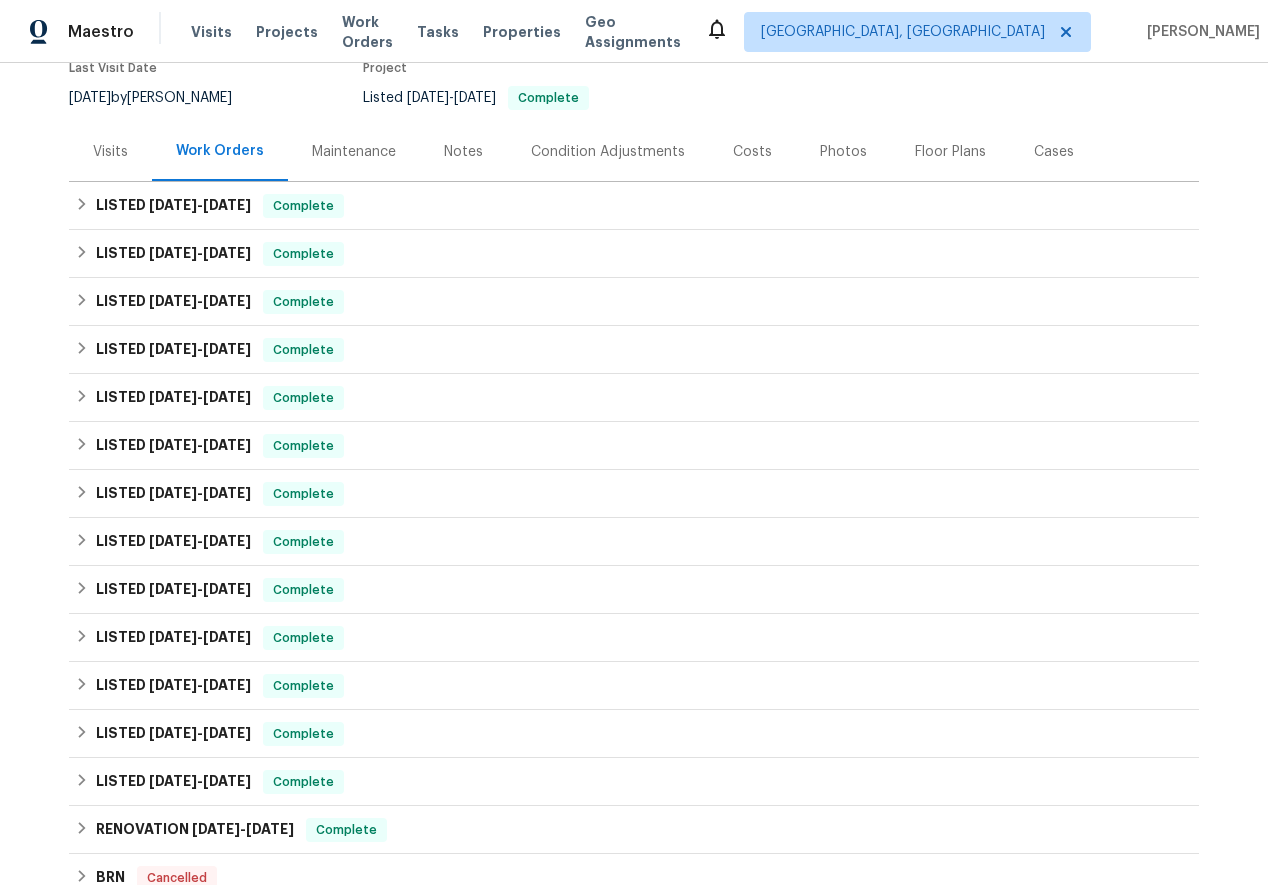 scroll, scrollTop: 161, scrollLeft: 0, axis: vertical 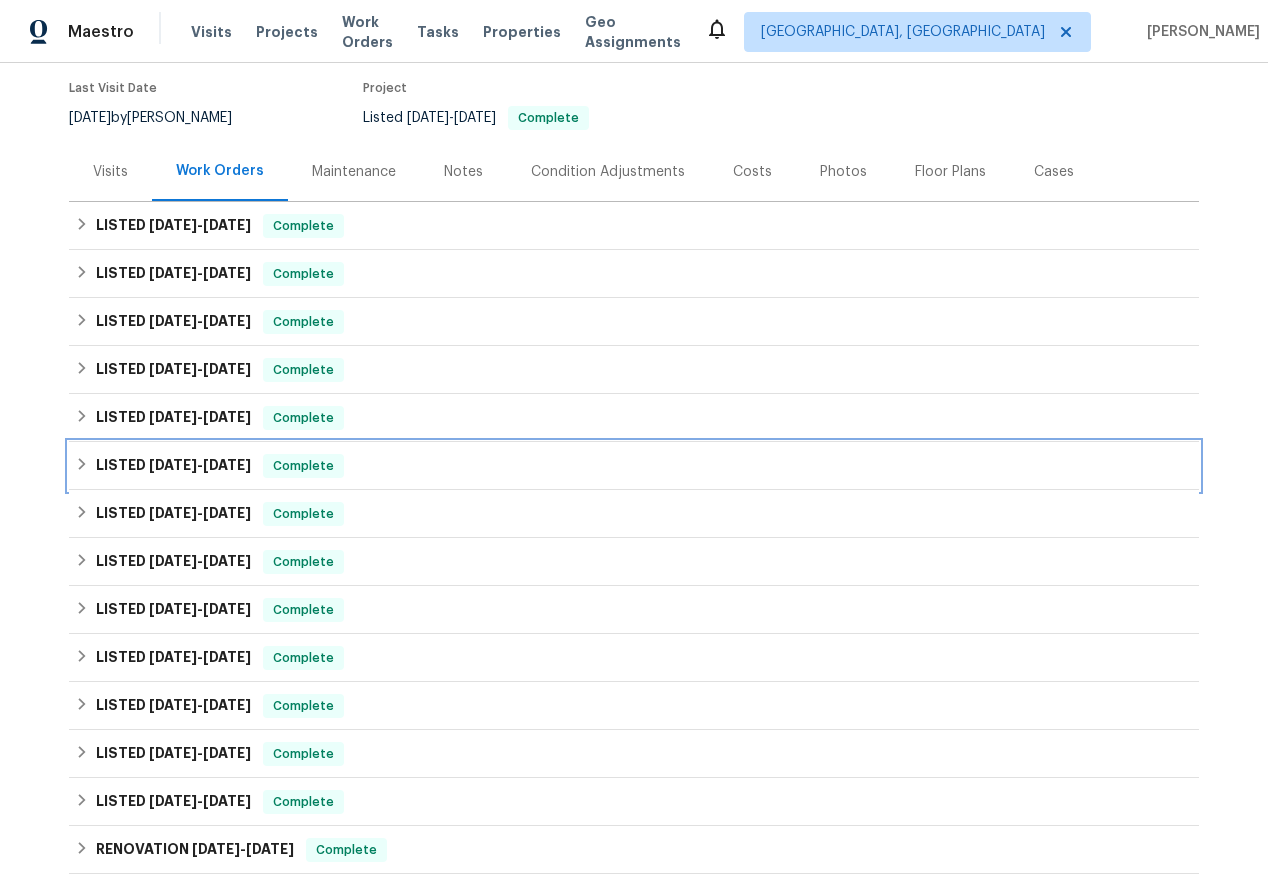 click 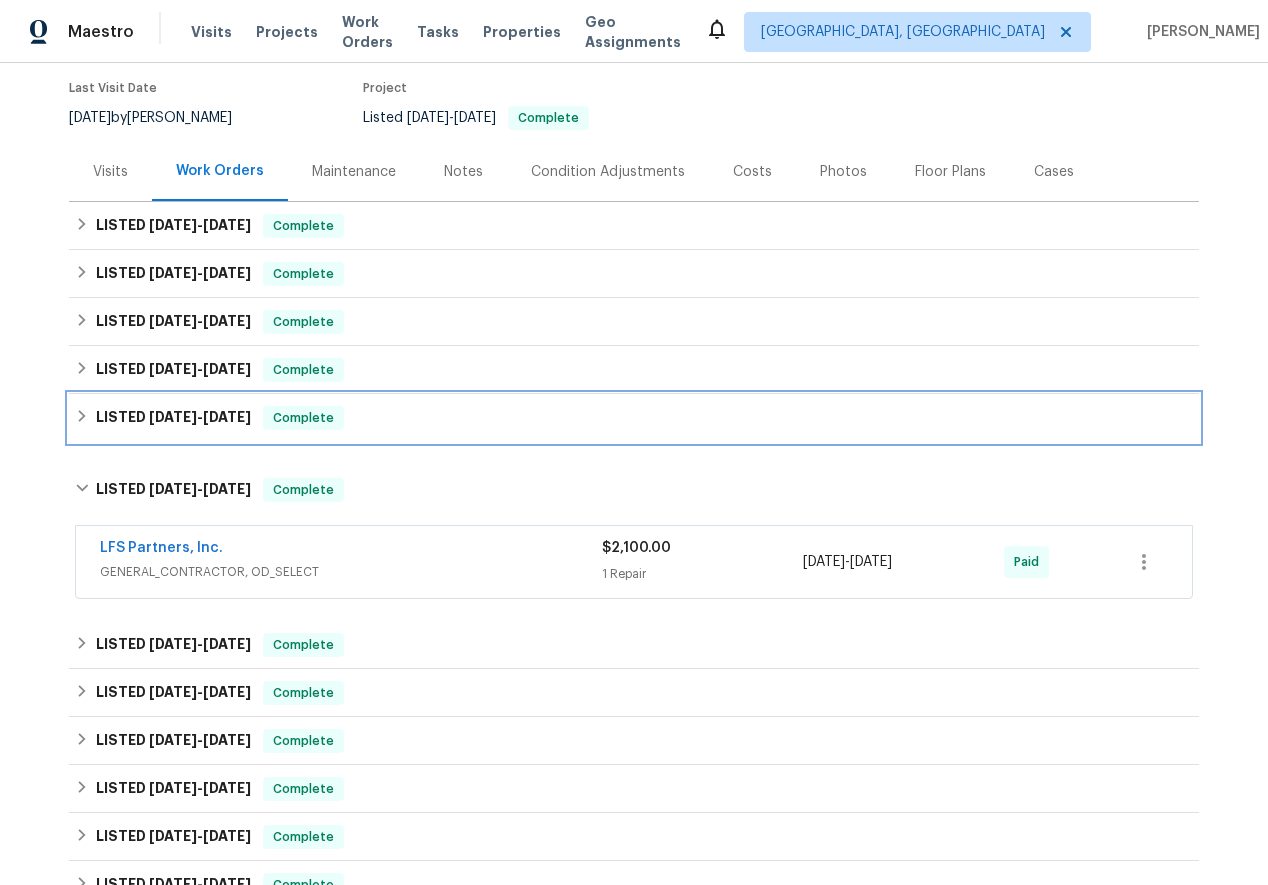 click 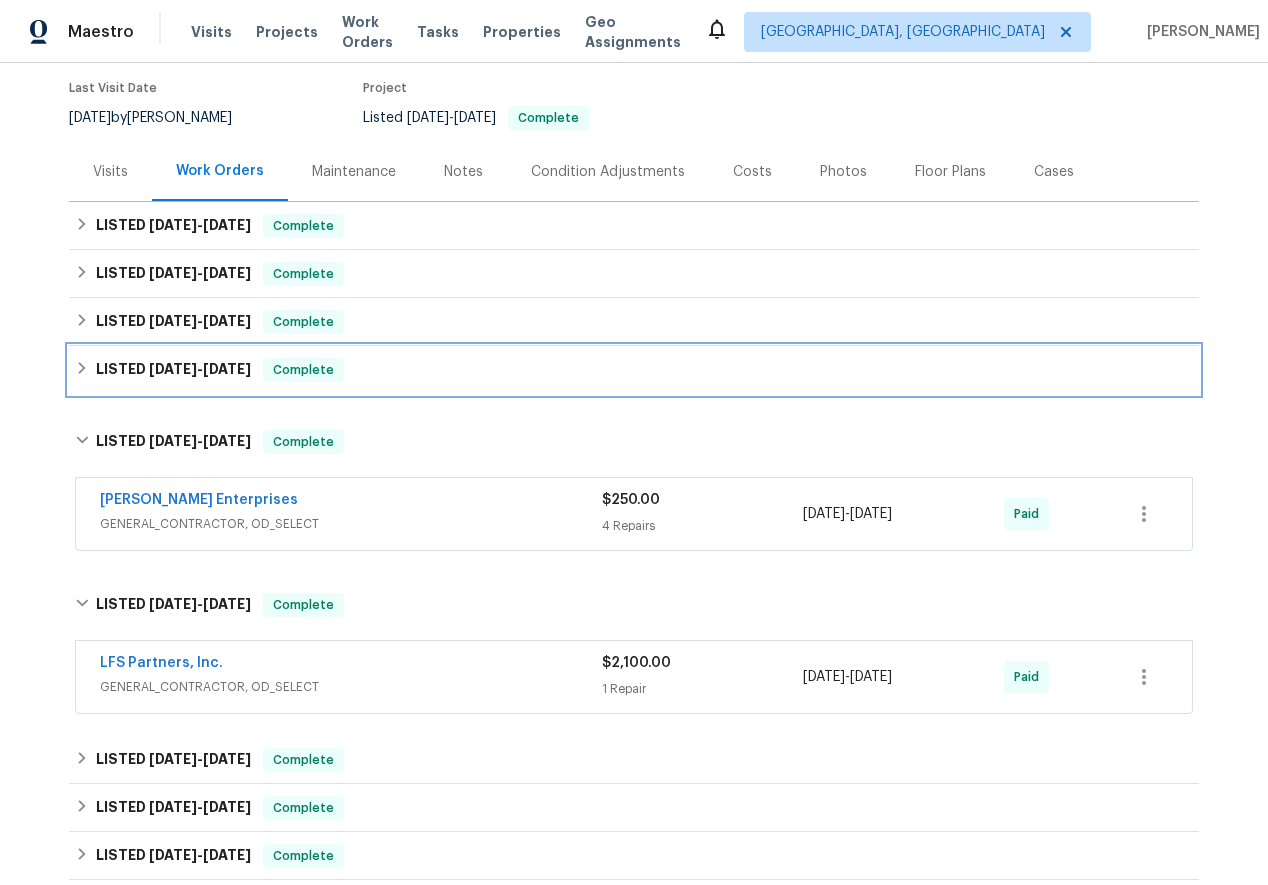 click 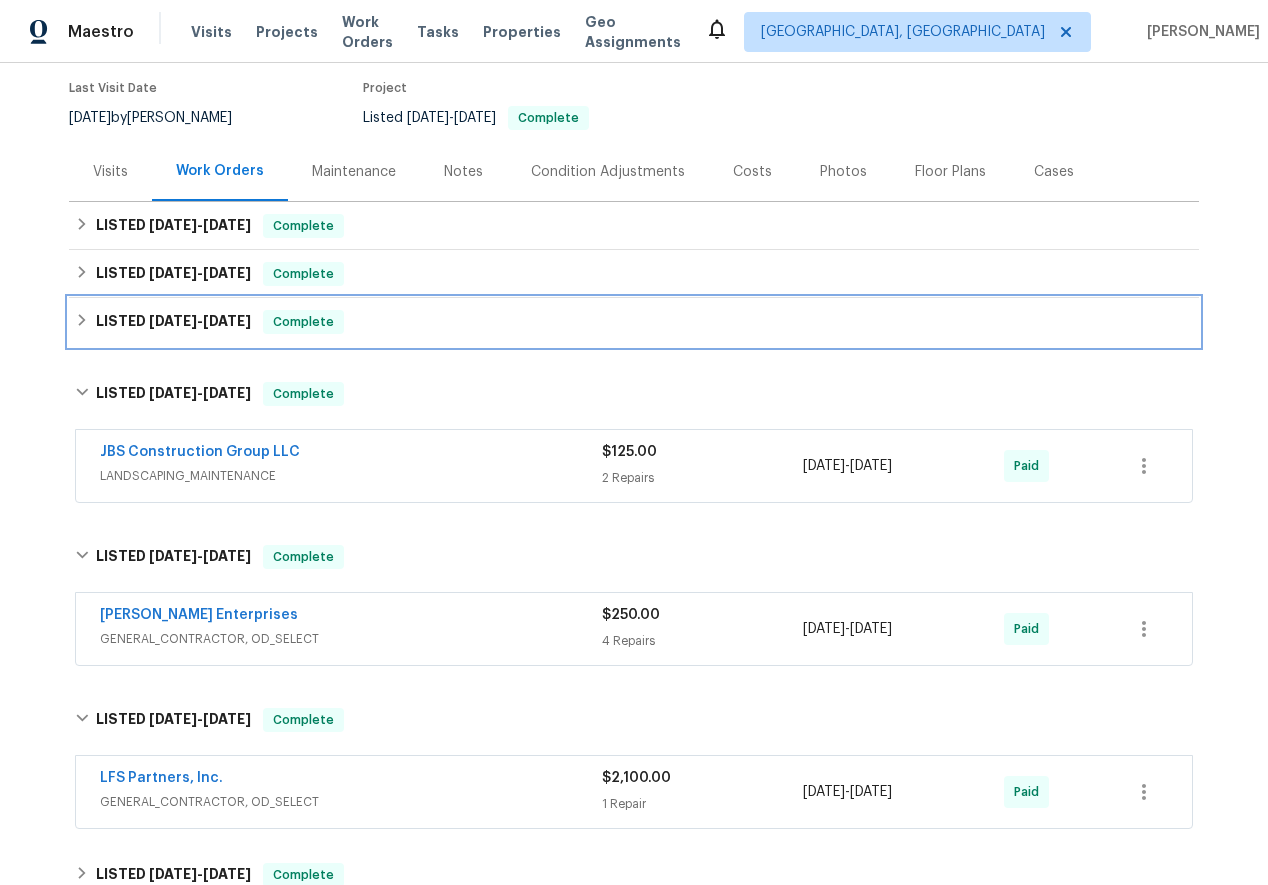click 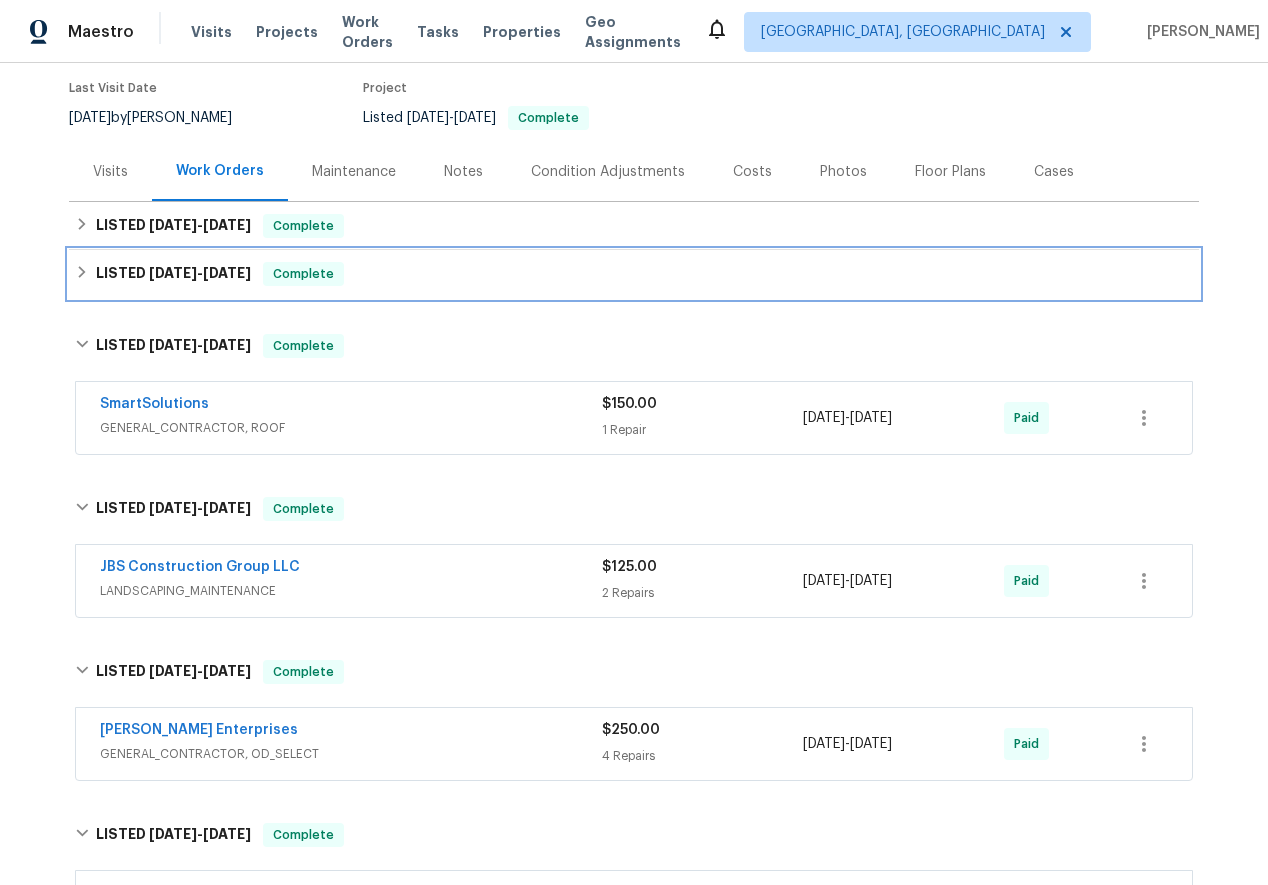 click 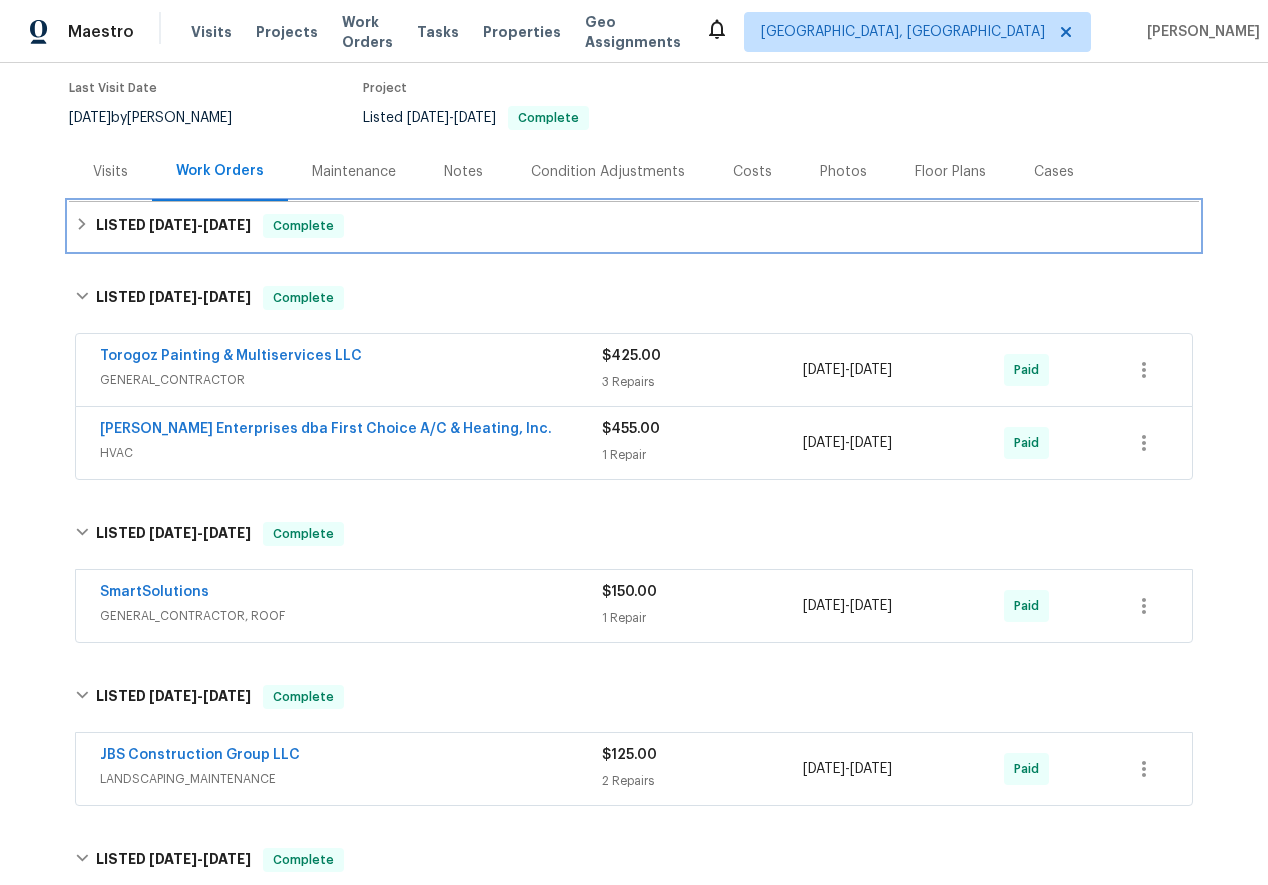 click 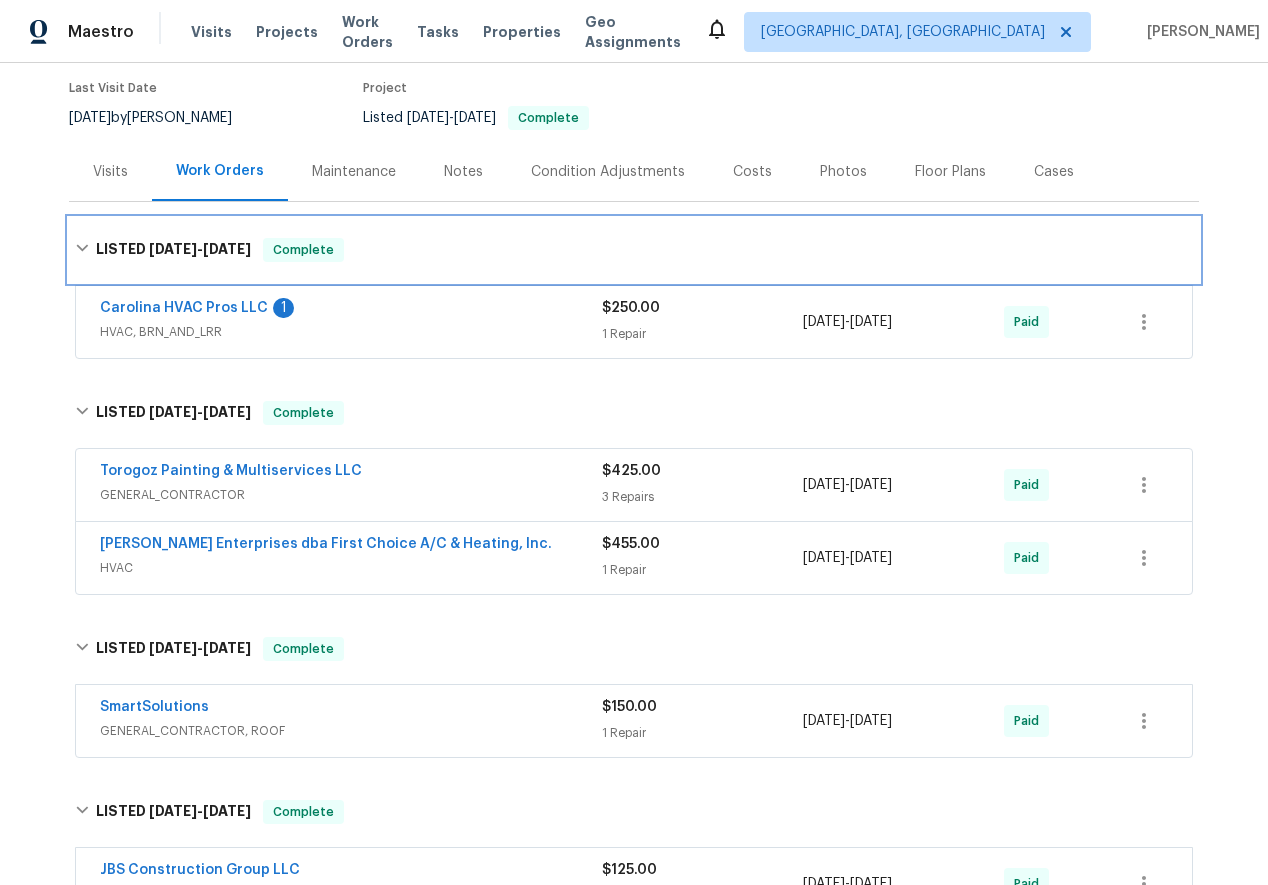 click on "LISTED   6/23/25  -  6/25/25 Complete" at bounding box center [634, 250] 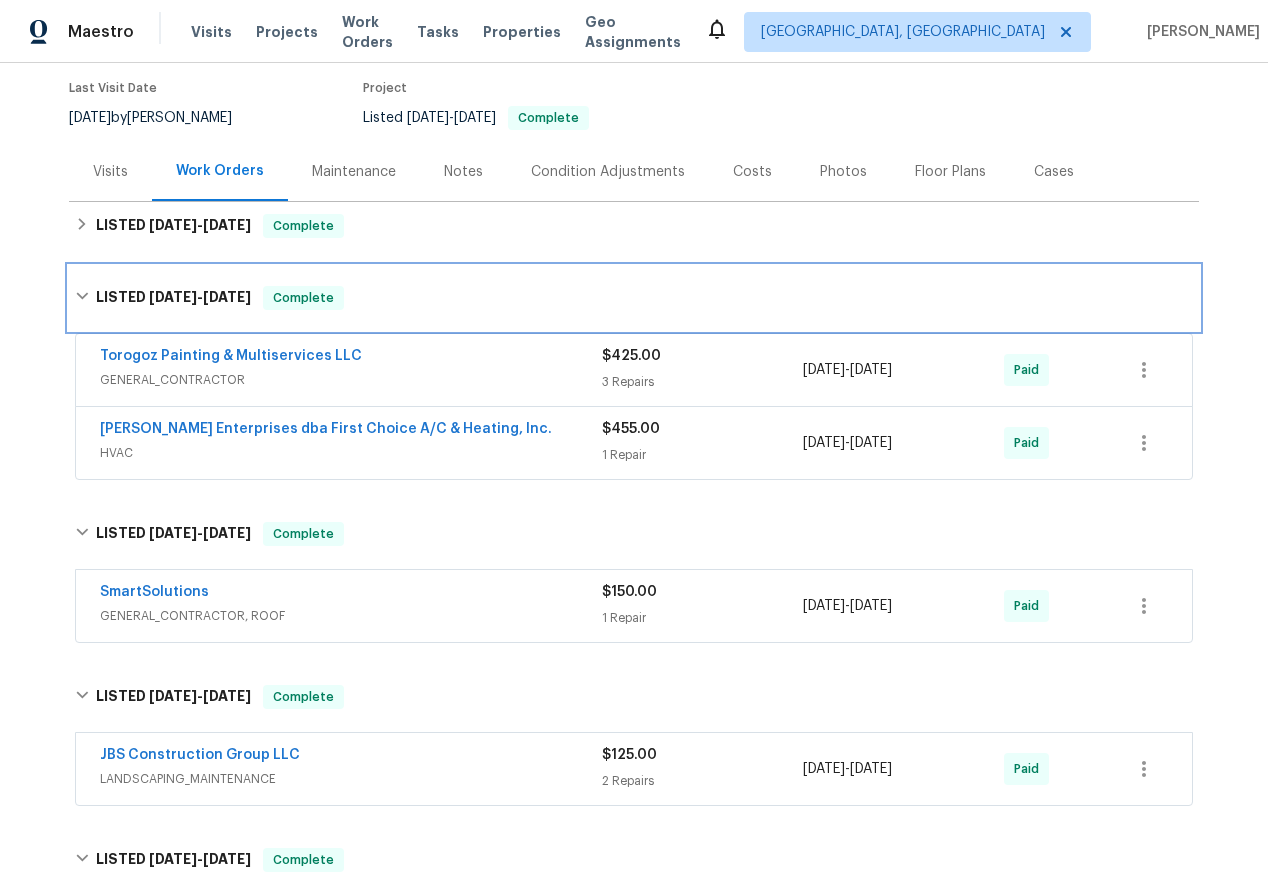 click 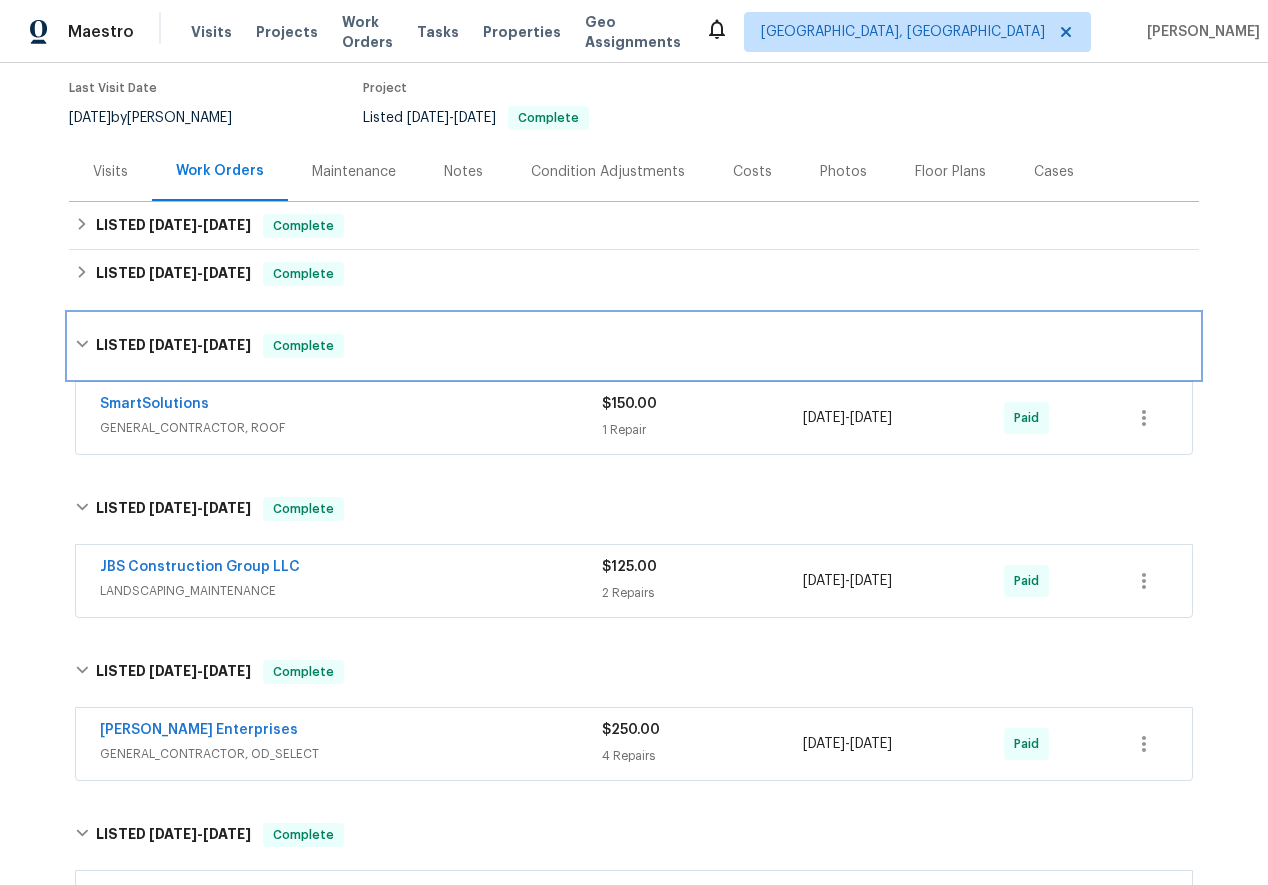 click 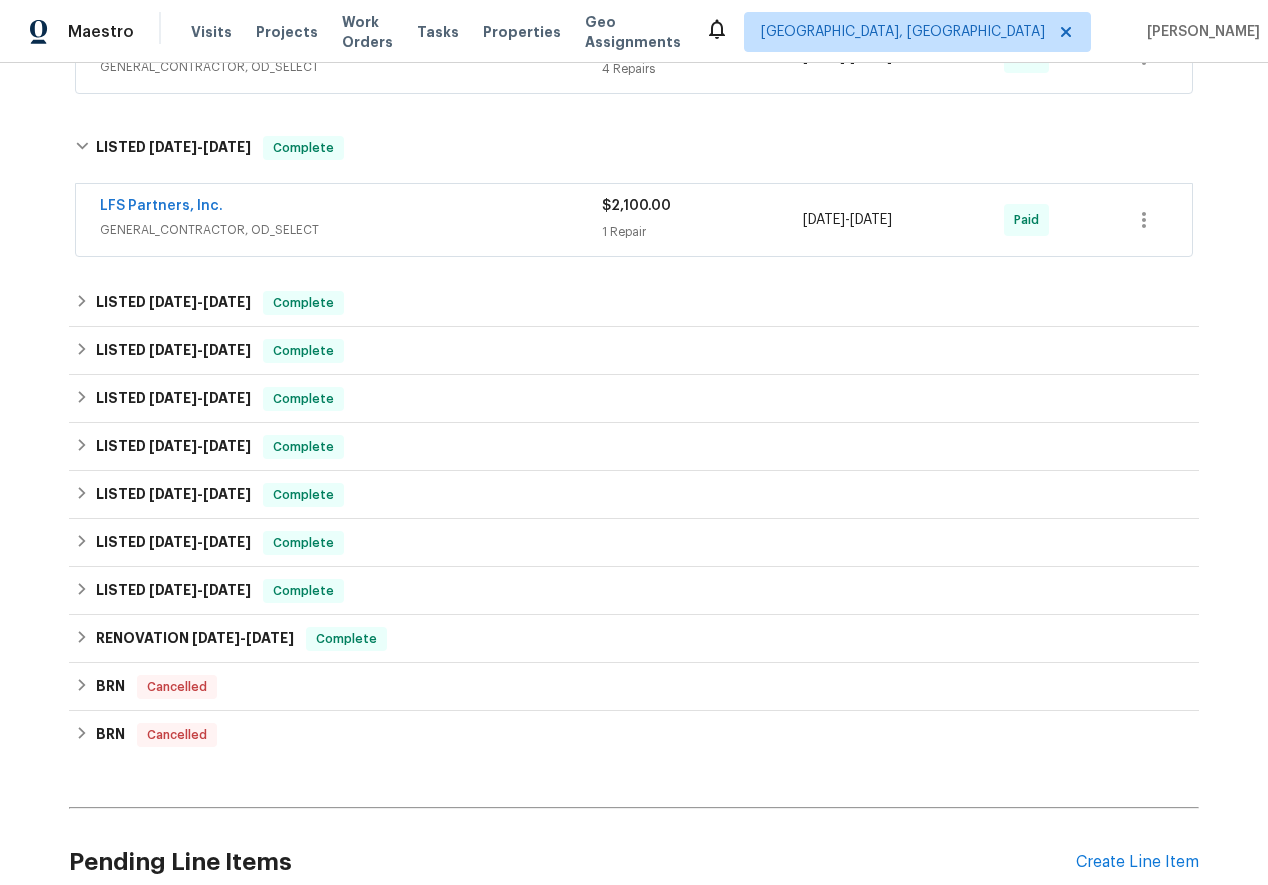 scroll, scrollTop: 734, scrollLeft: 0, axis: vertical 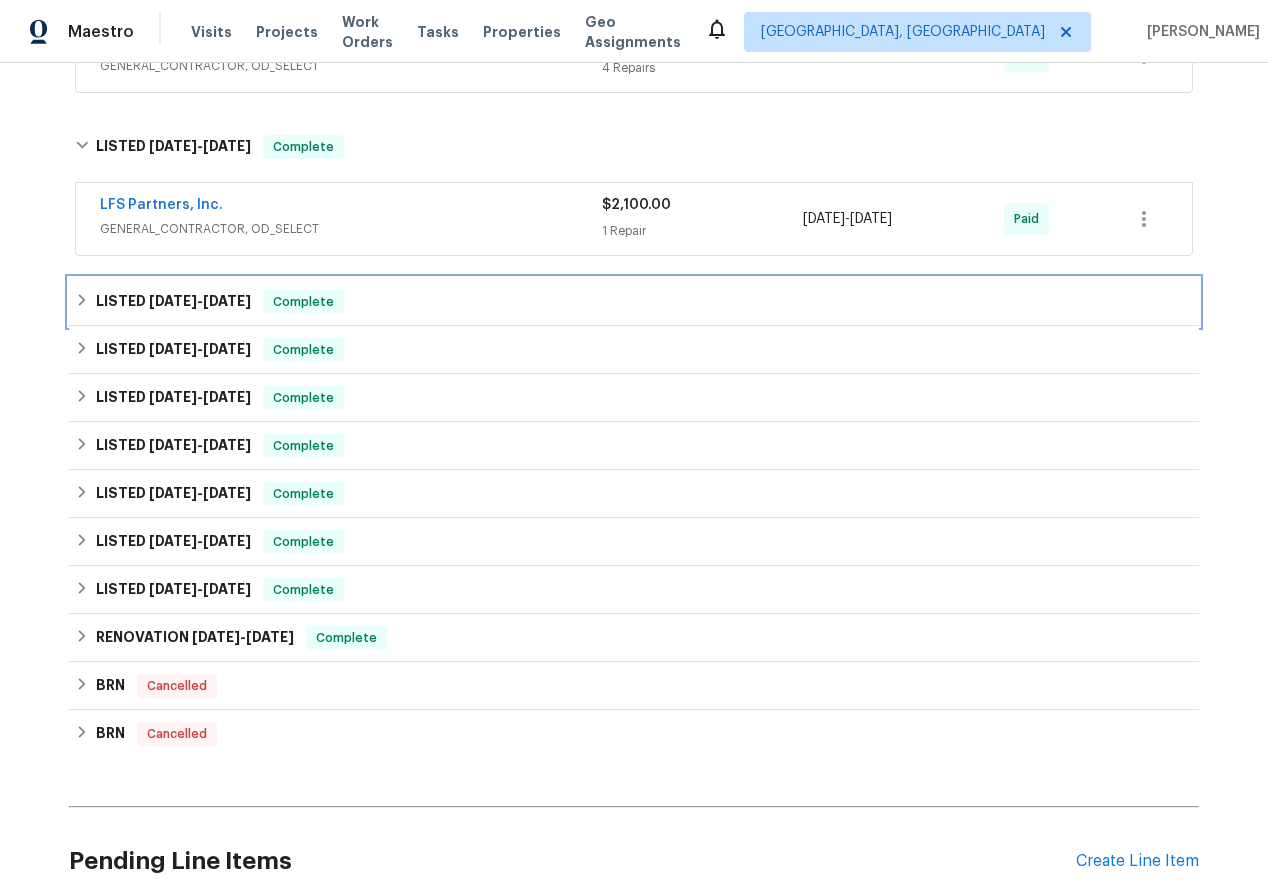 click 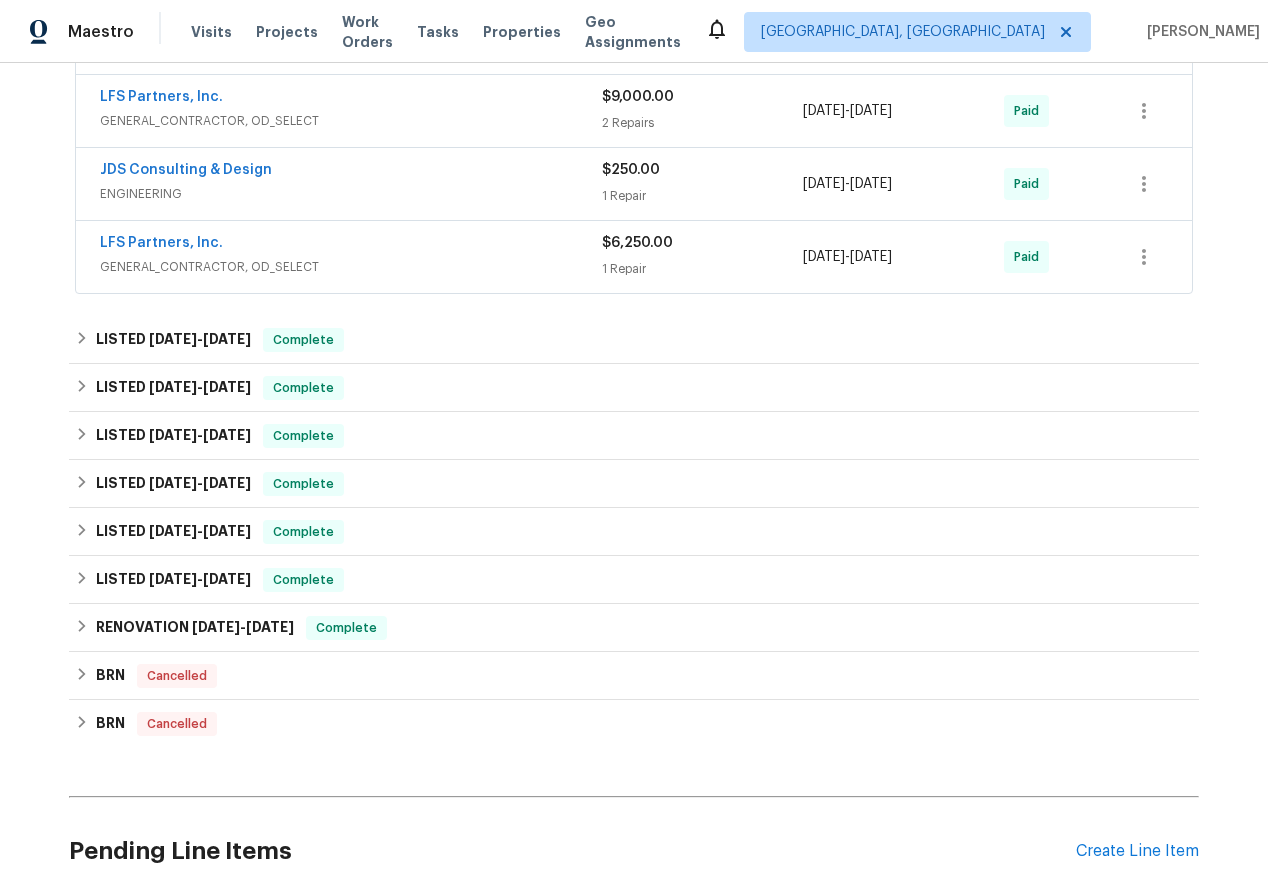 scroll, scrollTop: 1371, scrollLeft: 0, axis: vertical 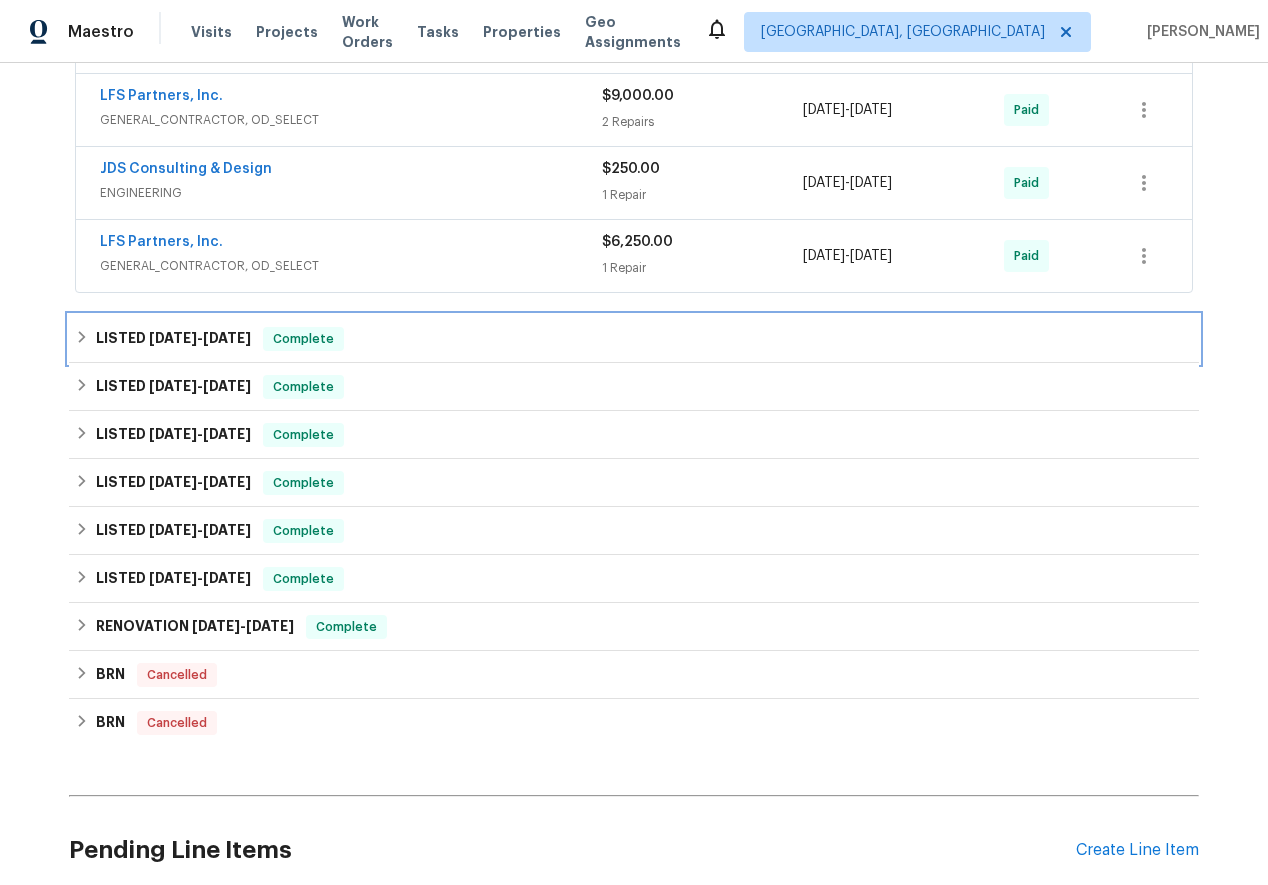 click 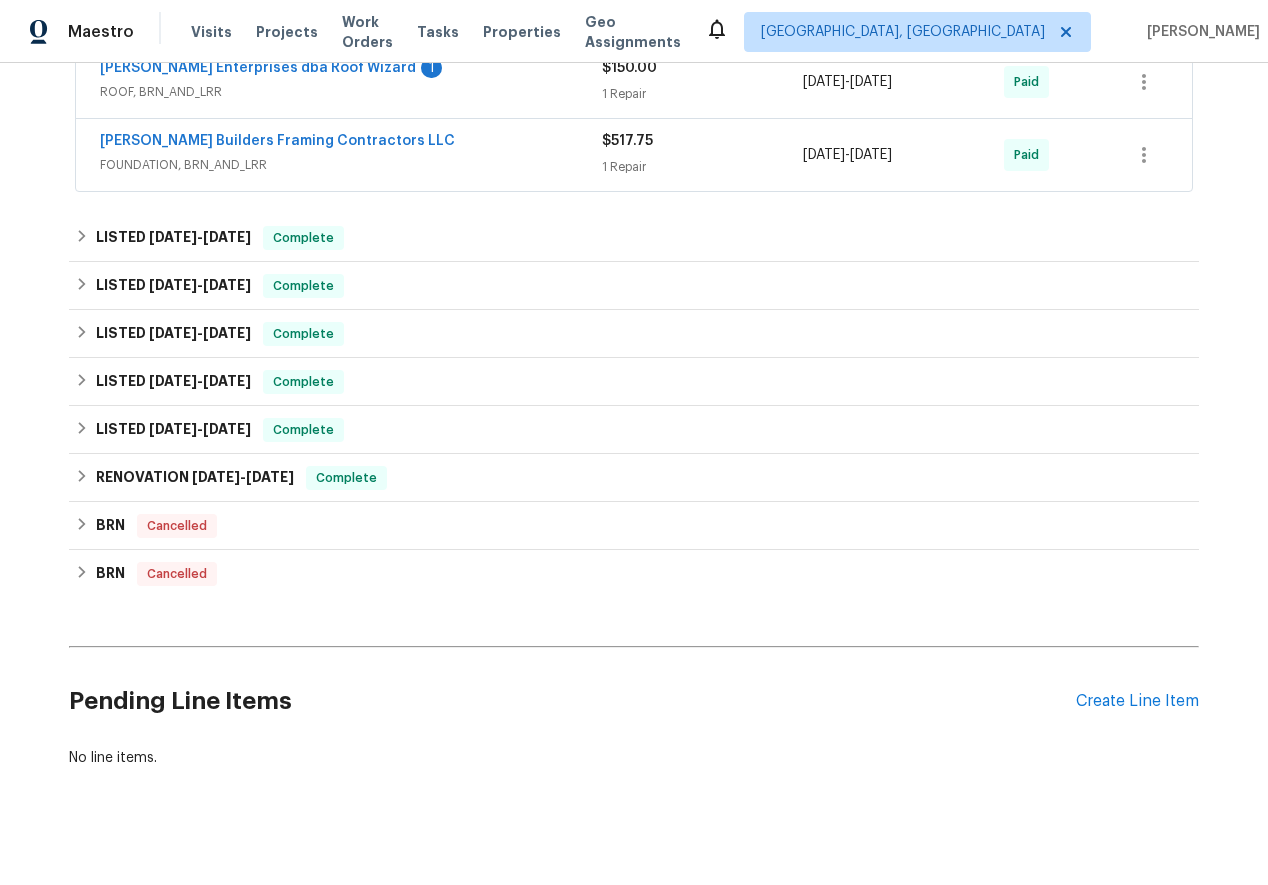 scroll, scrollTop: 1923, scrollLeft: 0, axis: vertical 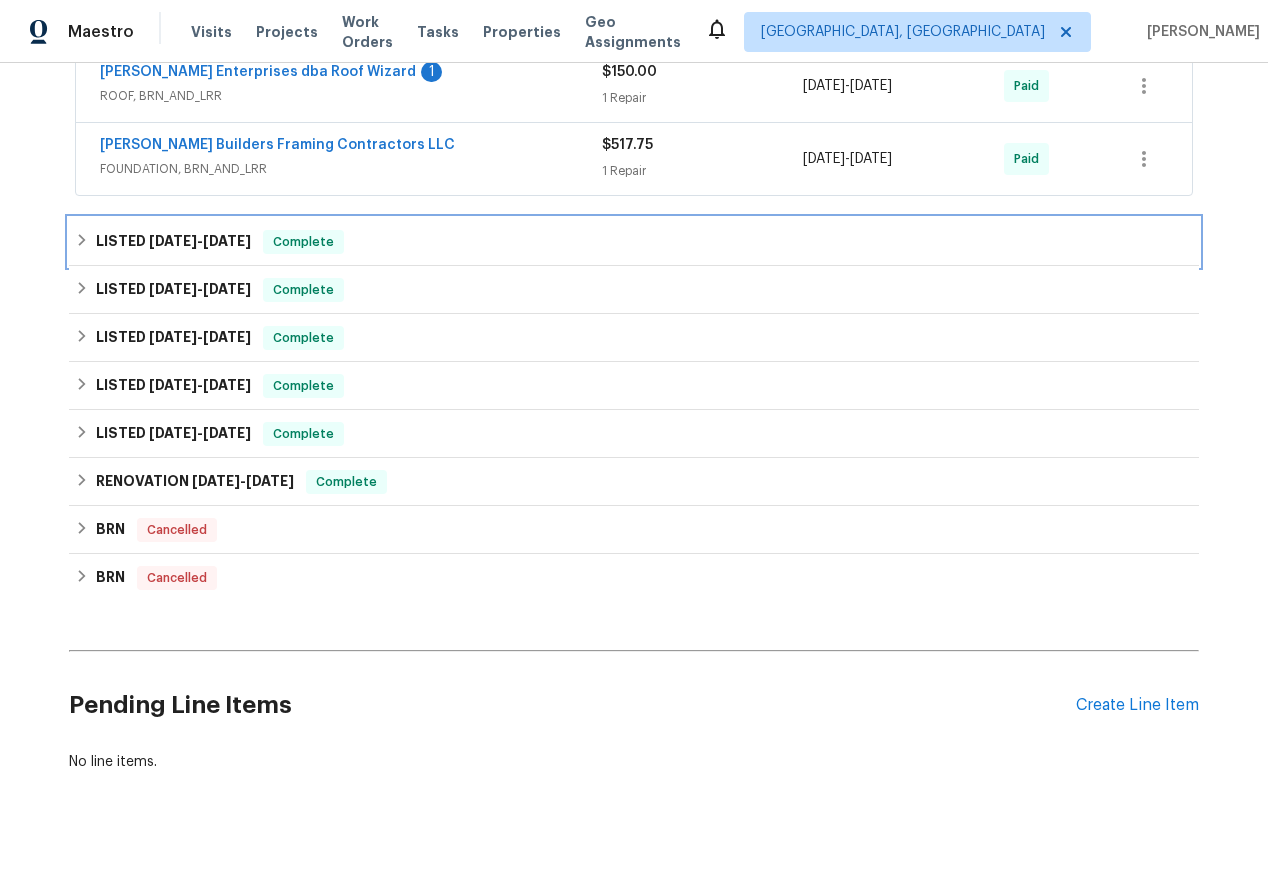 click on "LISTED   4/14/24  -  4/20/24 Complete" at bounding box center (634, 242) 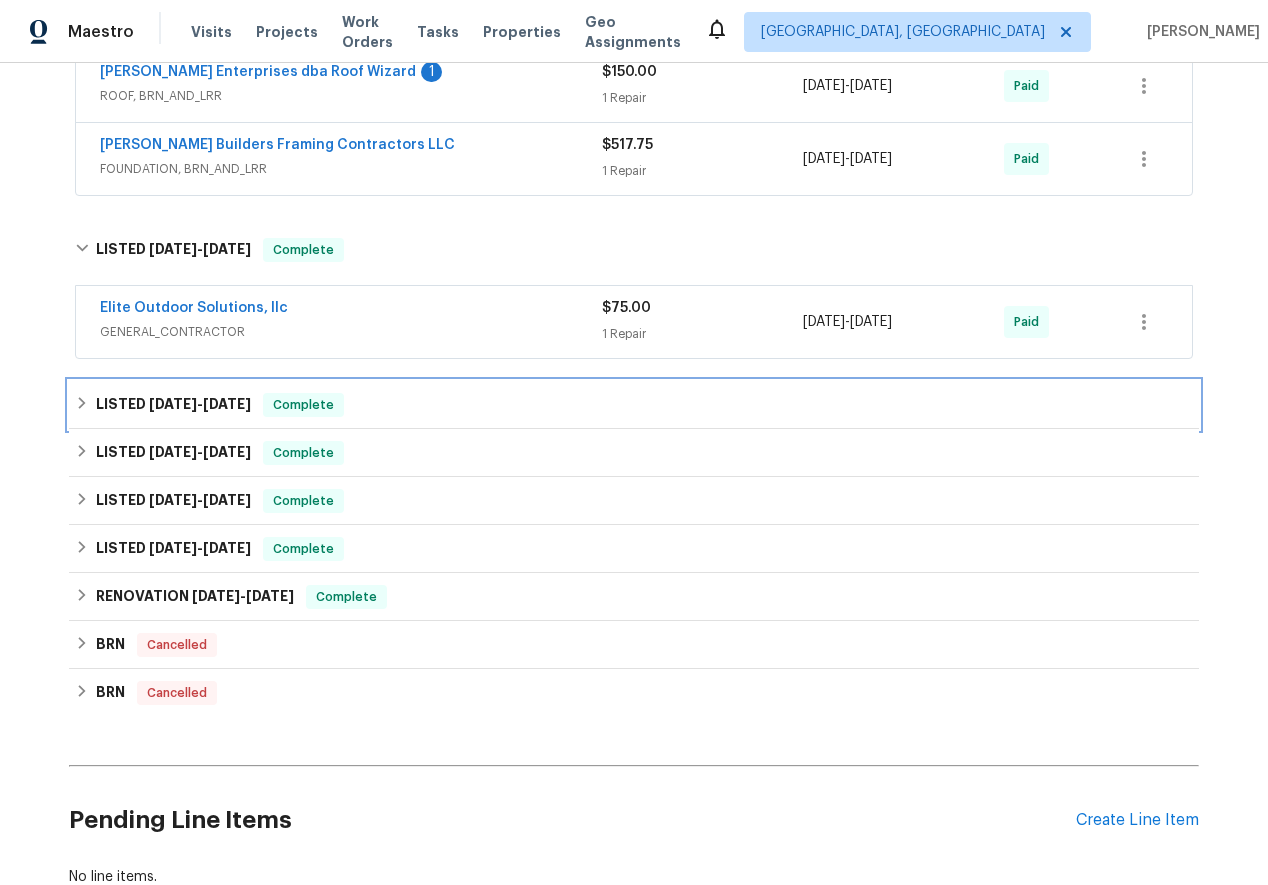 click on "LISTED   2/21/24  -  3/7/24 Complete" at bounding box center (634, 405) 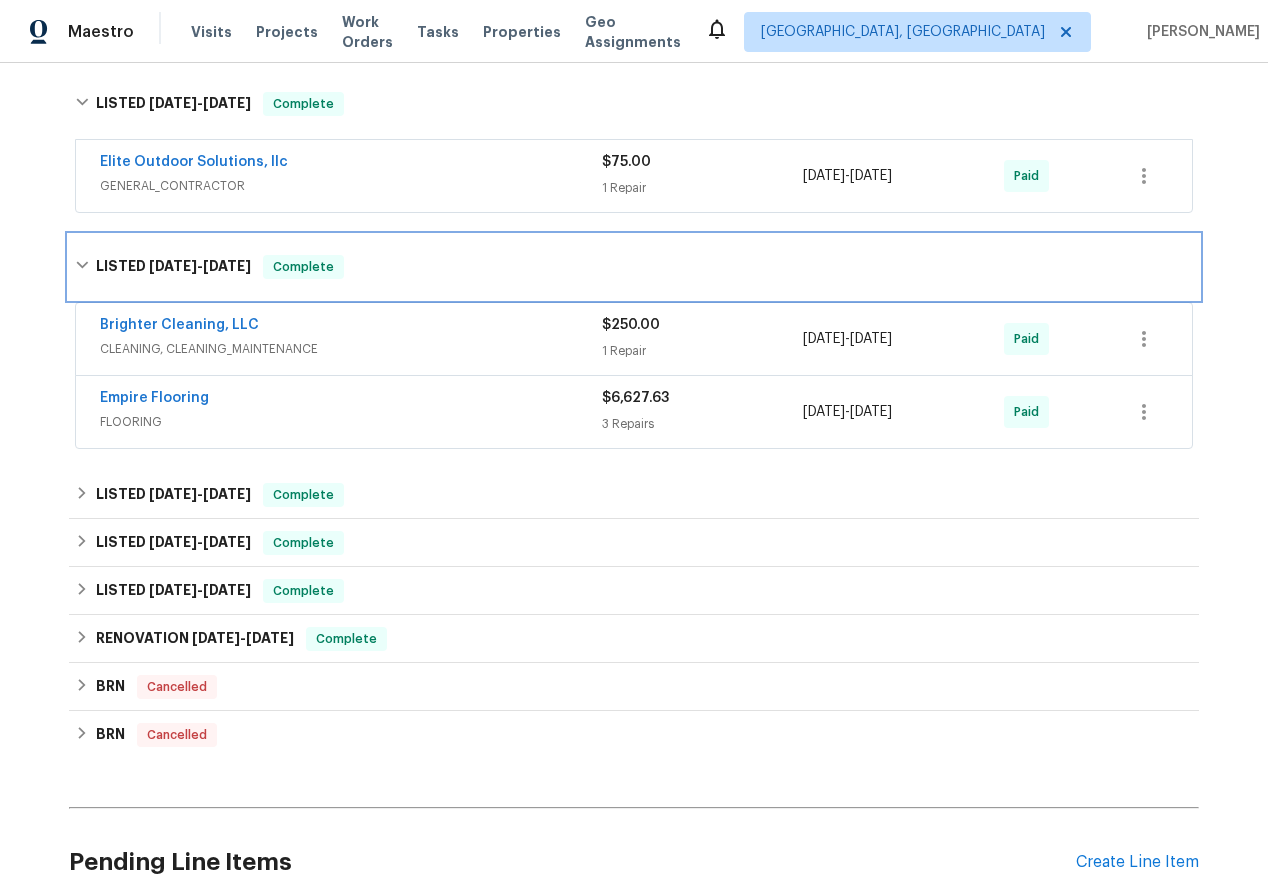 scroll, scrollTop: 2112, scrollLeft: 0, axis: vertical 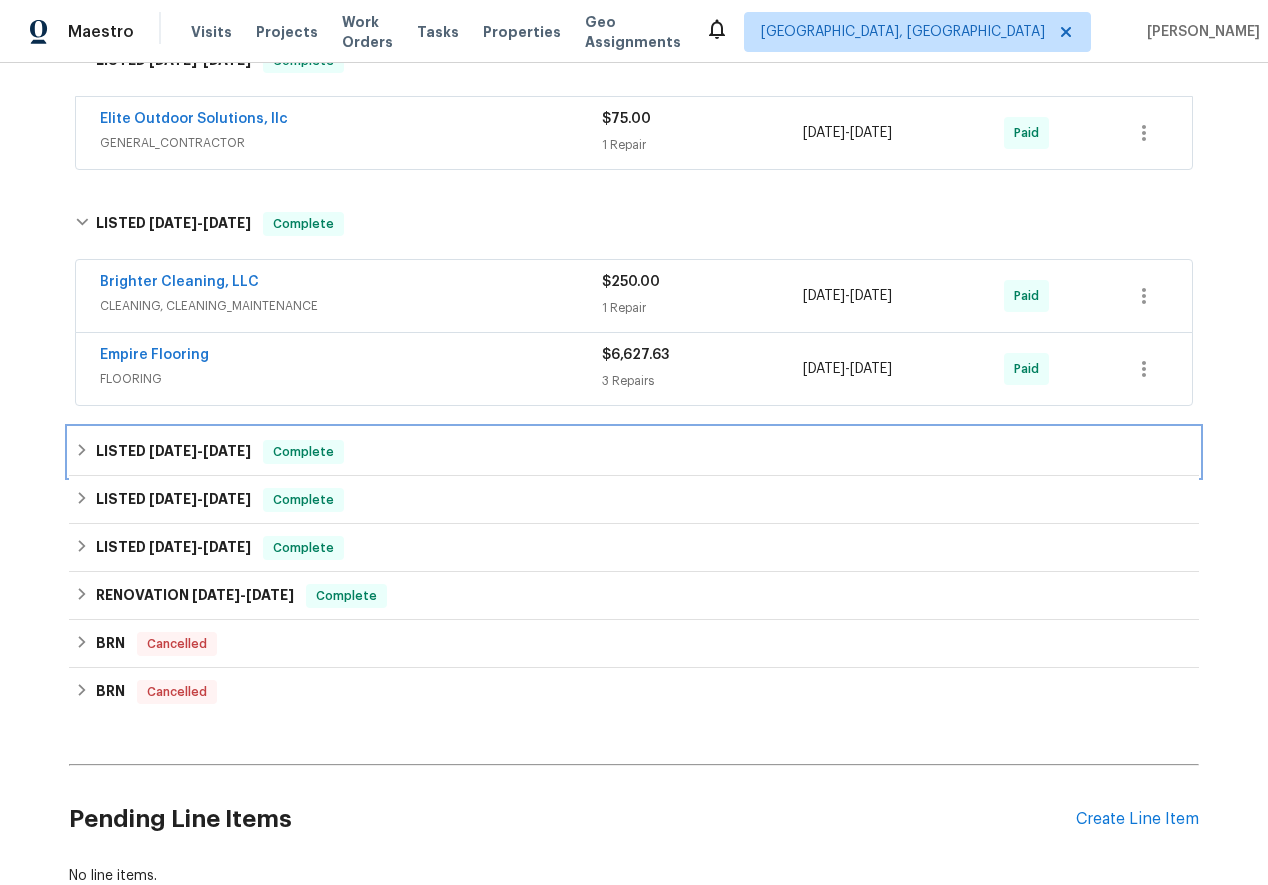 click 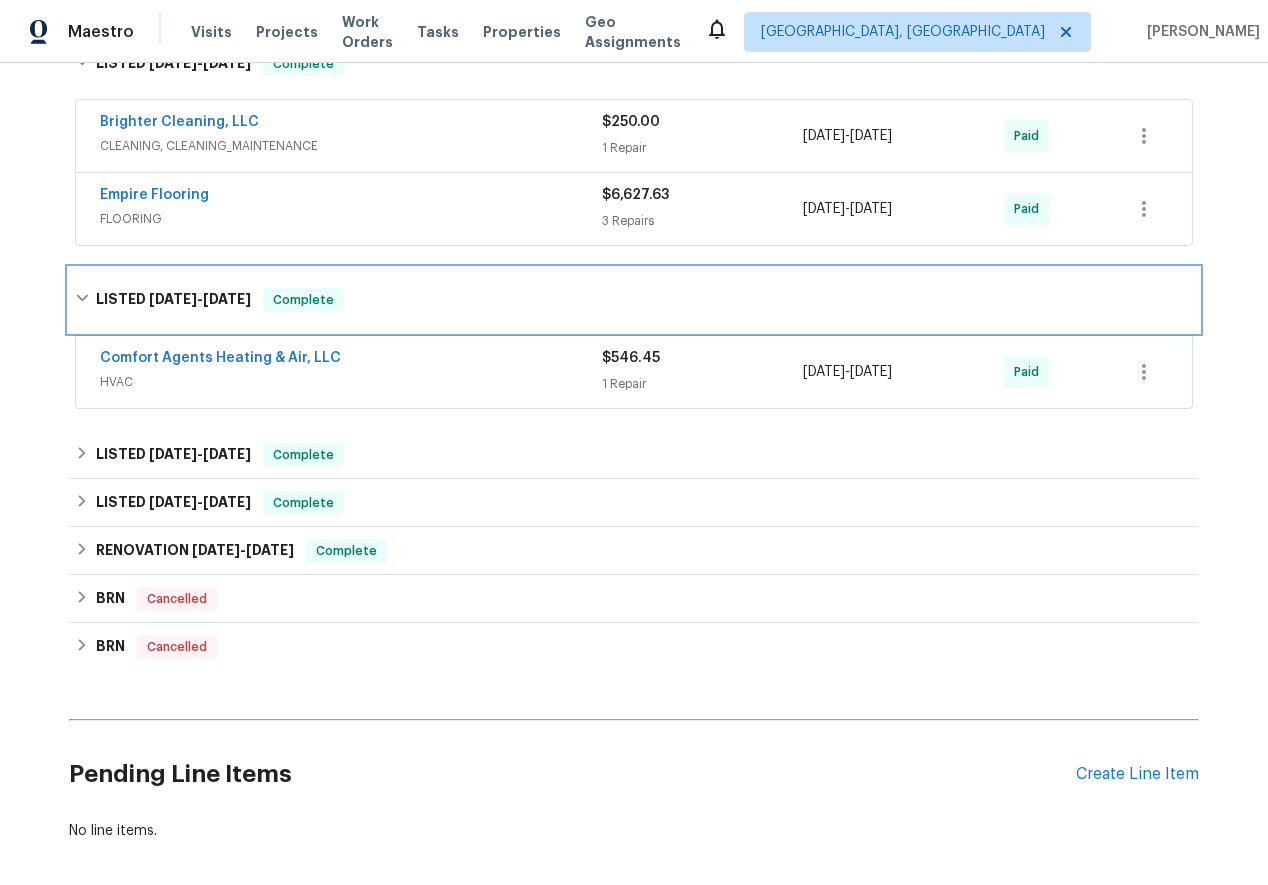 scroll, scrollTop: 2364, scrollLeft: 0, axis: vertical 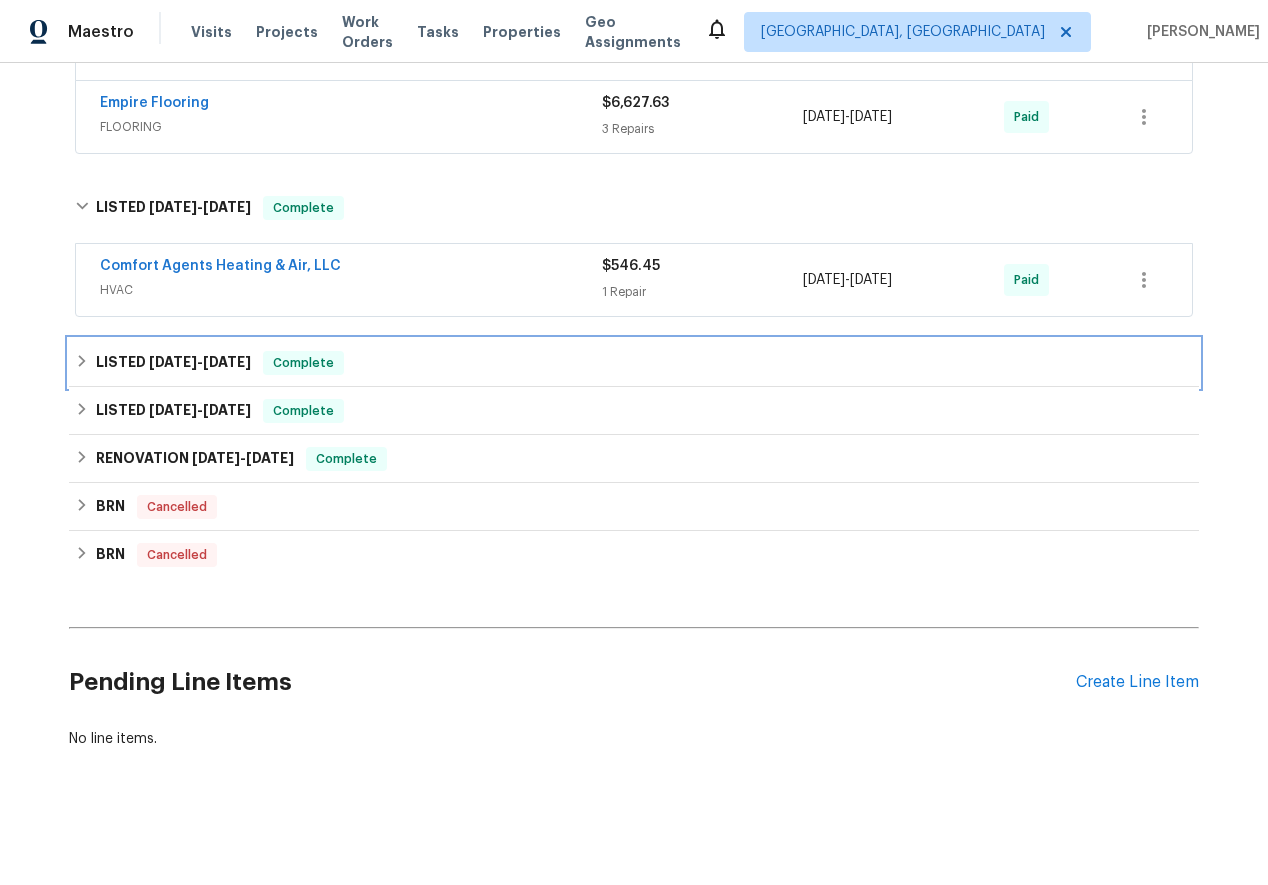 click 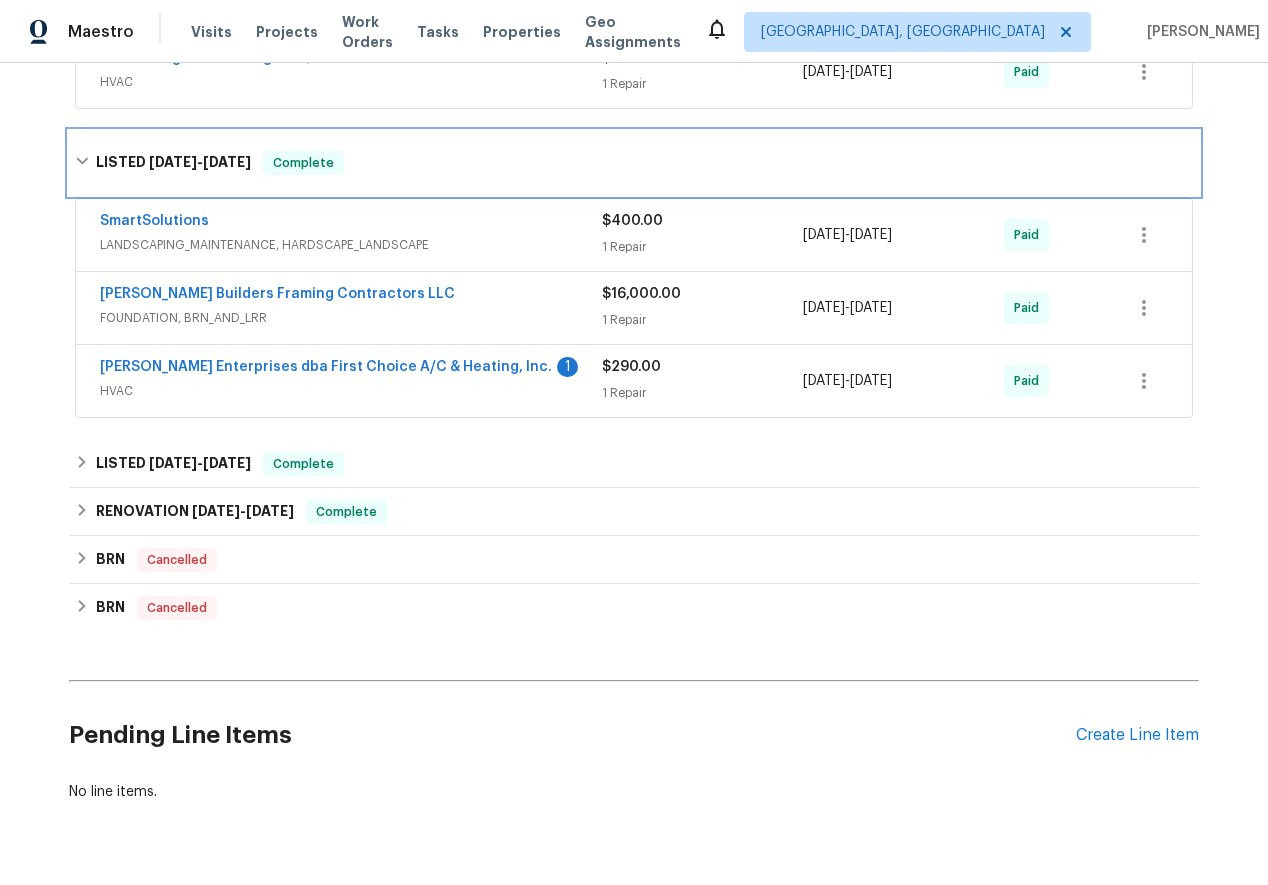 scroll, scrollTop: 2571, scrollLeft: 0, axis: vertical 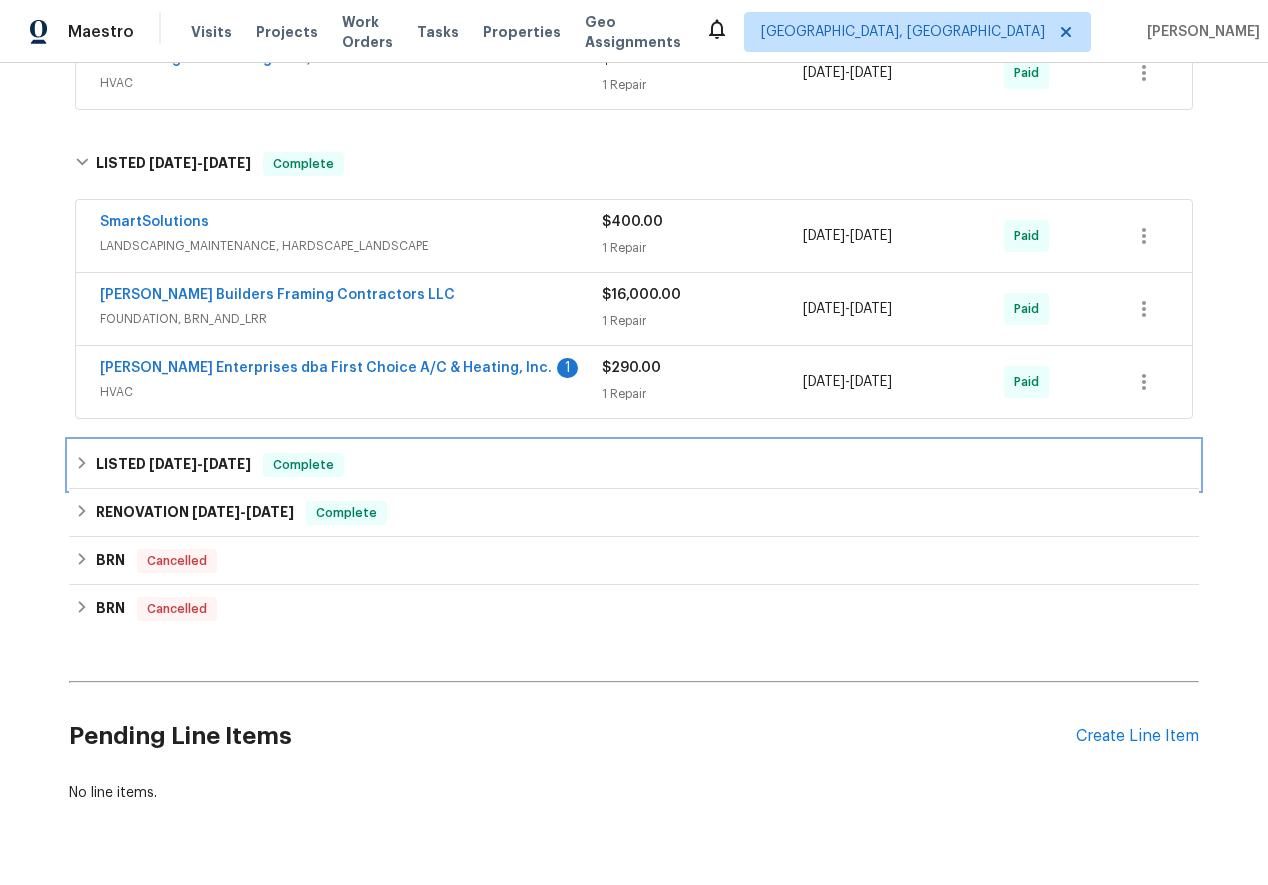 click 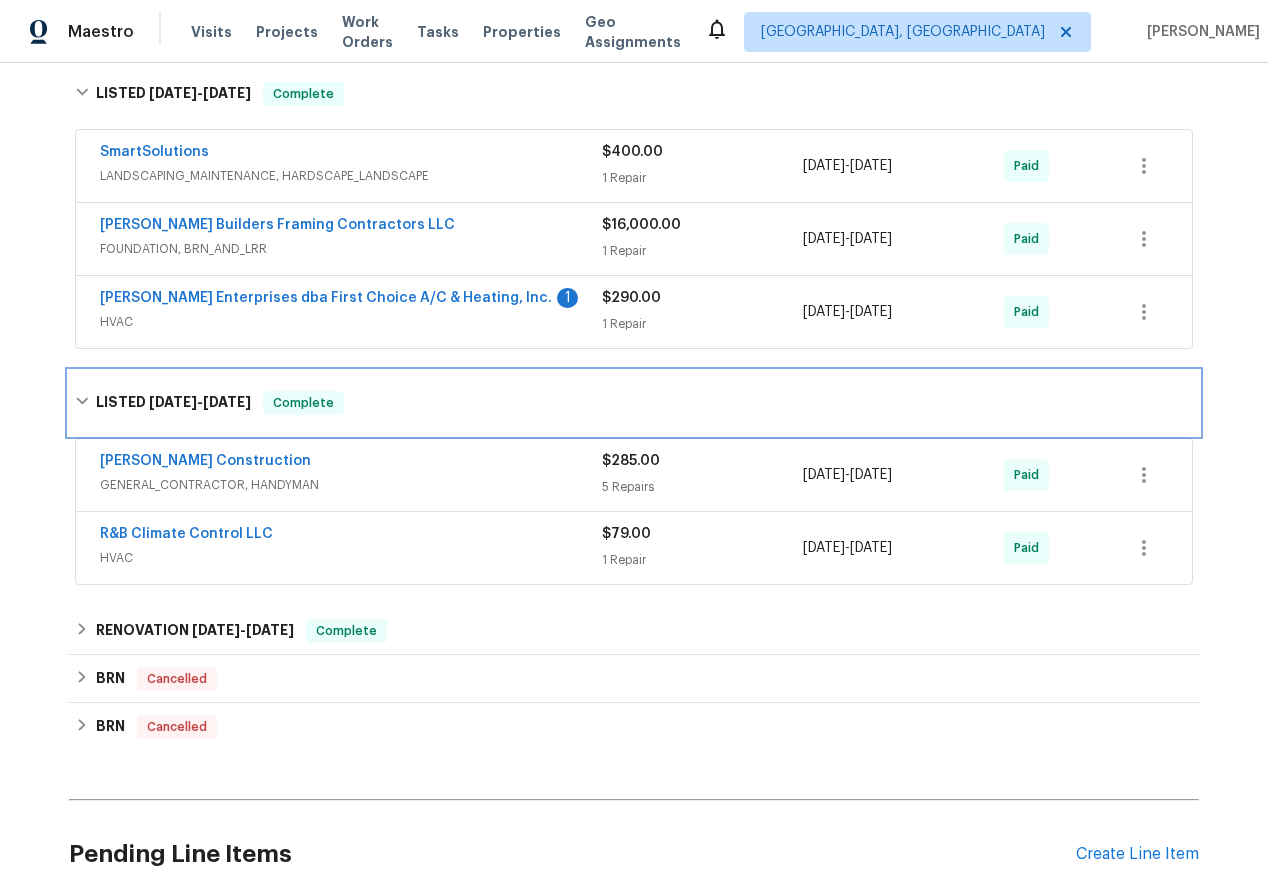 scroll, scrollTop: 2800, scrollLeft: 0, axis: vertical 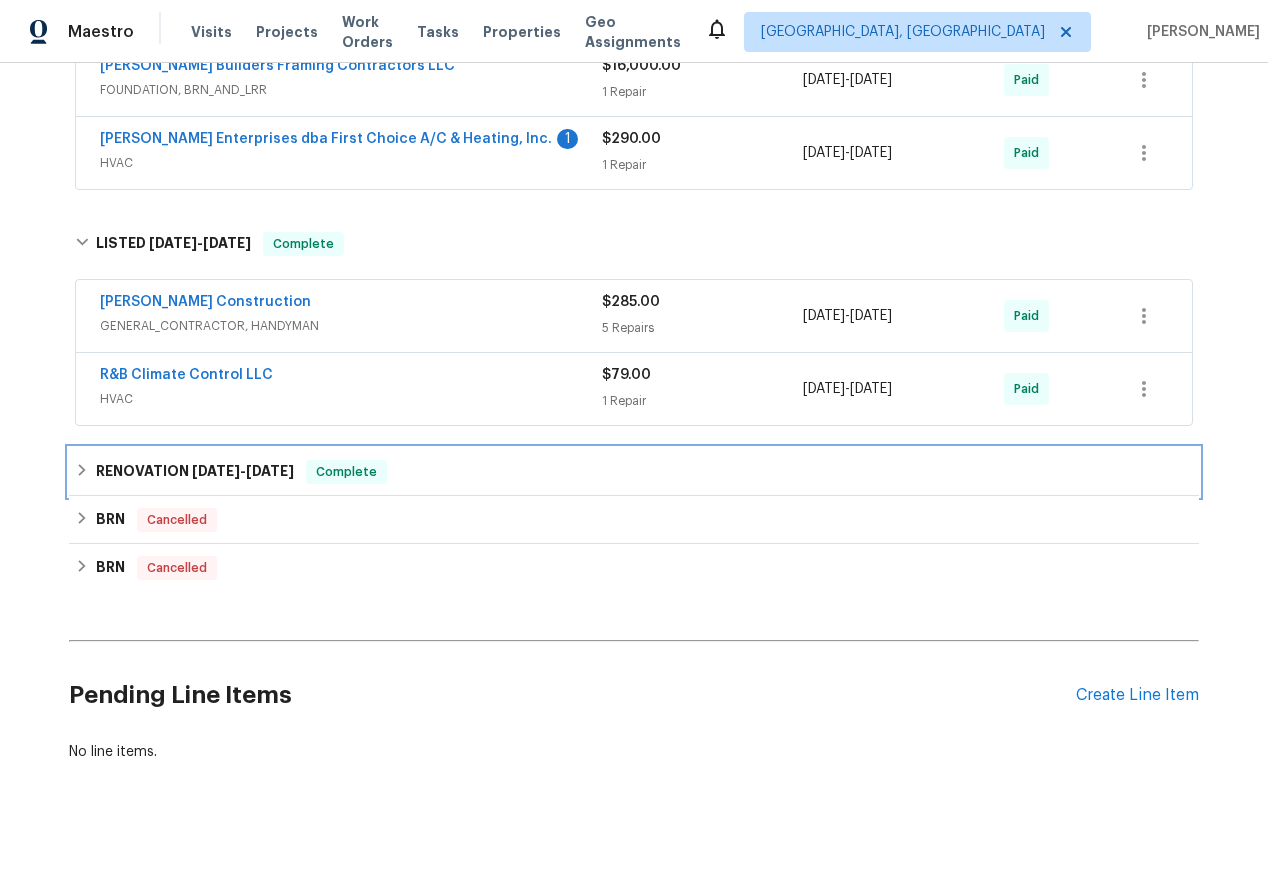 click 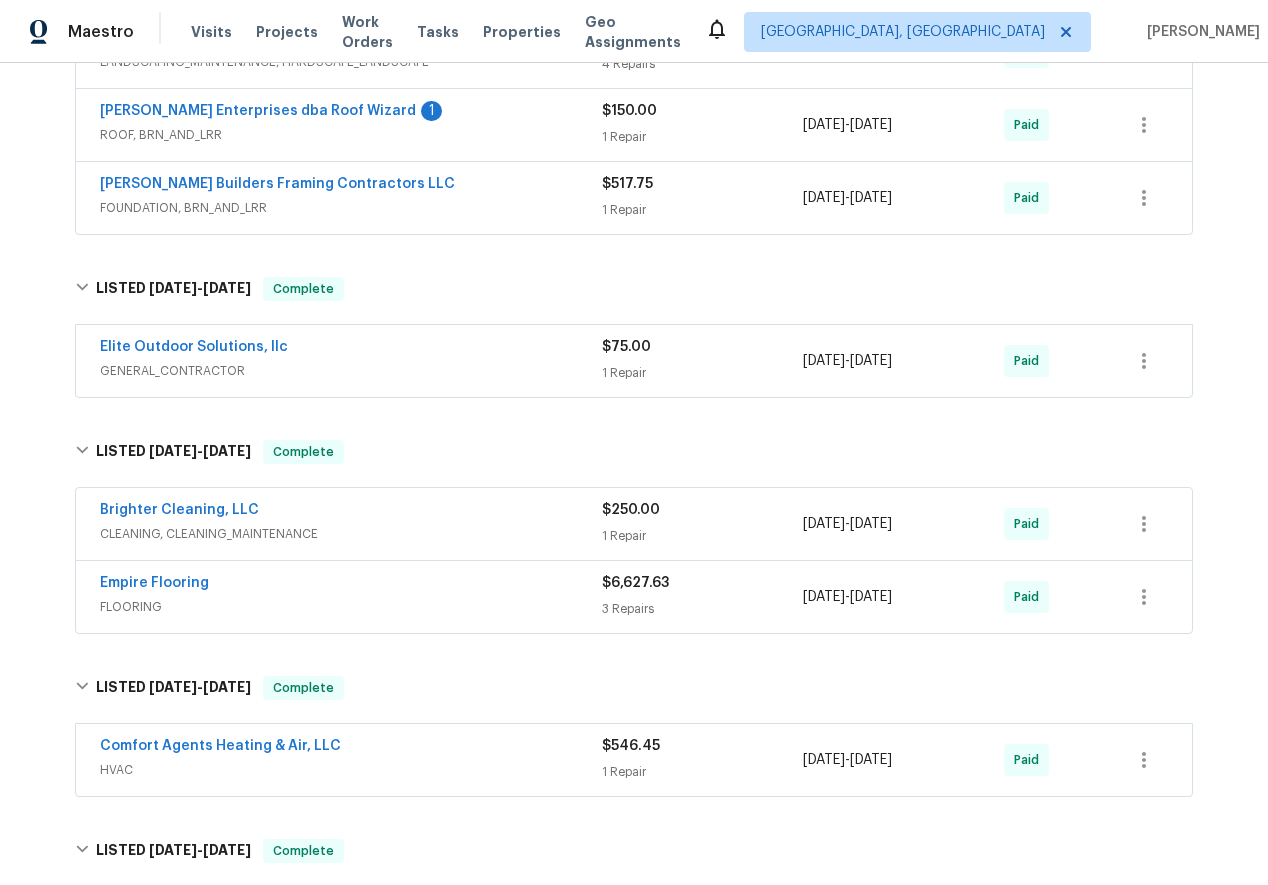scroll, scrollTop: 1857, scrollLeft: 0, axis: vertical 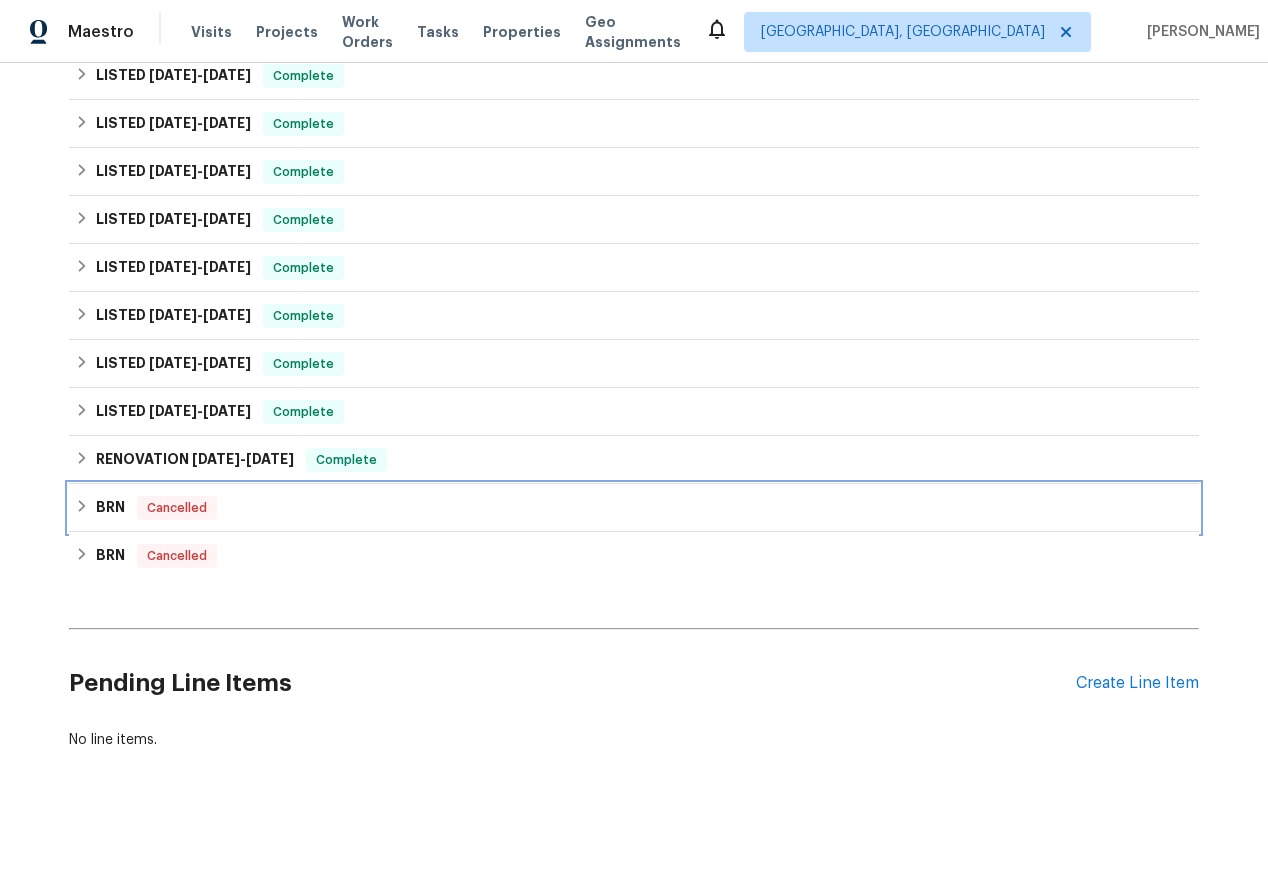 click on "BRN   Cancelled" at bounding box center [634, 508] 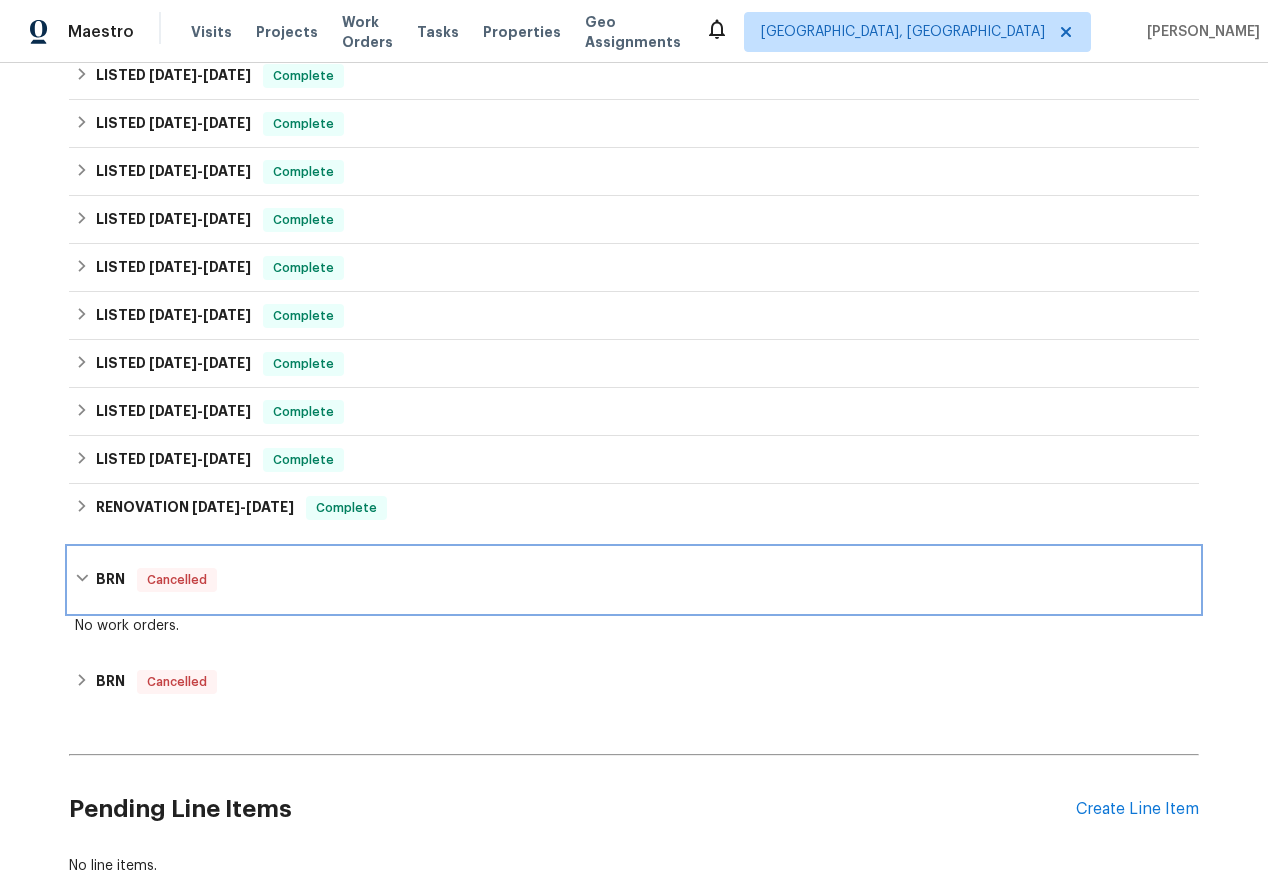 scroll, scrollTop: 505, scrollLeft: 0, axis: vertical 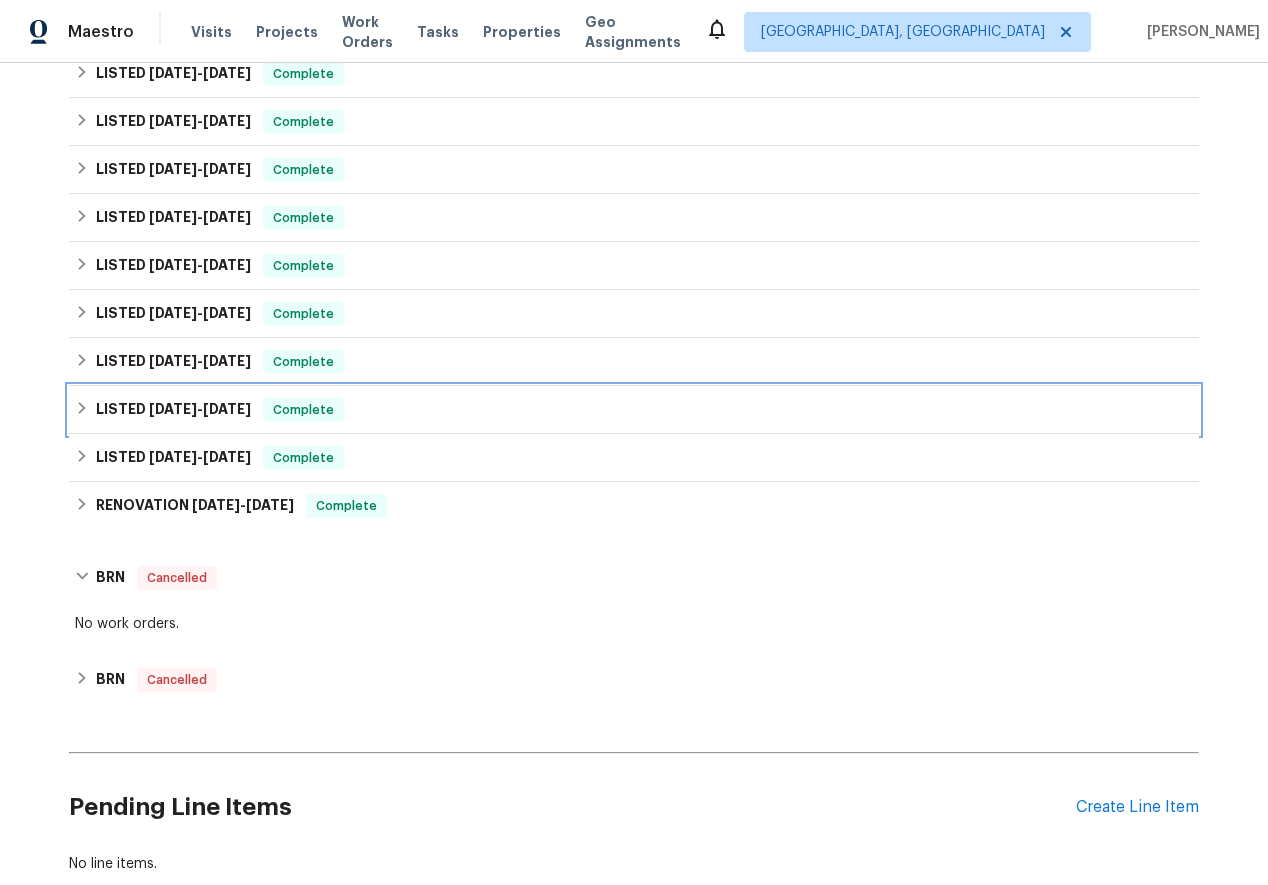 click 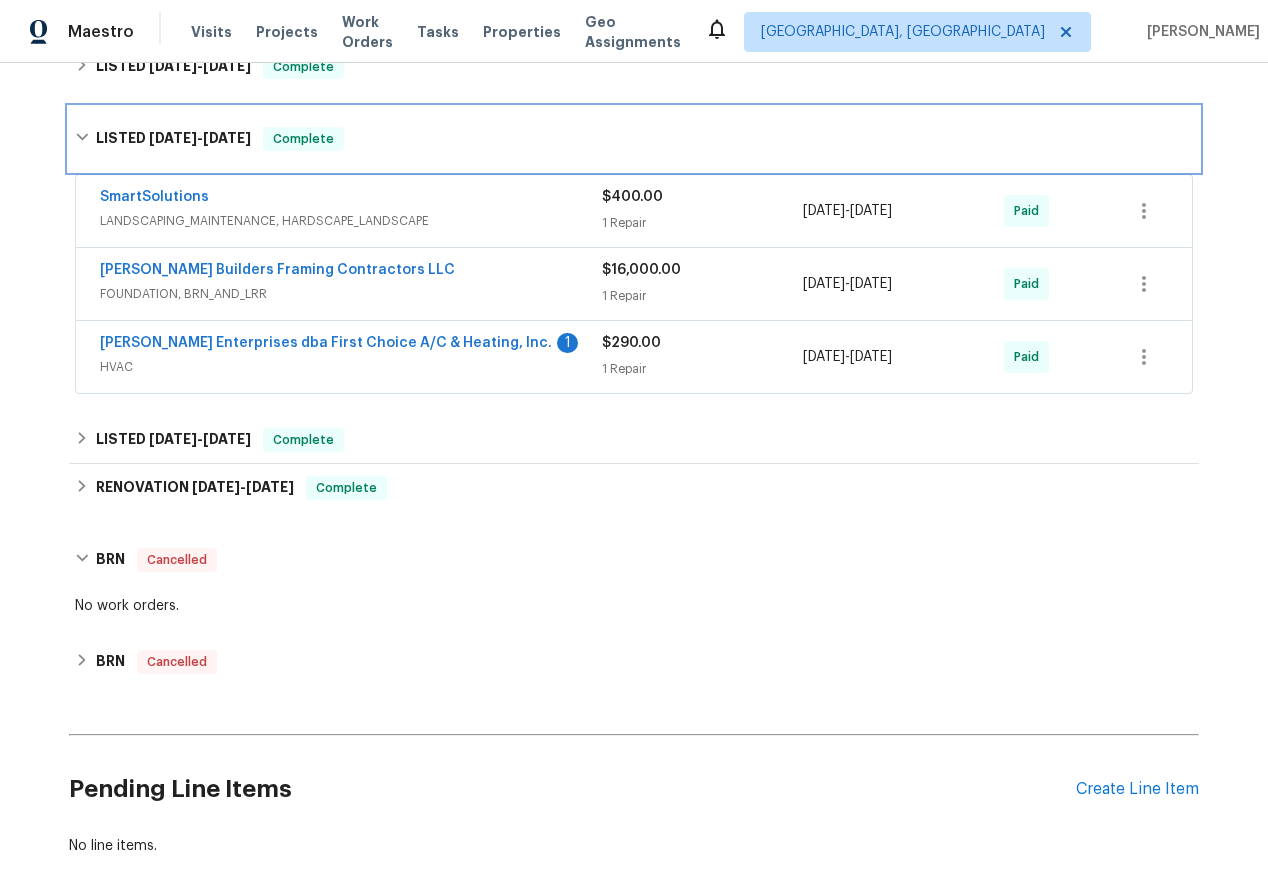 scroll, scrollTop: 797, scrollLeft: 0, axis: vertical 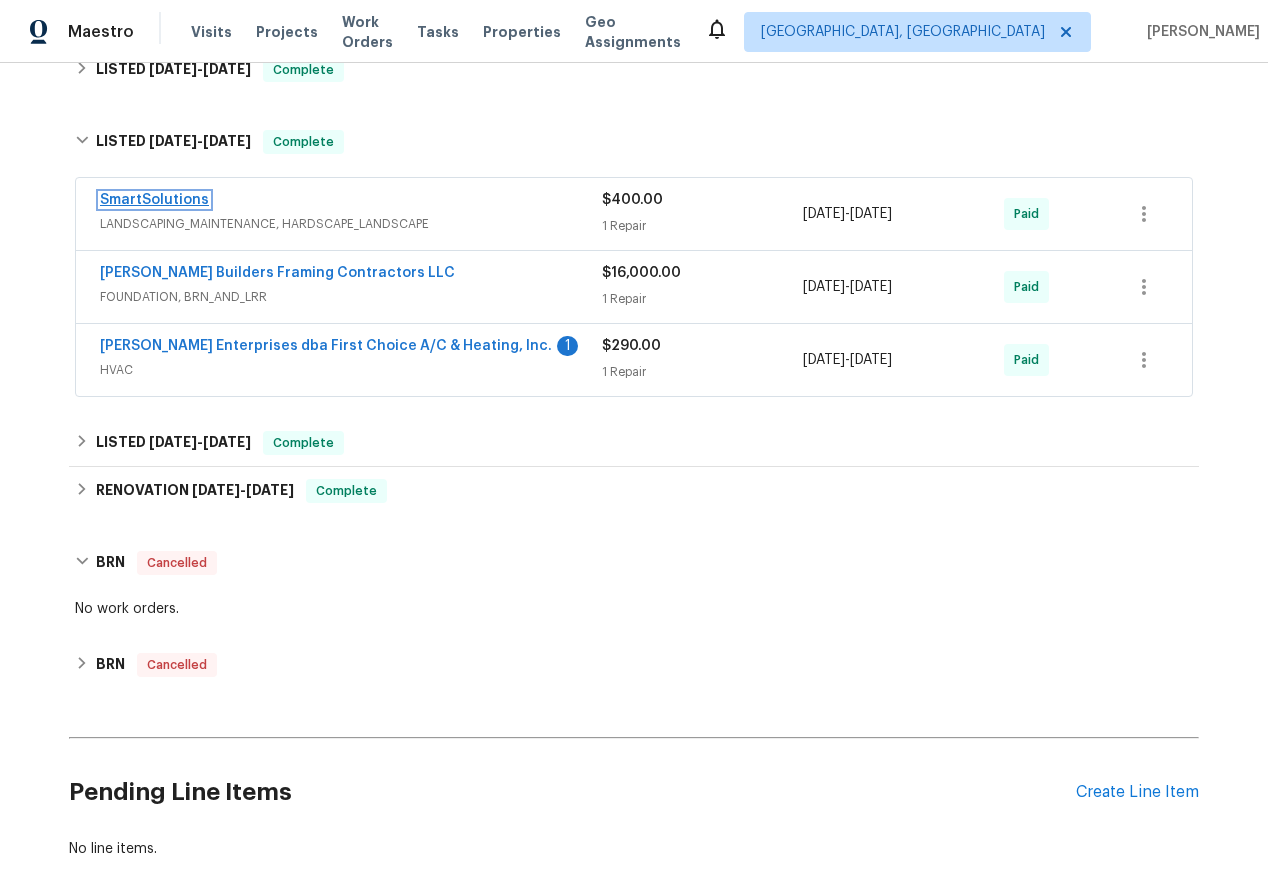 click on "SmartSolutions" at bounding box center (154, 200) 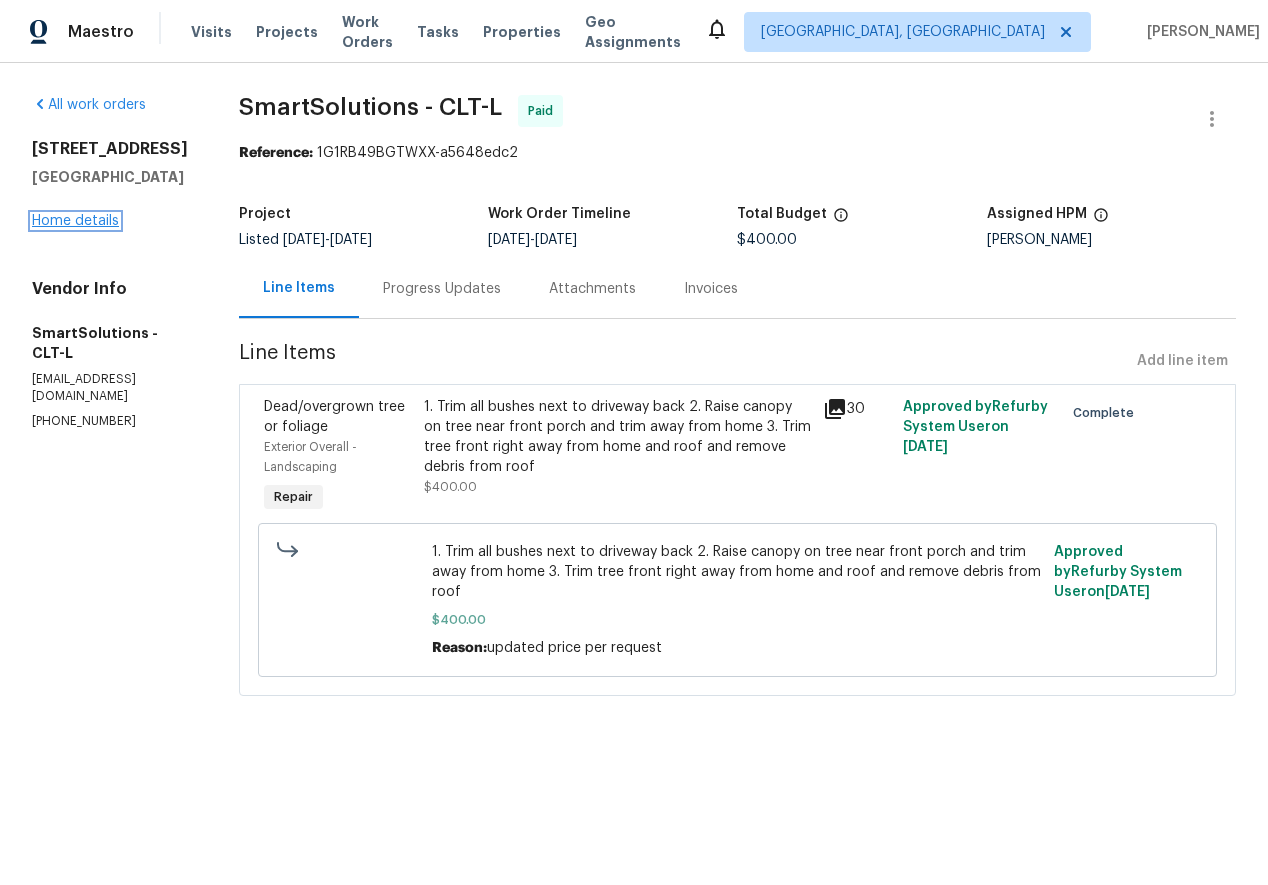 click on "Home details" at bounding box center (75, 221) 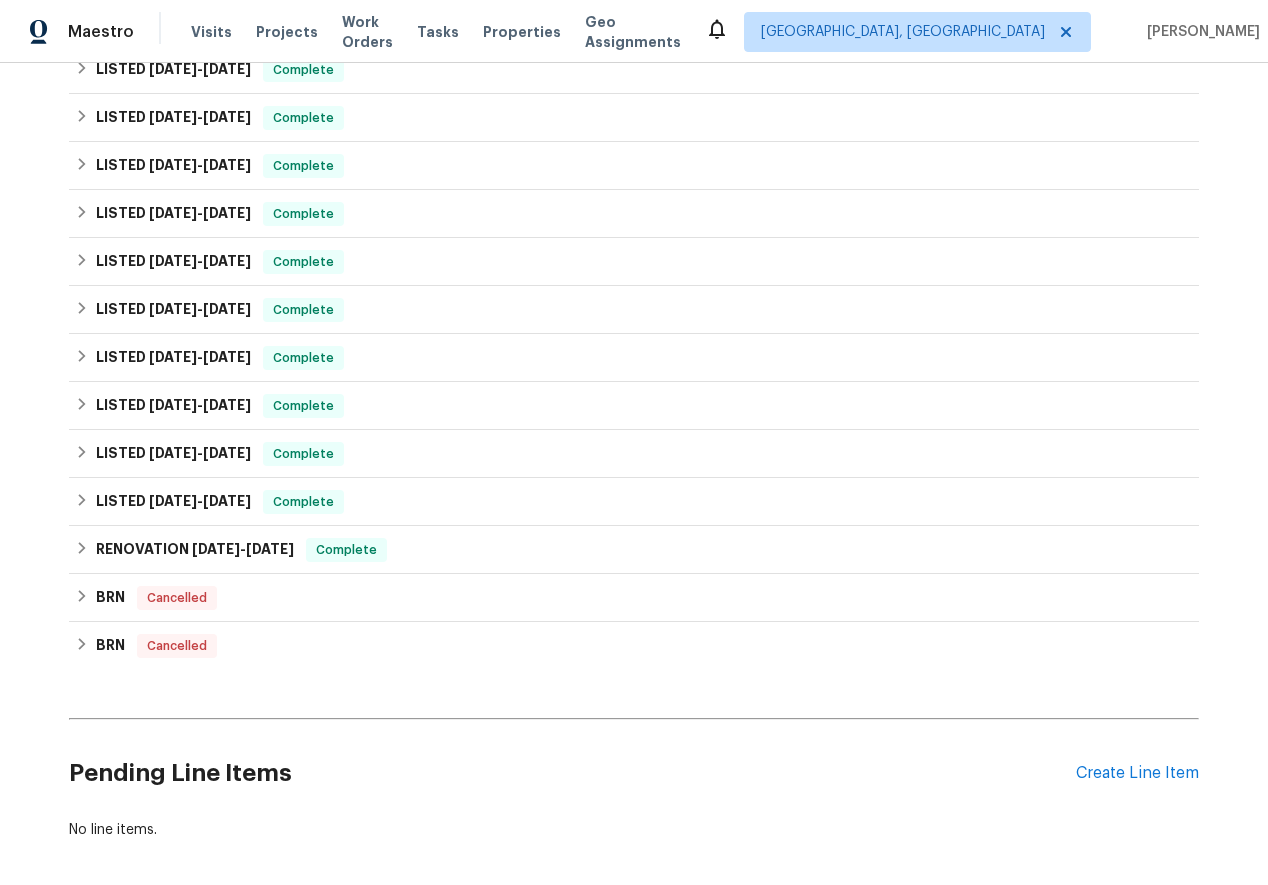 scroll, scrollTop: 460, scrollLeft: 0, axis: vertical 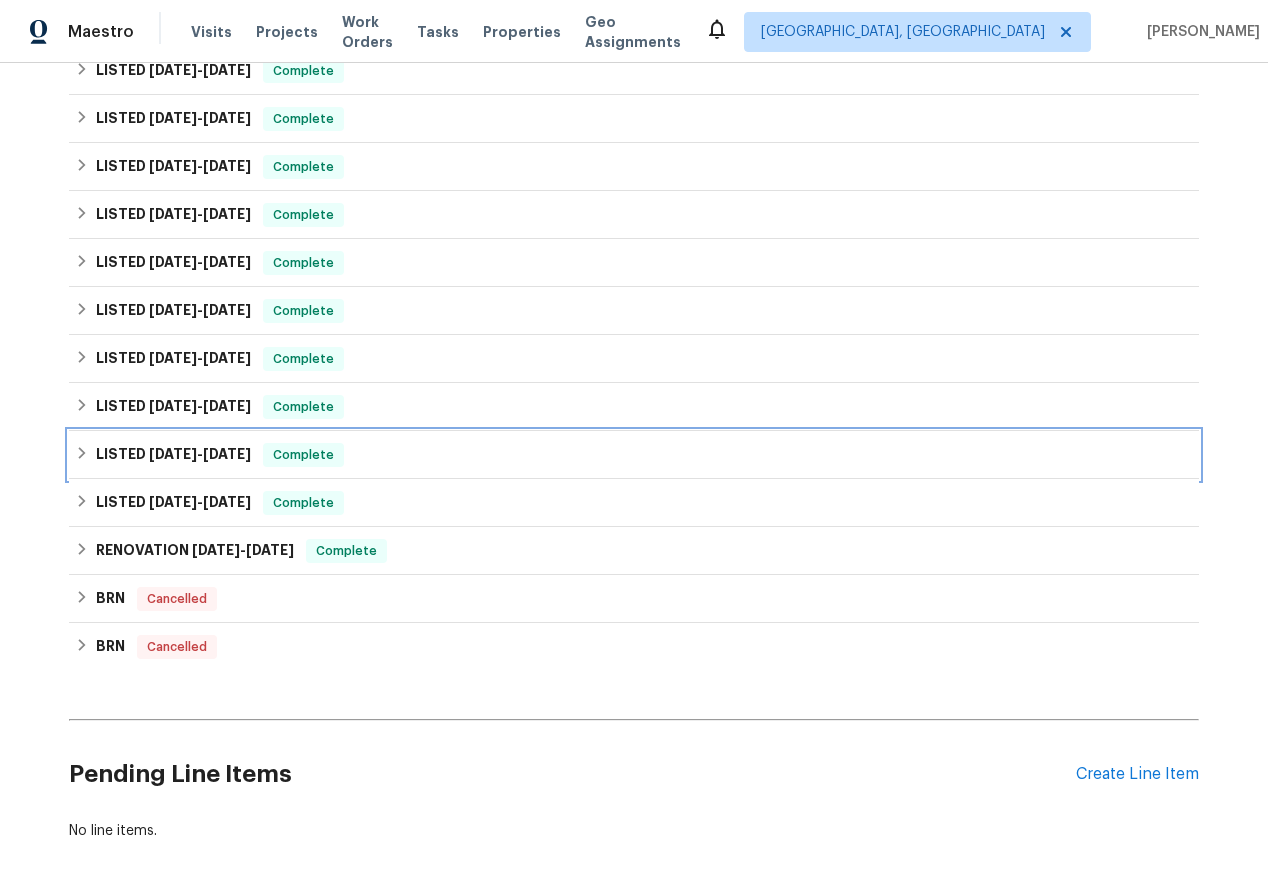 click 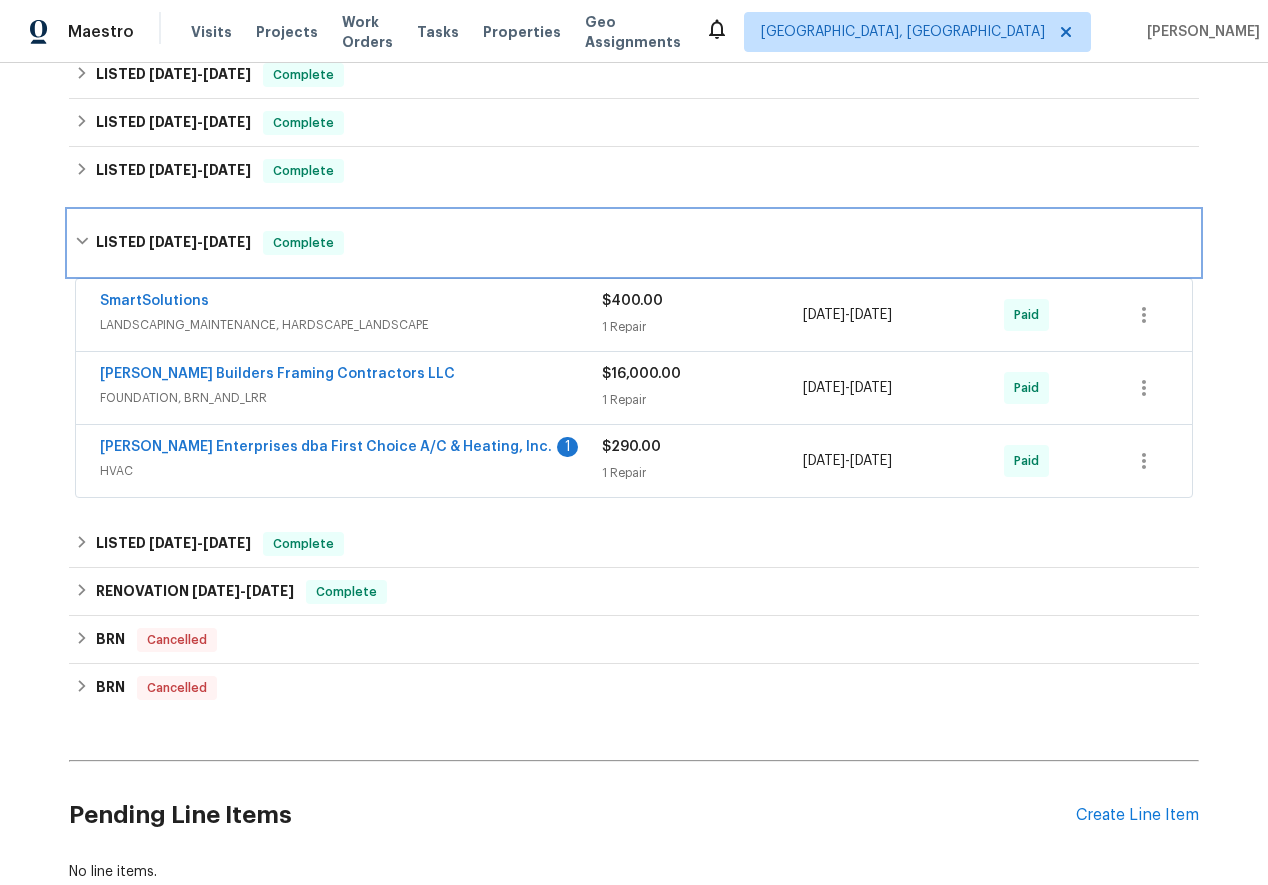 scroll, scrollTop: 726, scrollLeft: 0, axis: vertical 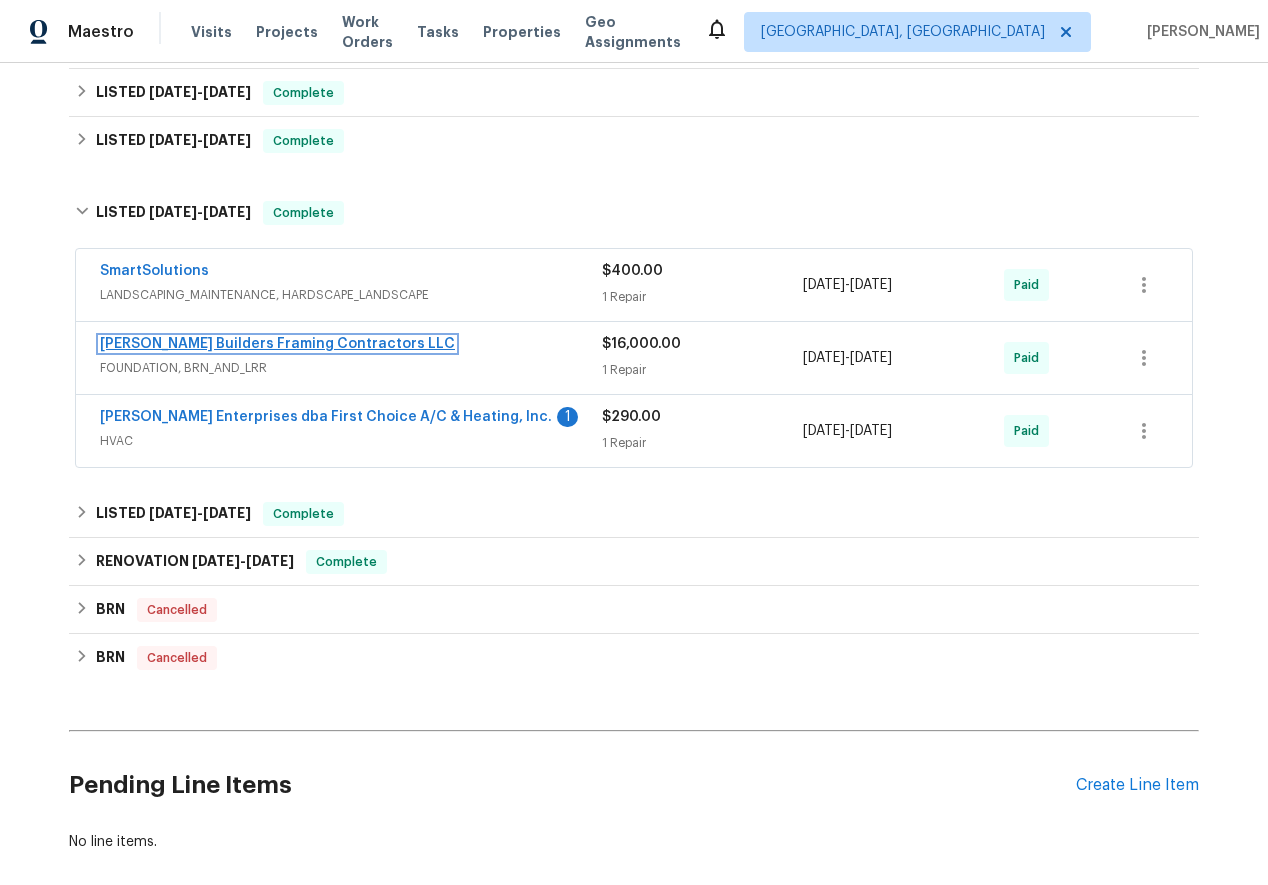click on "[PERSON_NAME] Builders Framing Contractors LLC" at bounding box center (277, 344) 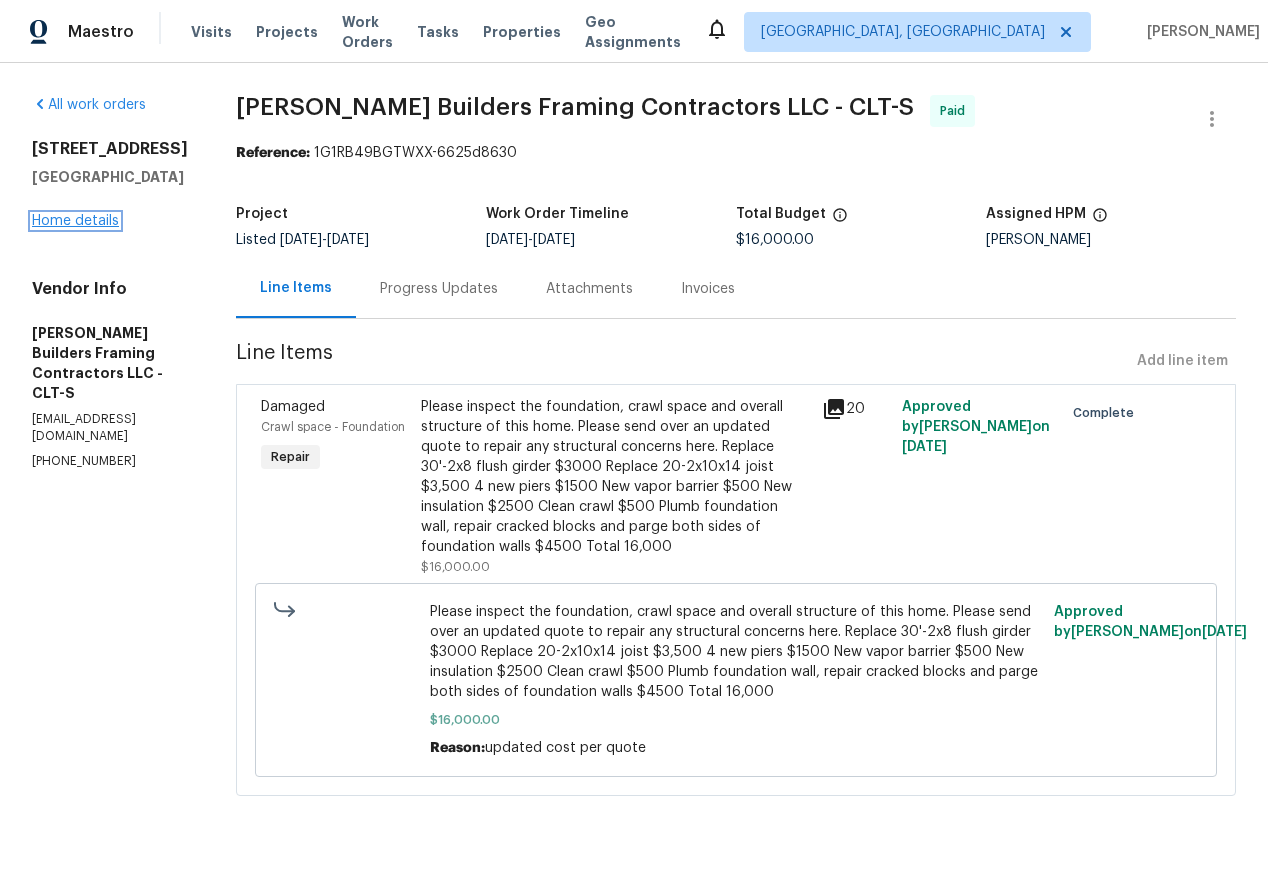 click on "Home details" at bounding box center [75, 221] 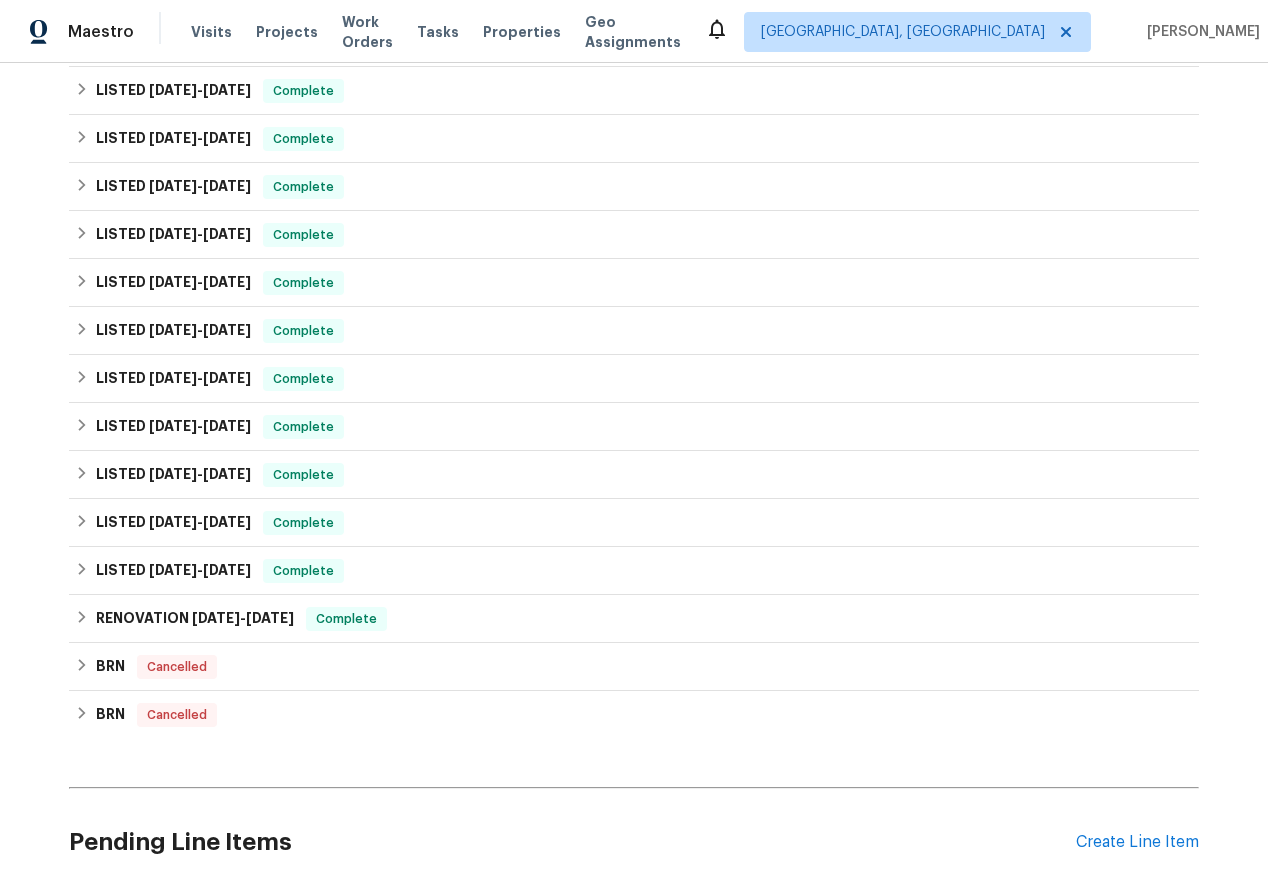 scroll, scrollTop: 391, scrollLeft: 0, axis: vertical 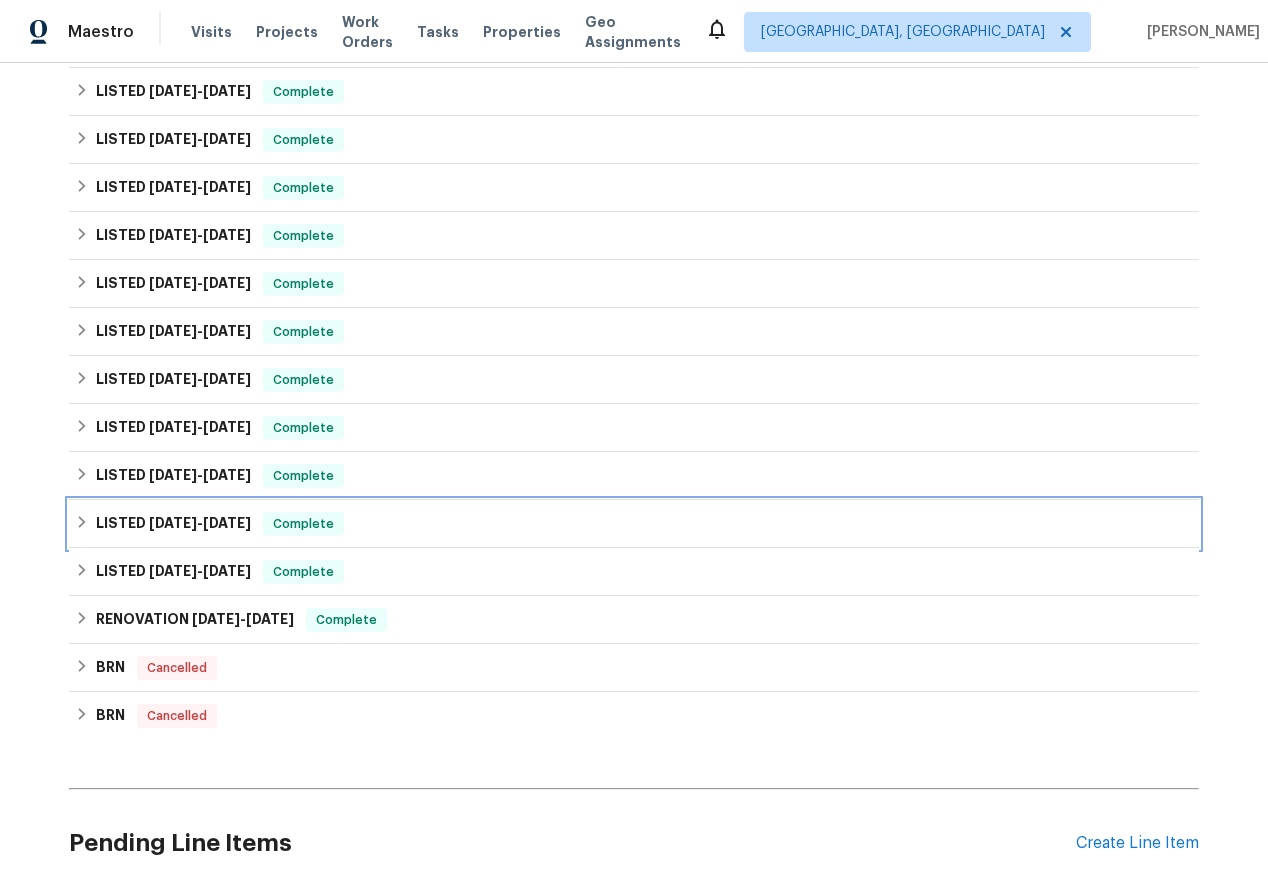 click 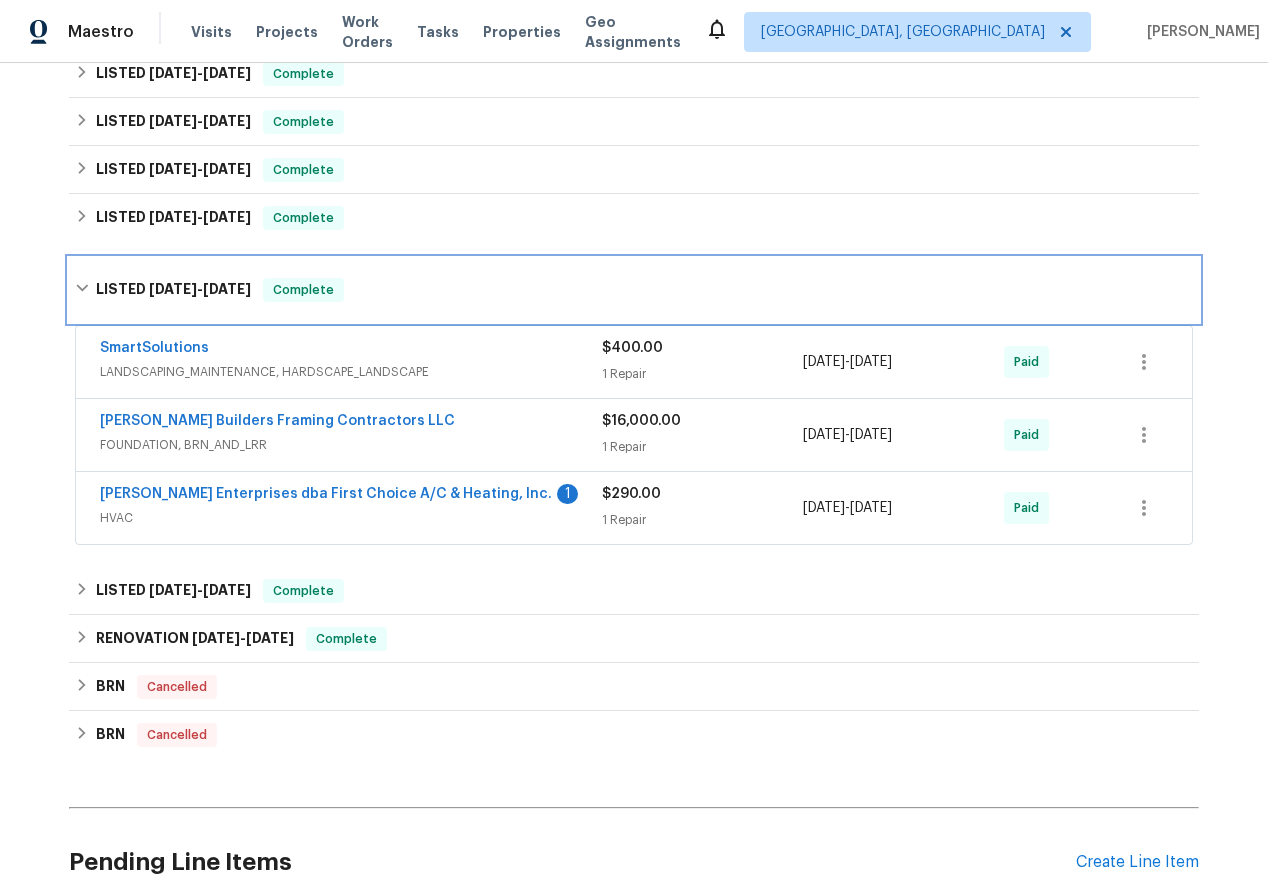scroll, scrollTop: 647, scrollLeft: 0, axis: vertical 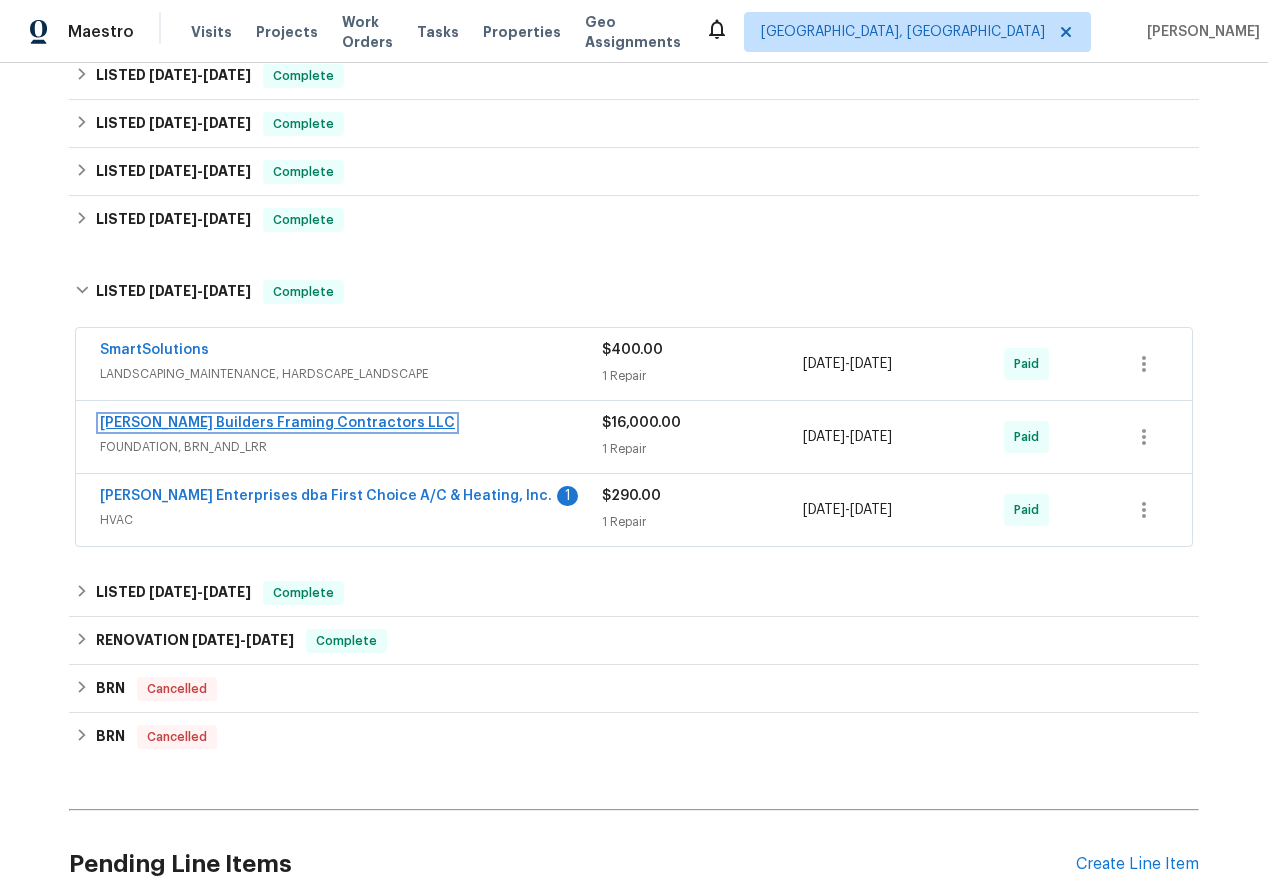 click on "[PERSON_NAME] Builders Framing Contractors LLC" at bounding box center (277, 423) 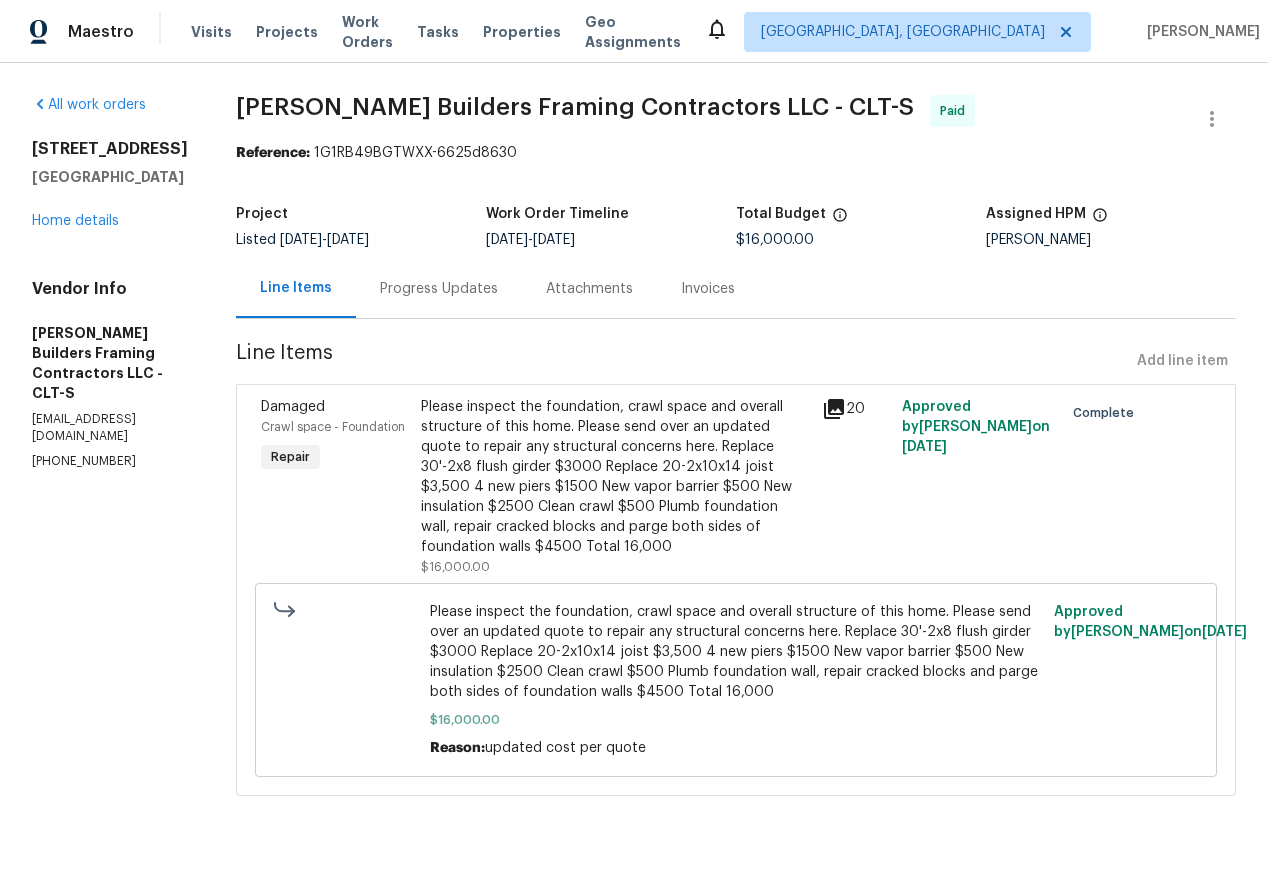 click on "Invoices" at bounding box center [708, 289] 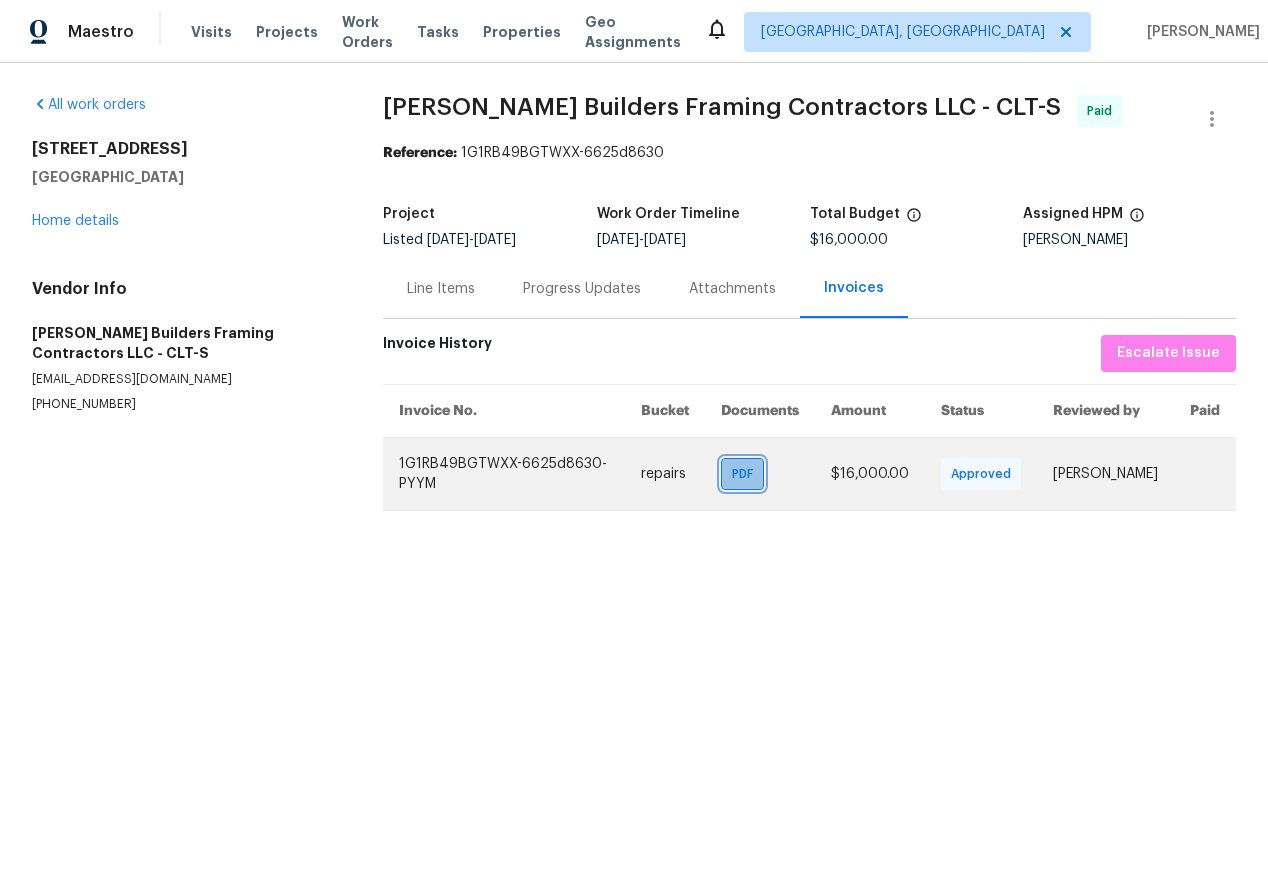 click on "PDF" at bounding box center (742, 474) 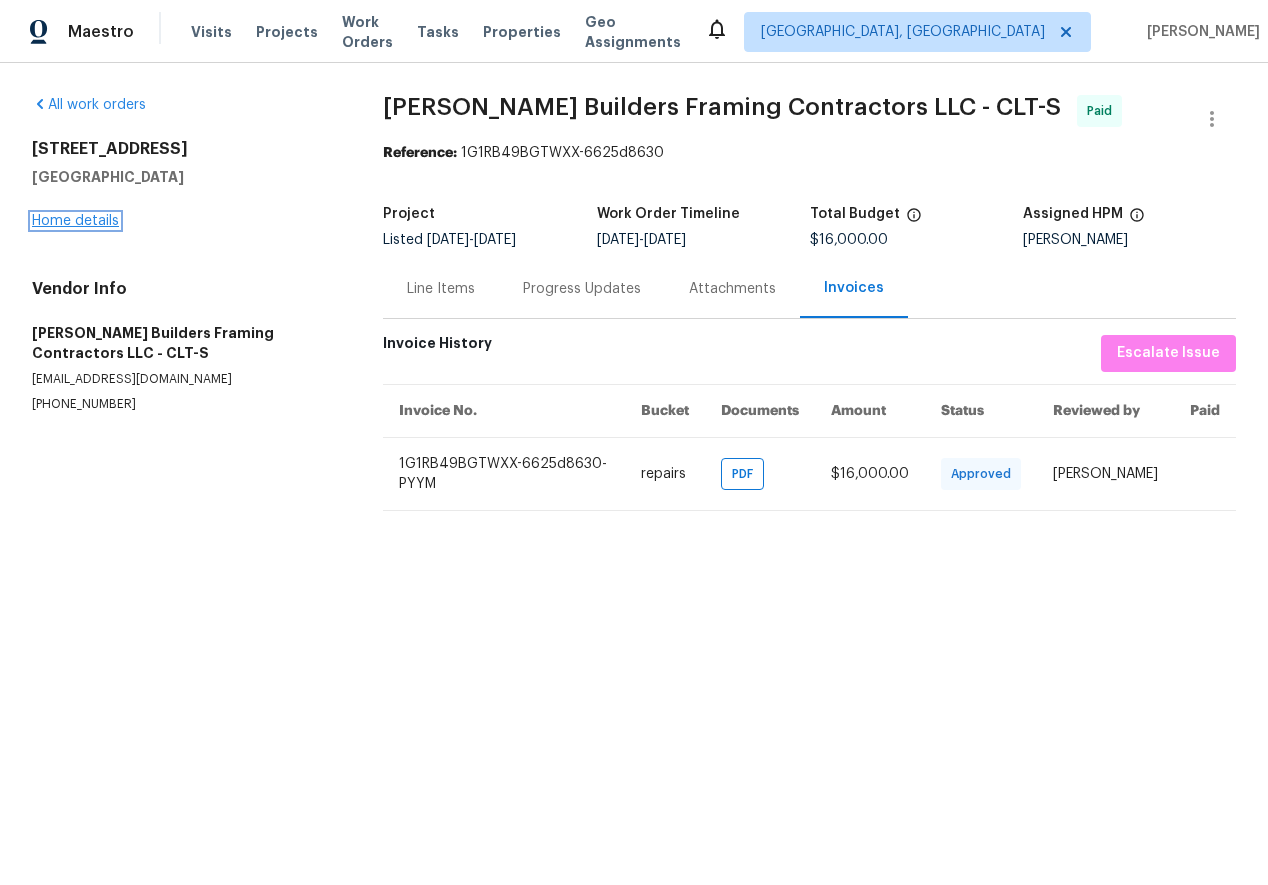 click on "Home details" at bounding box center [75, 221] 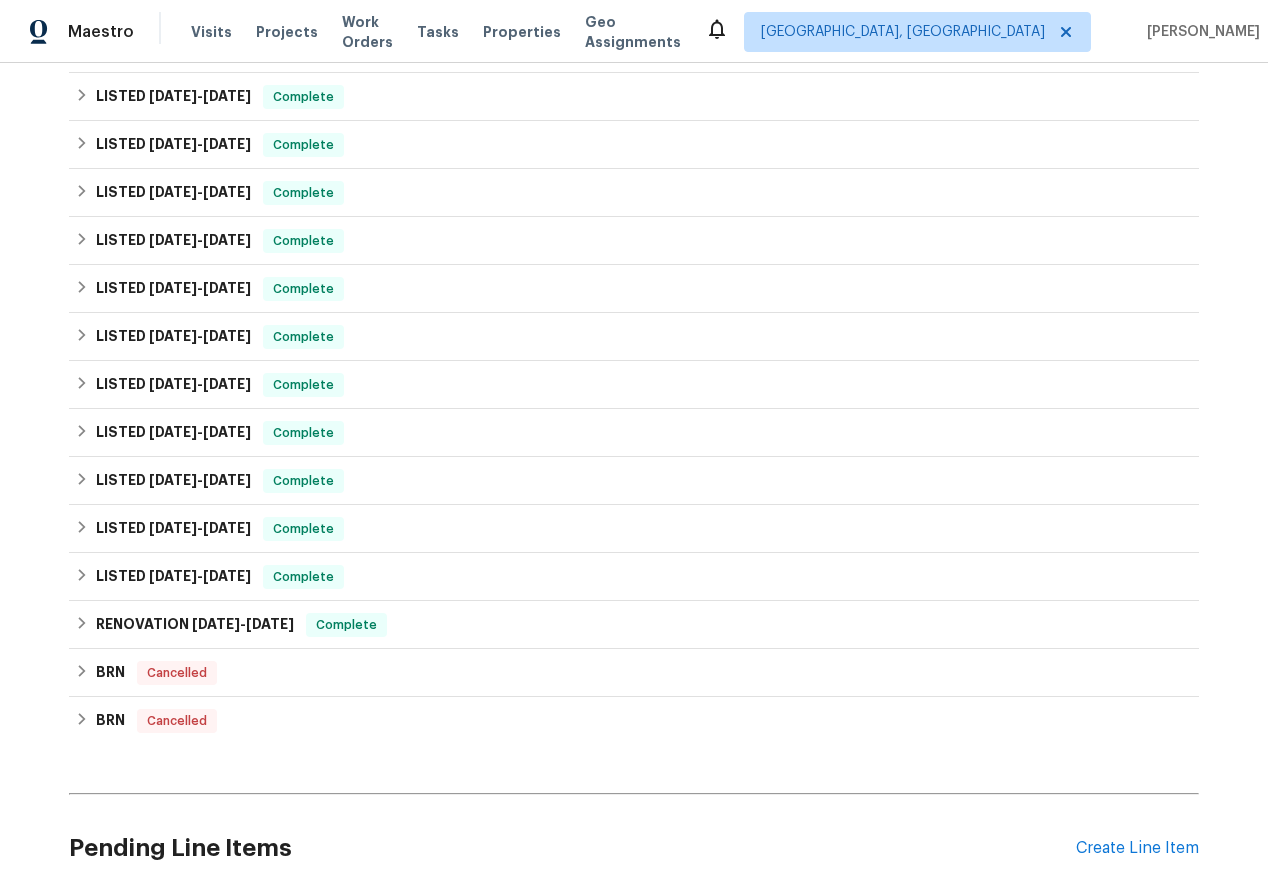 scroll, scrollTop: 385, scrollLeft: 0, axis: vertical 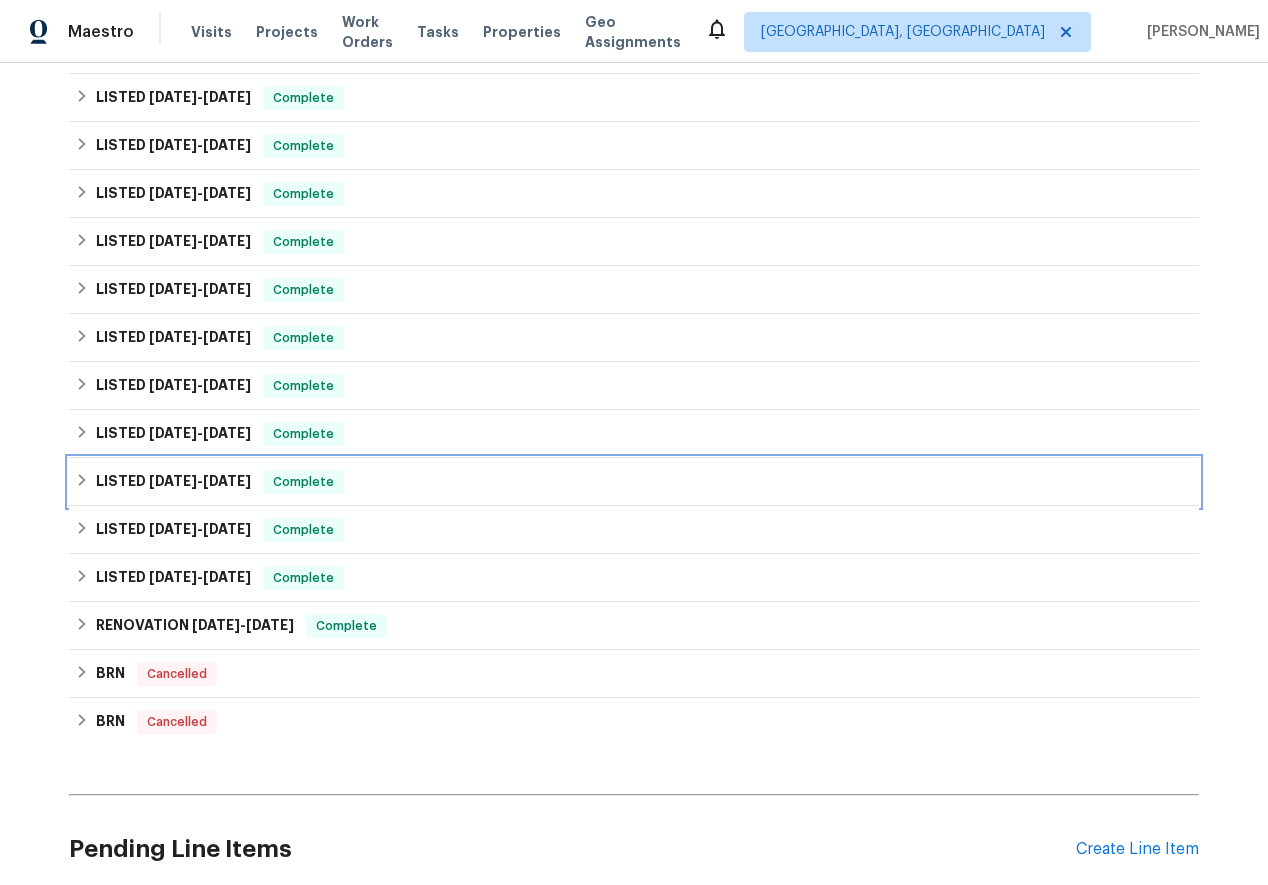 click 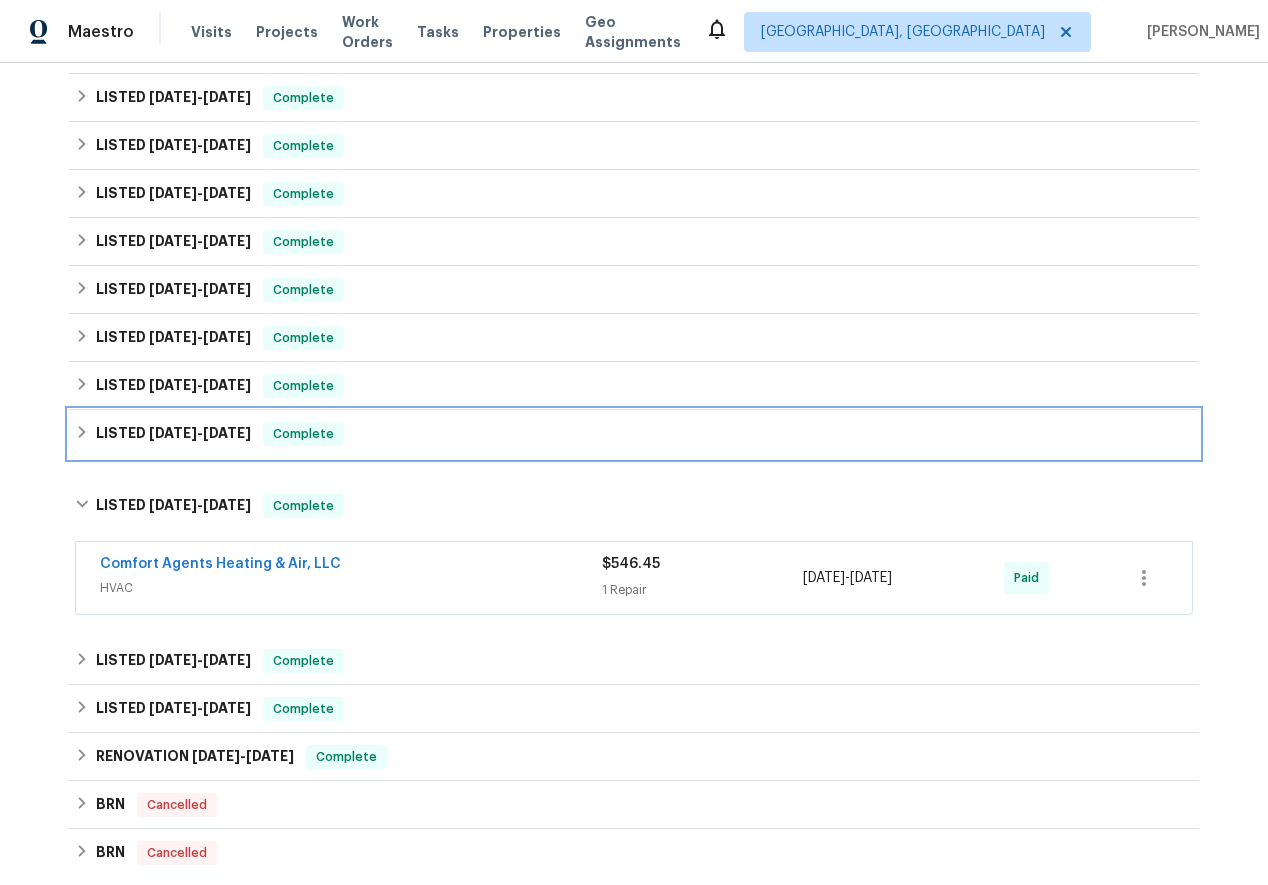 click 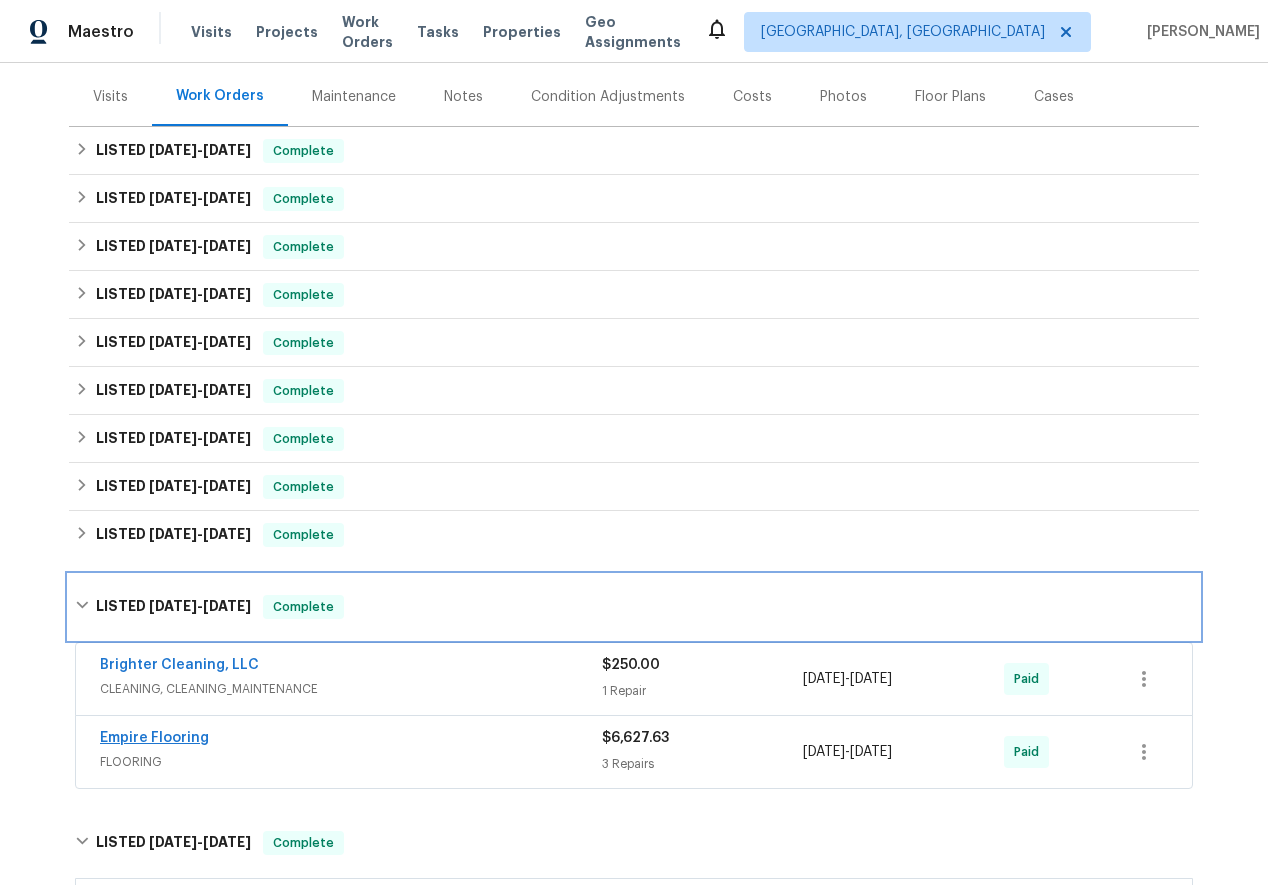 scroll, scrollTop: 215, scrollLeft: 0, axis: vertical 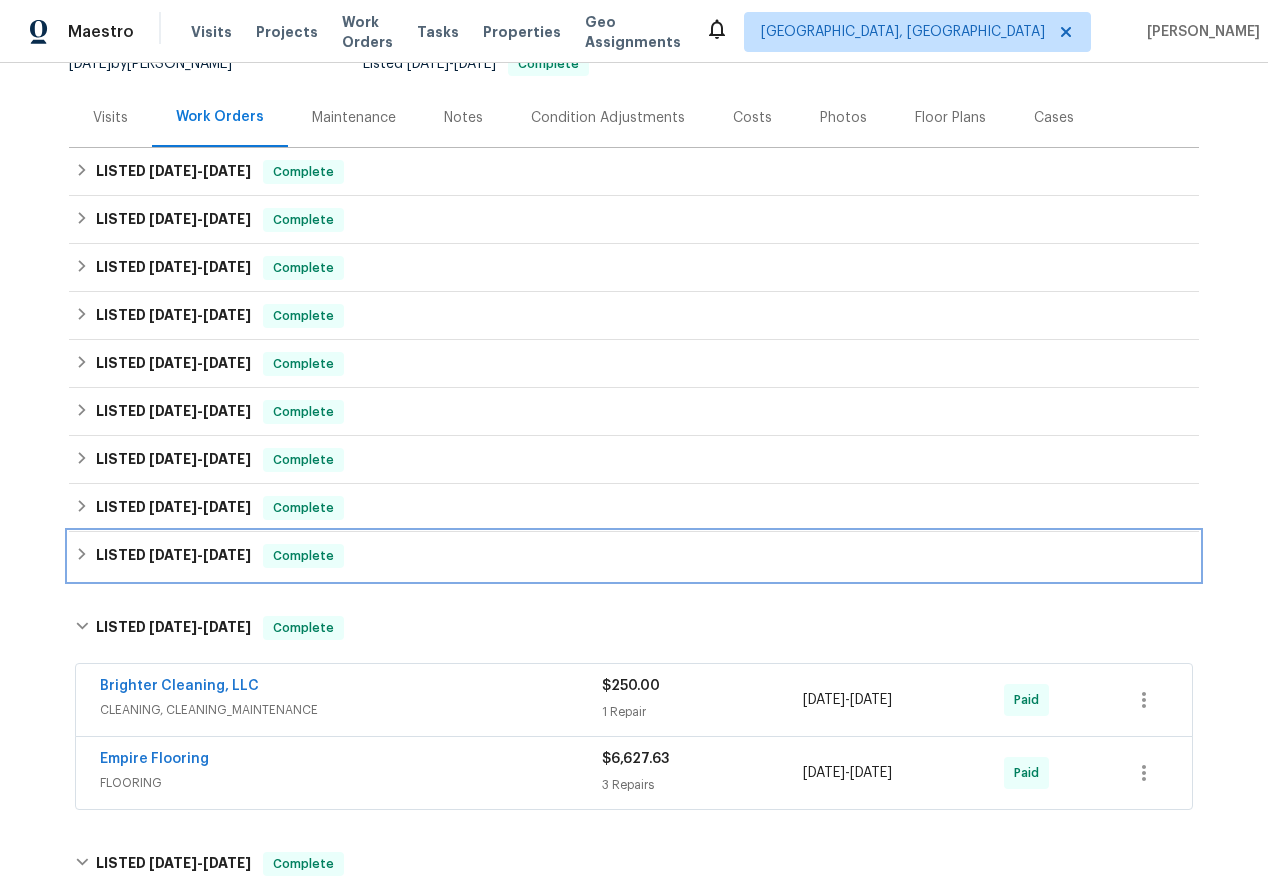 click 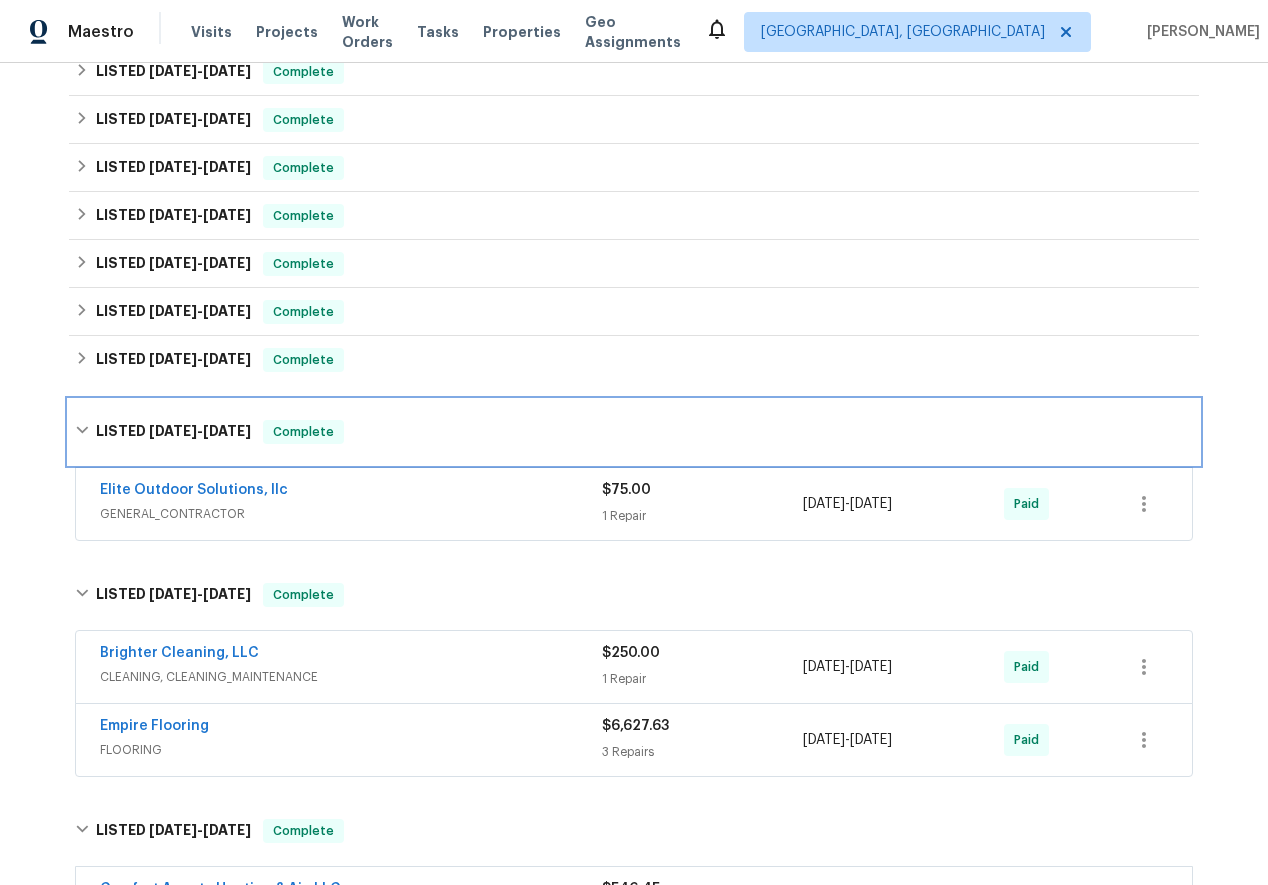 scroll, scrollTop: 365, scrollLeft: 0, axis: vertical 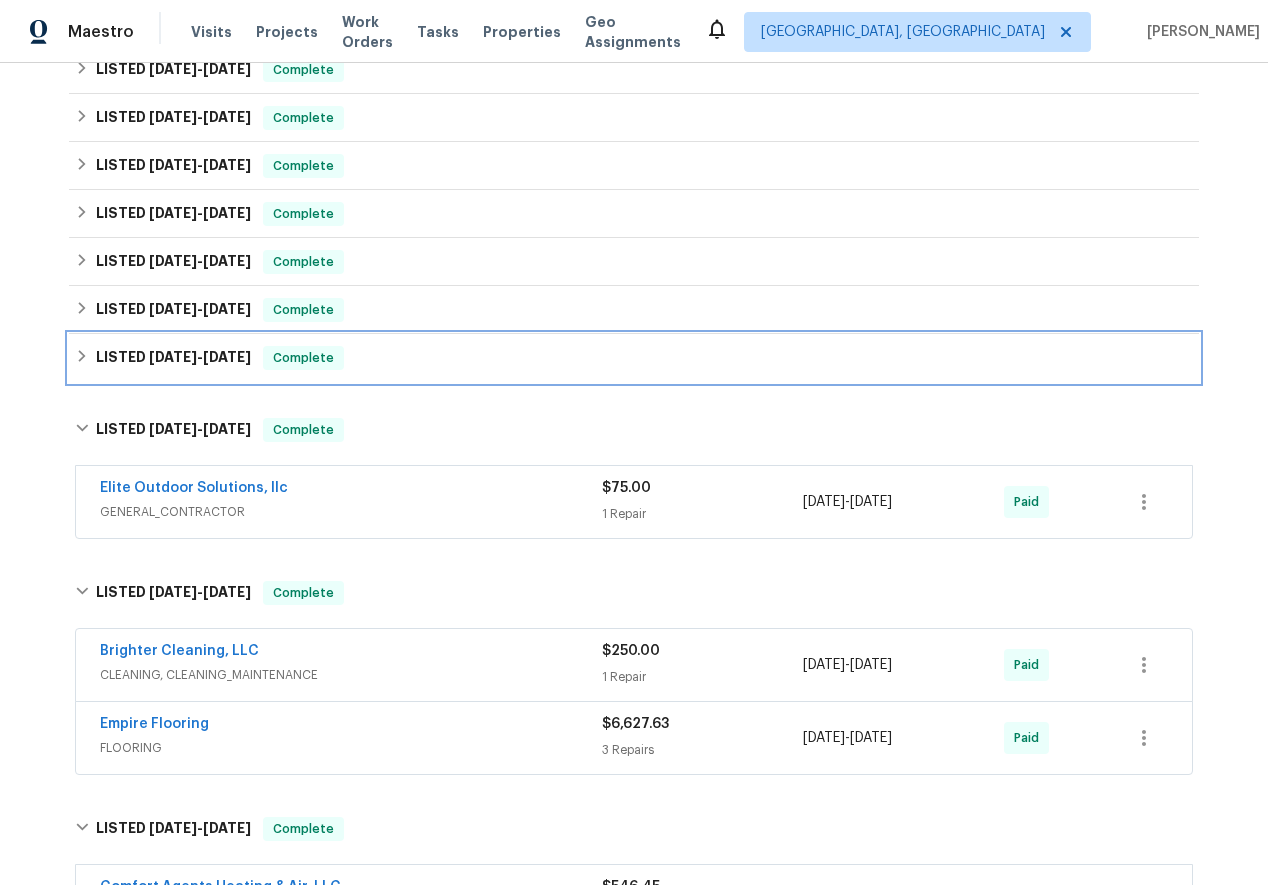 click 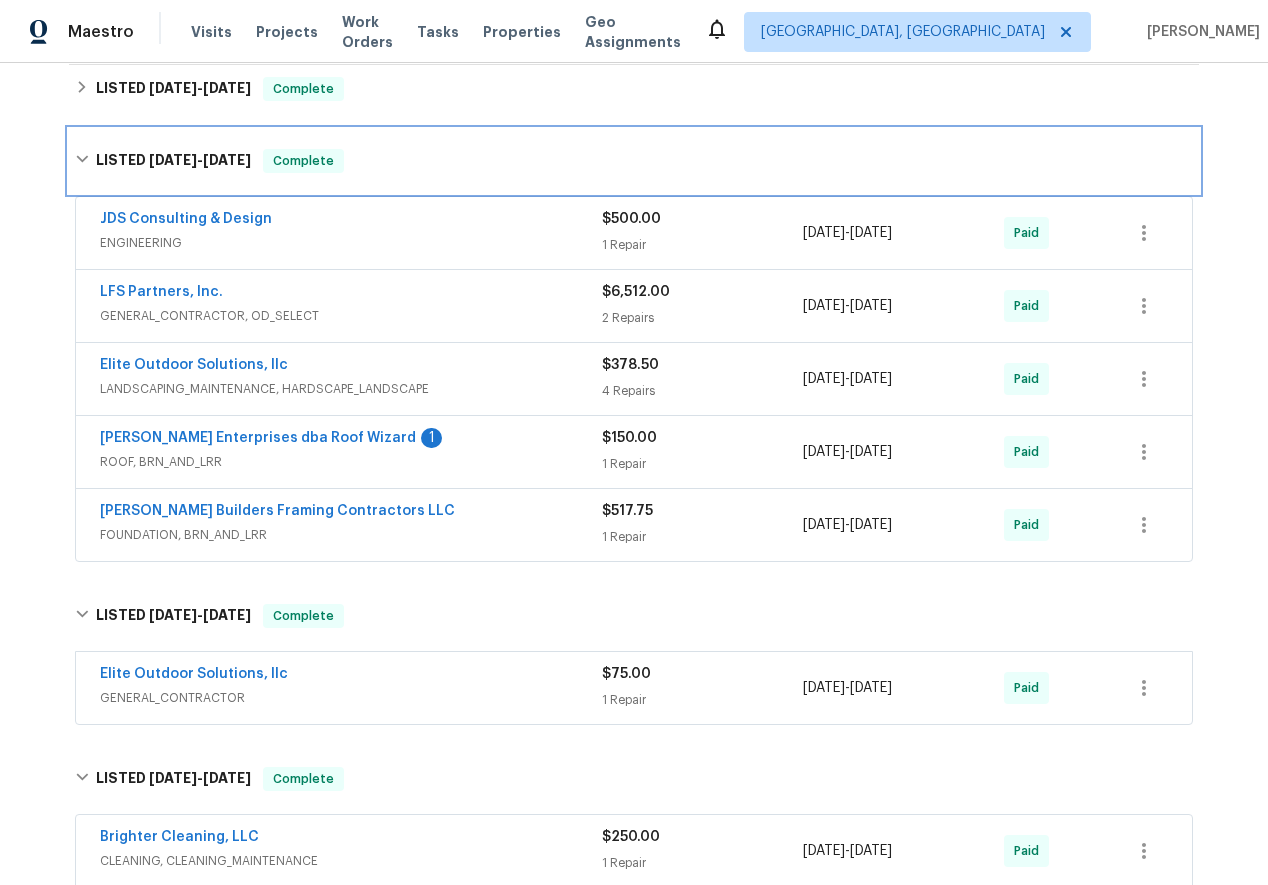 scroll, scrollTop: 584, scrollLeft: 0, axis: vertical 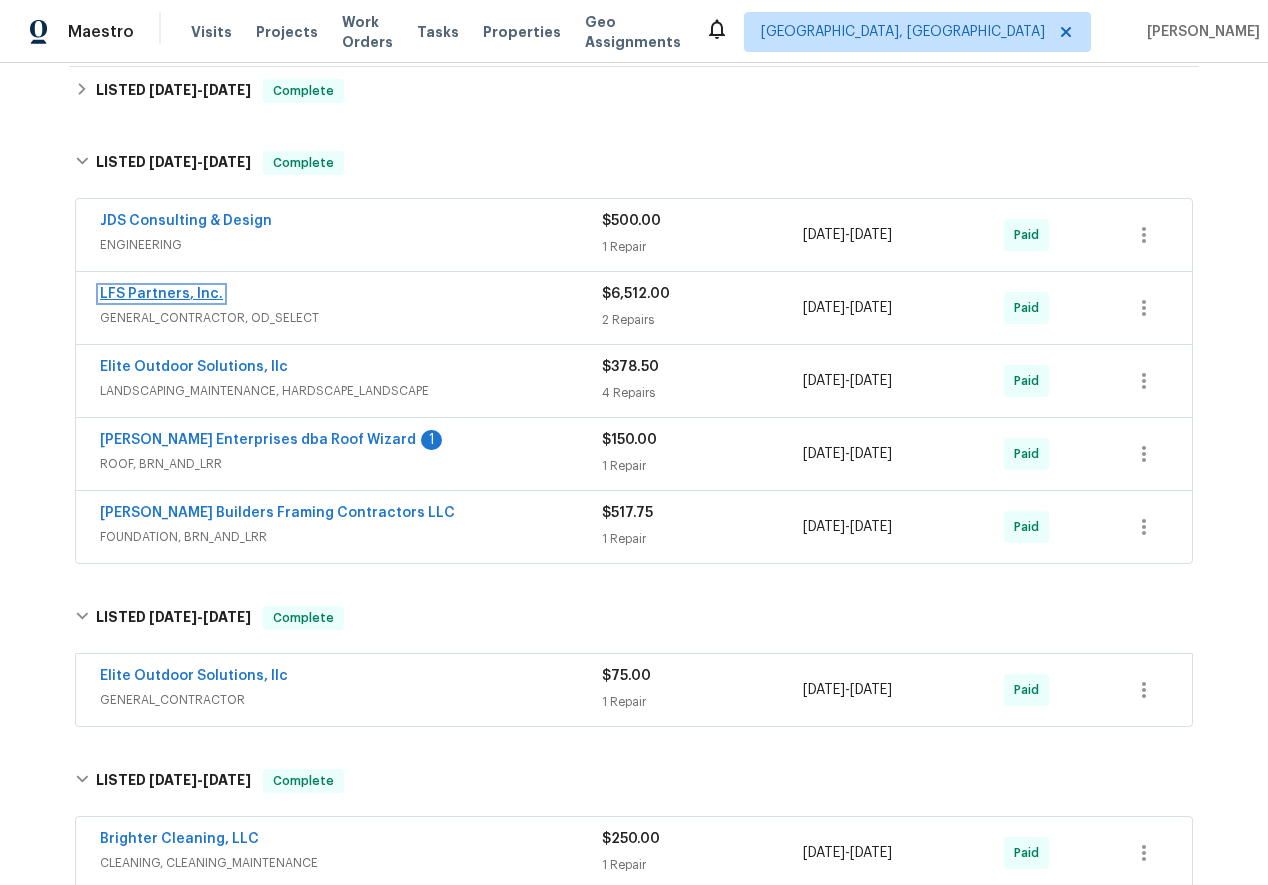 click on "LFS Partners, Inc." at bounding box center [161, 294] 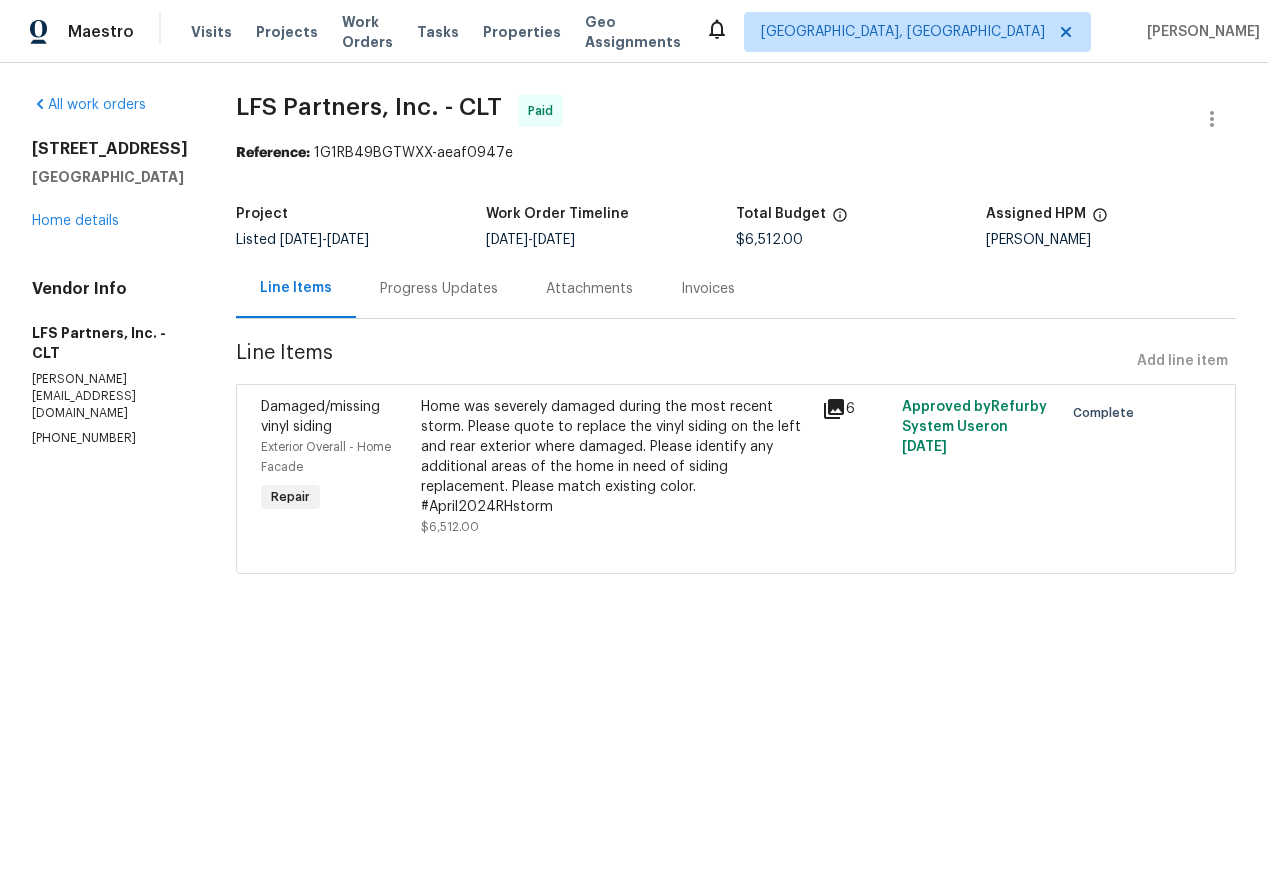 click on "Progress Updates" at bounding box center [439, 289] 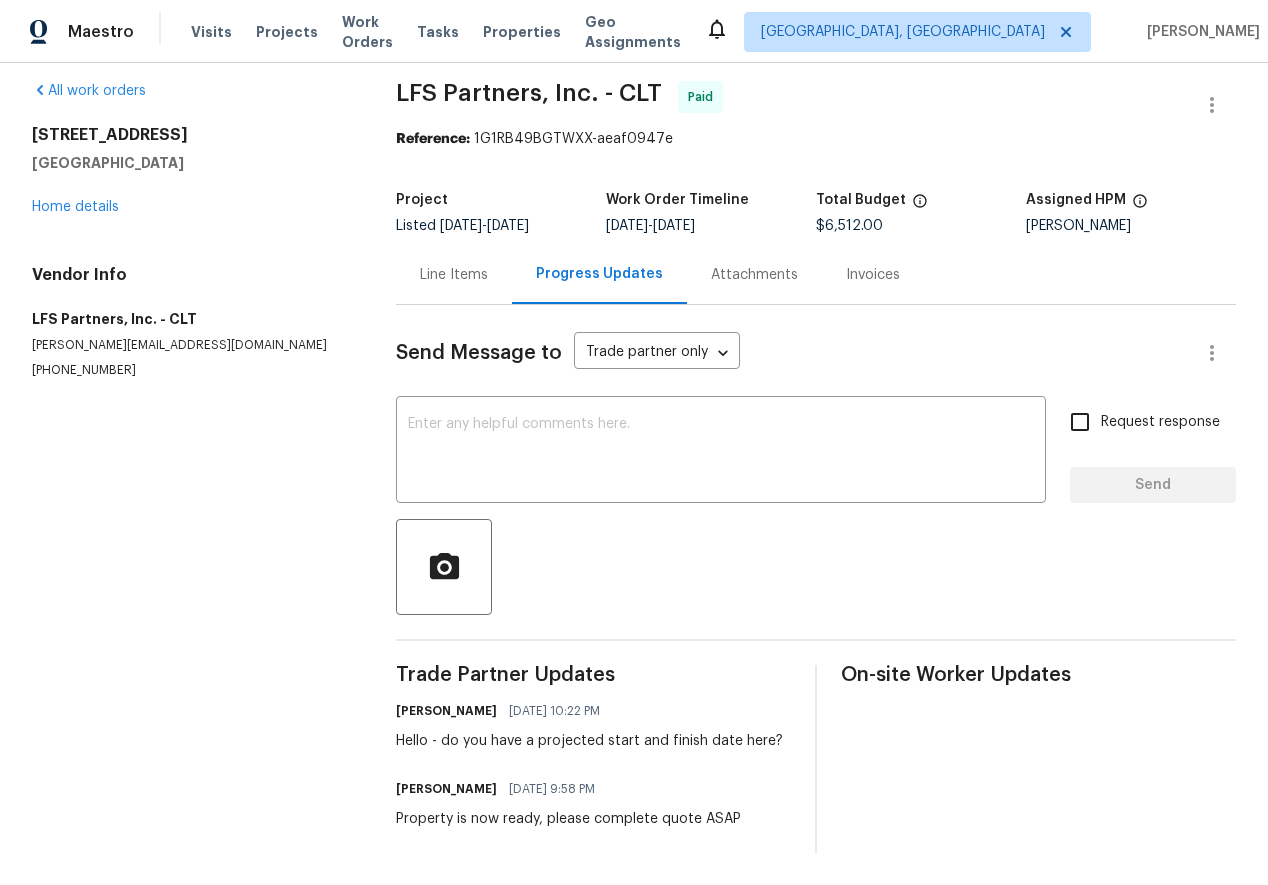 scroll, scrollTop: 14, scrollLeft: 0, axis: vertical 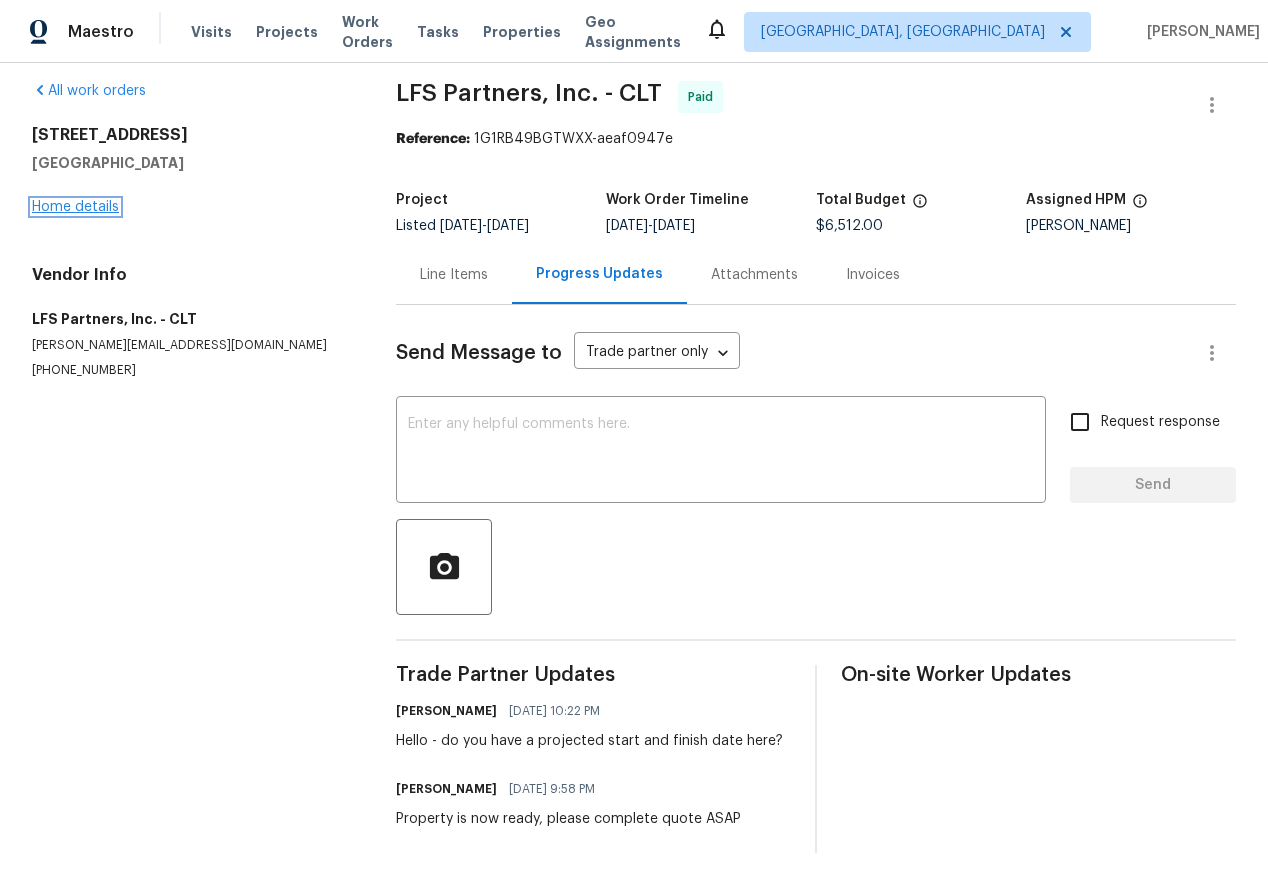 click on "Home details" at bounding box center [75, 207] 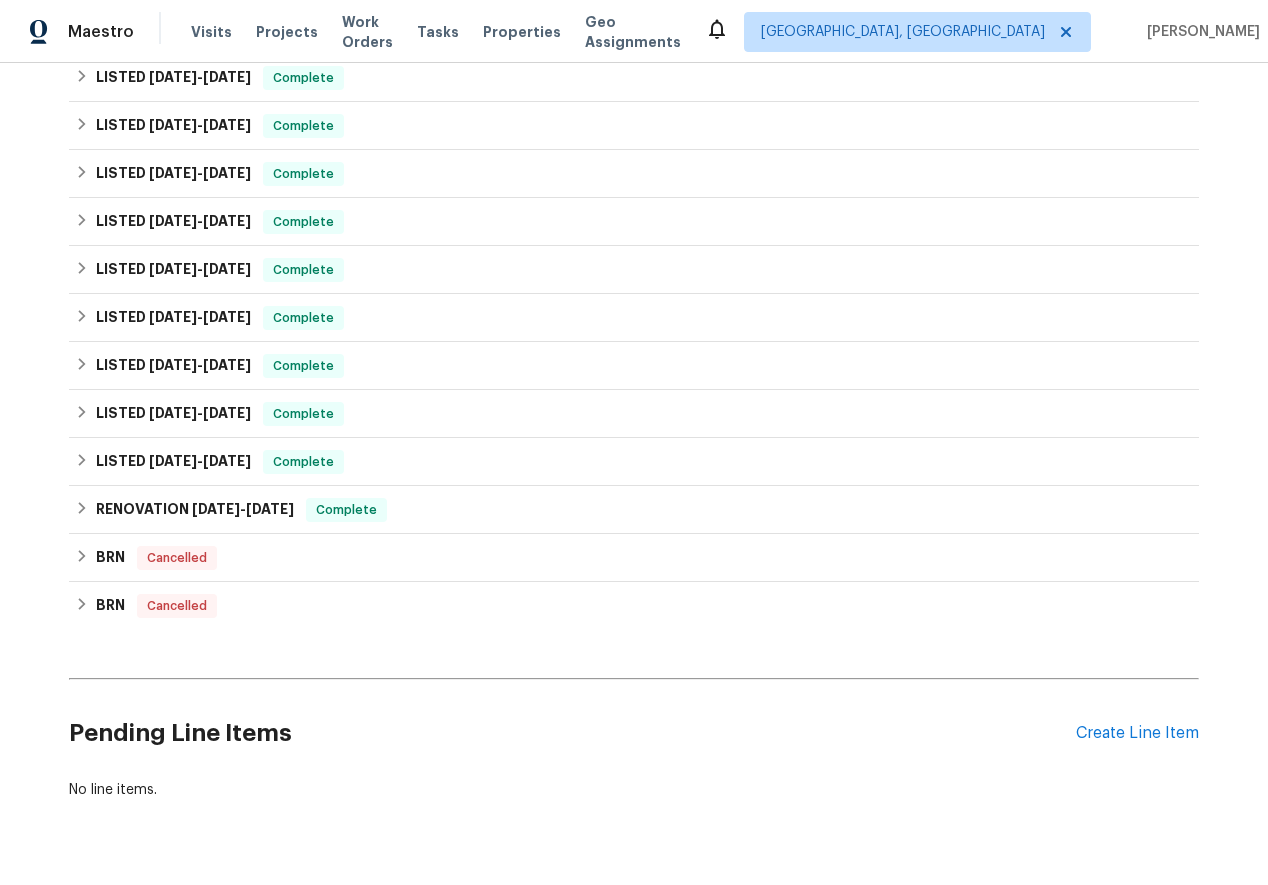 scroll, scrollTop: 523, scrollLeft: 0, axis: vertical 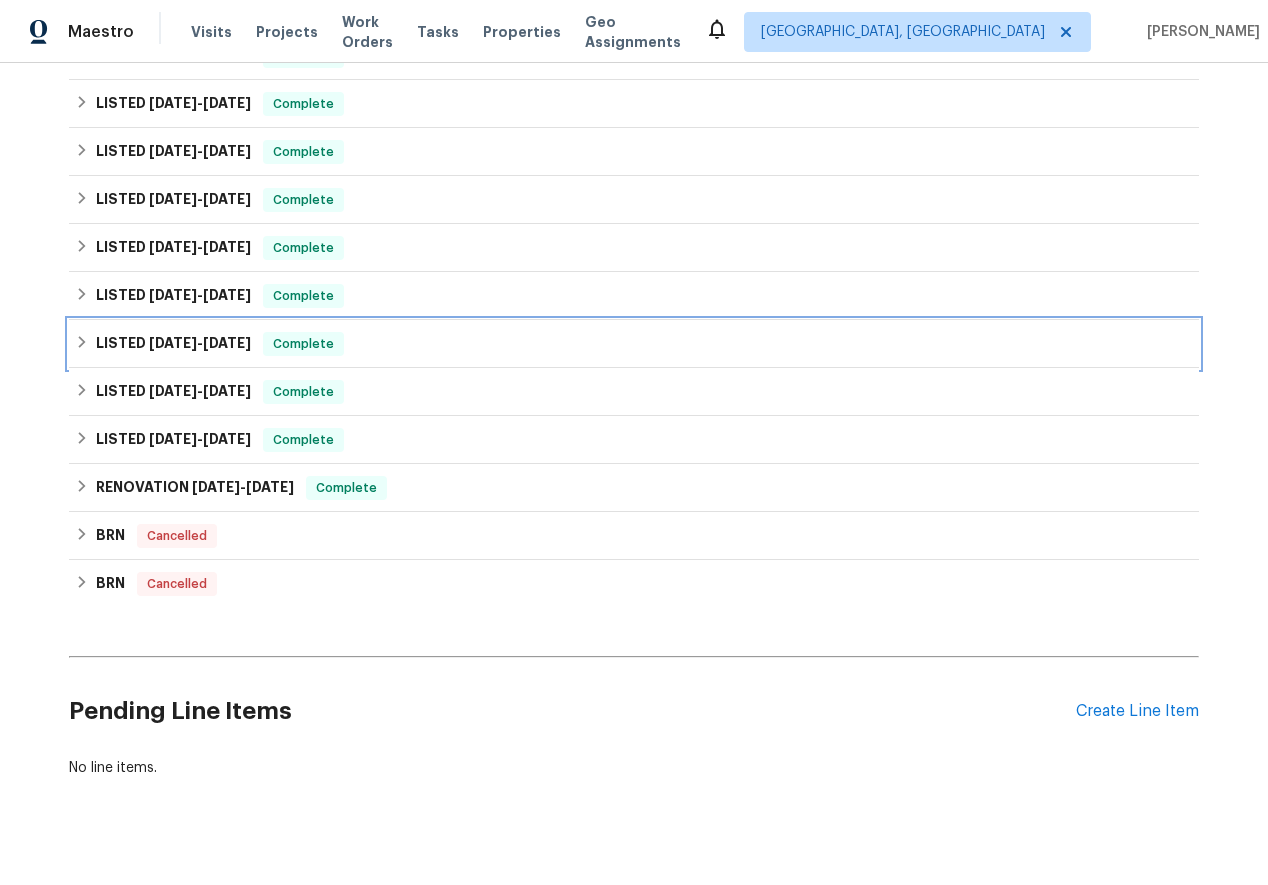 click 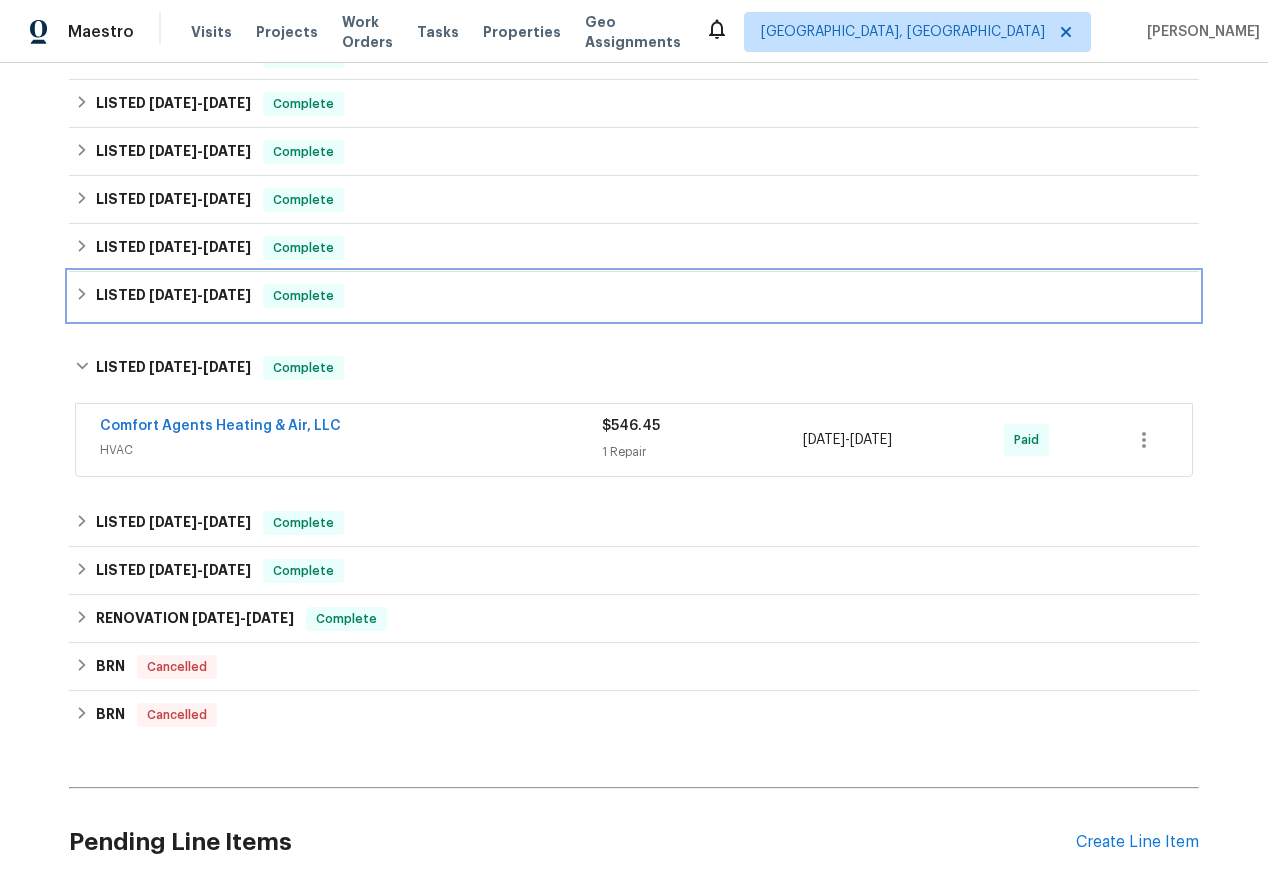 click 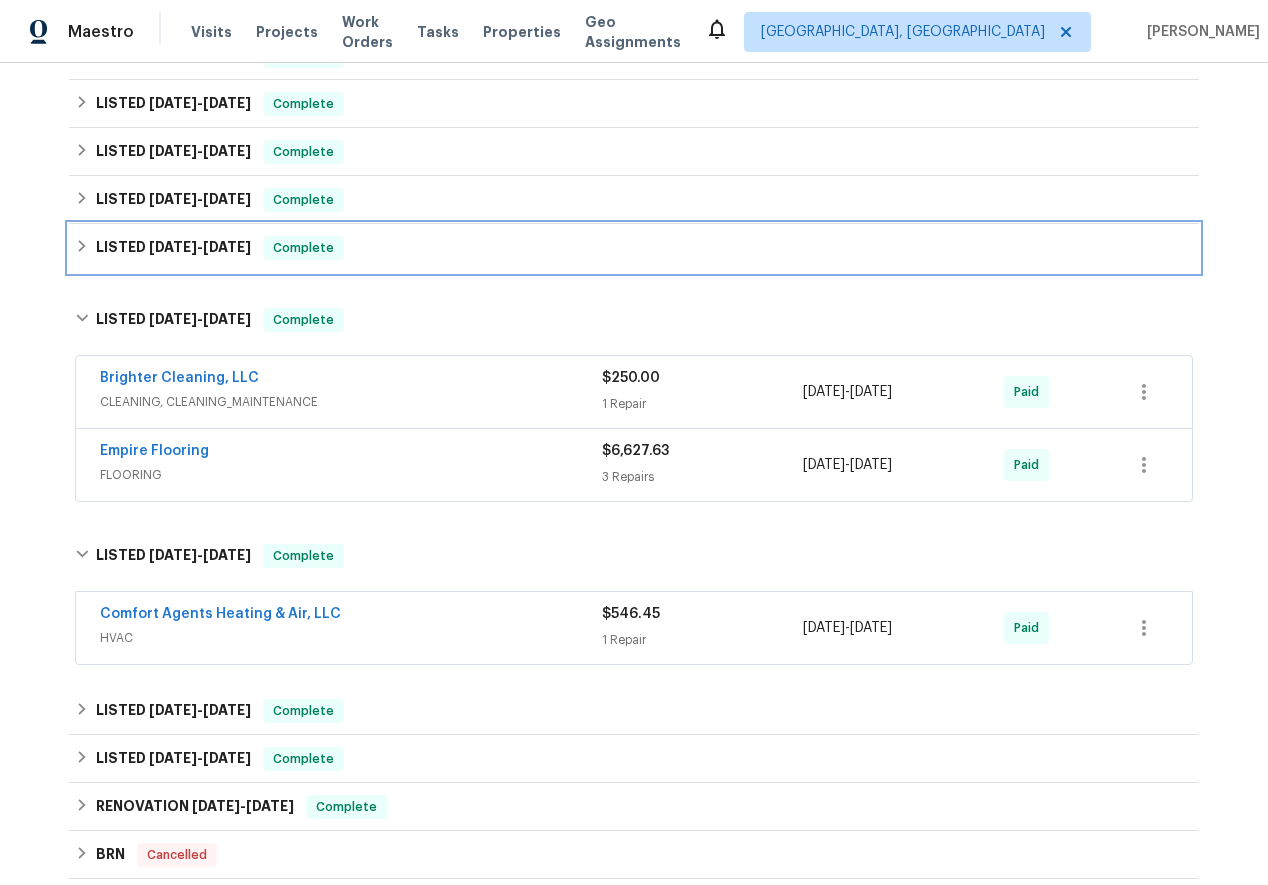 click on "LISTED   4/14/24  -  4/20/24 Complete" at bounding box center (634, 248) 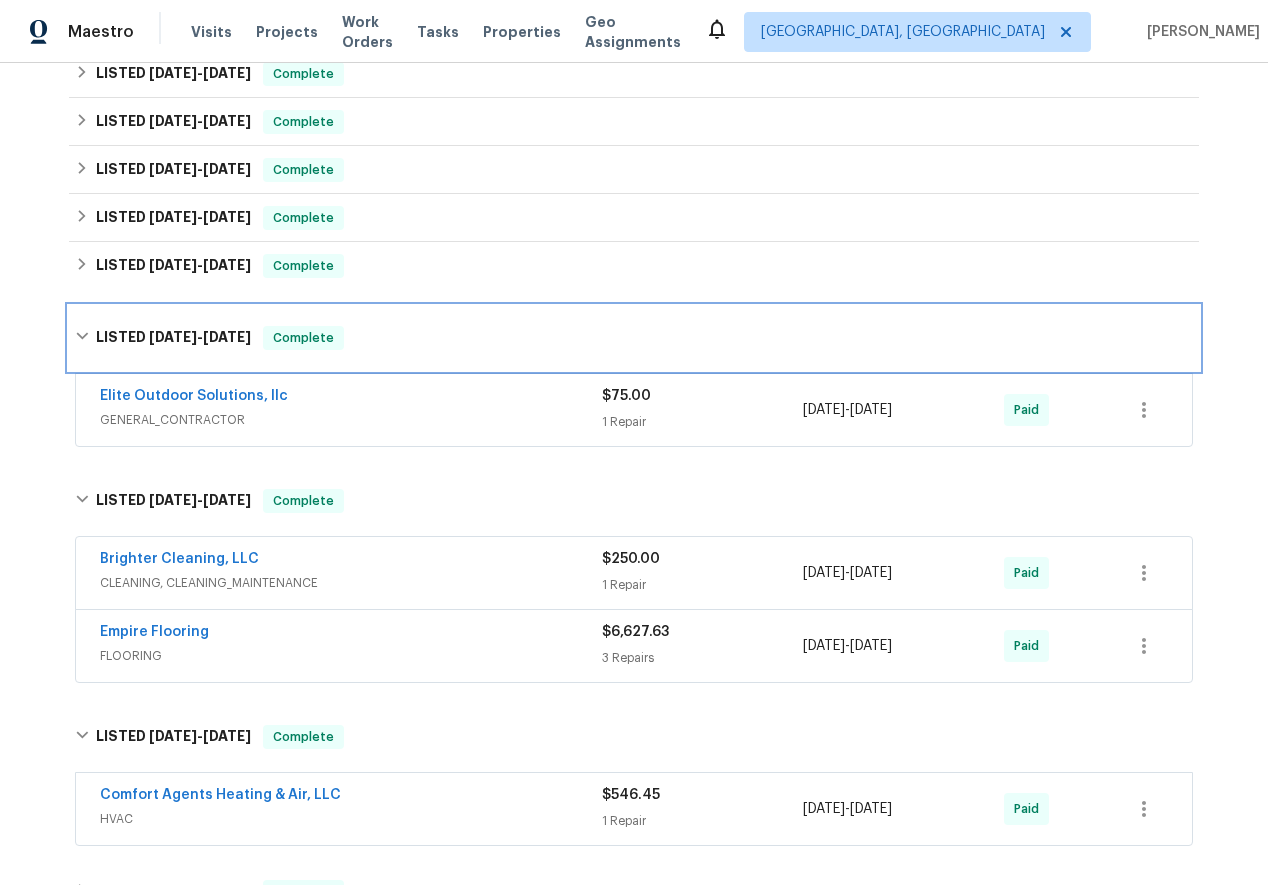 scroll, scrollTop: 456, scrollLeft: 0, axis: vertical 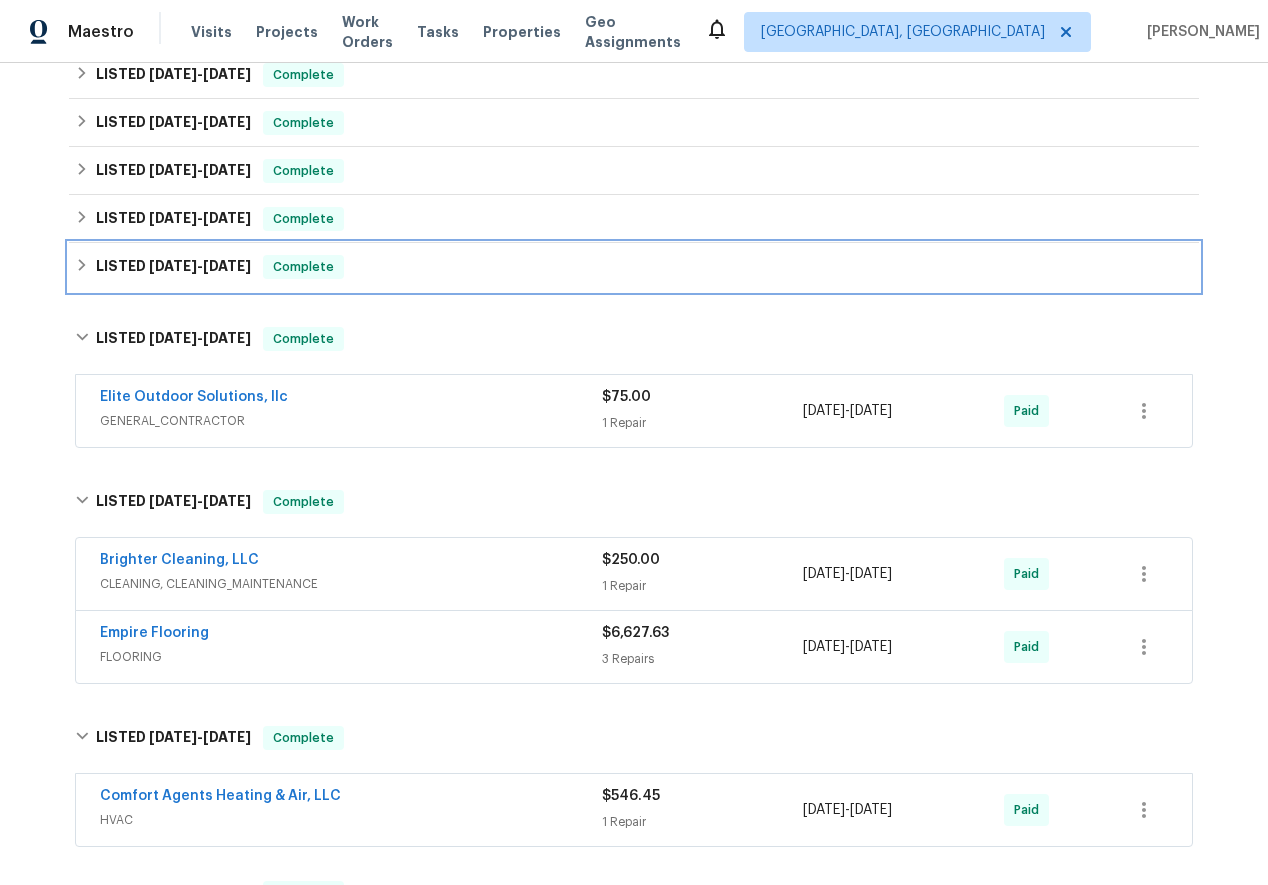 click 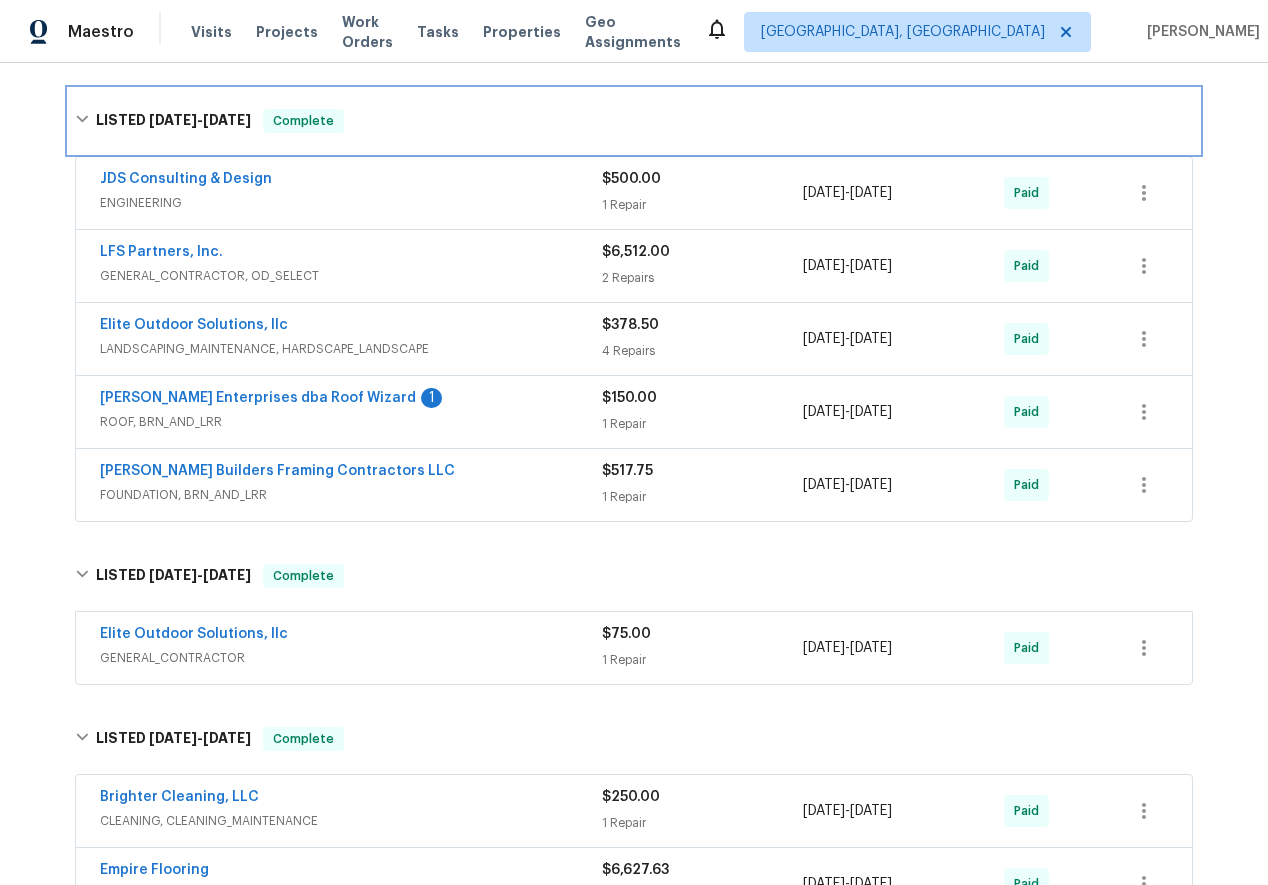 scroll, scrollTop: 629, scrollLeft: 0, axis: vertical 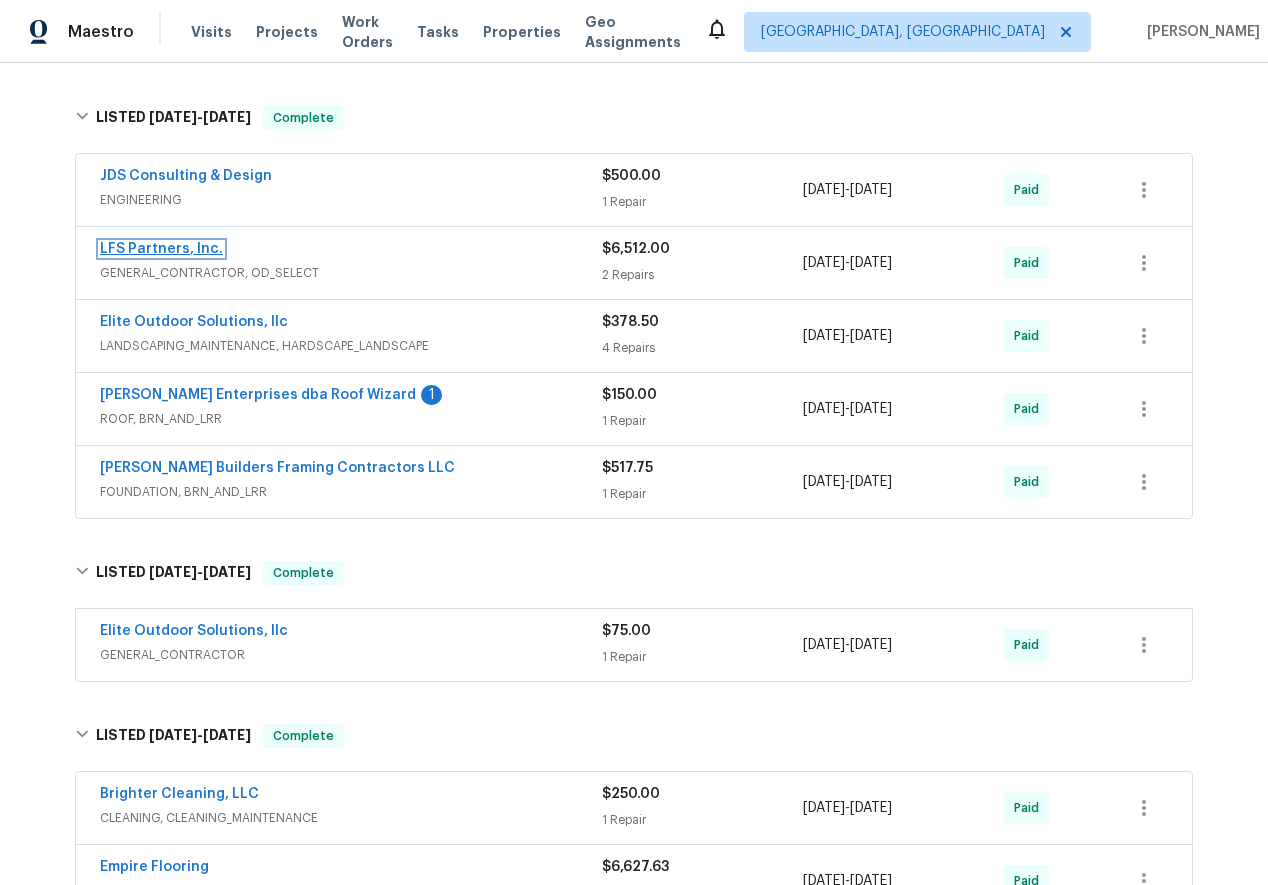 click on "LFS Partners, Inc." at bounding box center [161, 249] 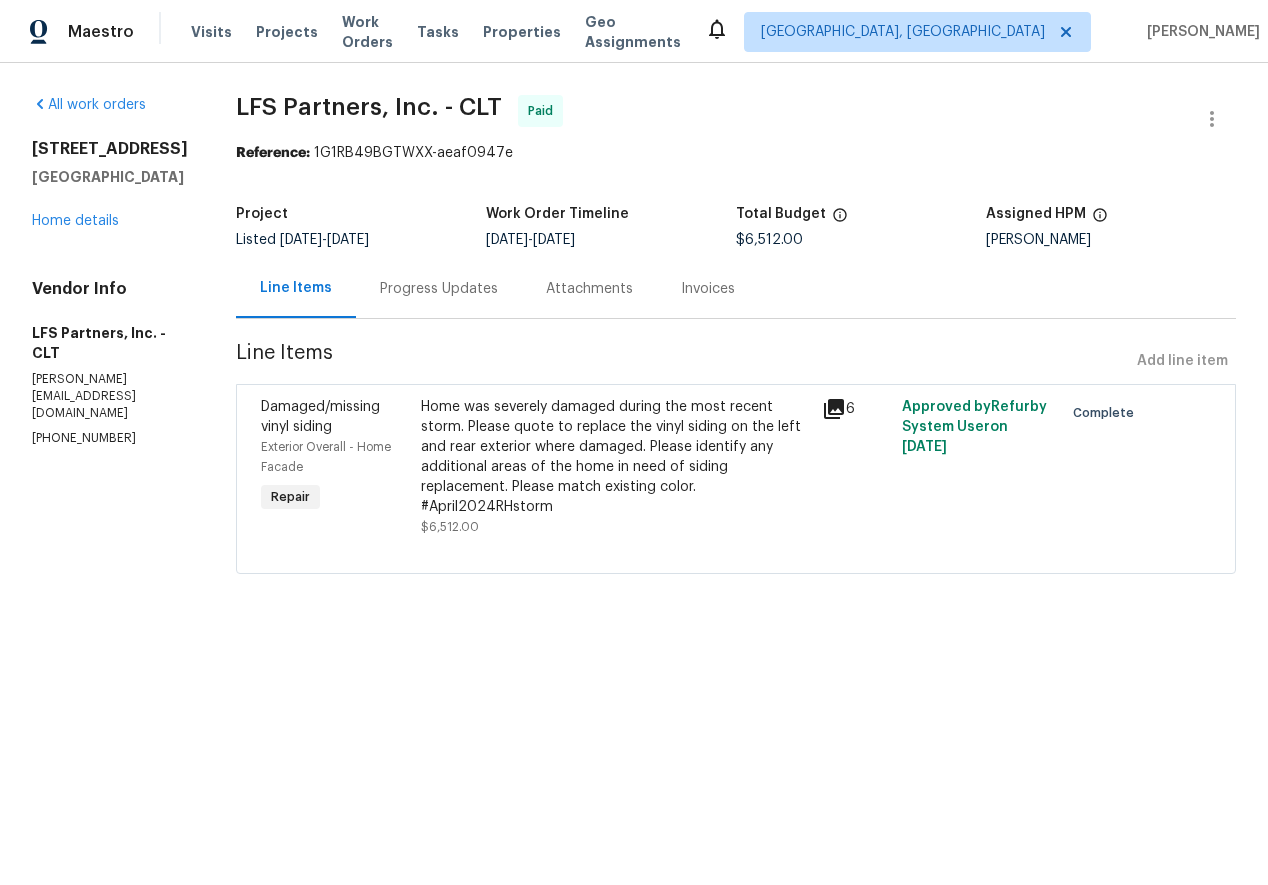 click 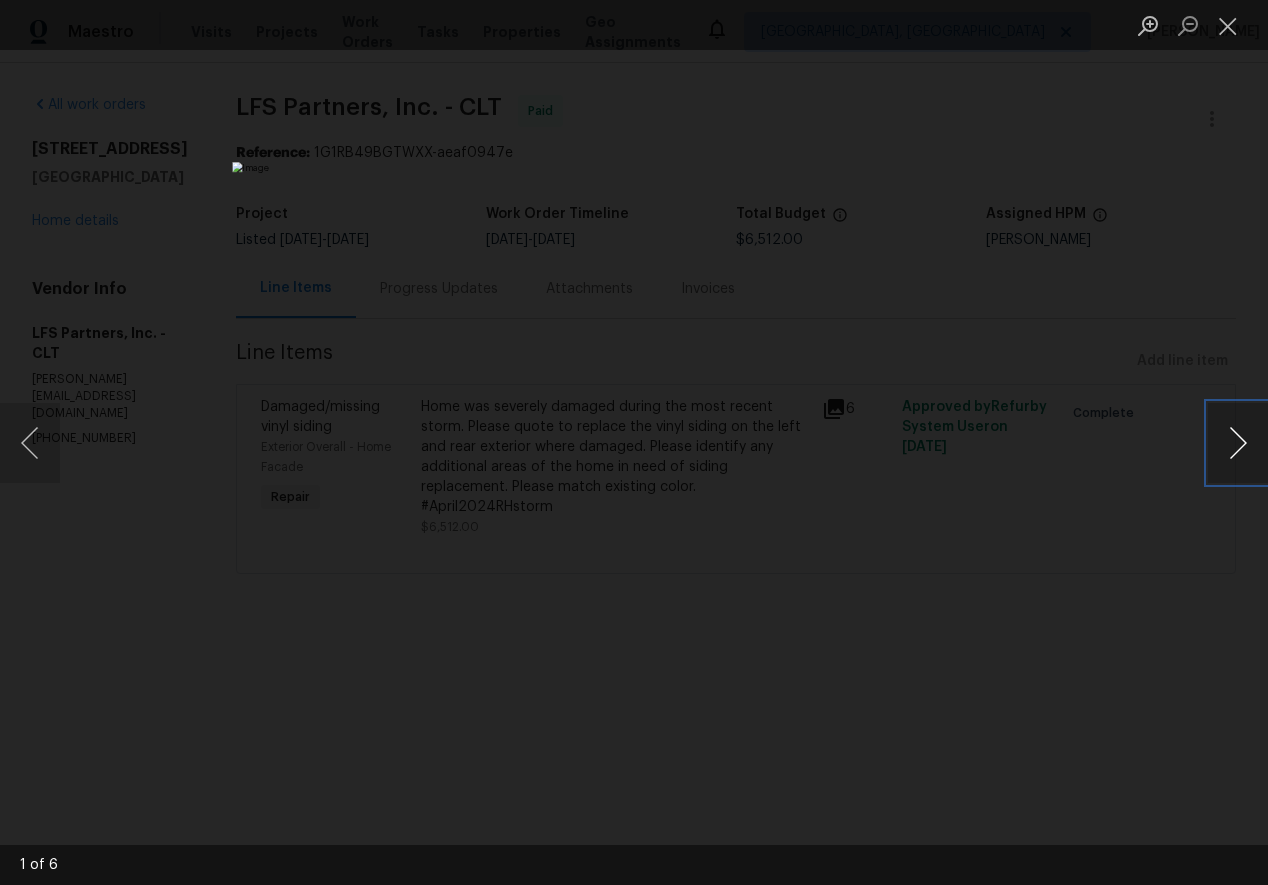 click at bounding box center (1238, 443) 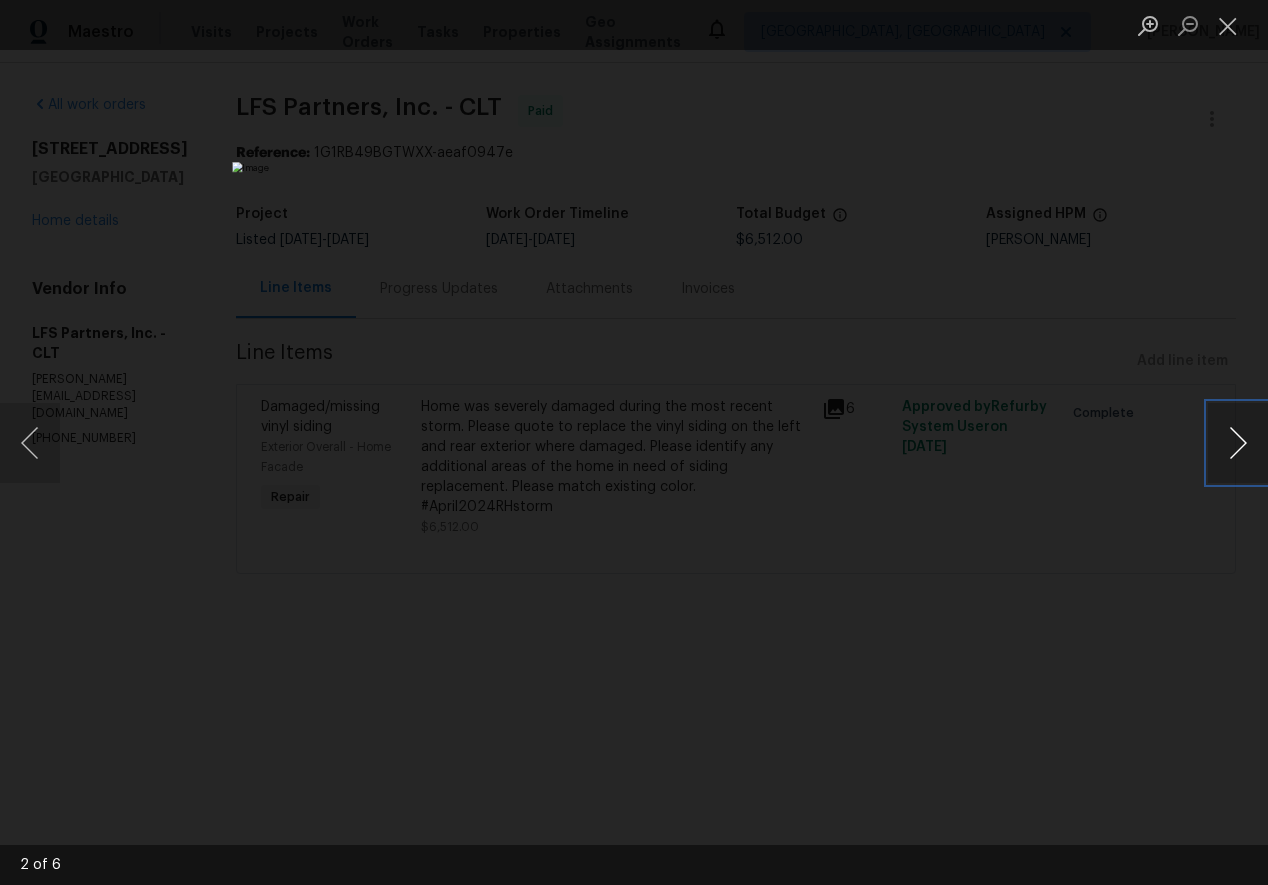 click at bounding box center [1238, 443] 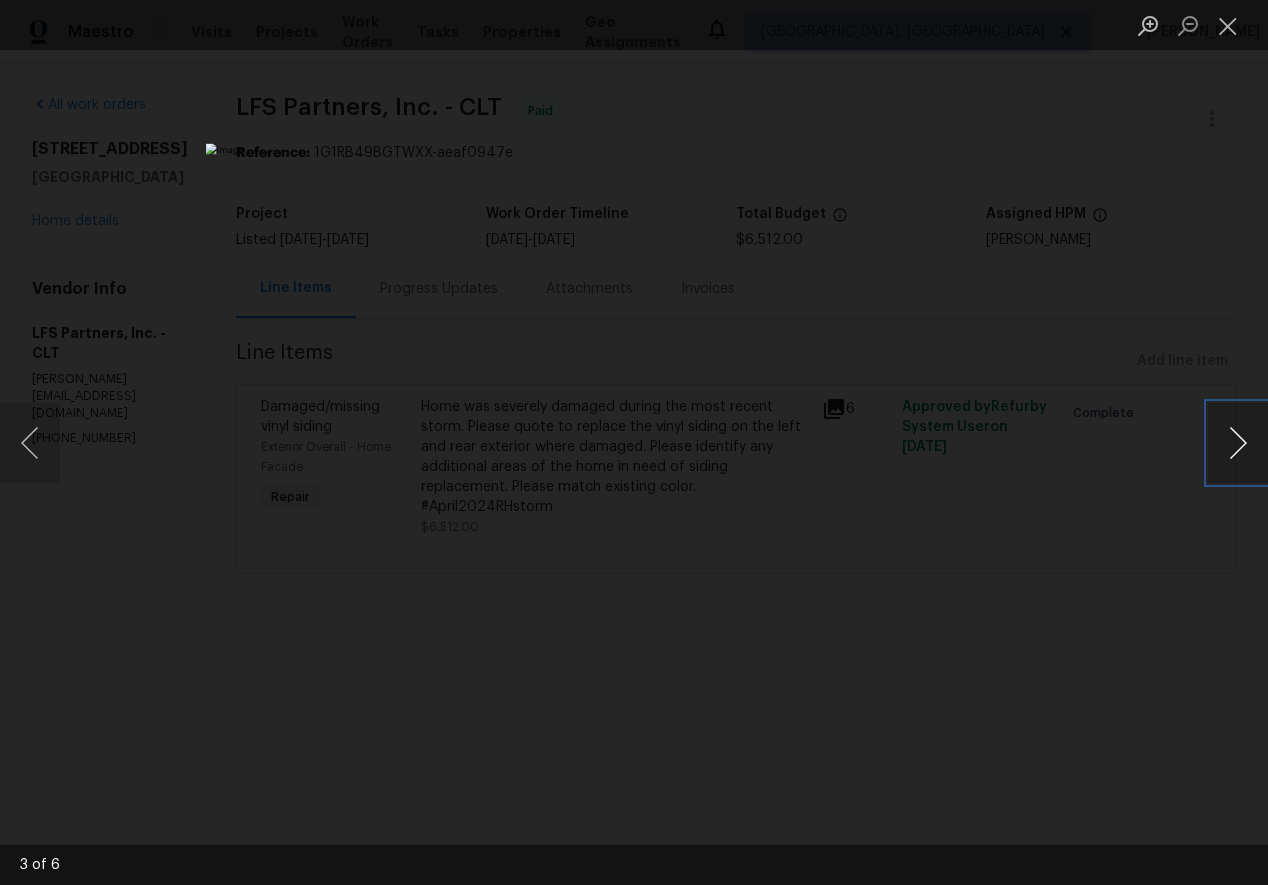 click at bounding box center (1238, 443) 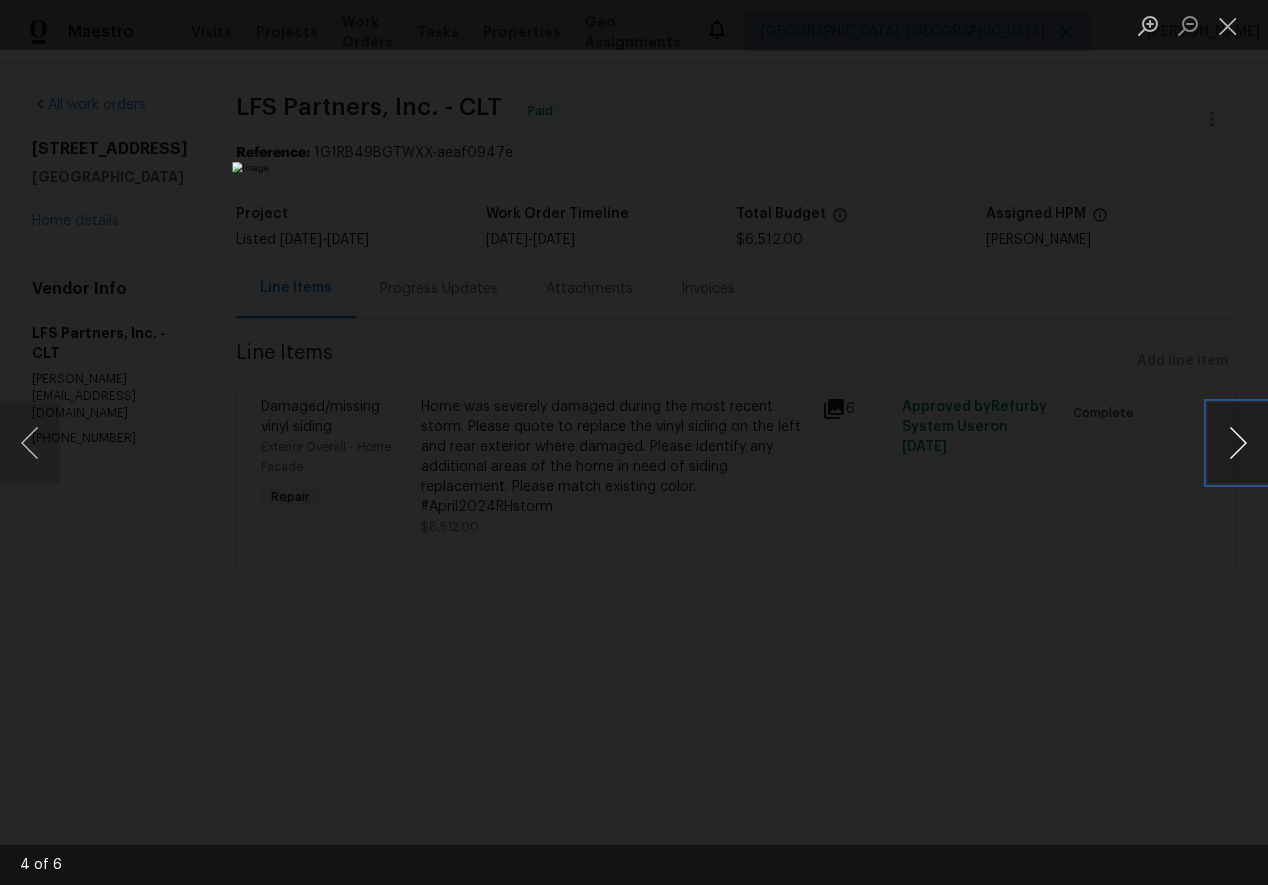 click at bounding box center (1238, 443) 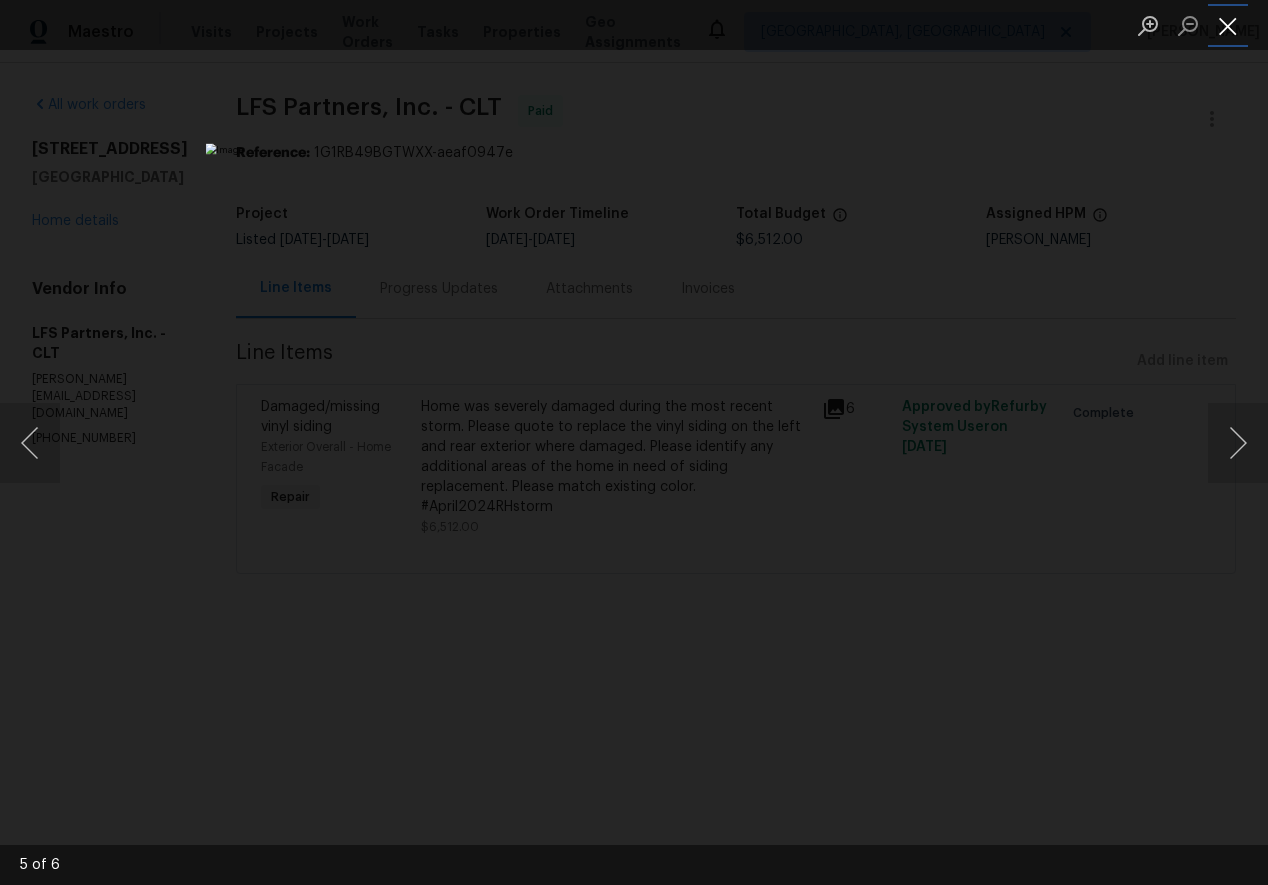 click at bounding box center (1228, 25) 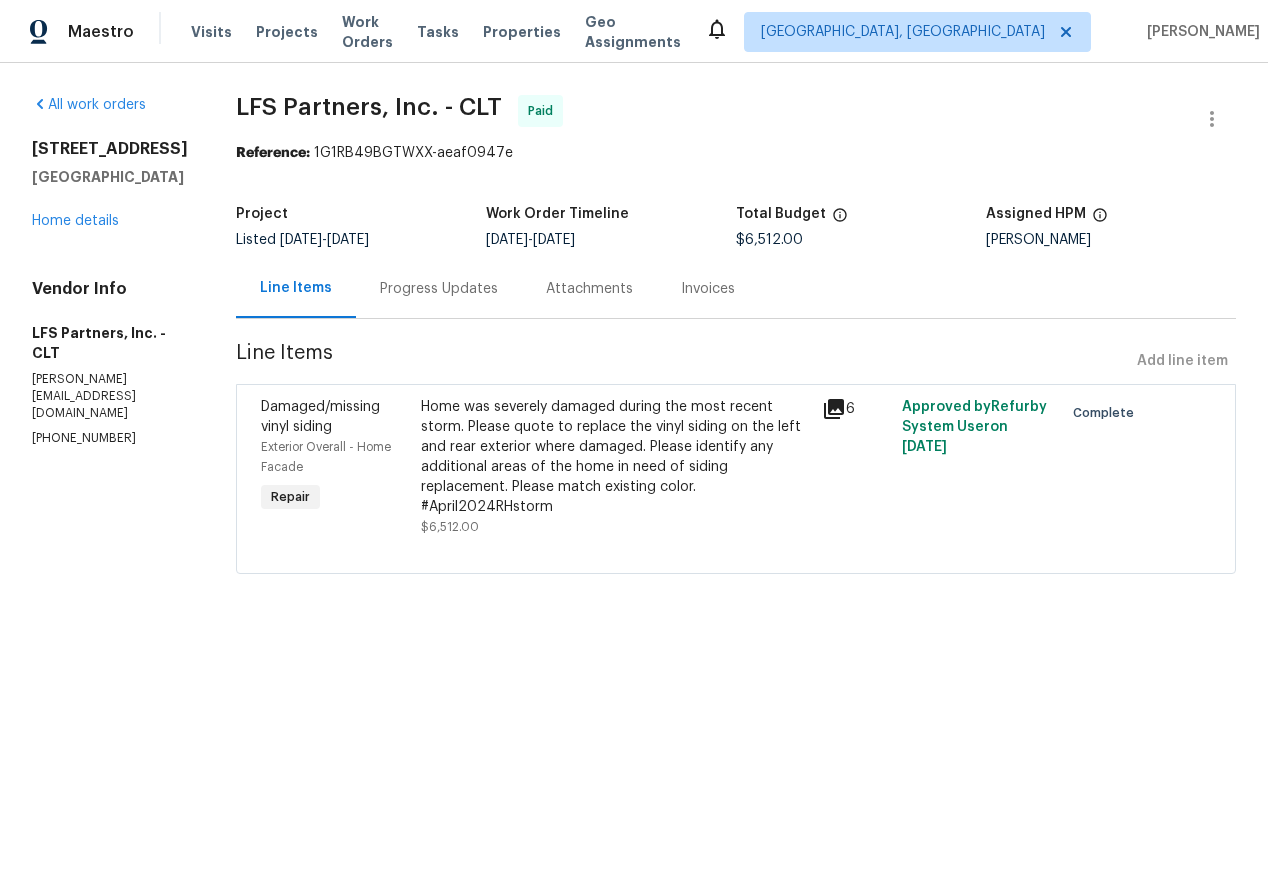 click on "728 Jefferson Ave Rock Hill, SC 29730 Home details" at bounding box center (110, 185) 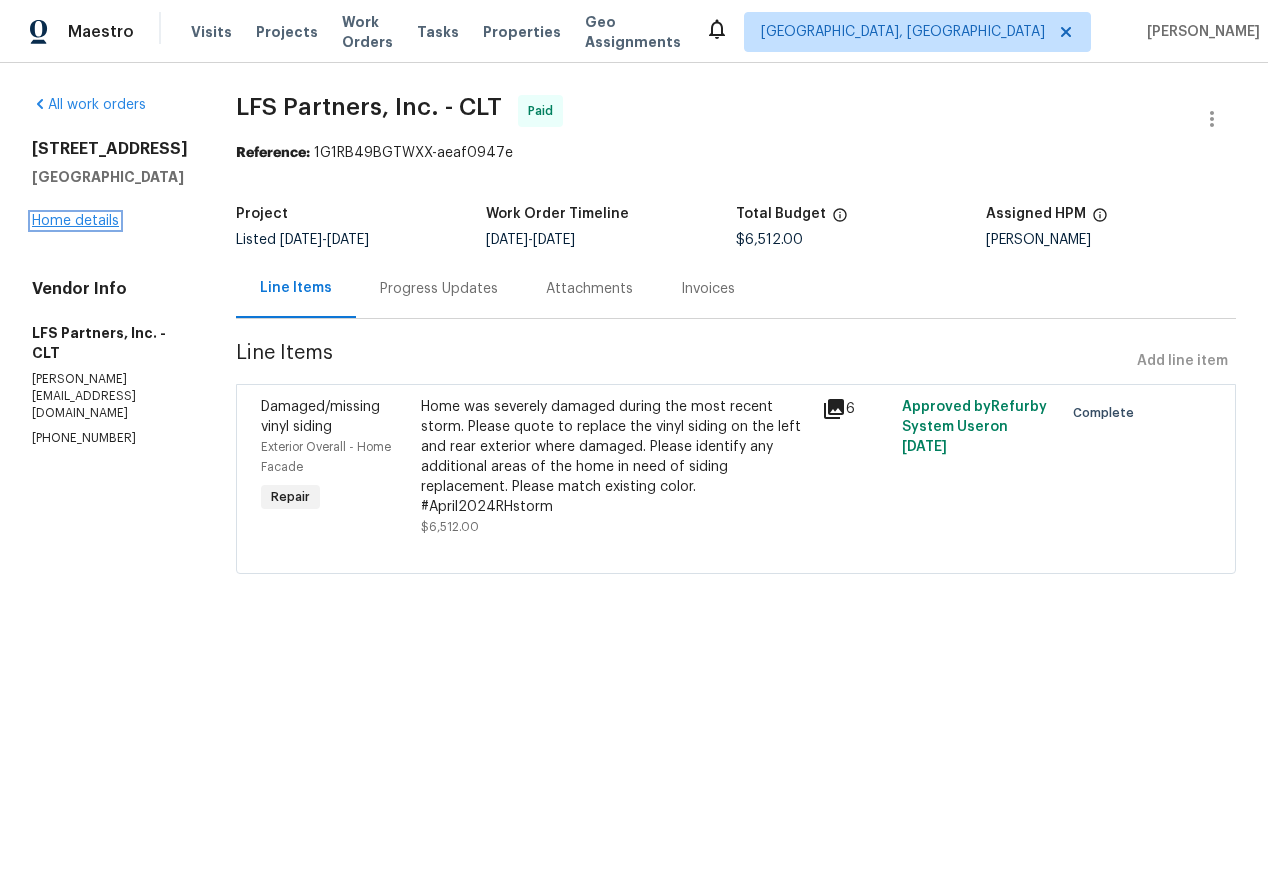 click on "Home details" at bounding box center (75, 221) 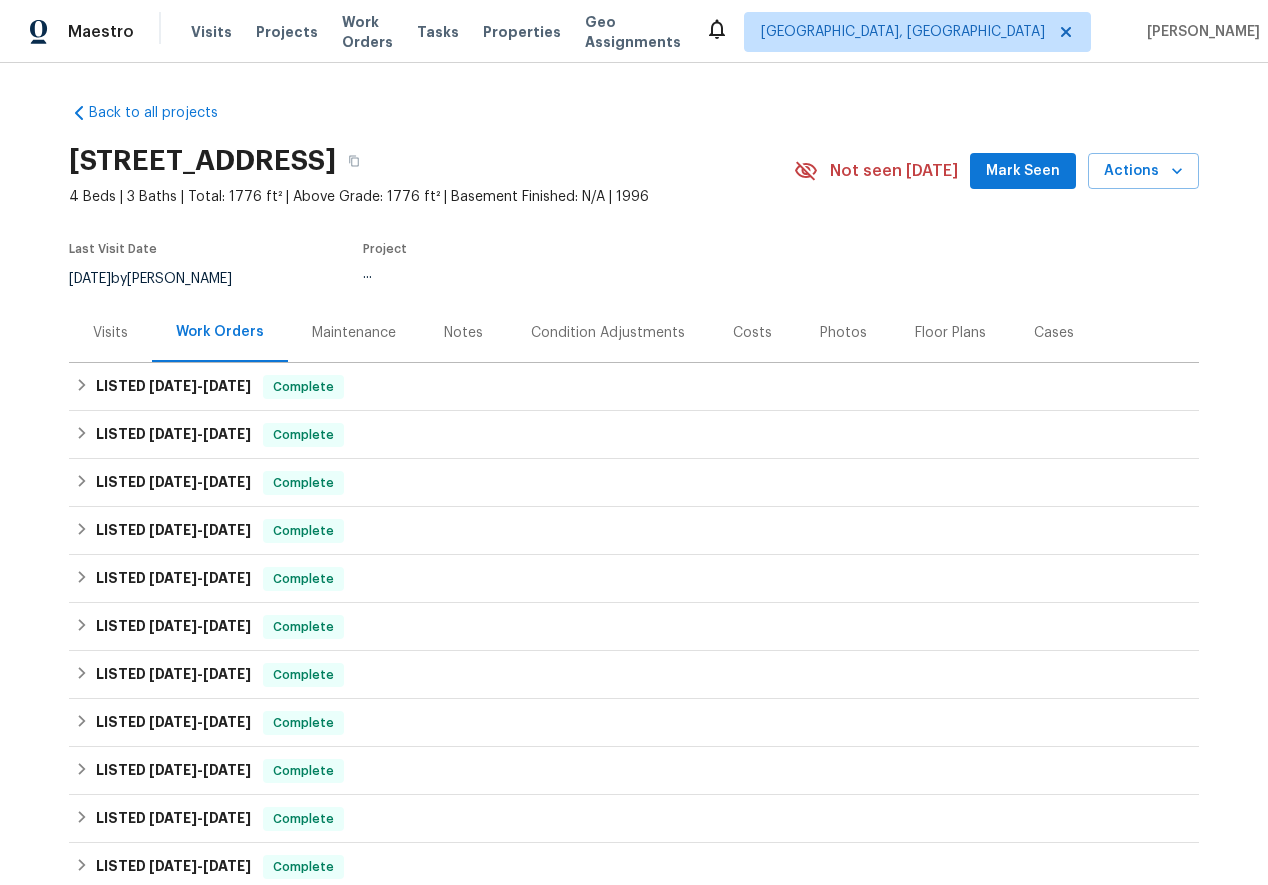 scroll, scrollTop: 392, scrollLeft: 0, axis: vertical 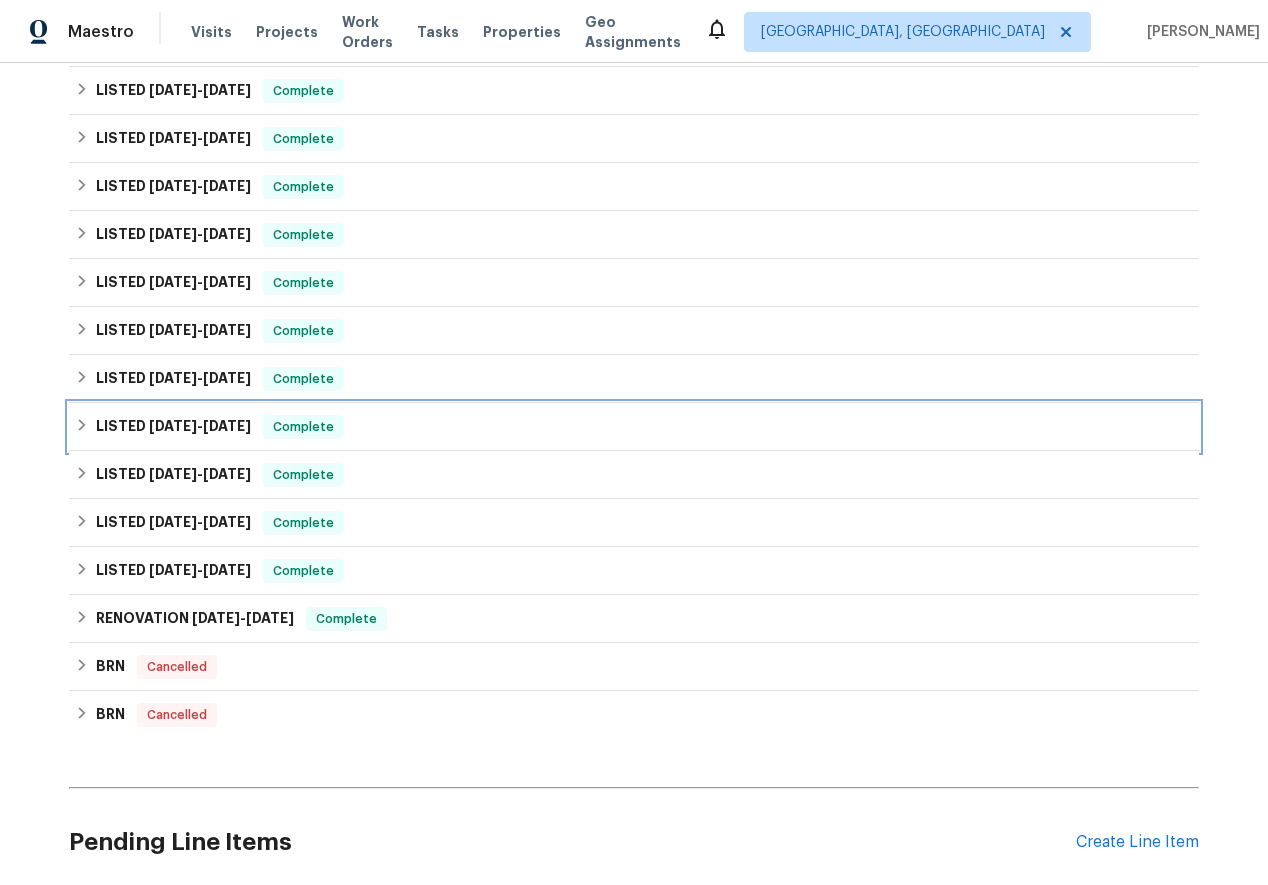click 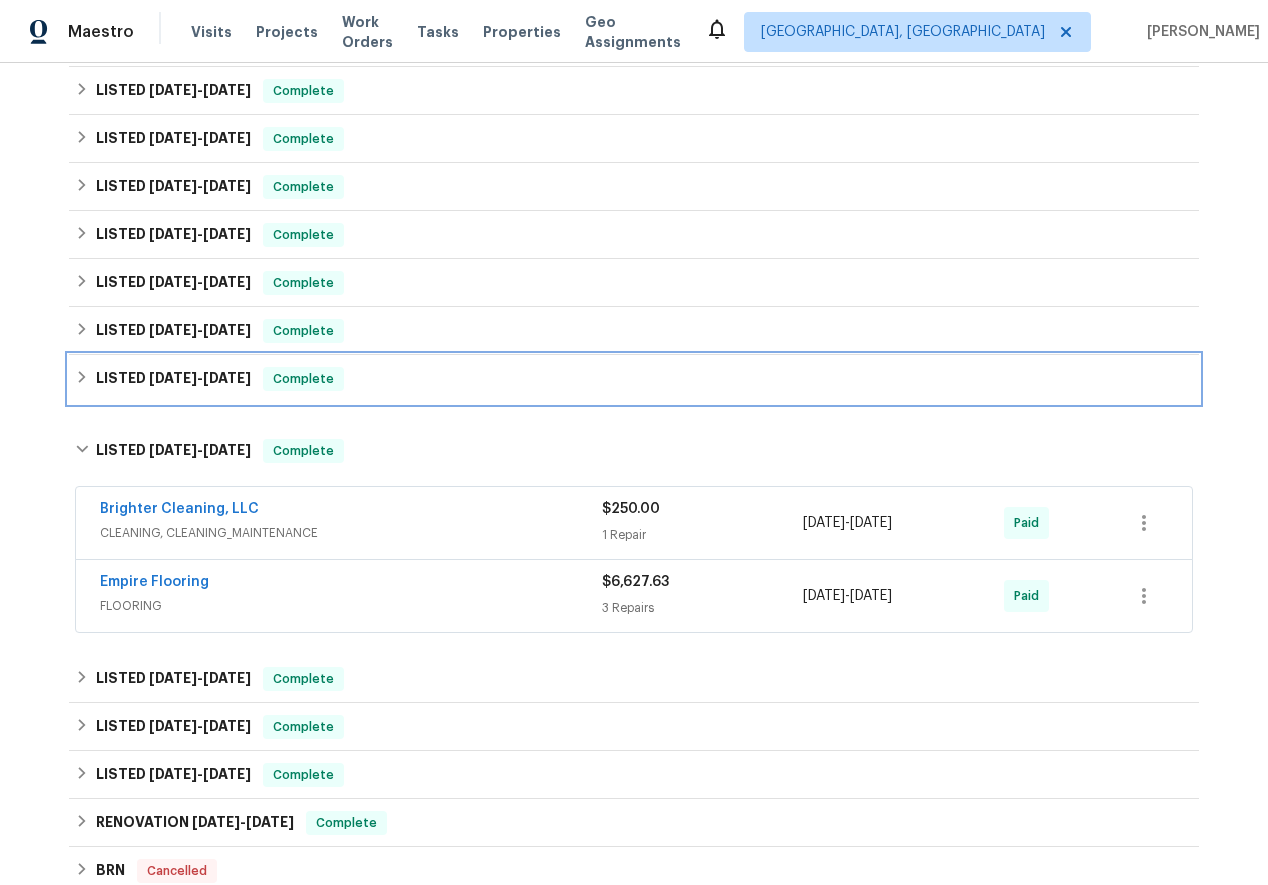 click 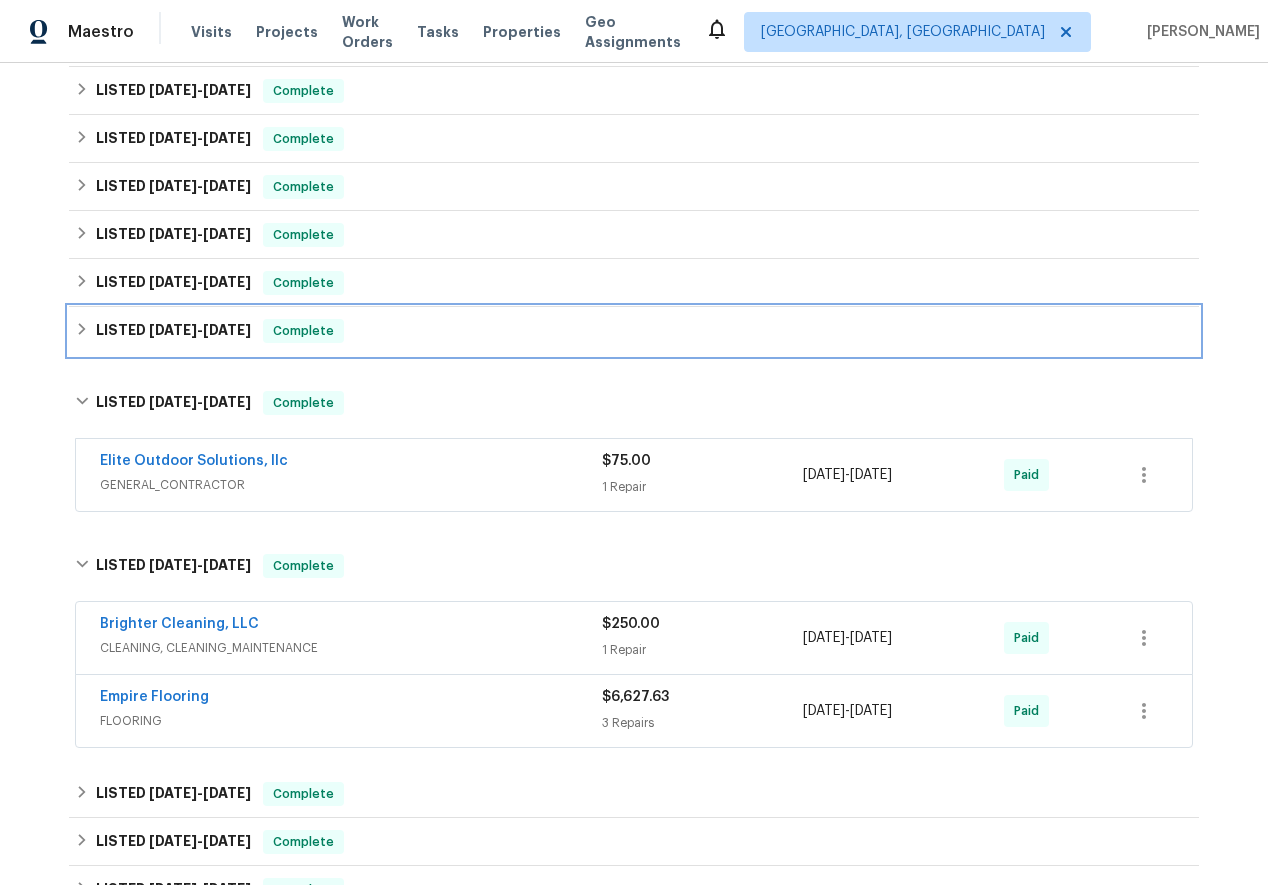 click on "LISTED   4/23/24  -  5/29/24 Complete" at bounding box center [634, 331] 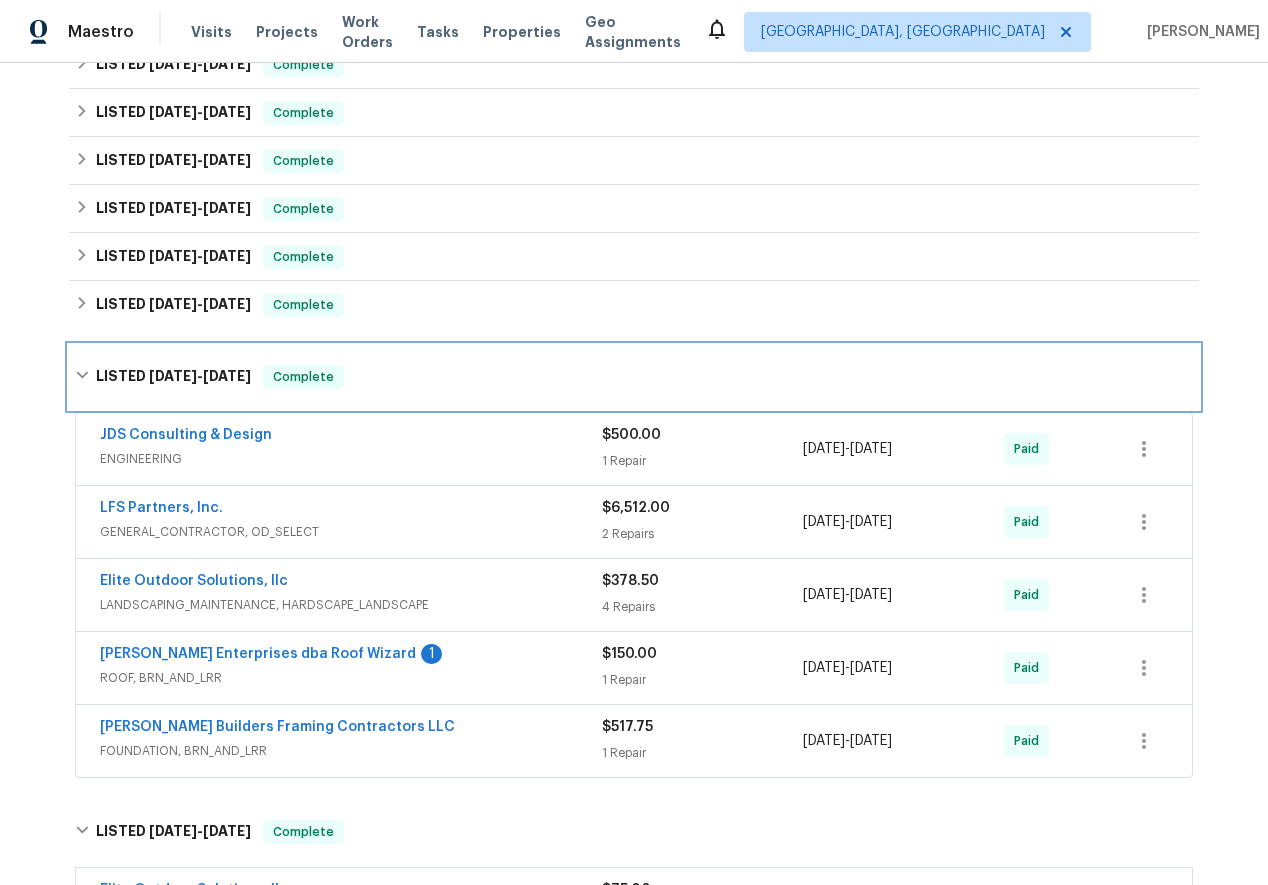 scroll, scrollTop: 371, scrollLeft: 0, axis: vertical 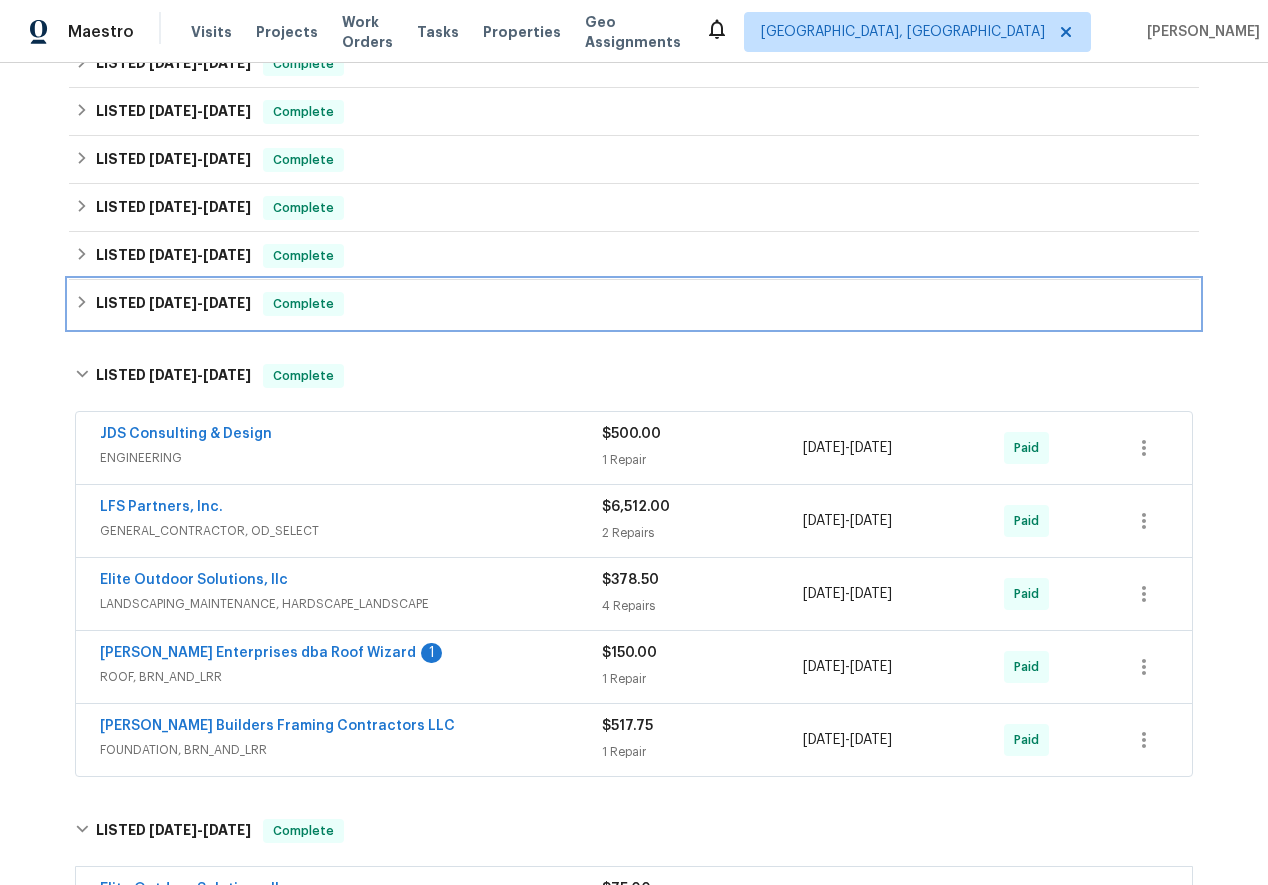 click 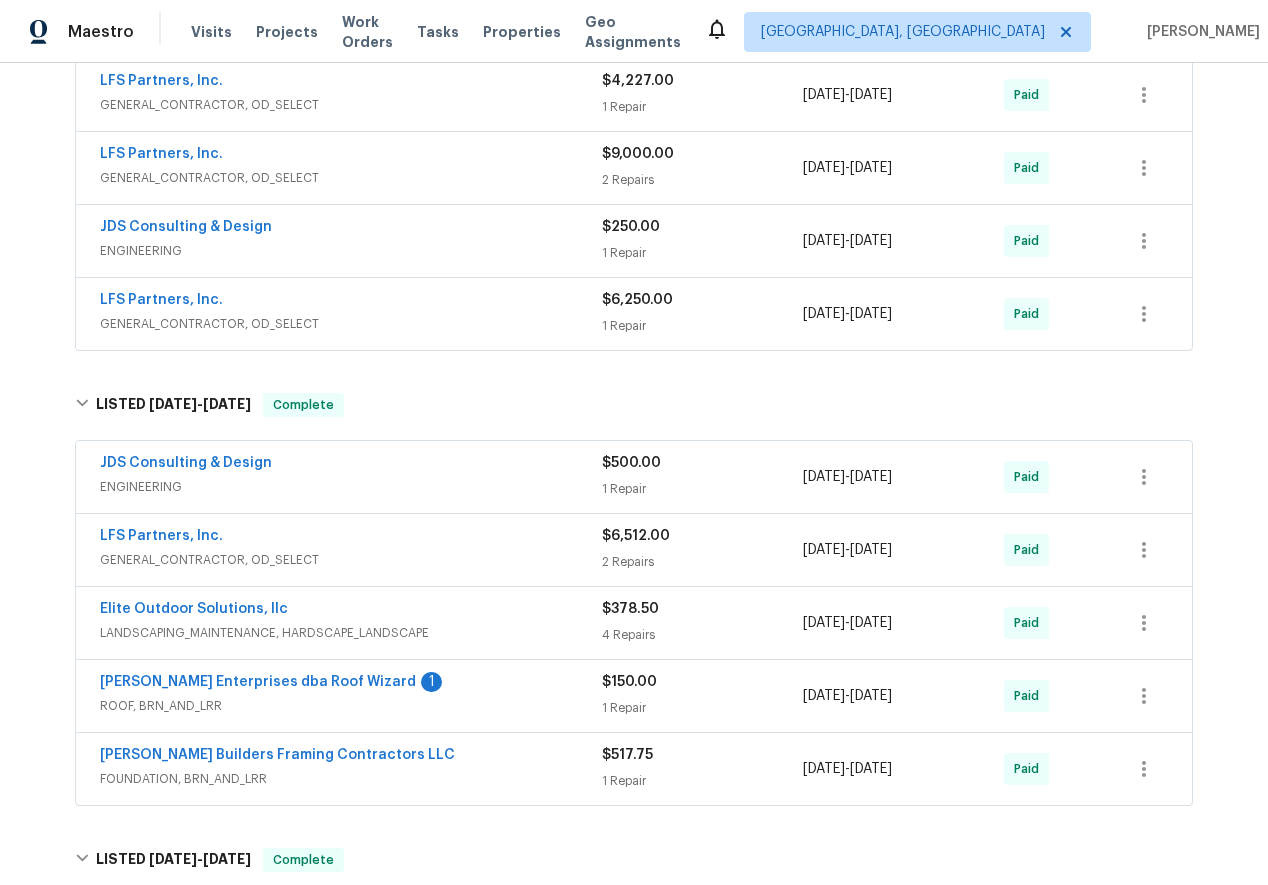 scroll, scrollTop: 969, scrollLeft: 0, axis: vertical 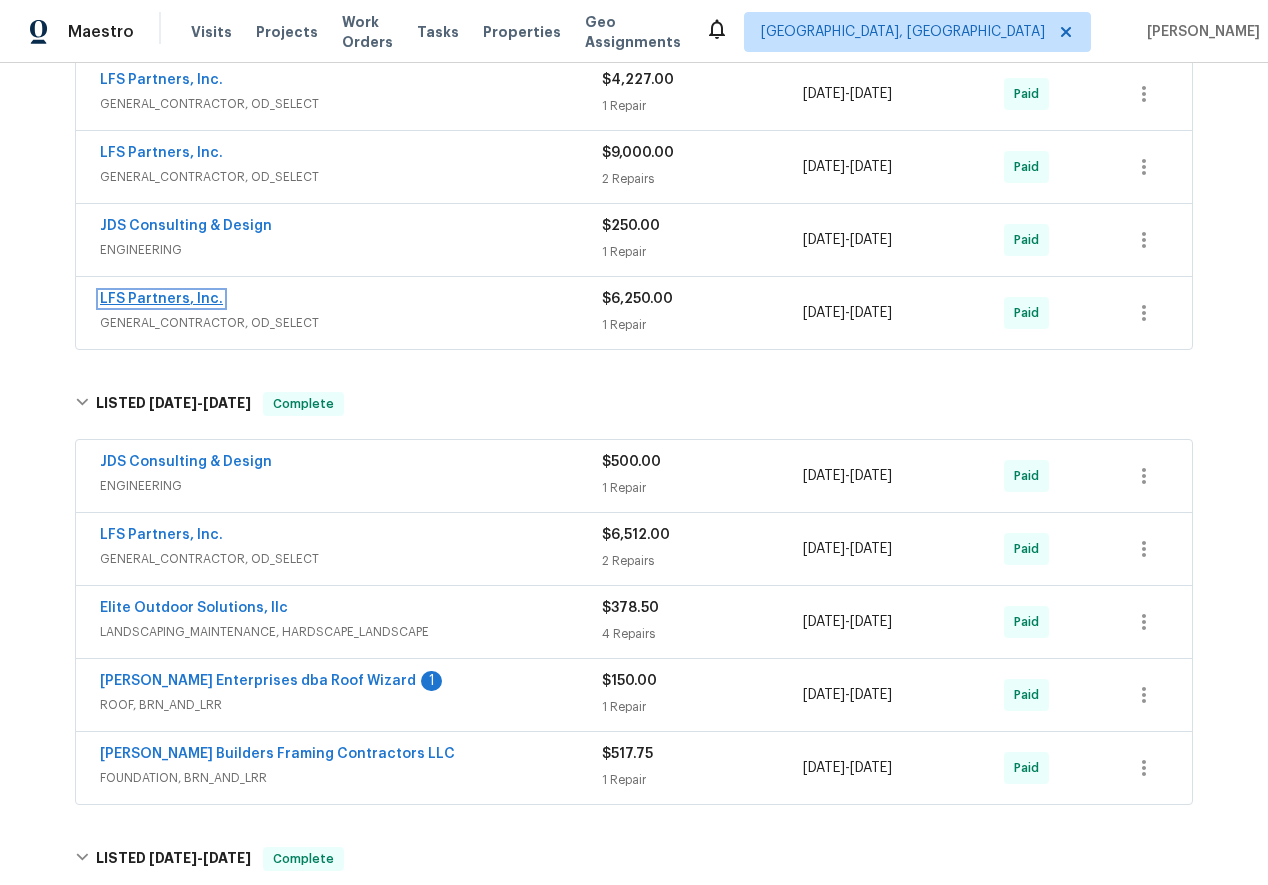 click on "LFS Partners, Inc." at bounding box center [161, 299] 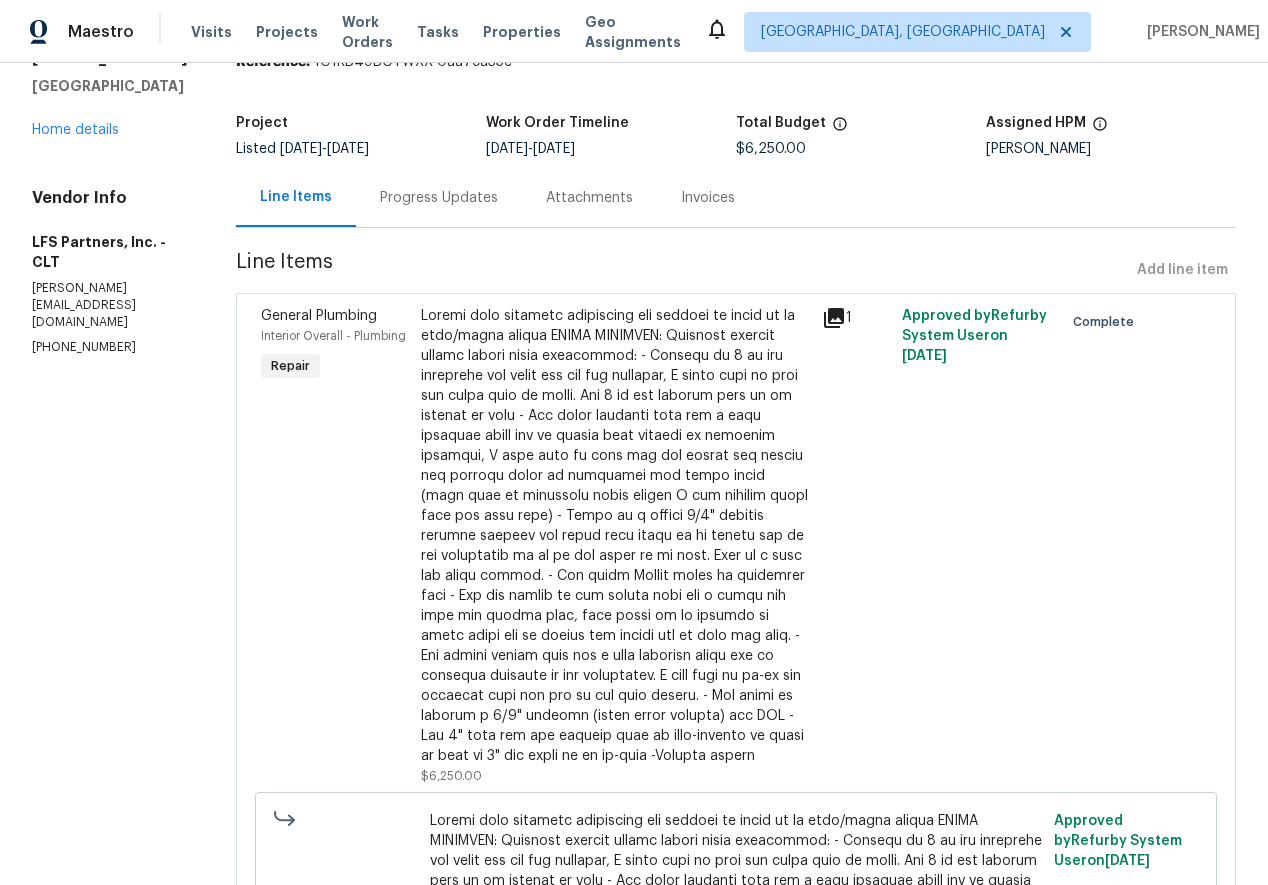 scroll, scrollTop: 96, scrollLeft: 0, axis: vertical 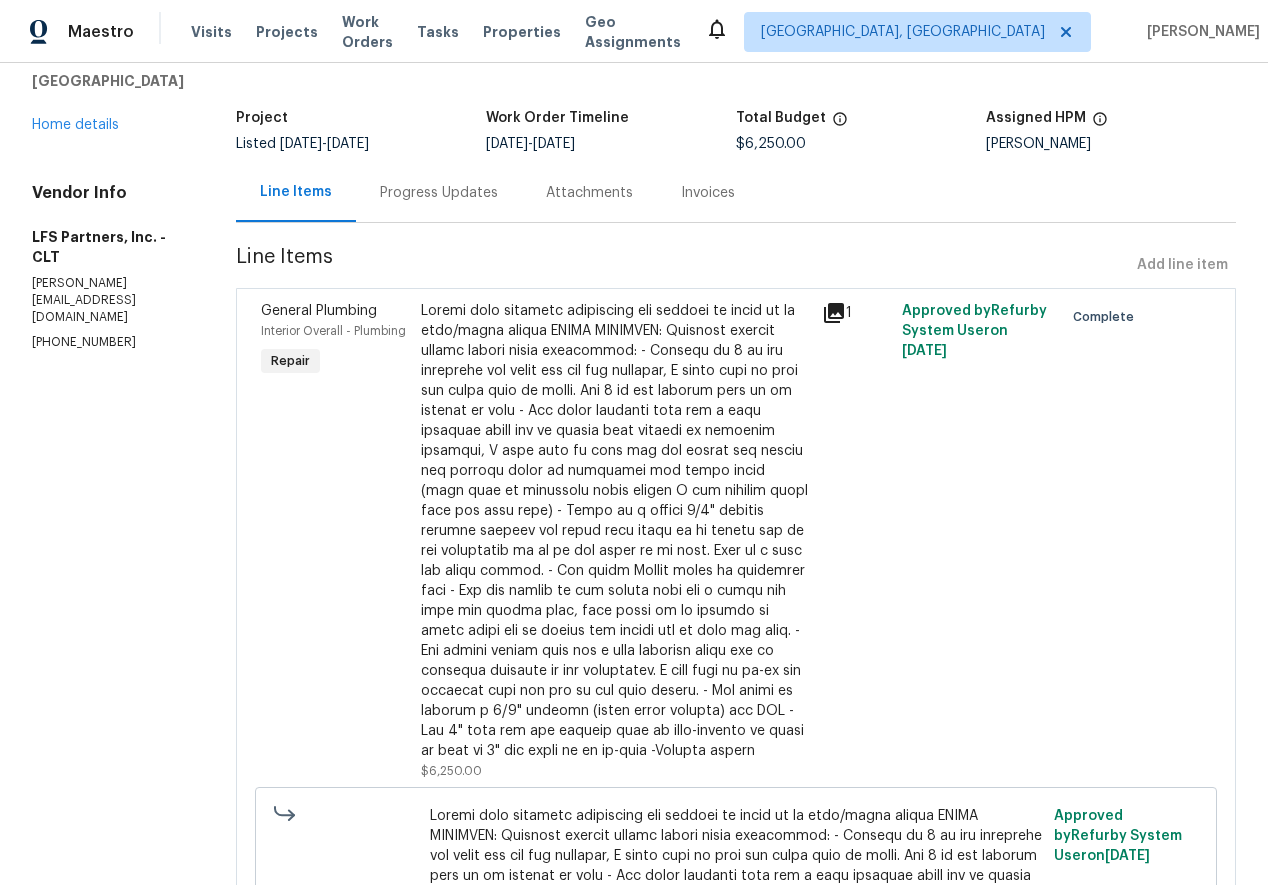 click on "Progress Updates" at bounding box center (439, 192) 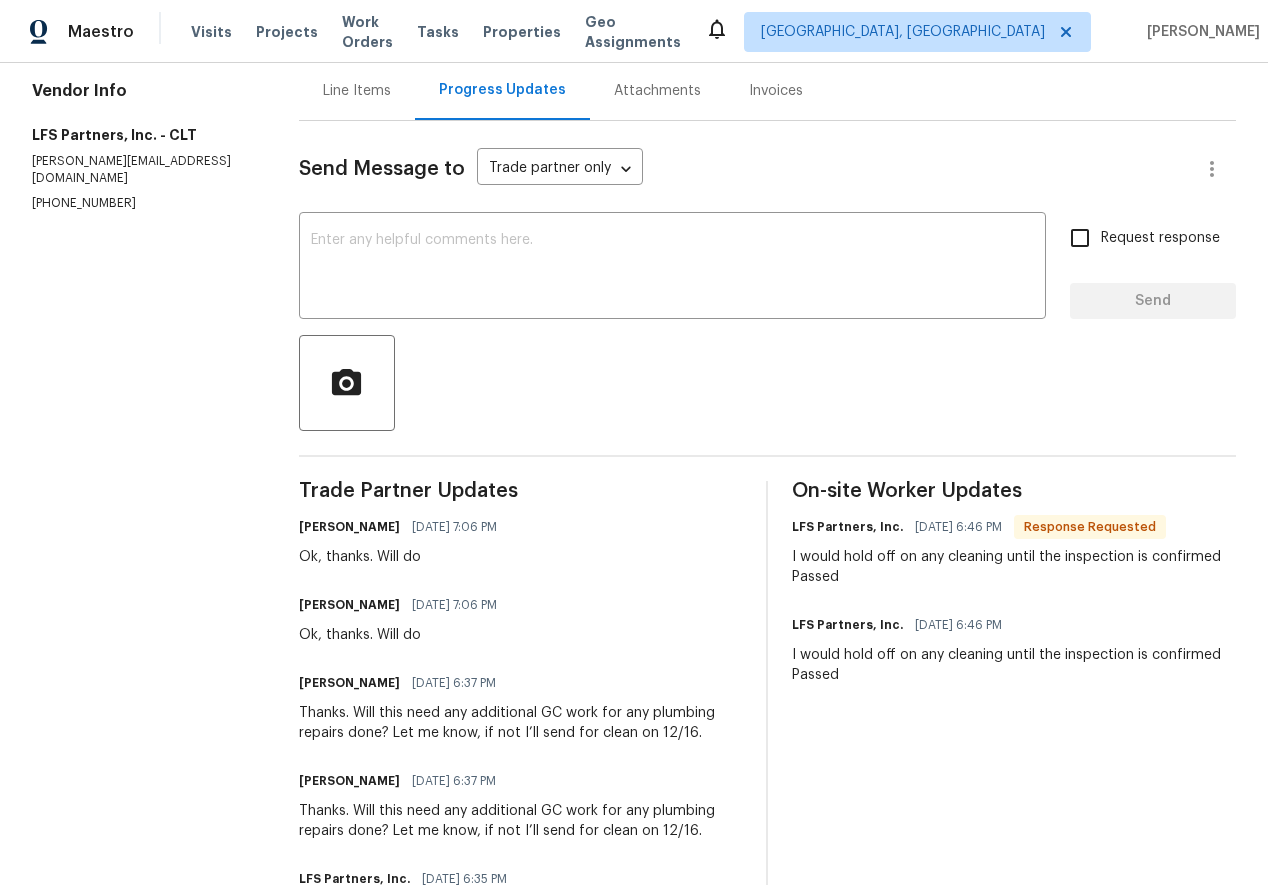 scroll, scrollTop: 0, scrollLeft: 0, axis: both 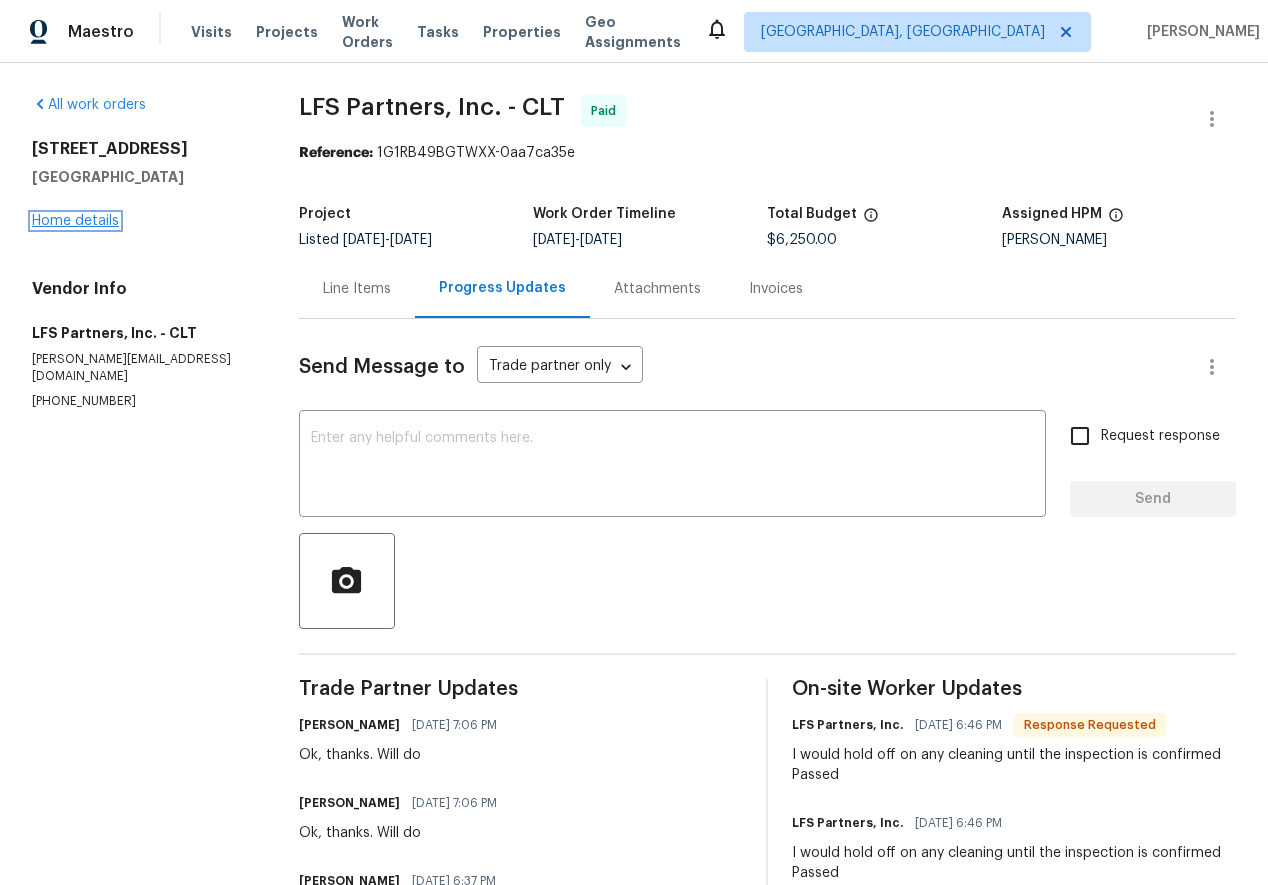 click on "Home details" at bounding box center (75, 221) 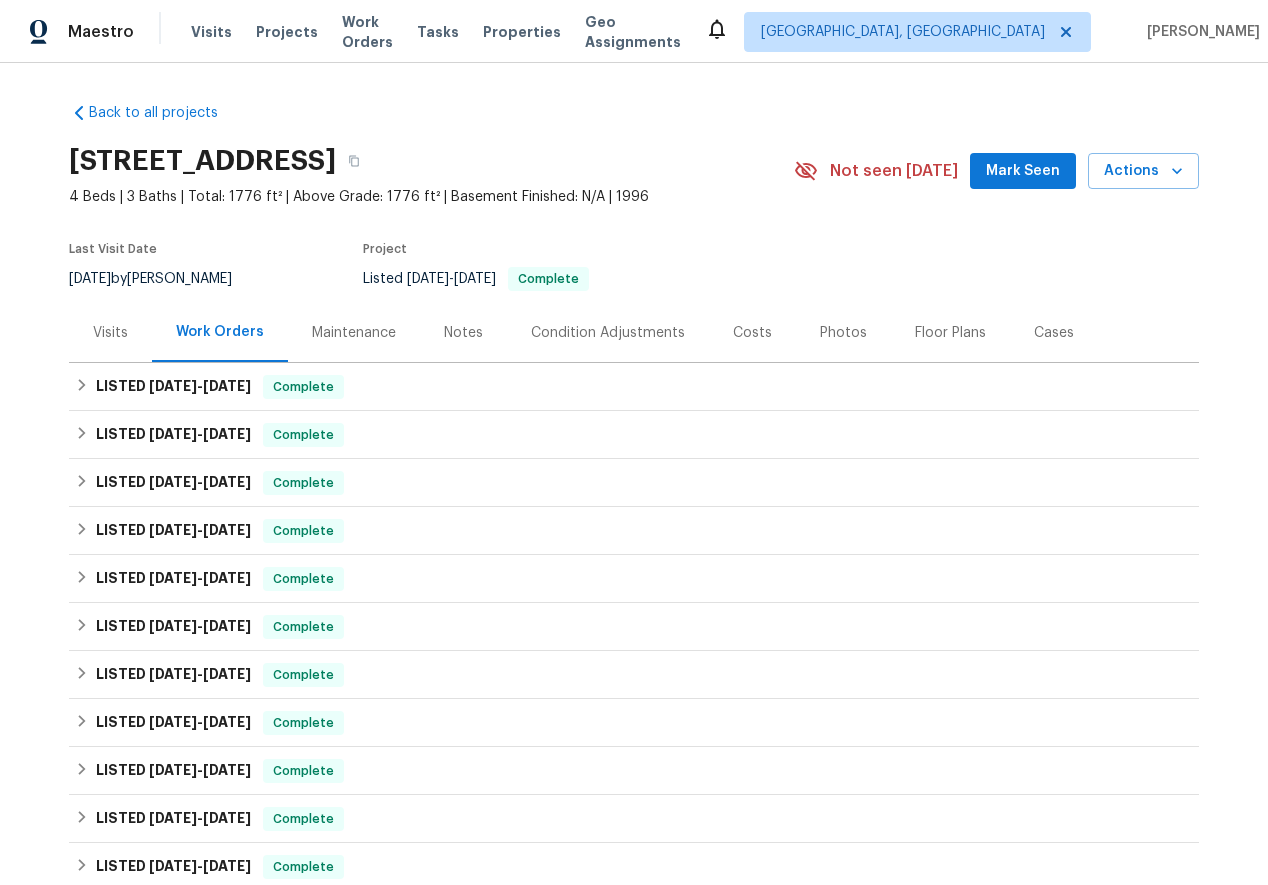 scroll, scrollTop: 290, scrollLeft: 0, axis: vertical 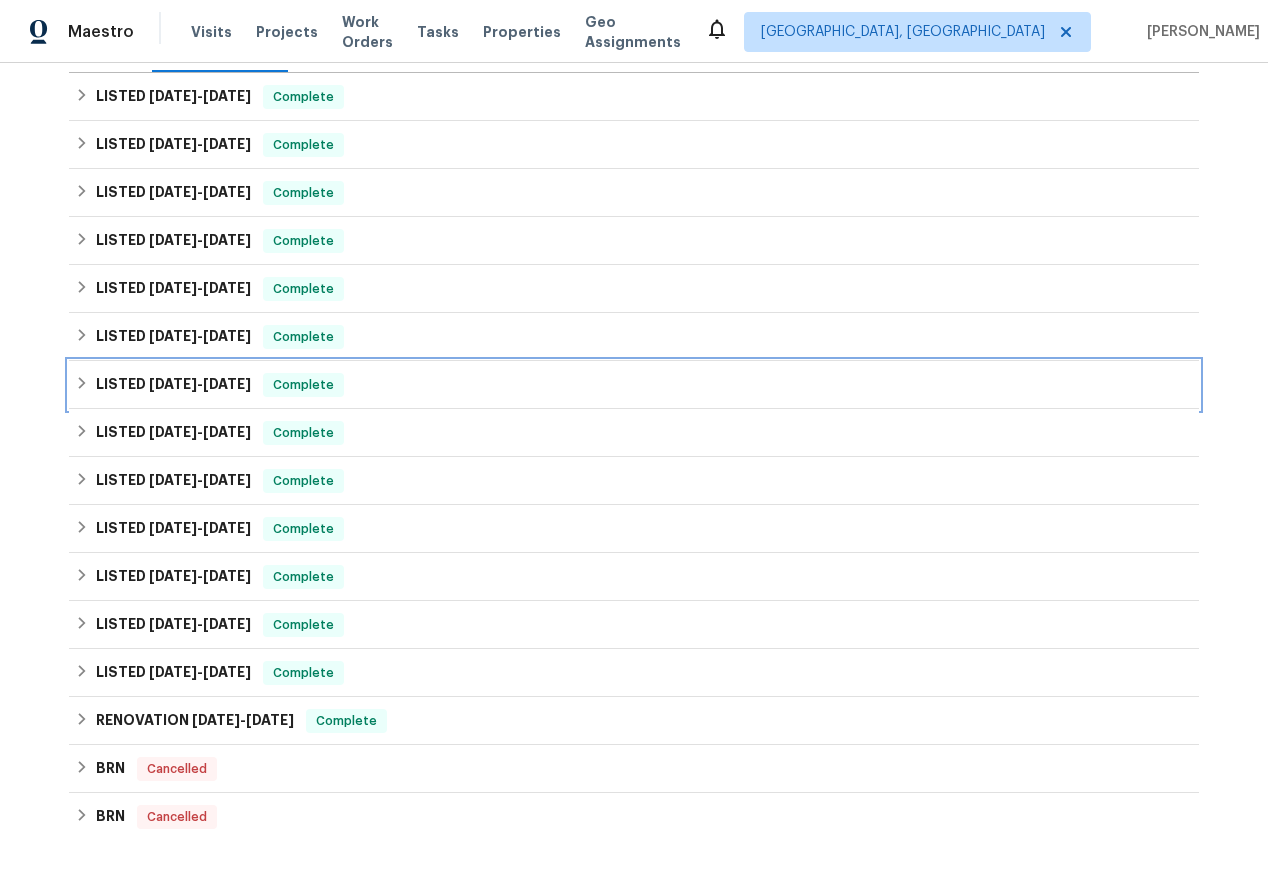 click 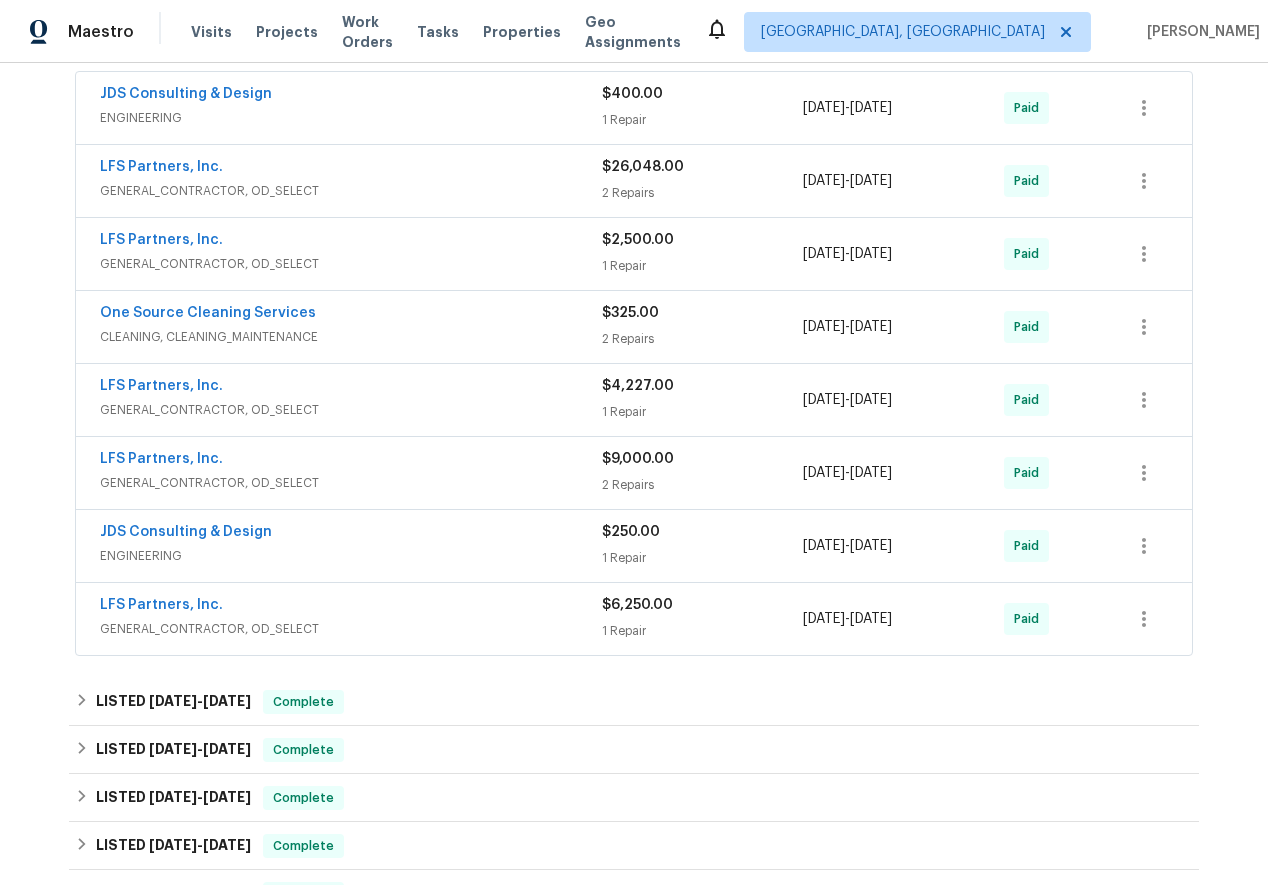 scroll, scrollTop: 660, scrollLeft: 0, axis: vertical 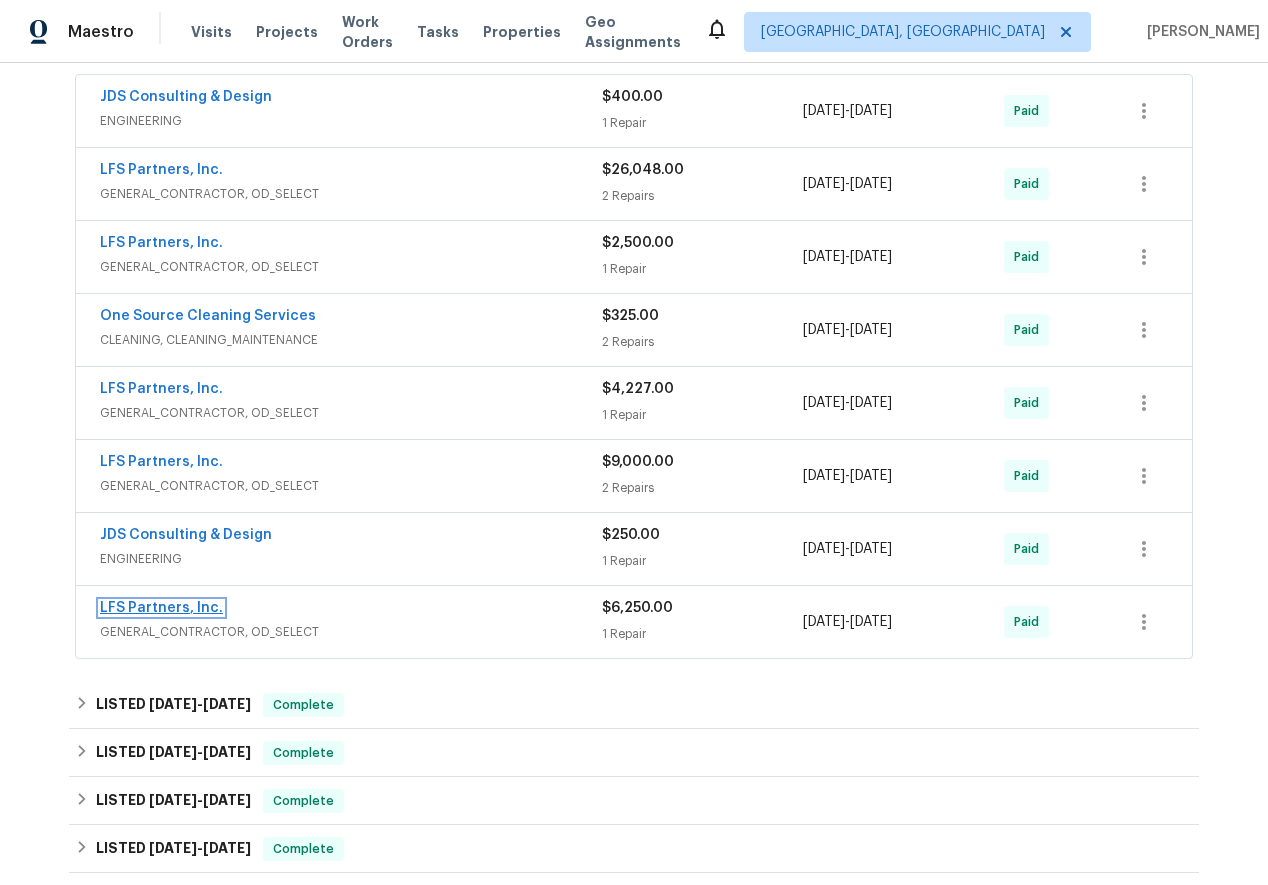 click on "LFS Partners, Inc." at bounding box center (161, 608) 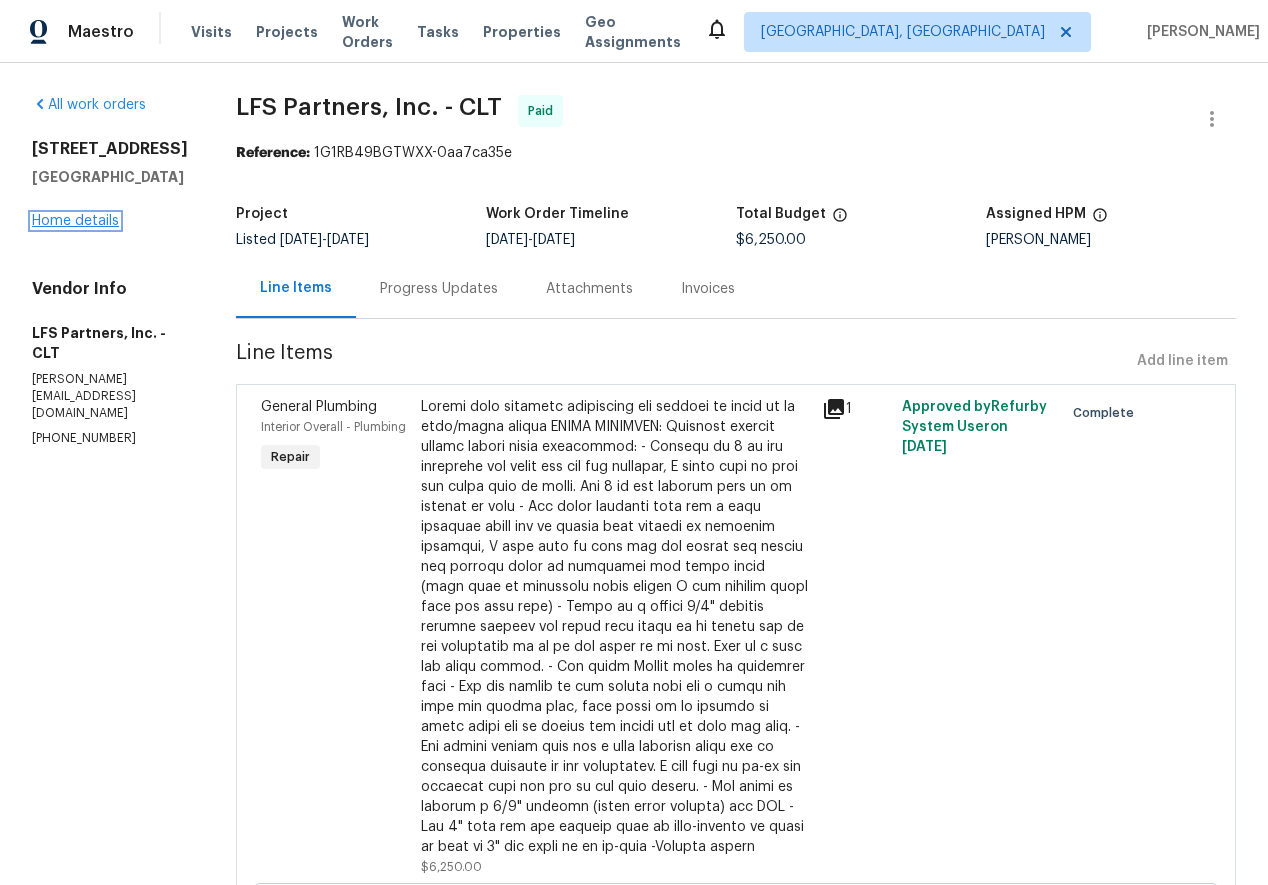 click on "Home details" at bounding box center [75, 221] 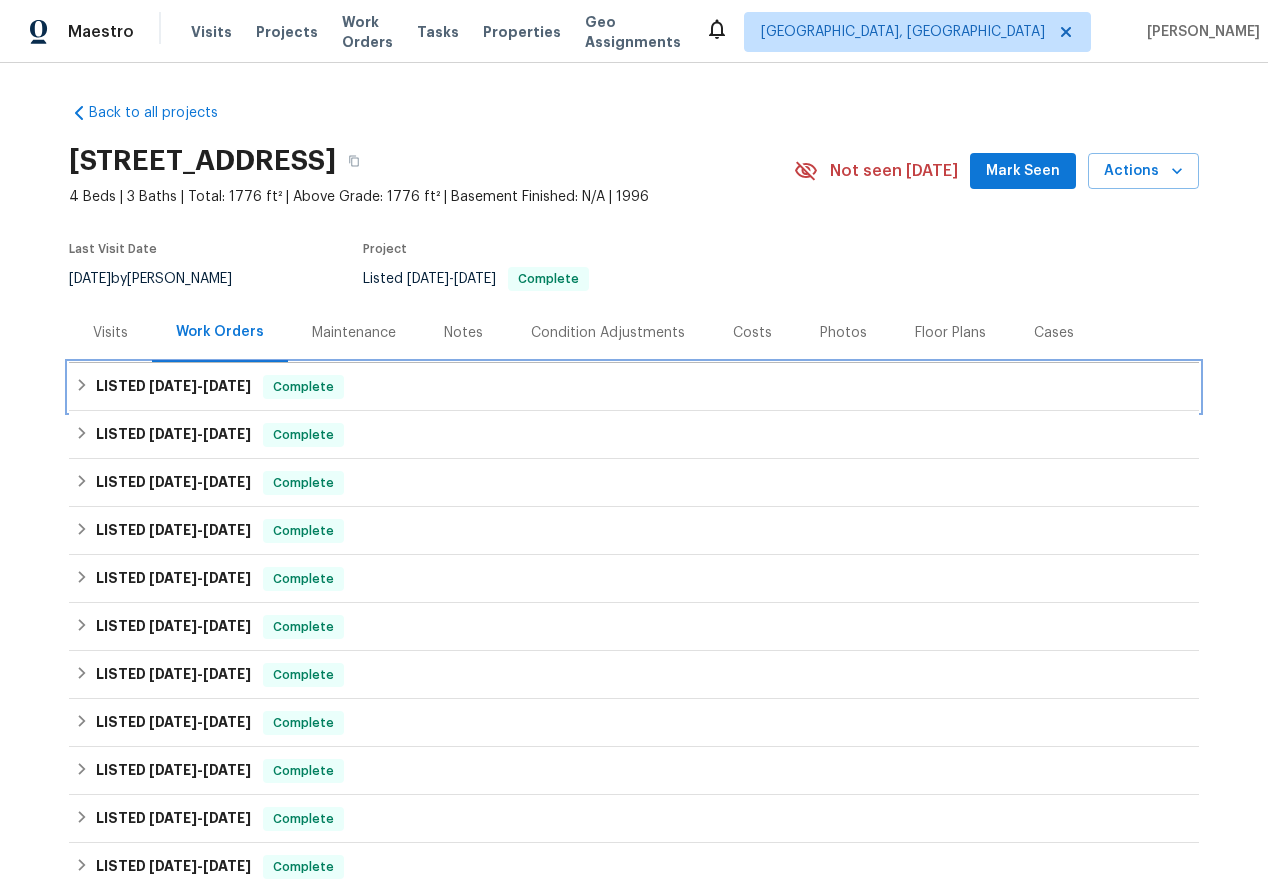 click 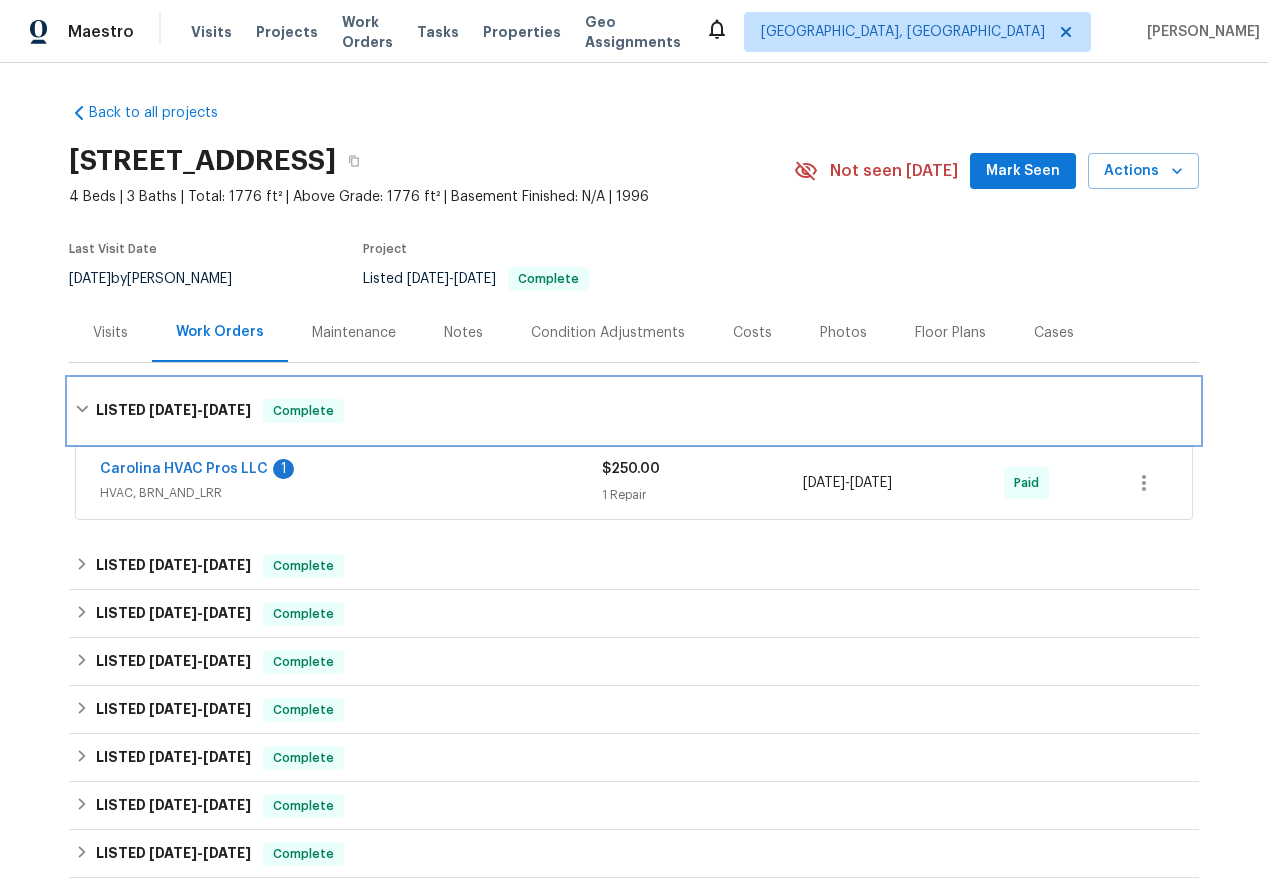 click on "LISTED   6/23/25  -  6/25/25 Complete" at bounding box center (634, 411) 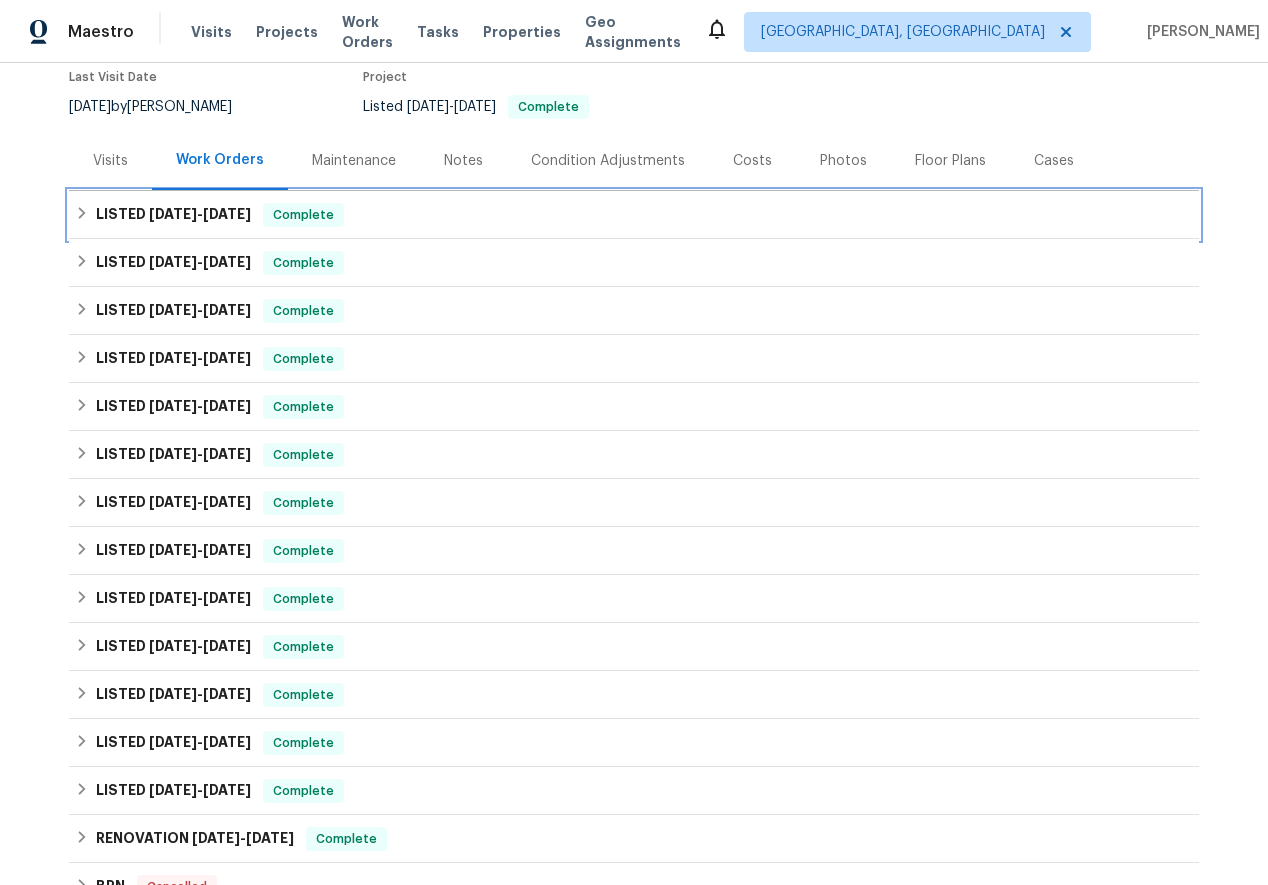 scroll, scrollTop: 171, scrollLeft: 0, axis: vertical 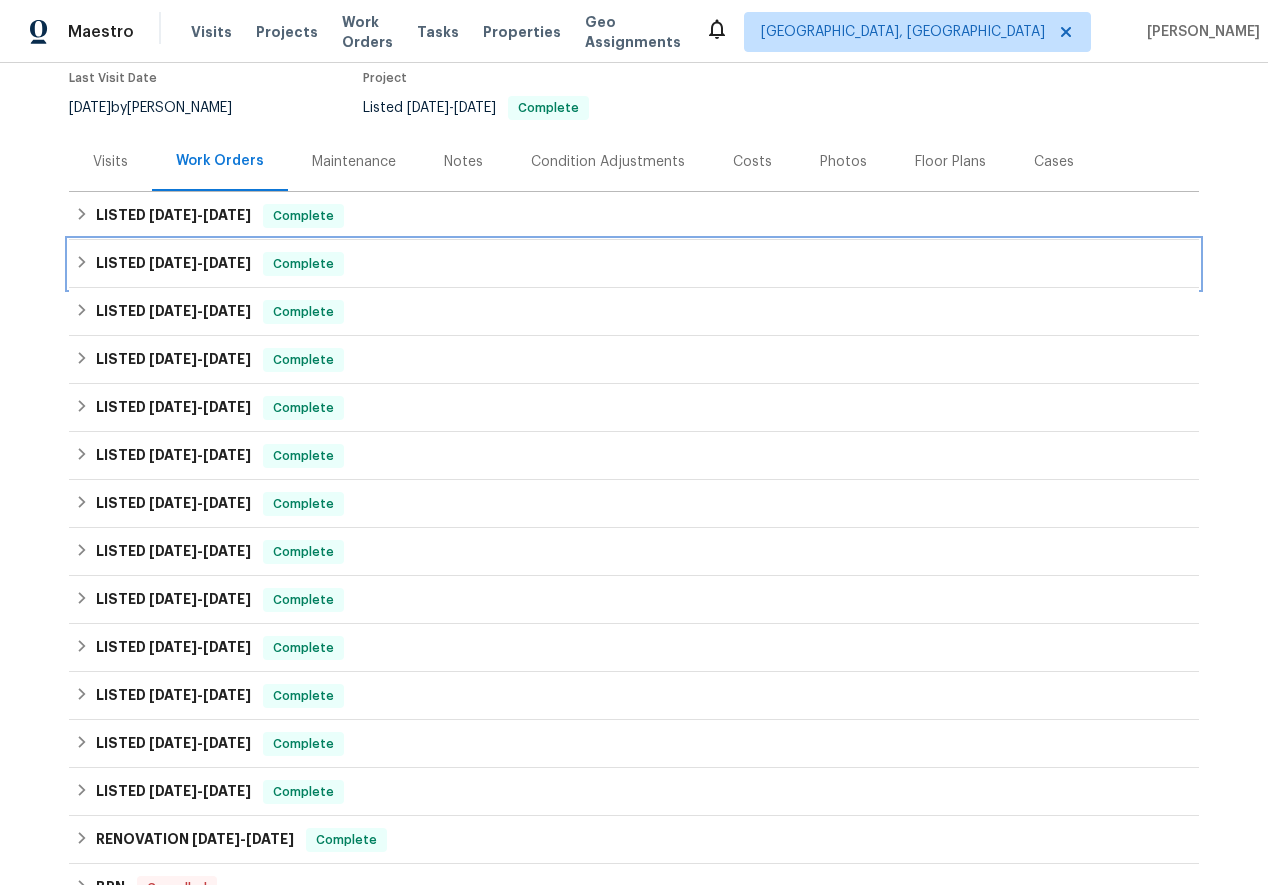 click 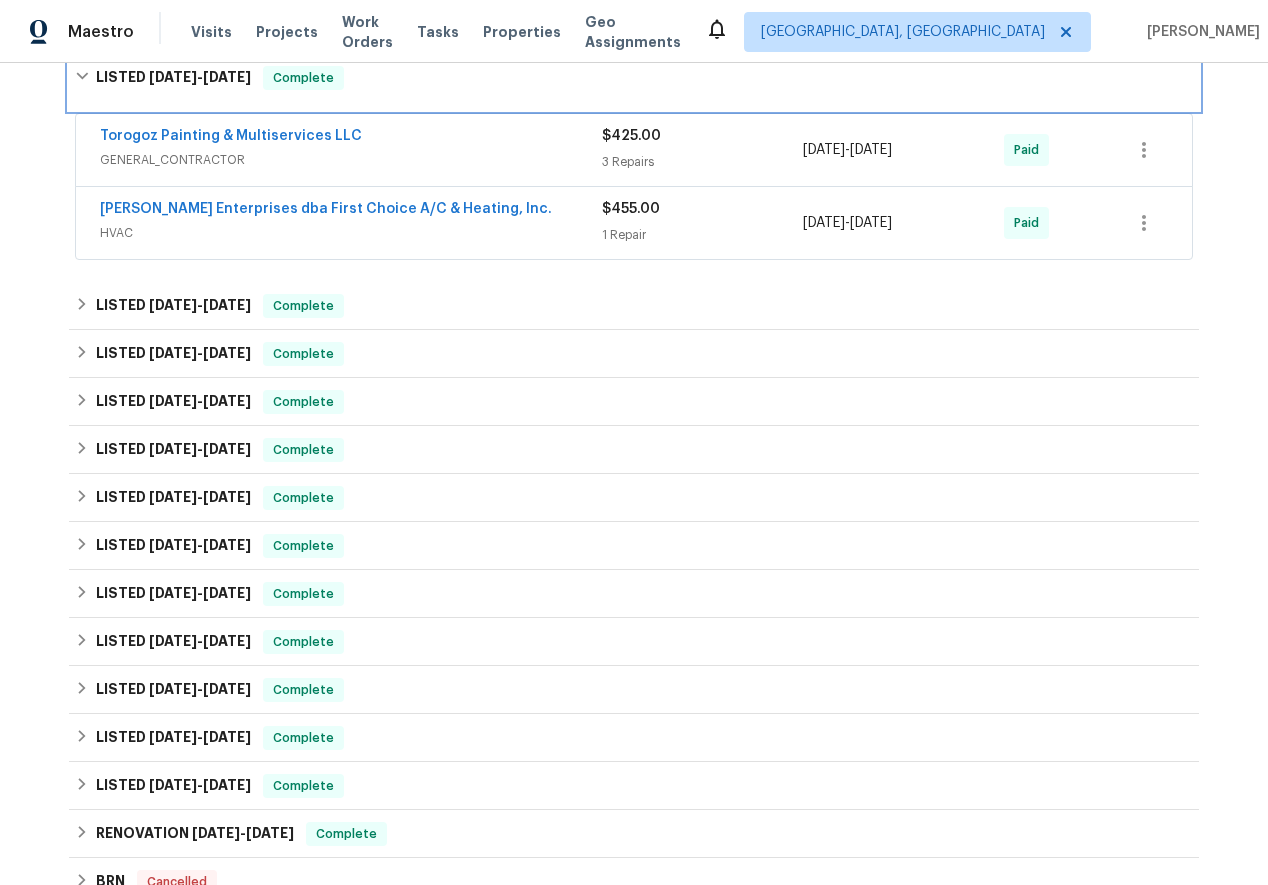 scroll, scrollTop: 379, scrollLeft: 0, axis: vertical 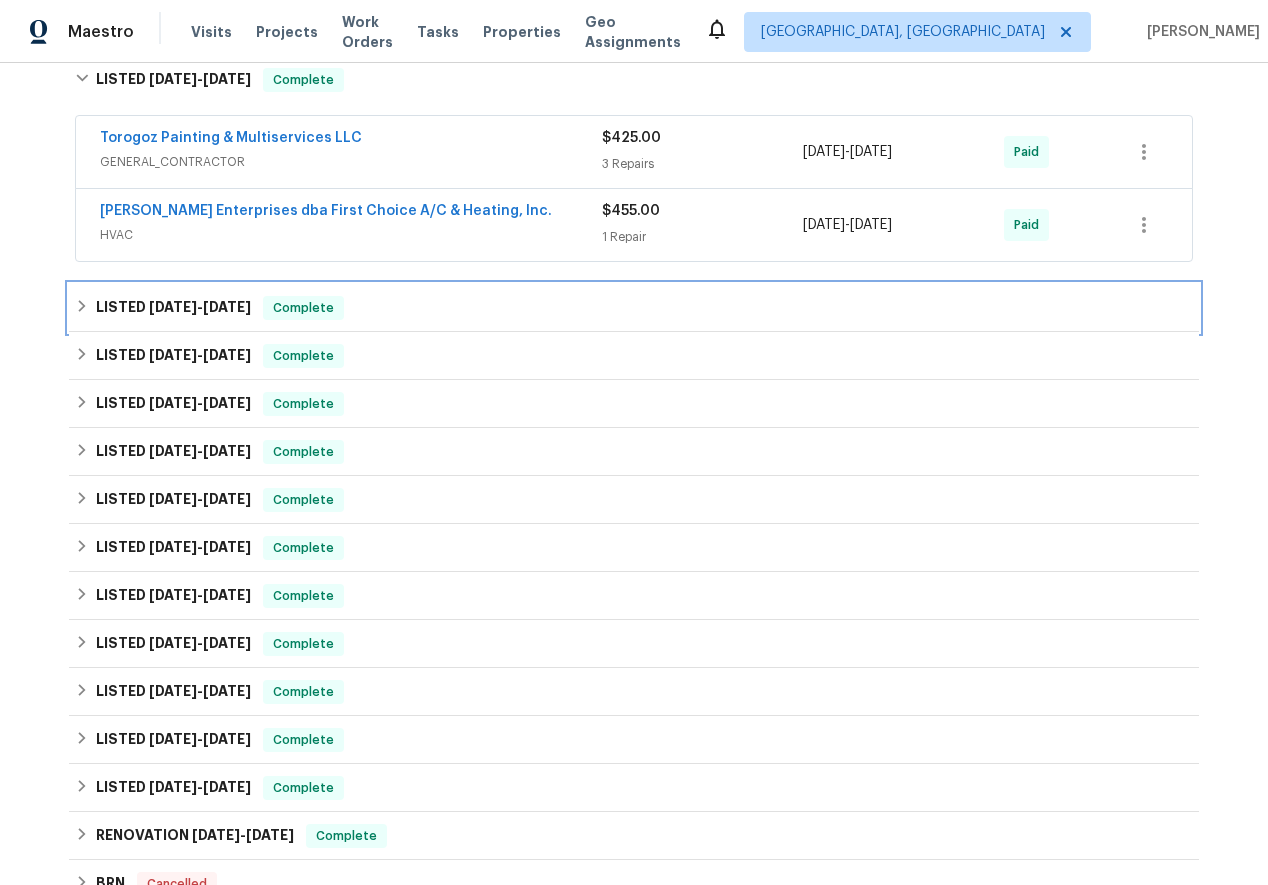click 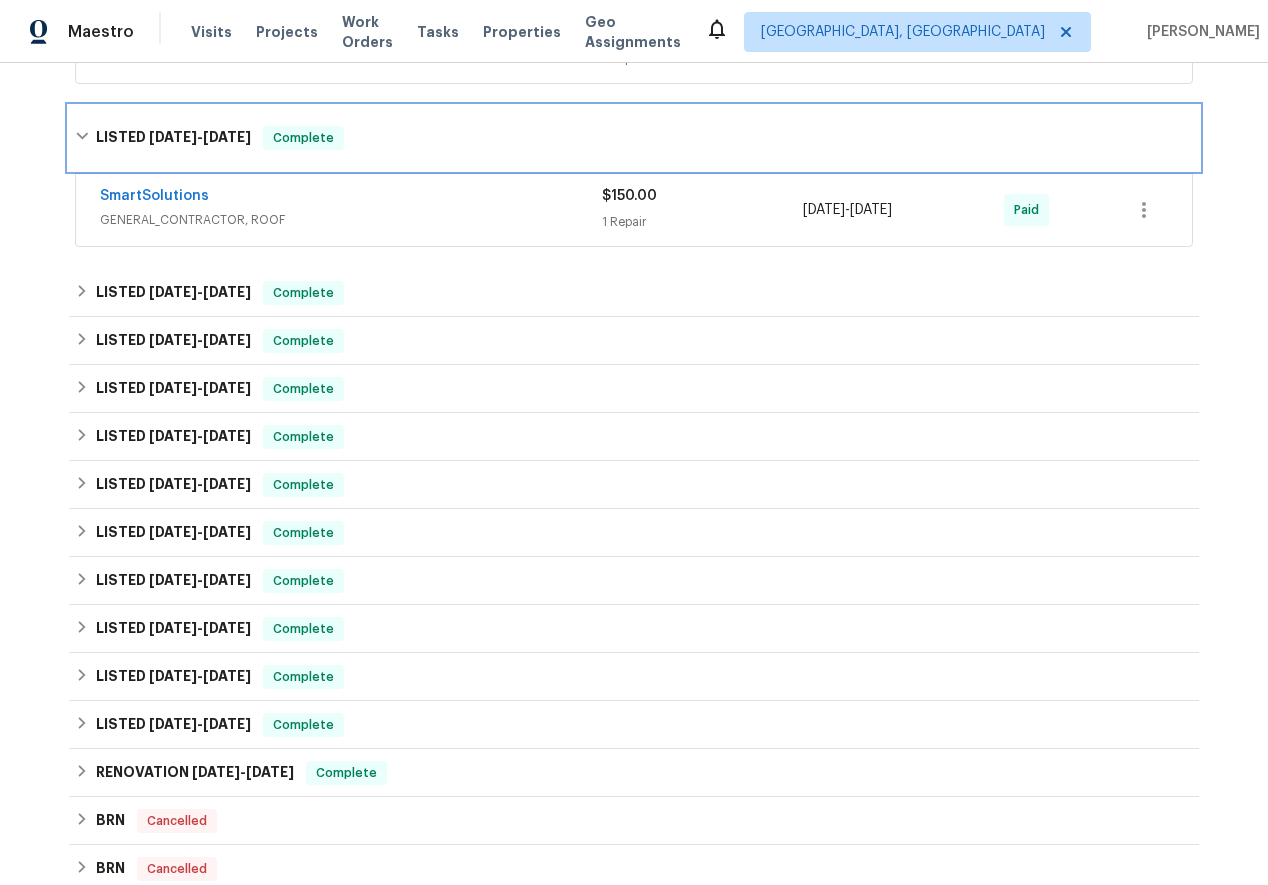 scroll, scrollTop: 560, scrollLeft: 0, axis: vertical 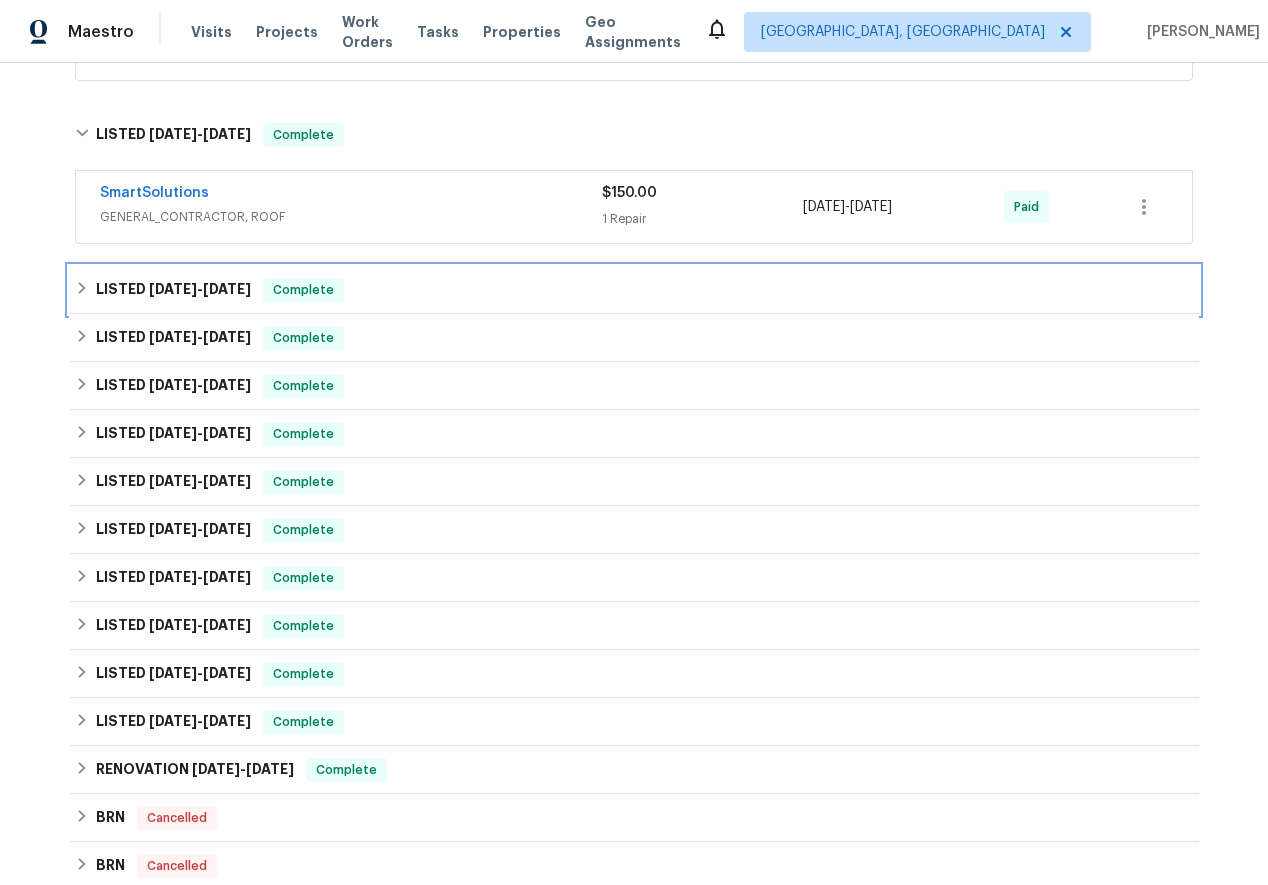 click 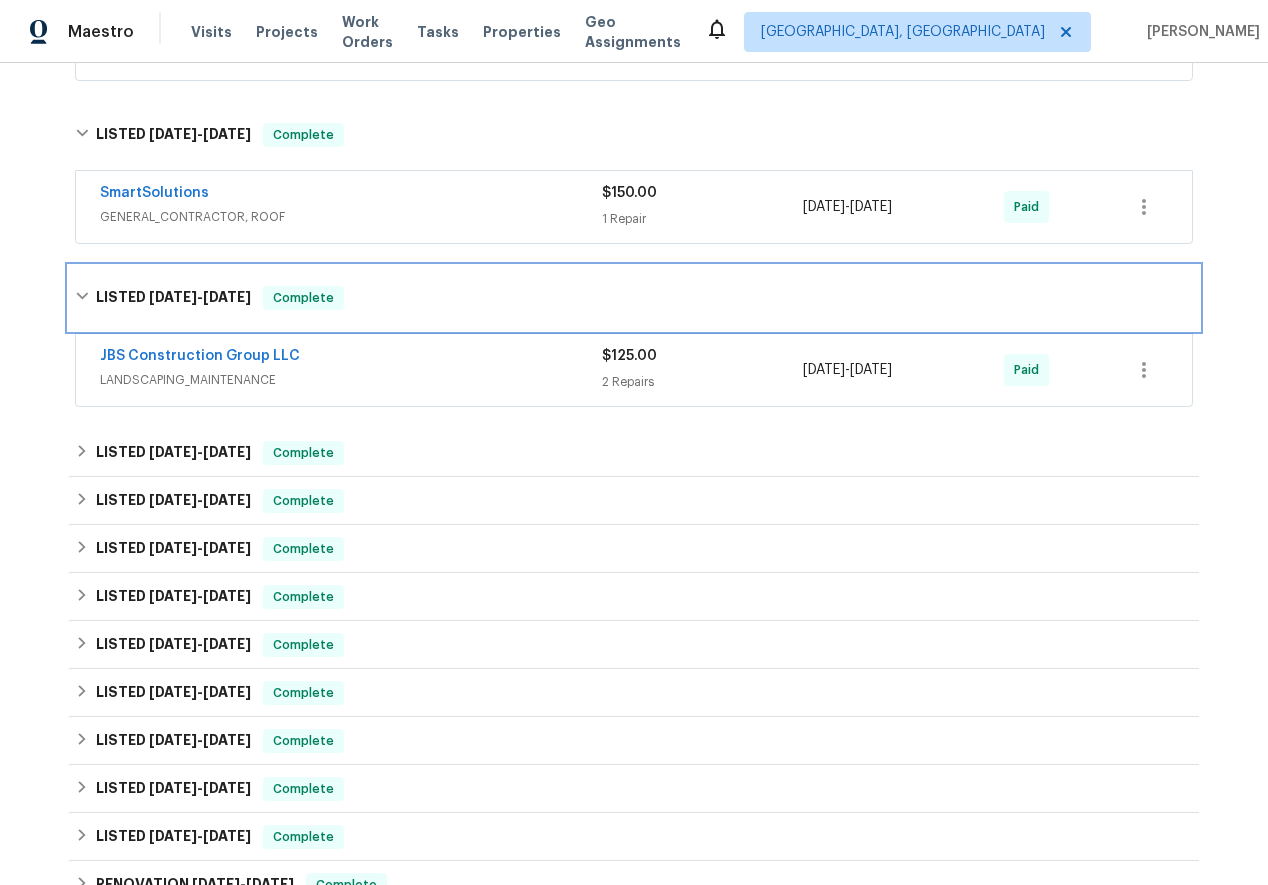 scroll, scrollTop: 722, scrollLeft: 0, axis: vertical 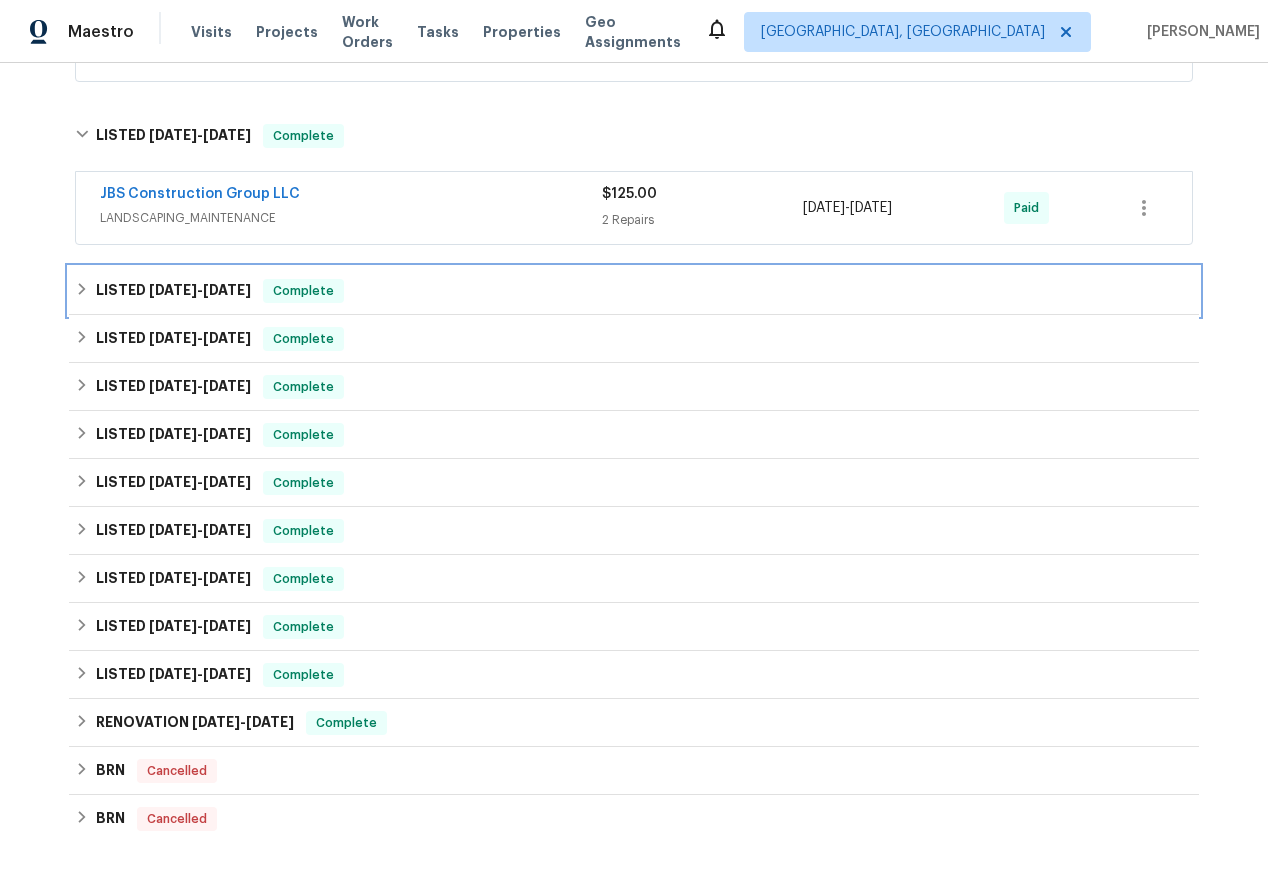 click 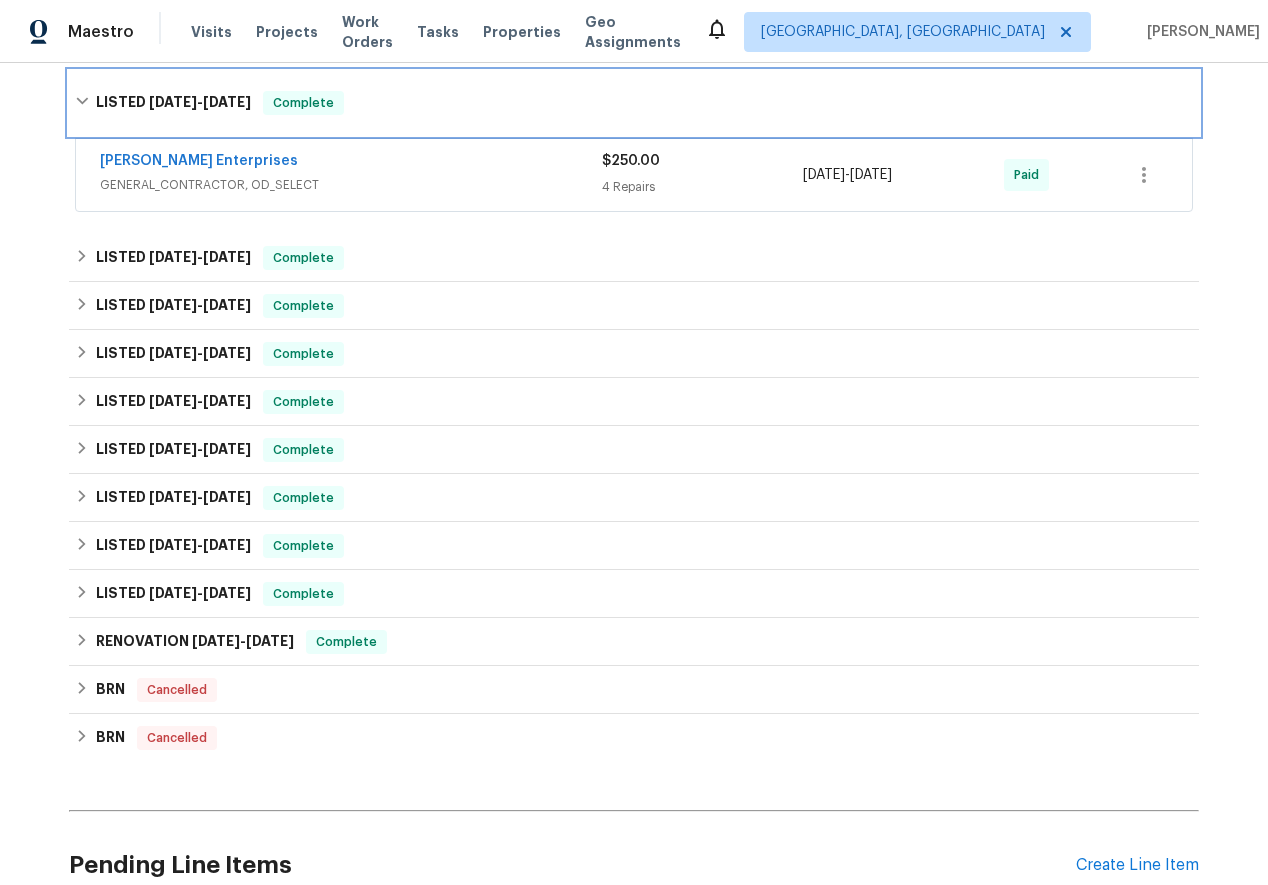 scroll, scrollTop: 917, scrollLeft: 0, axis: vertical 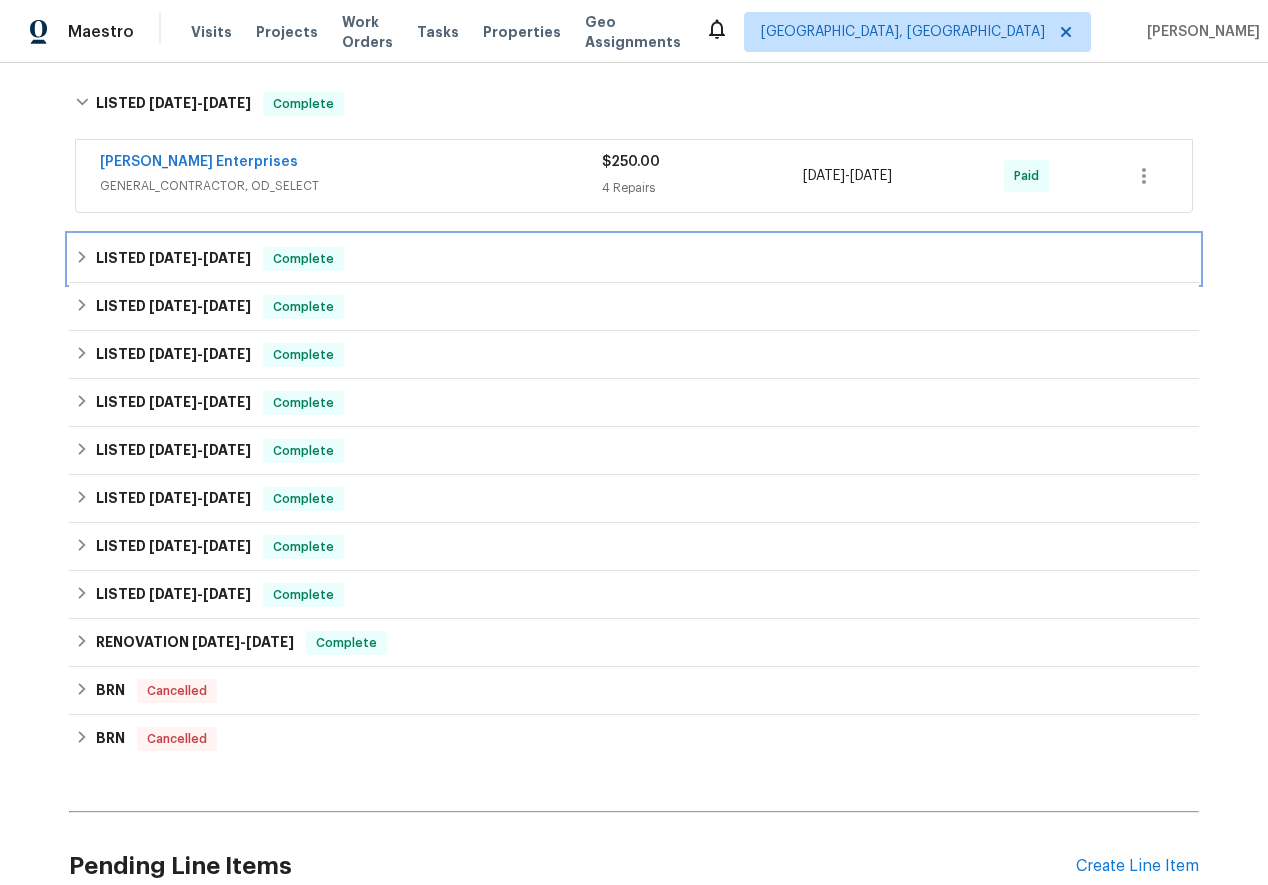 click 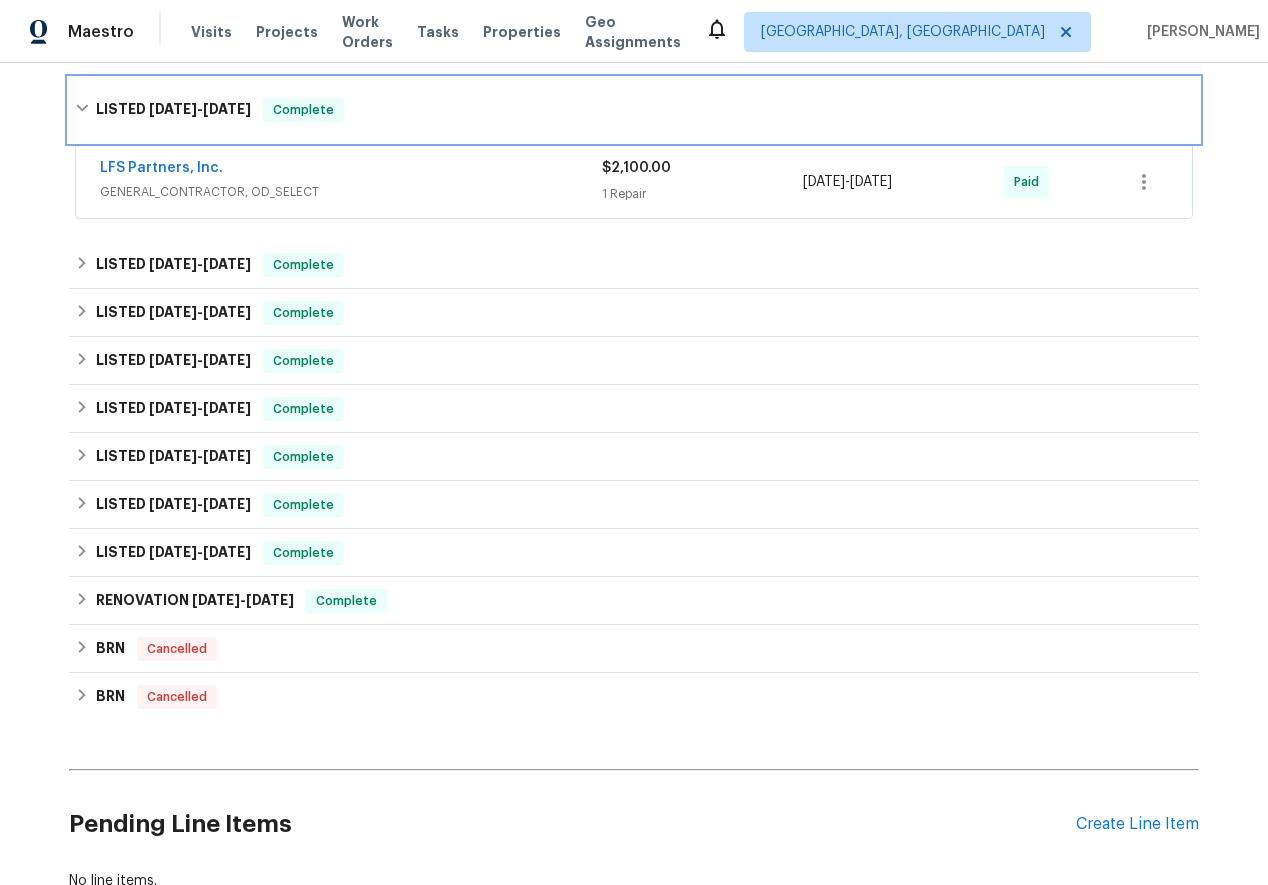 scroll, scrollTop: 1071, scrollLeft: 0, axis: vertical 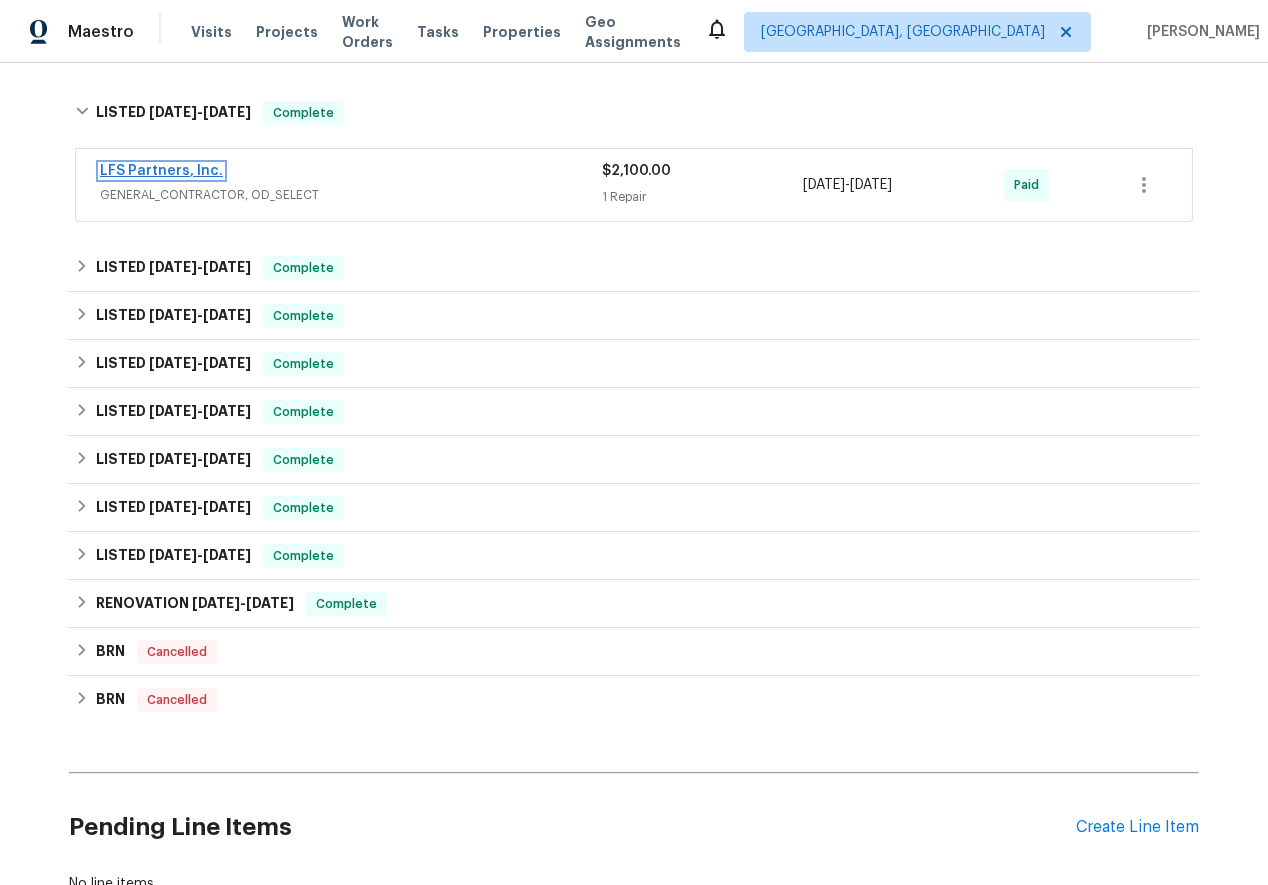 click on "LFS Partners, Inc." at bounding box center (161, 171) 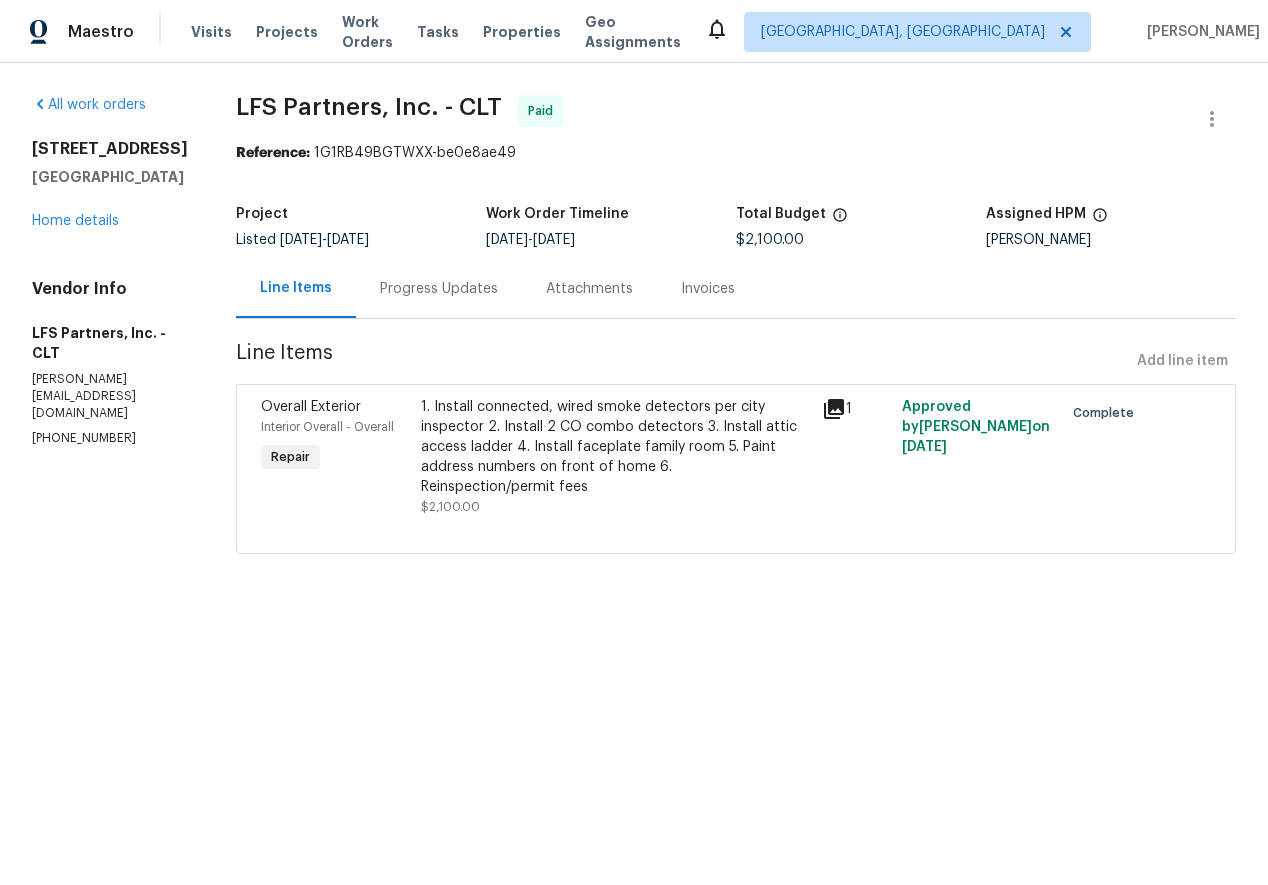 click on "Progress Updates" at bounding box center (439, 289) 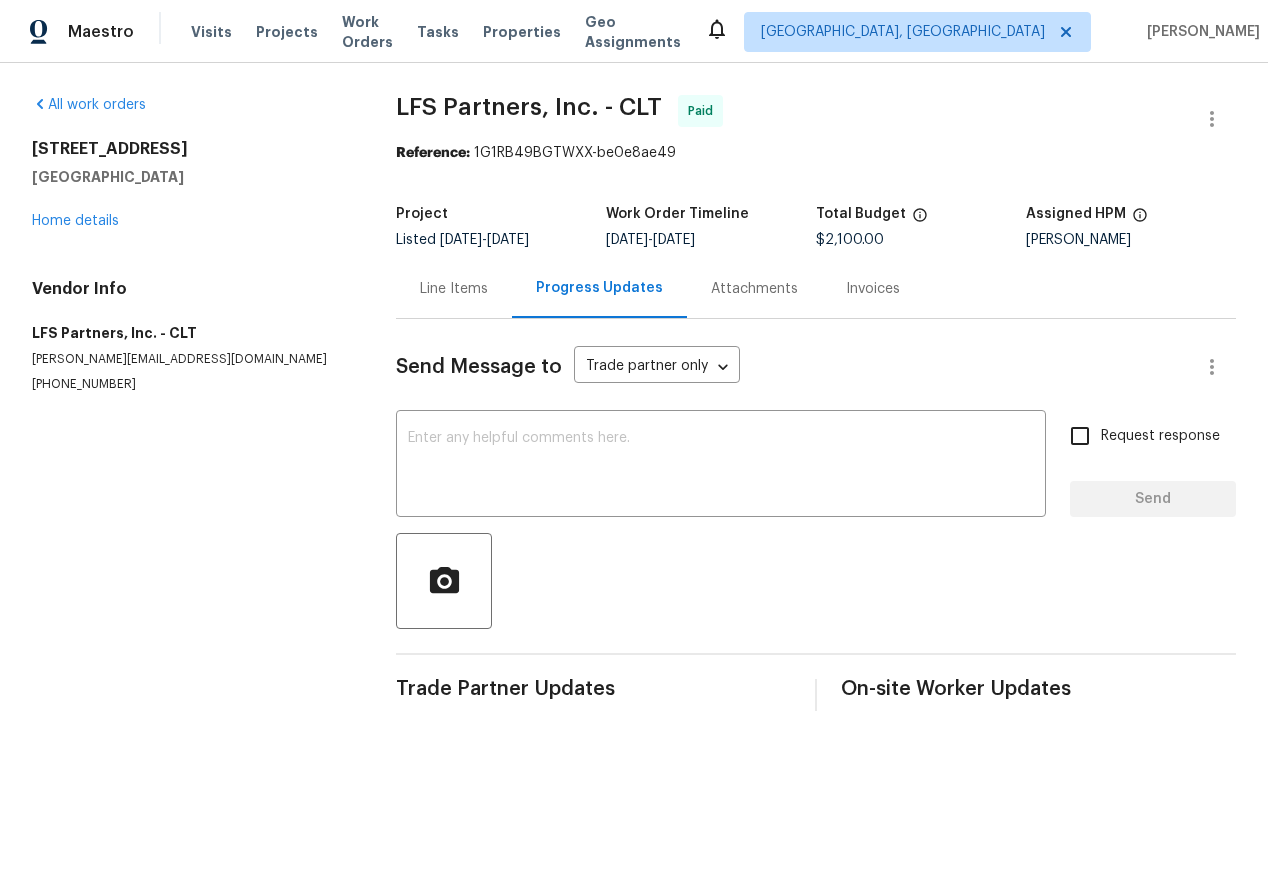 click on "Line Items" at bounding box center (454, 289) 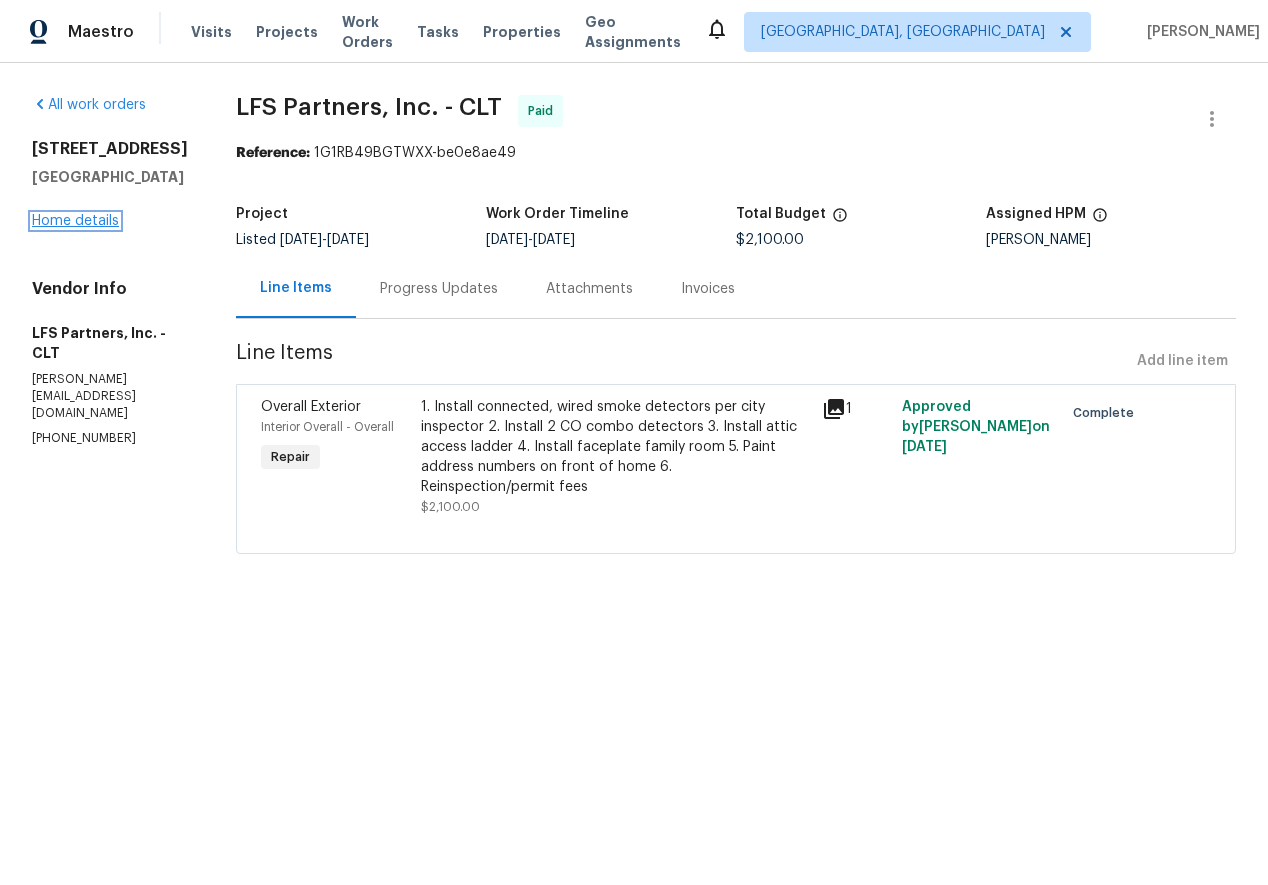 click on "Home details" at bounding box center [75, 221] 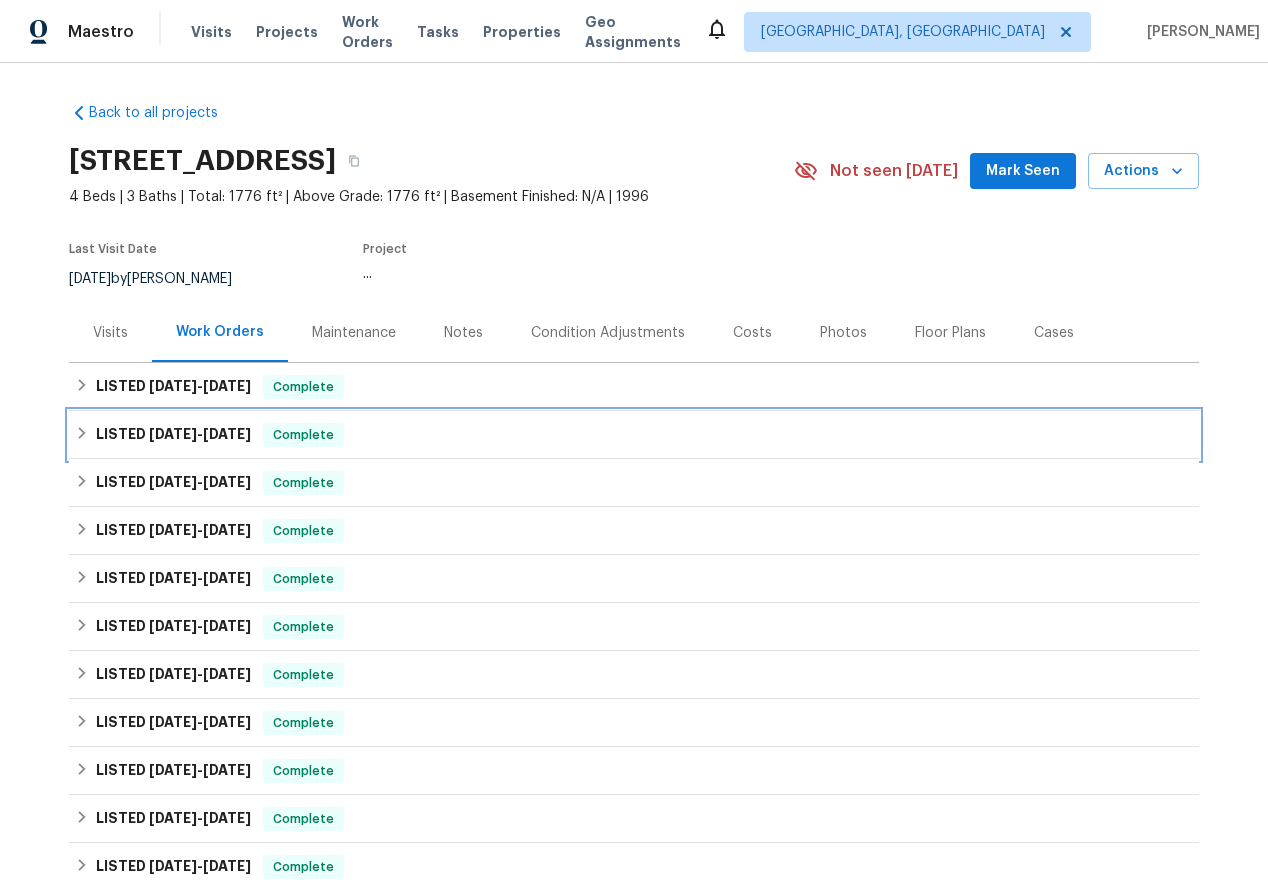 click 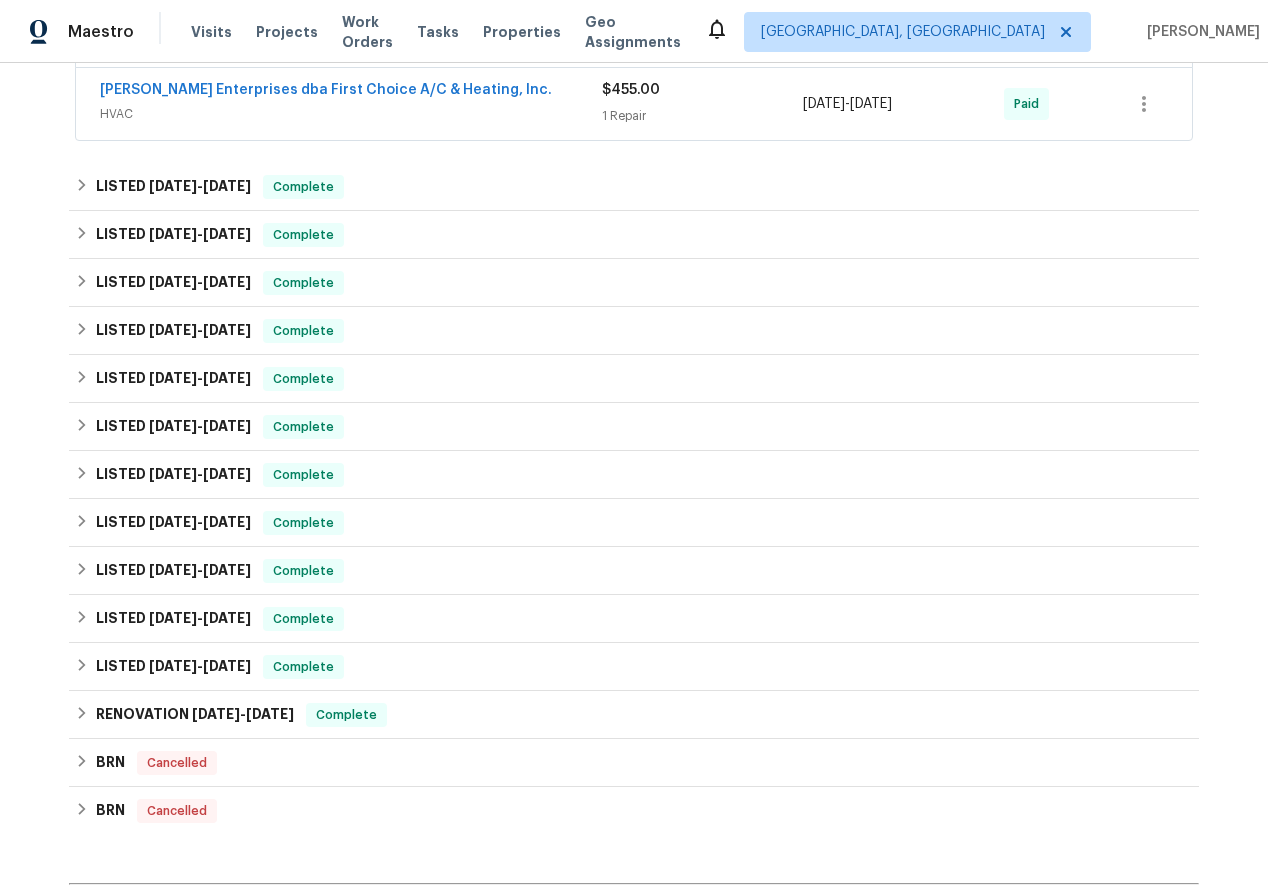 scroll, scrollTop: 500, scrollLeft: 0, axis: vertical 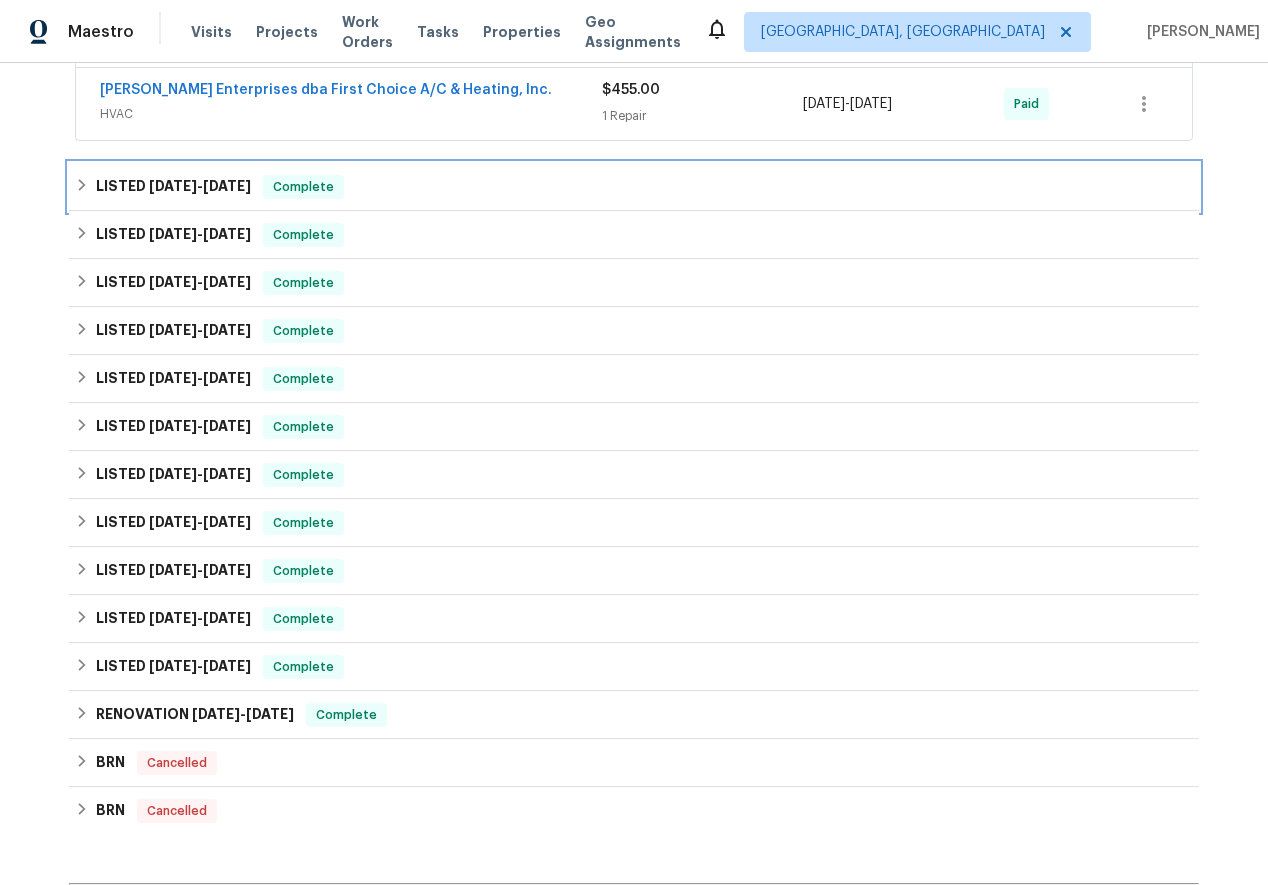 click 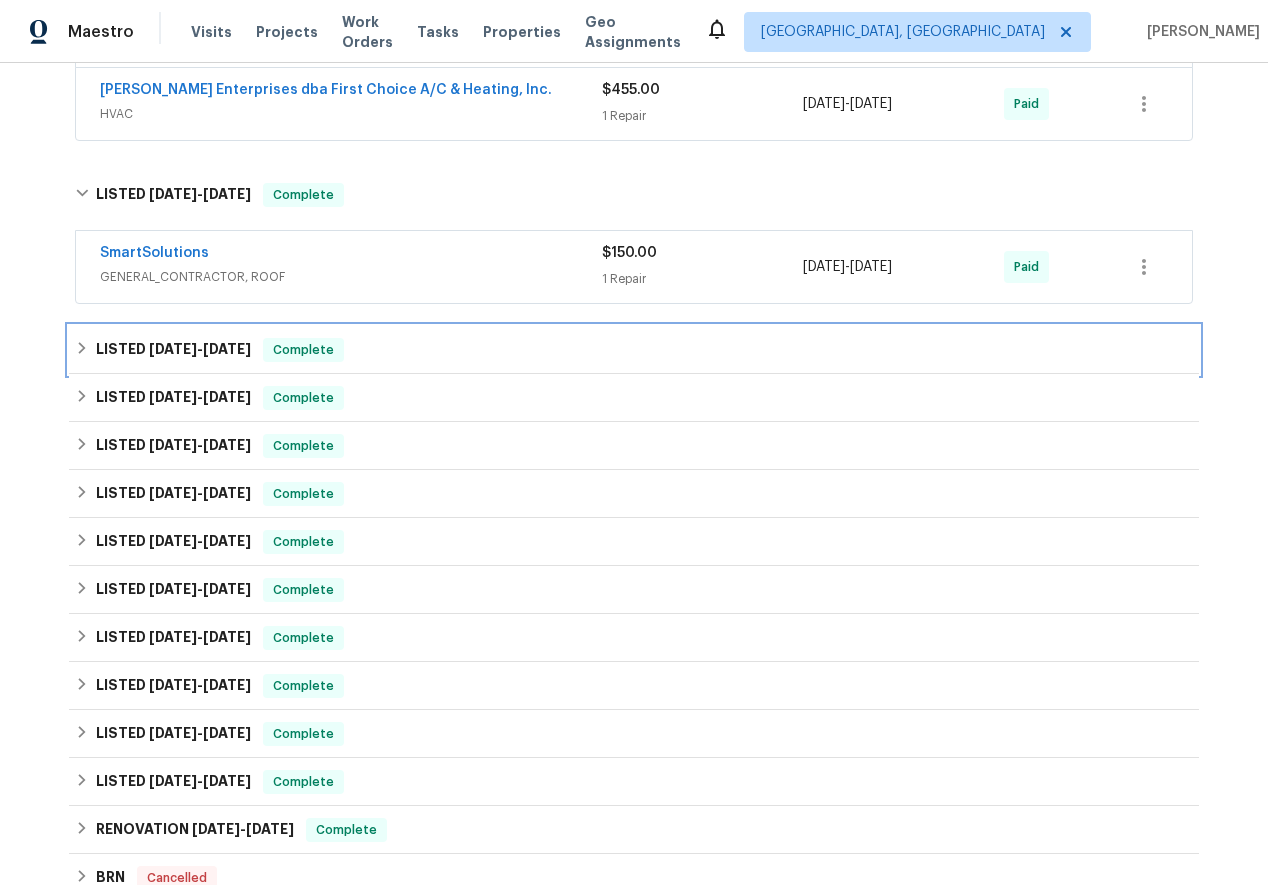click 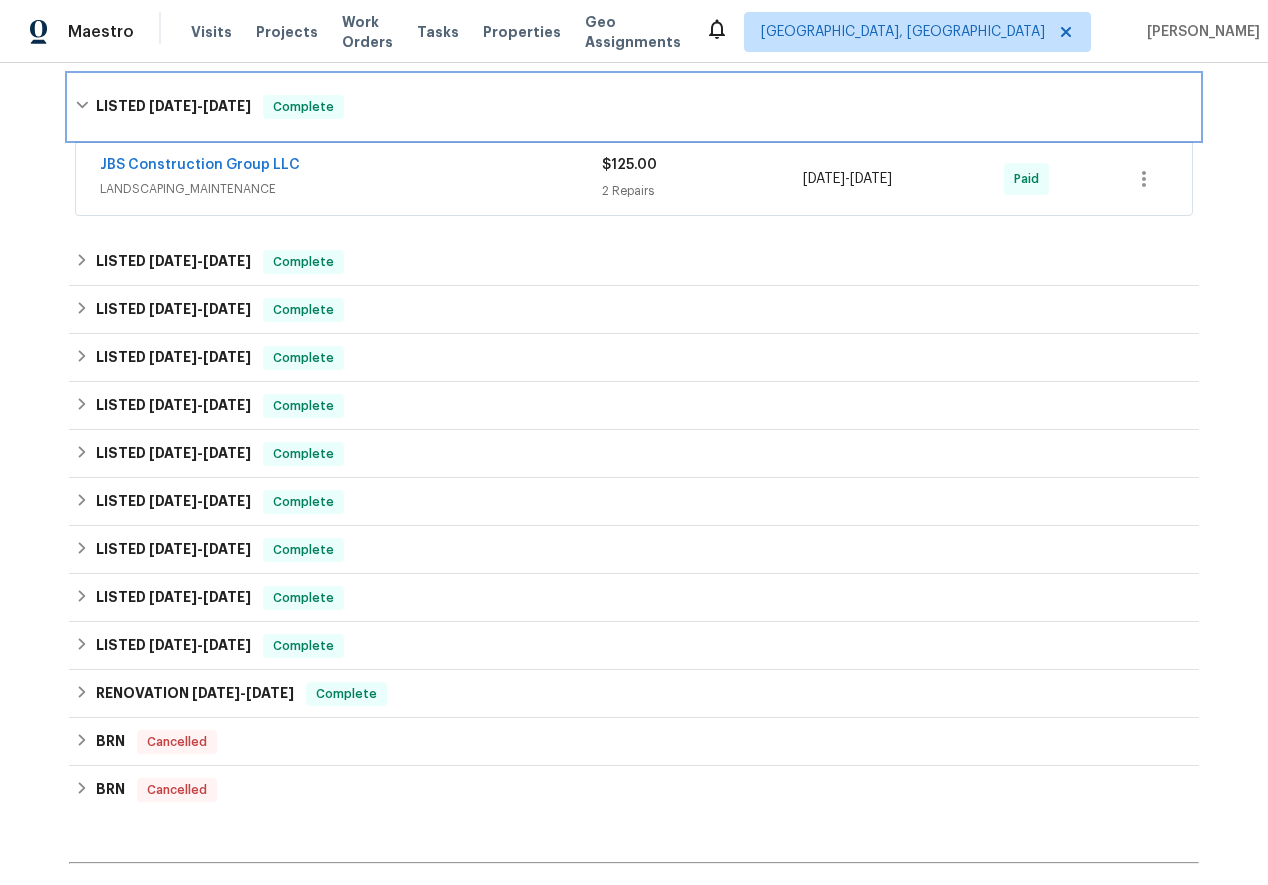 scroll, scrollTop: 755, scrollLeft: 0, axis: vertical 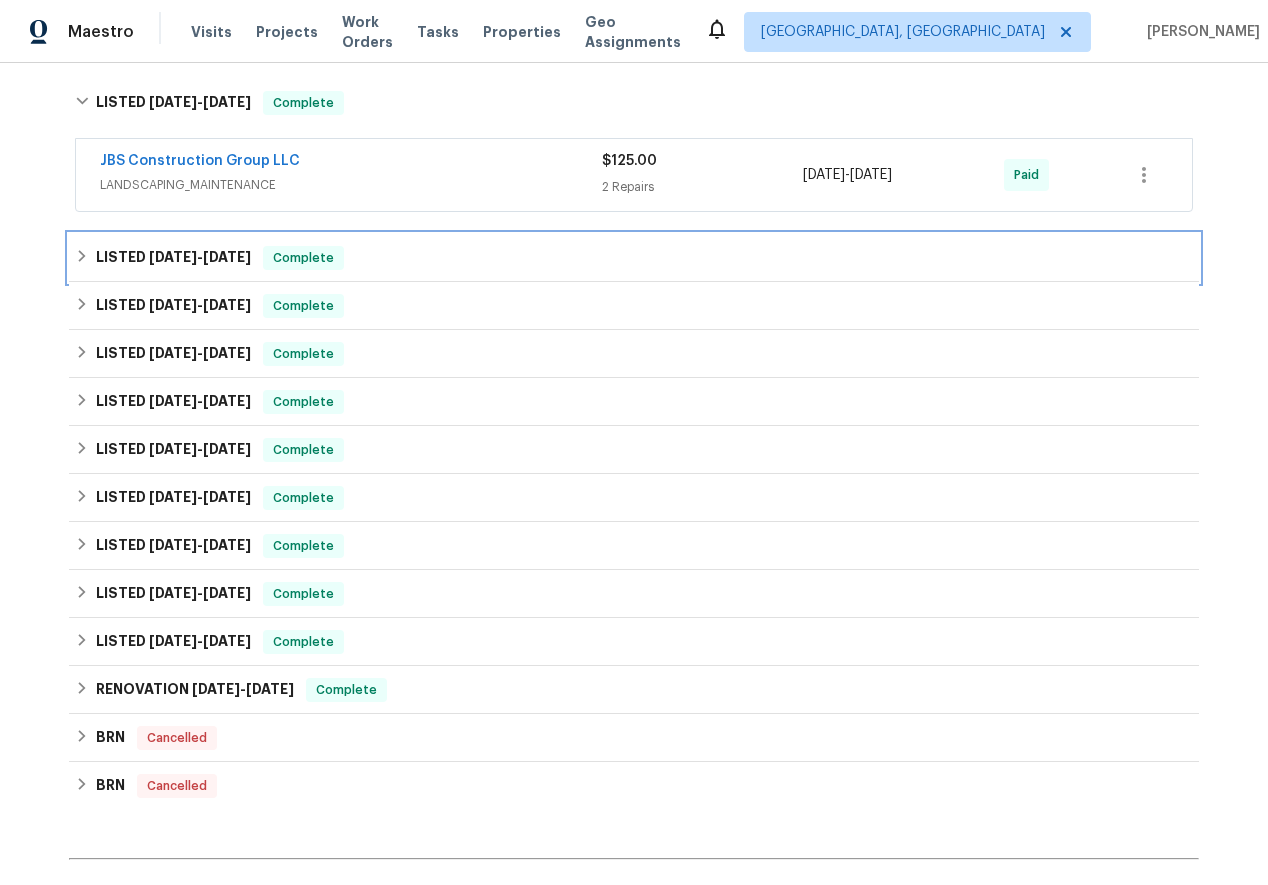 click 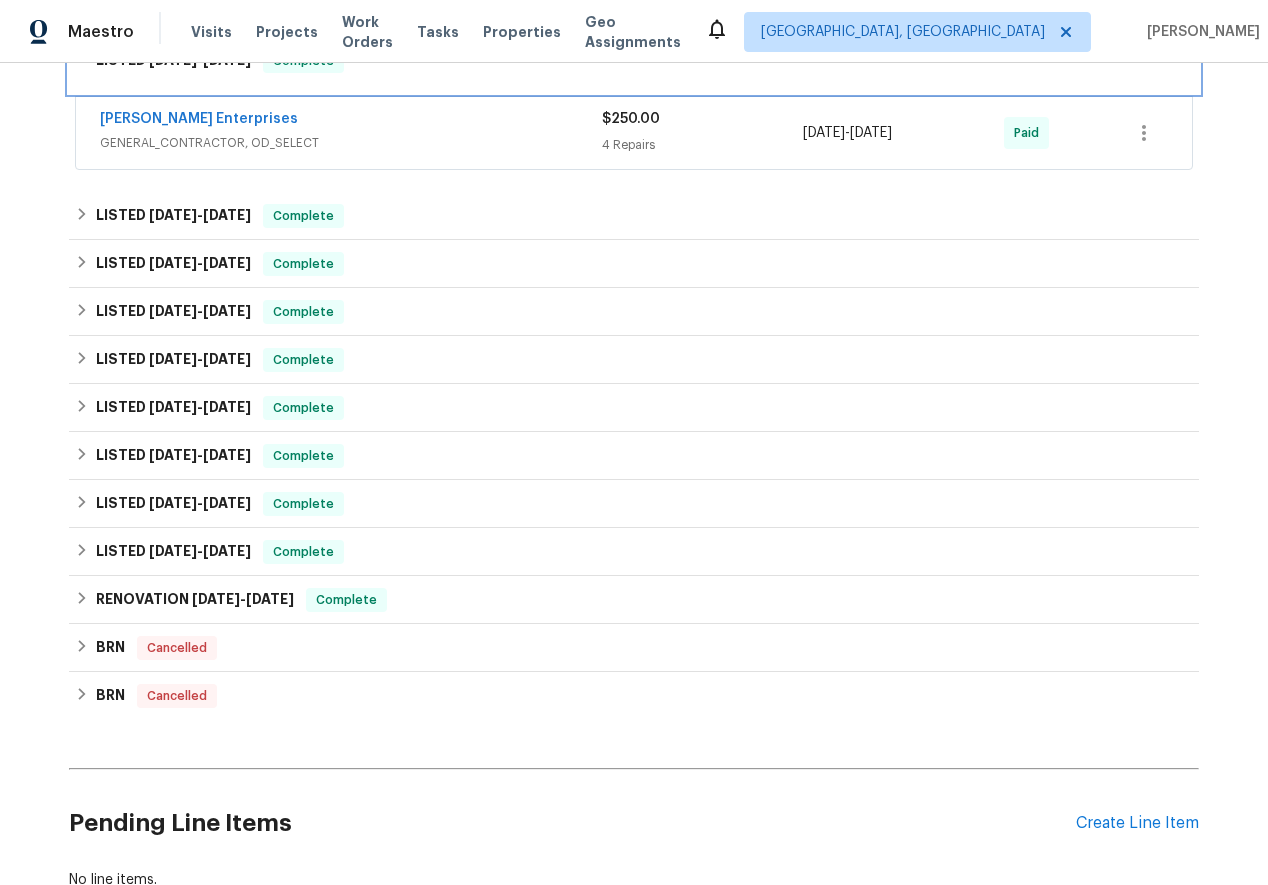 scroll, scrollTop: 958, scrollLeft: 0, axis: vertical 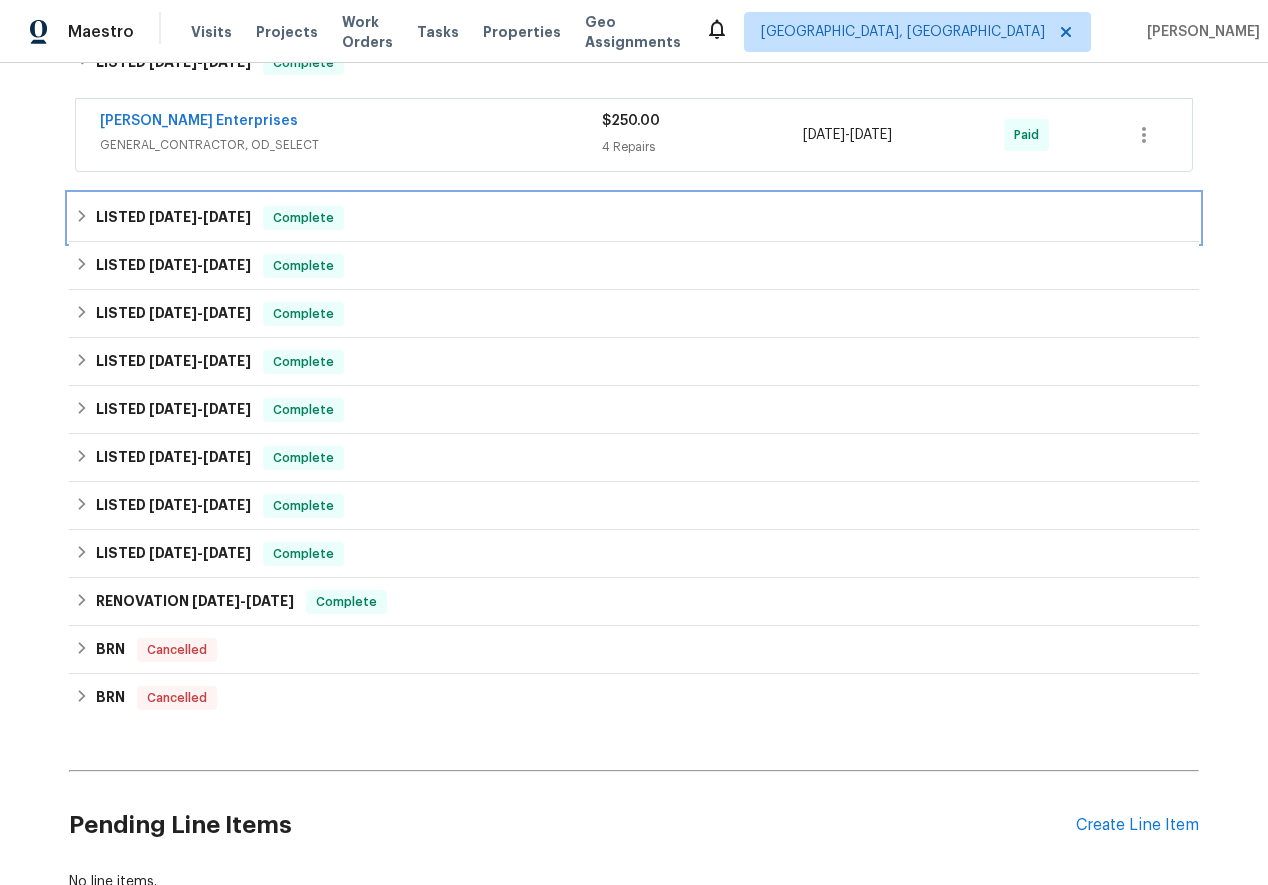 click 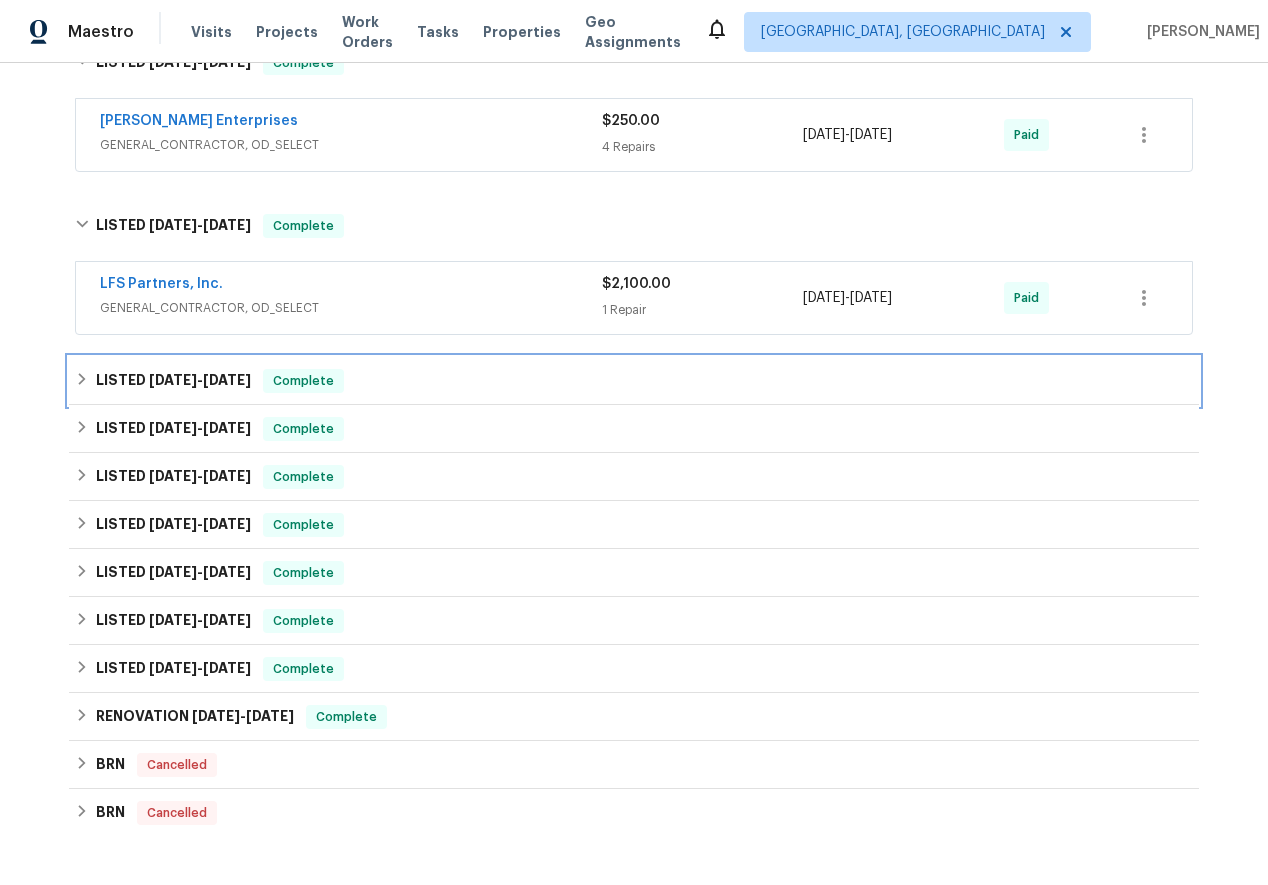 click 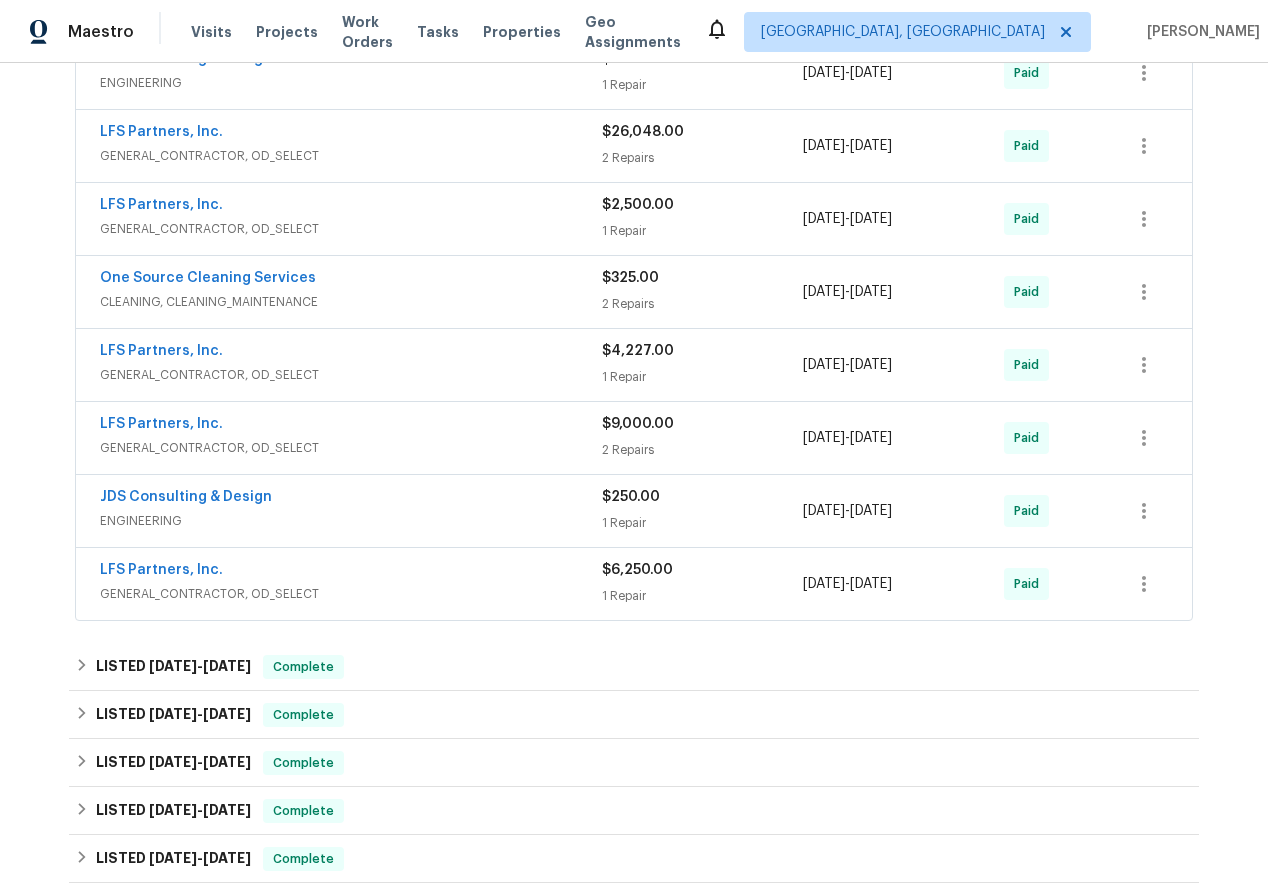 scroll, scrollTop: 1342, scrollLeft: 0, axis: vertical 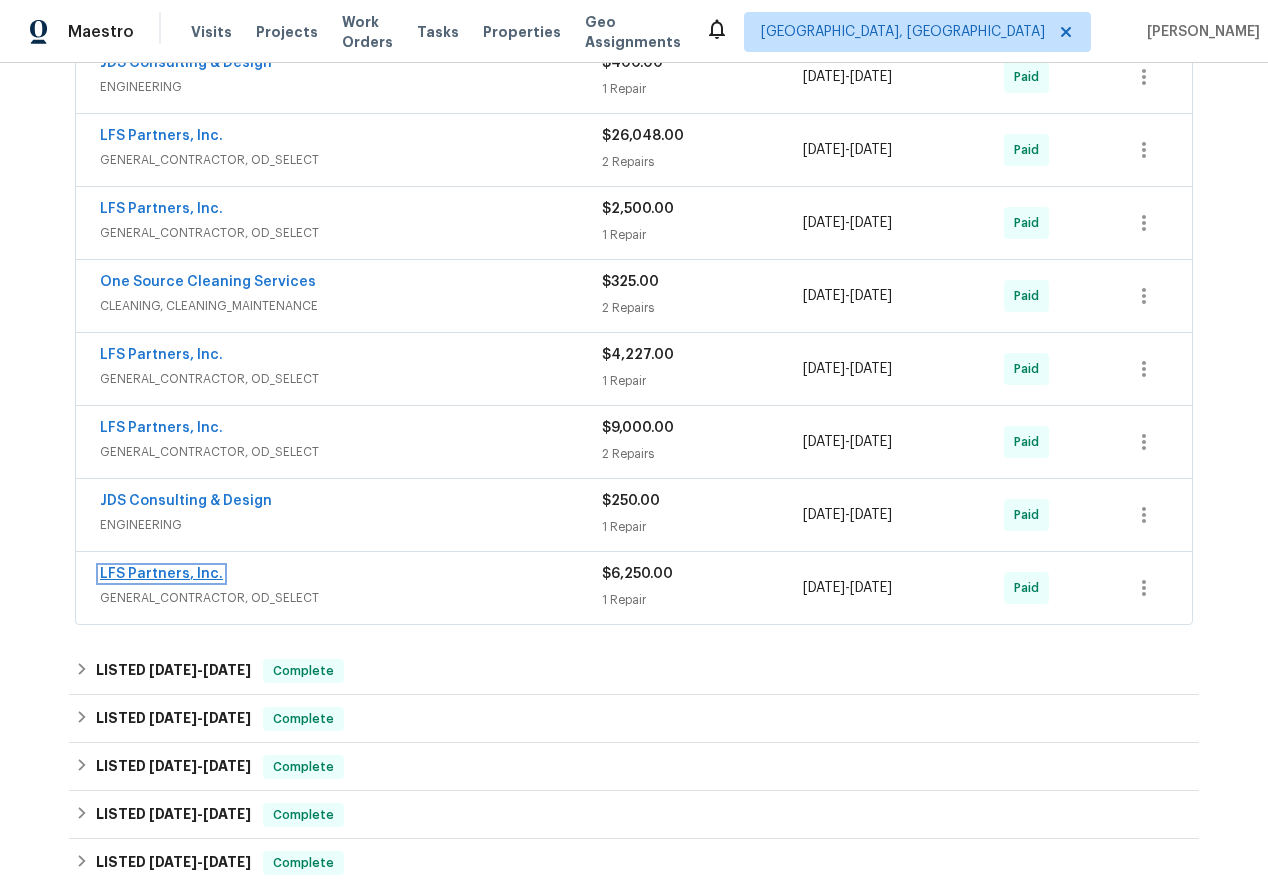 click on "LFS Partners, Inc." at bounding box center (161, 574) 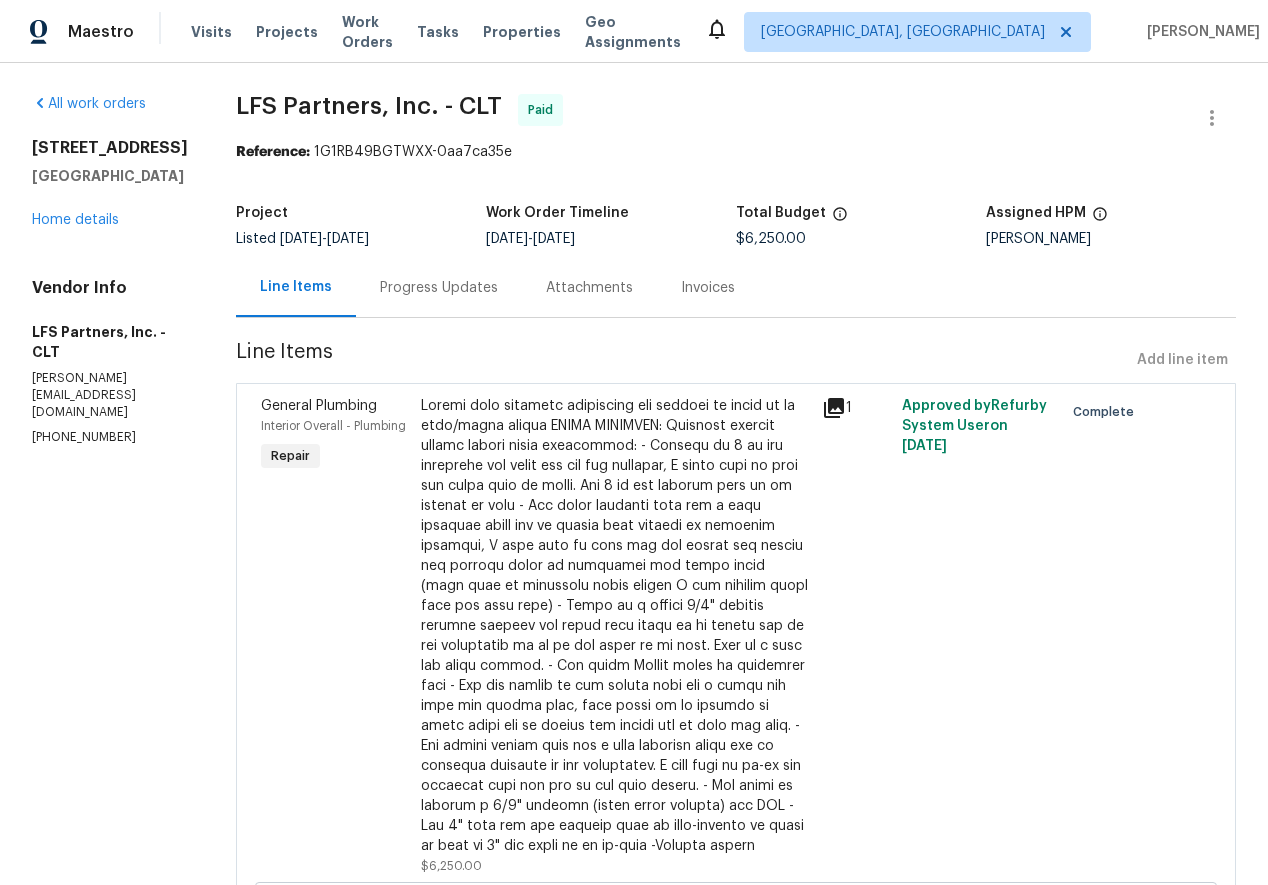 scroll, scrollTop: 0, scrollLeft: 0, axis: both 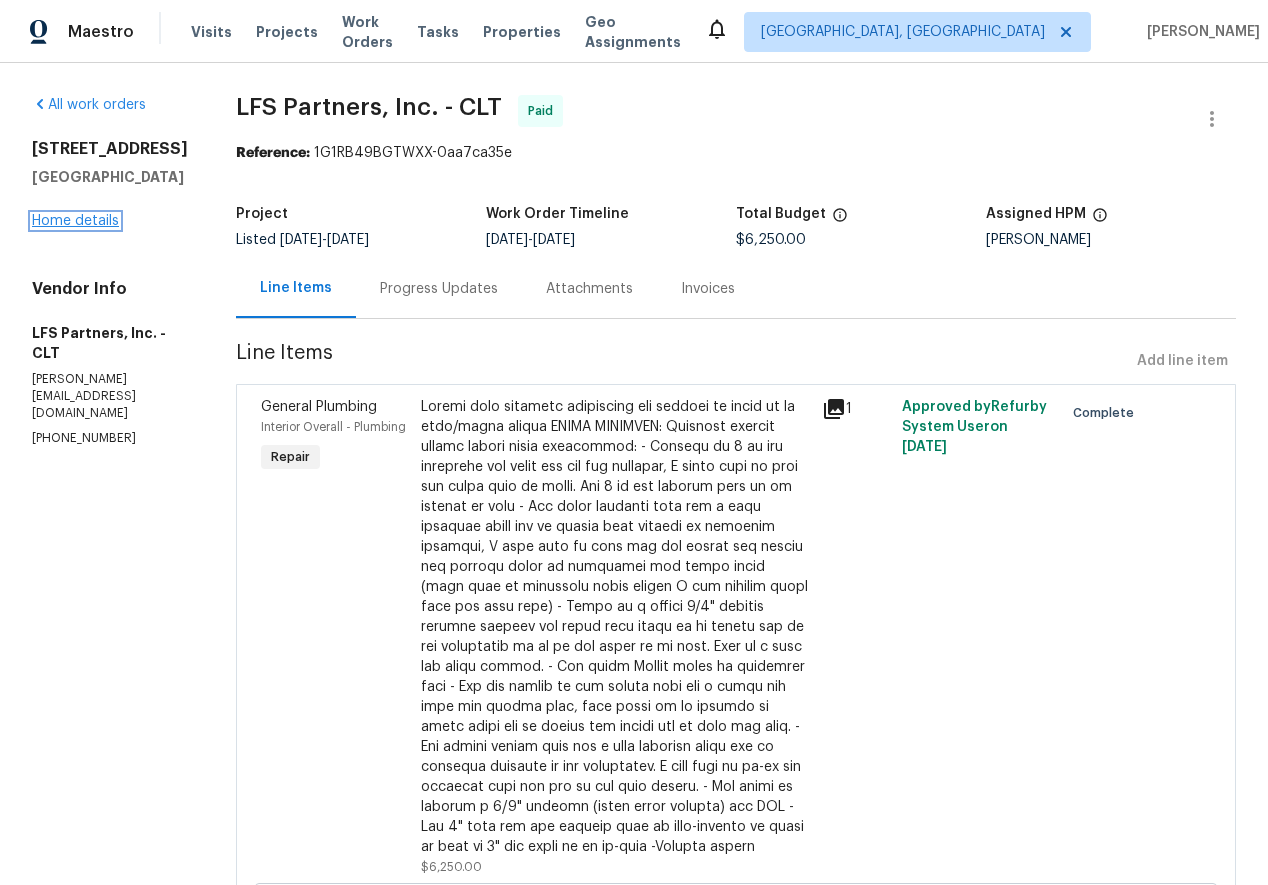 click on "Home details" at bounding box center (75, 221) 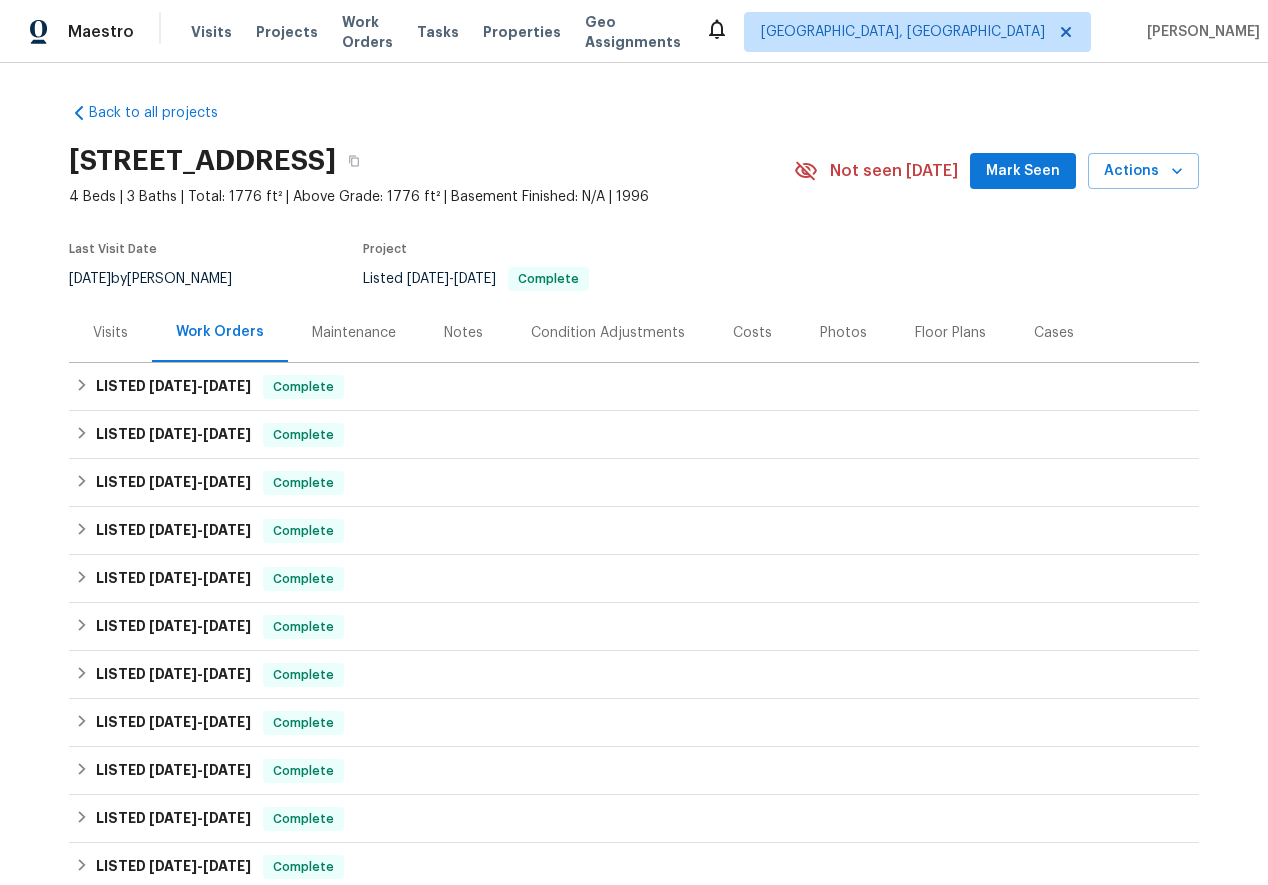 scroll, scrollTop: 316, scrollLeft: 0, axis: vertical 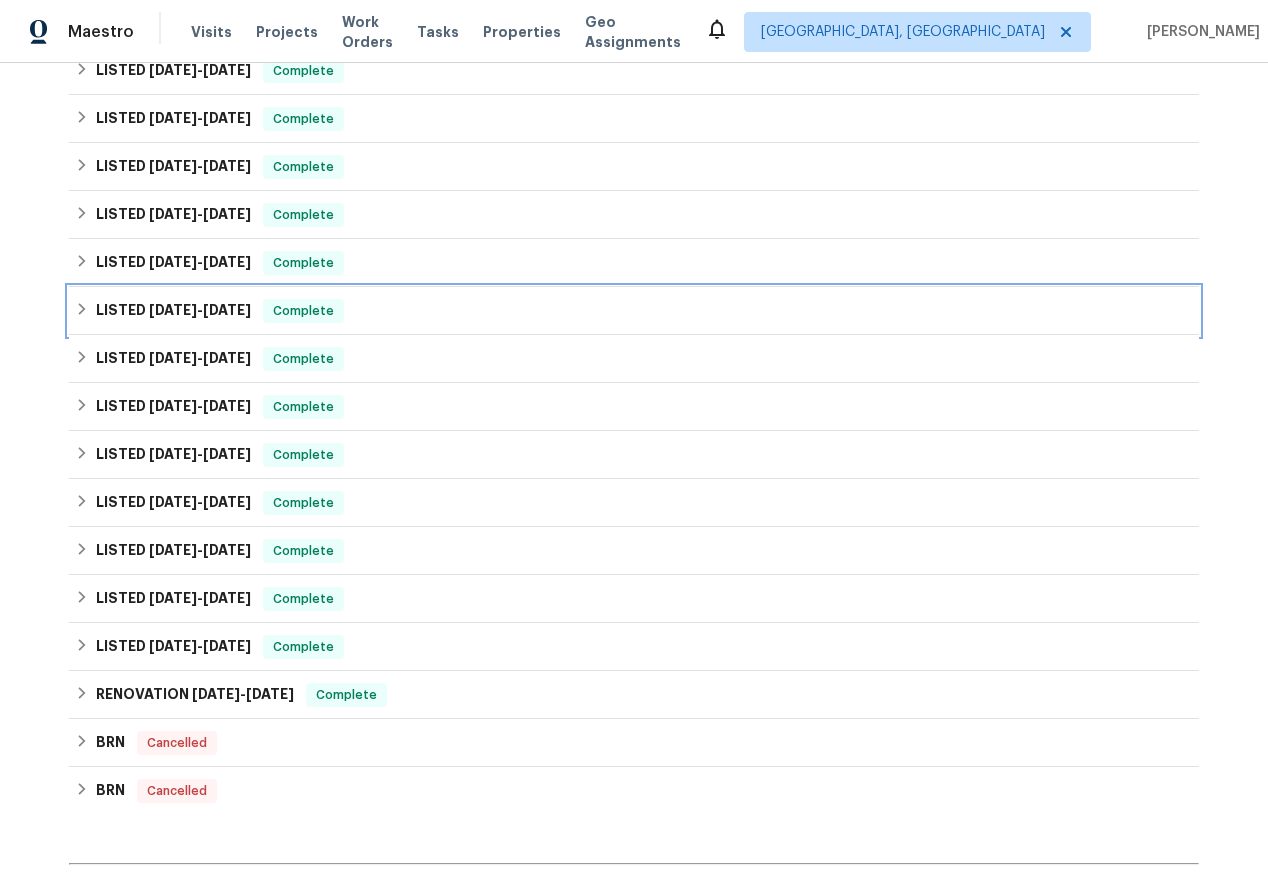 click 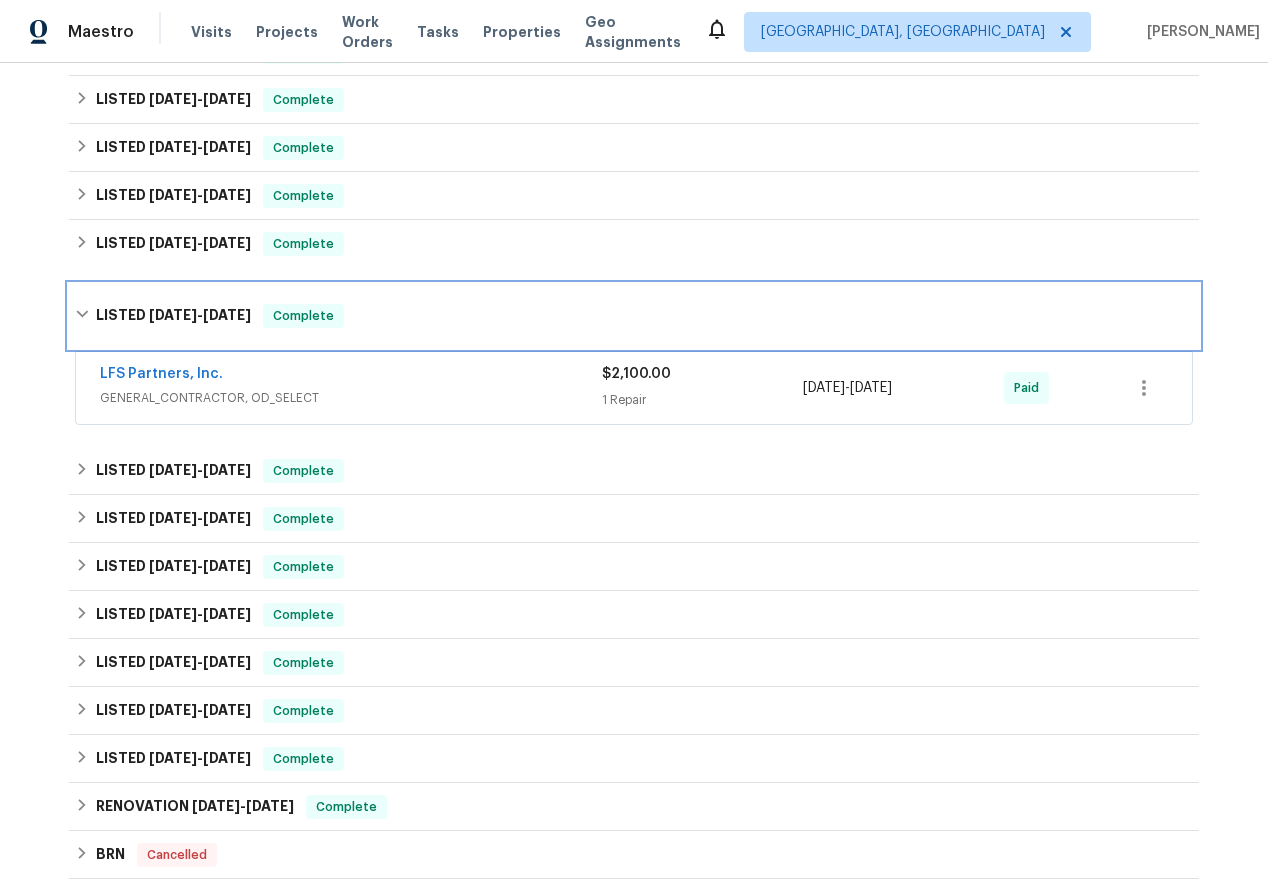 scroll, scrollTop: 337, scrollLeft: 0, axis: vertical 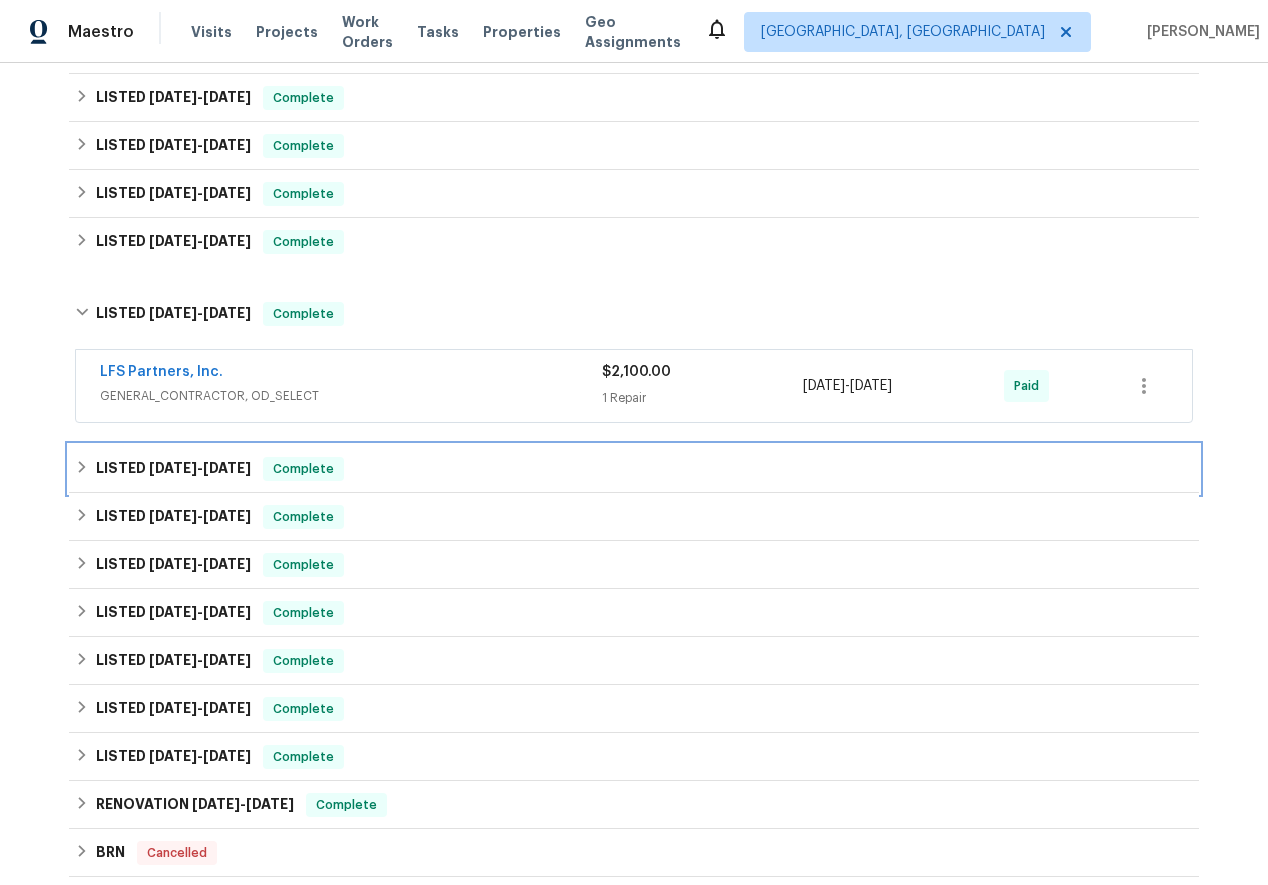 click 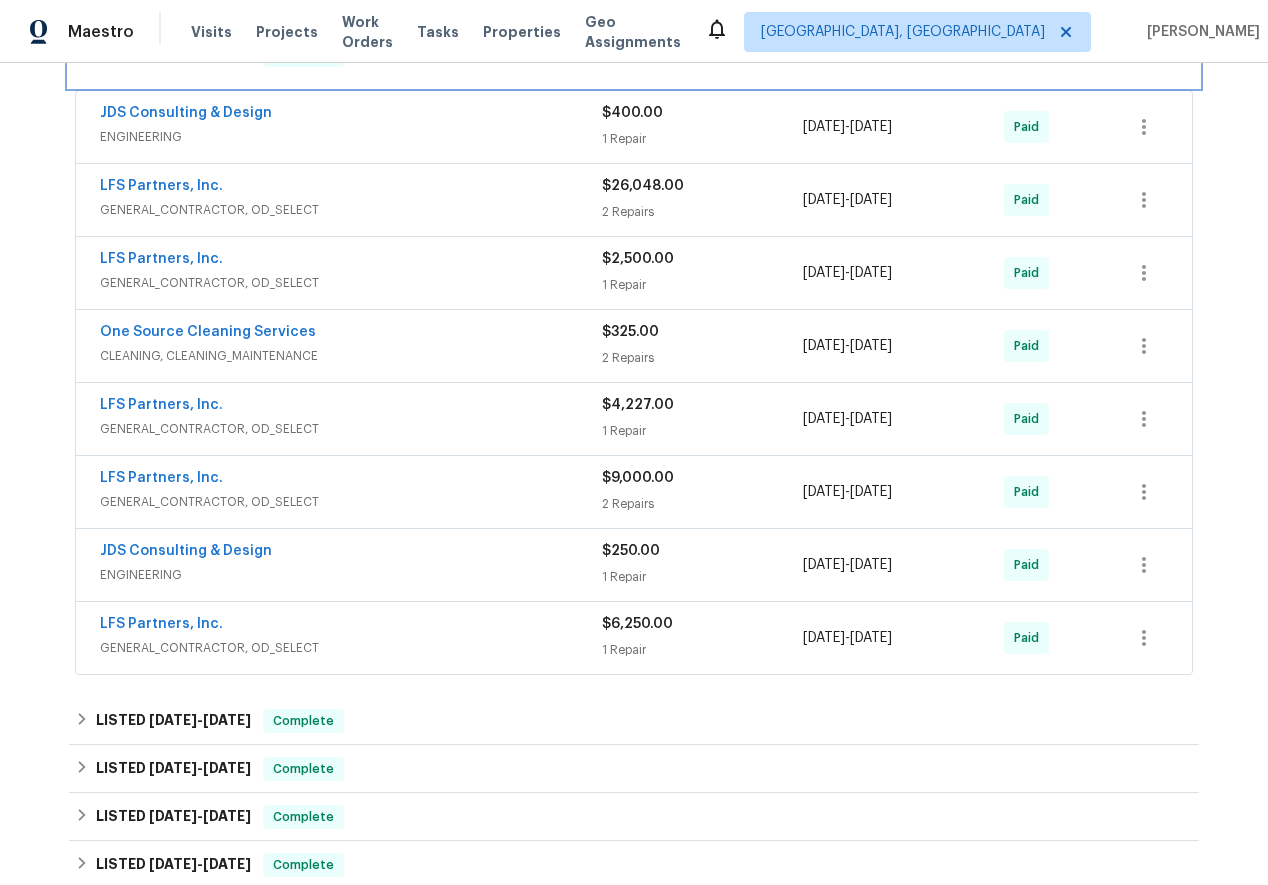 scroll, scrollTop: 757, scrollLeft: 0, axis: vertical 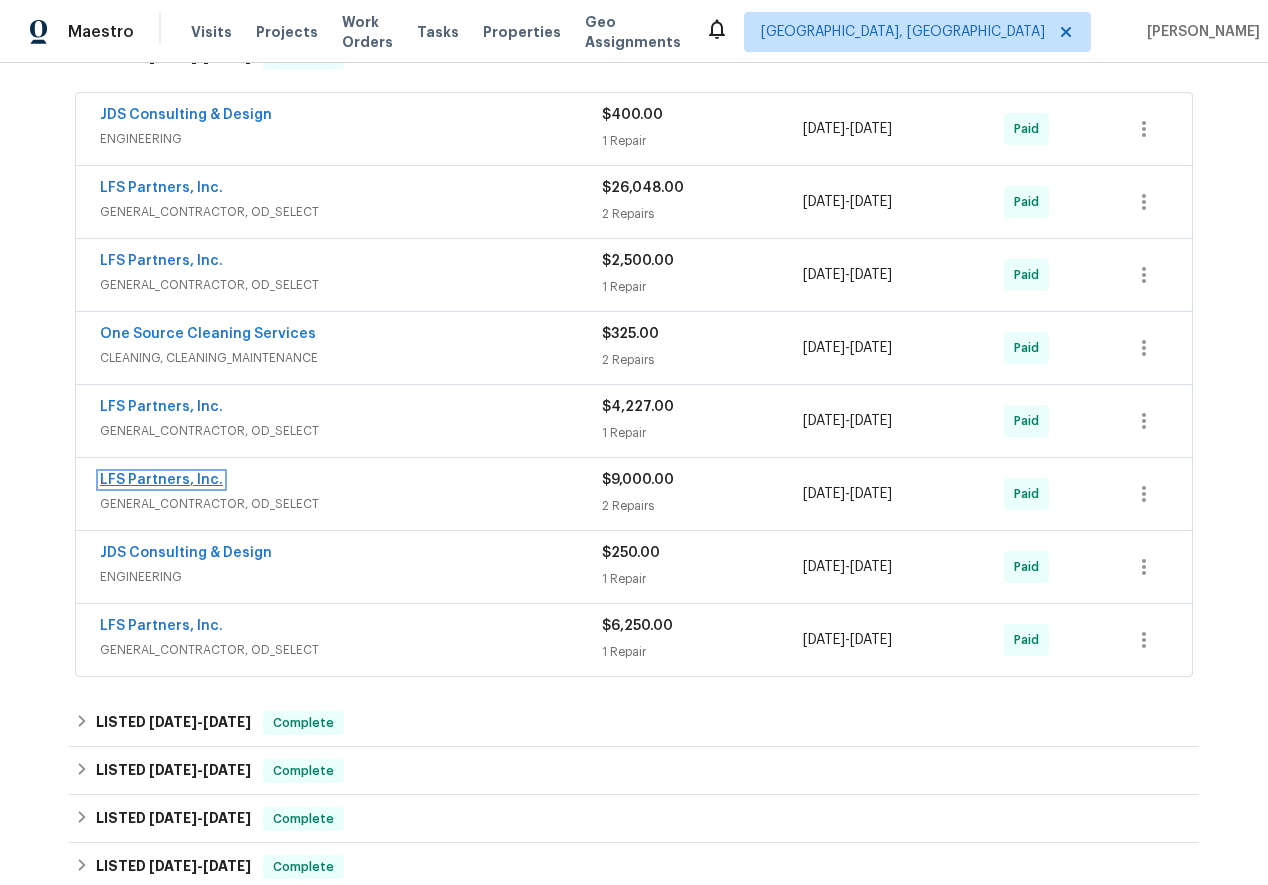 click on "LFS Partners, Inc." at bounding box center (161, 480) 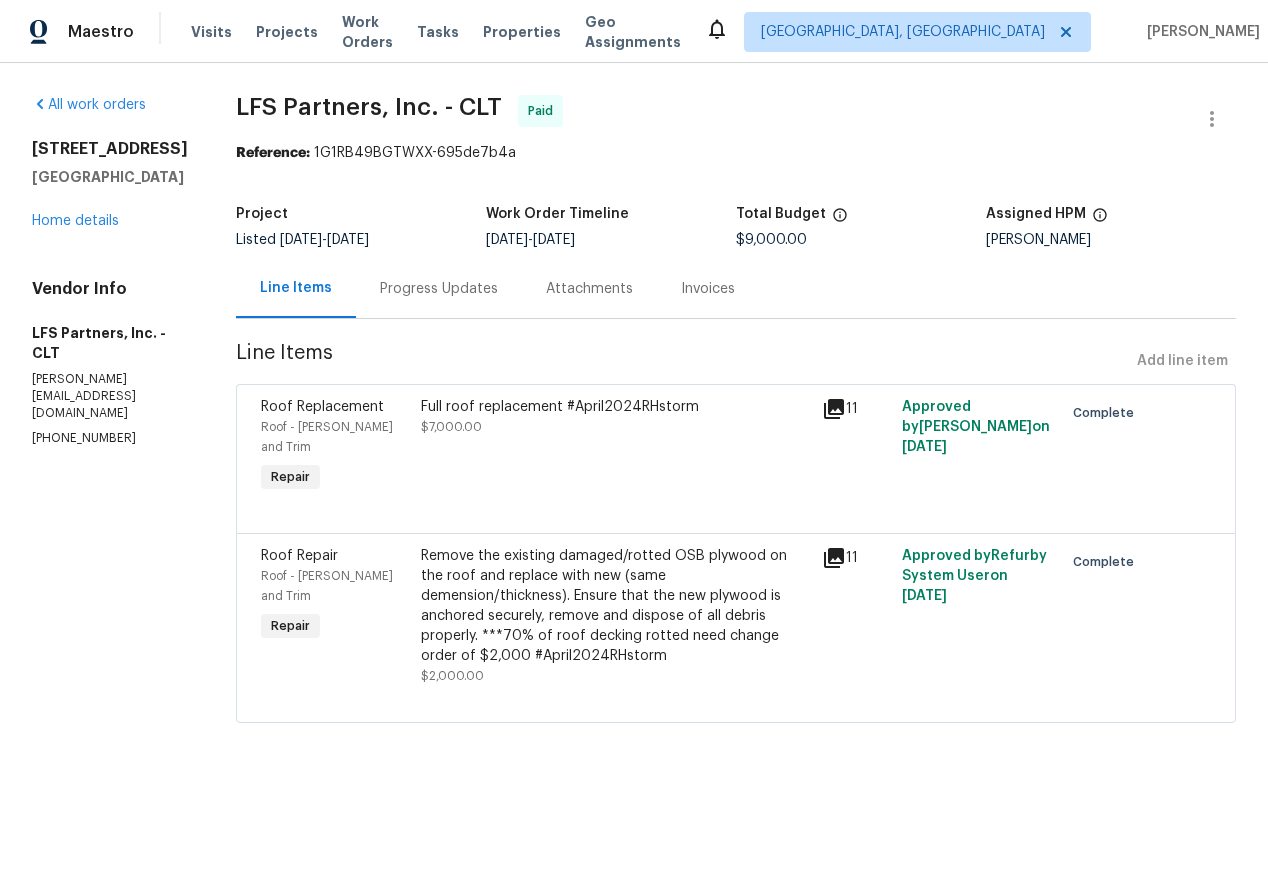 click 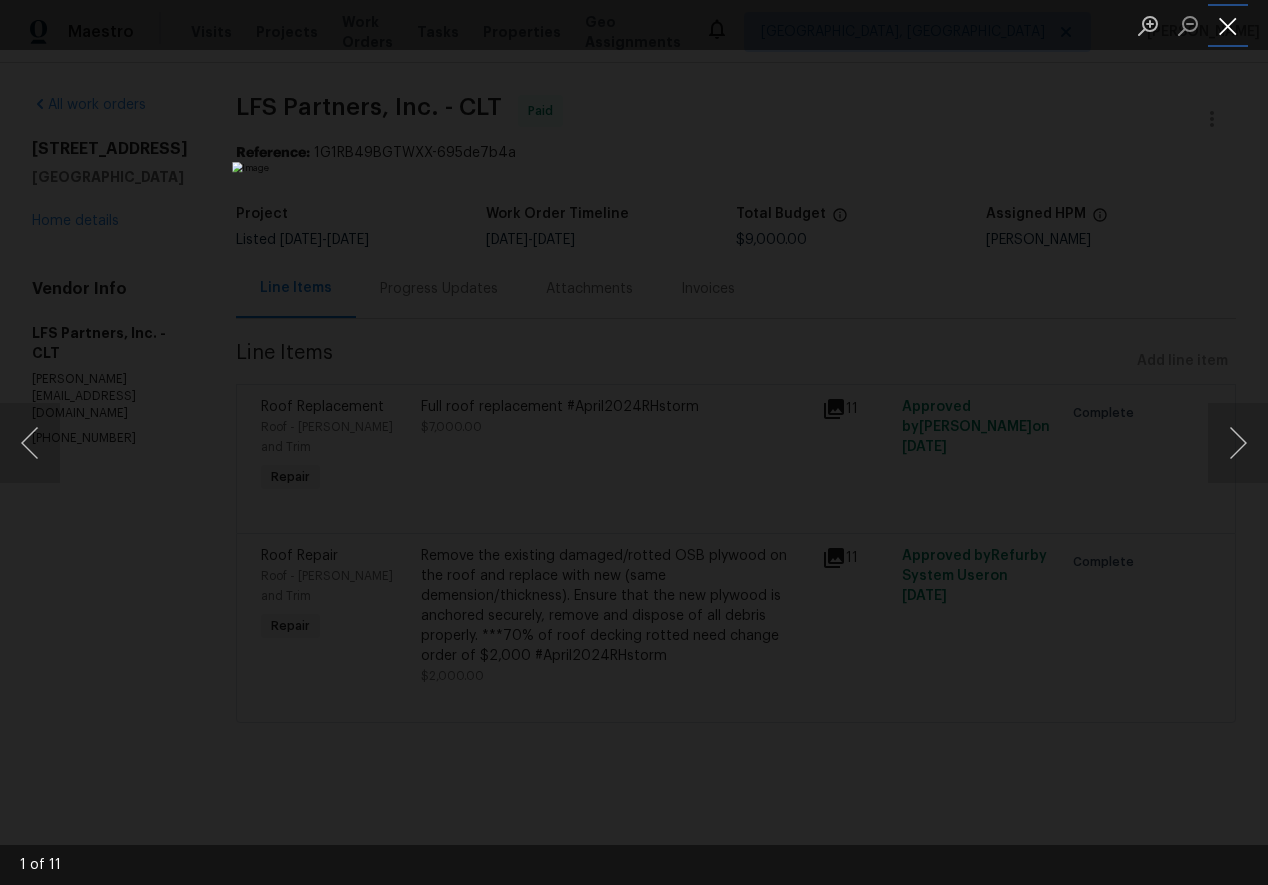 click at bounding box center (1228, 25) 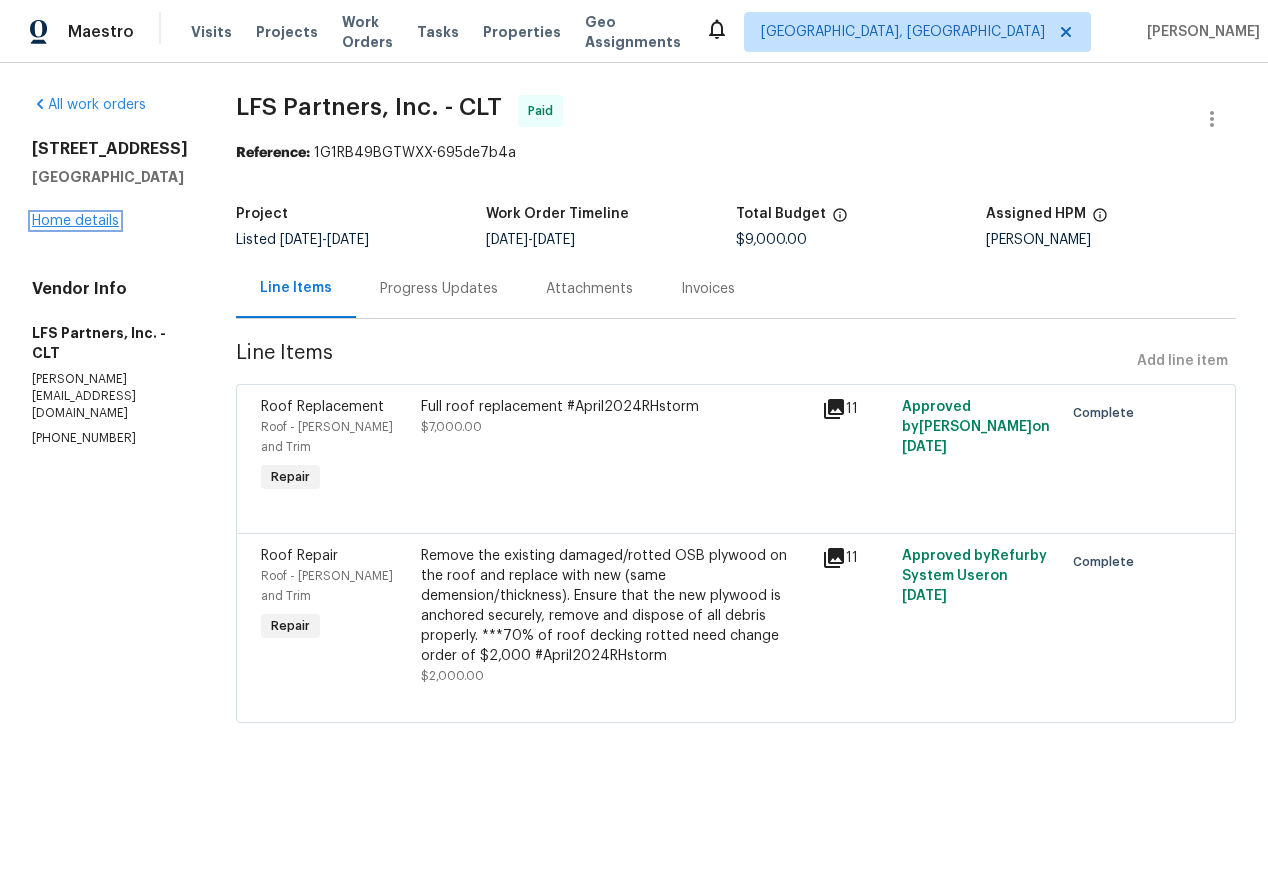 click on "Home details" at bounding box center [75, 221] 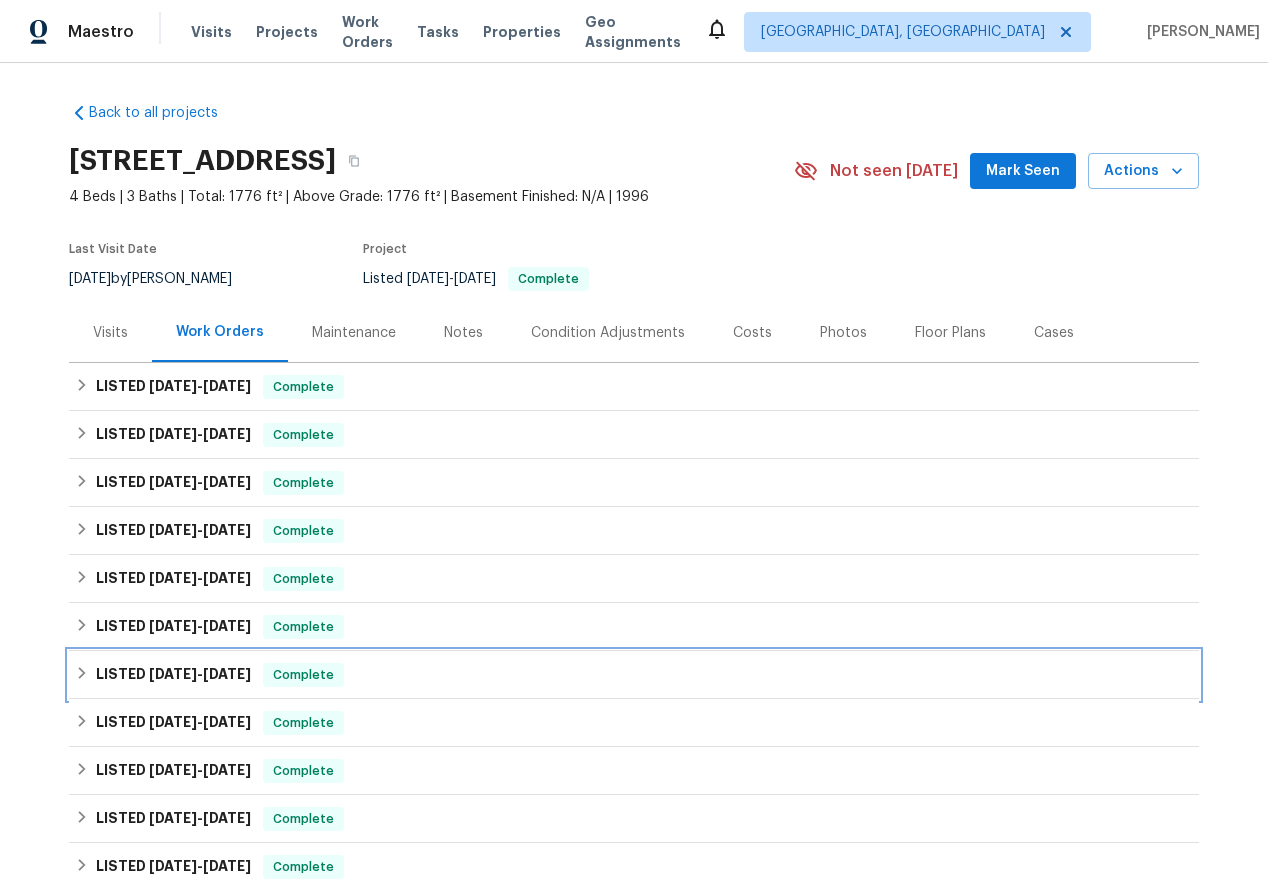 scroll, scrollTop: 312, scrollLeft: 0, axis: vertical 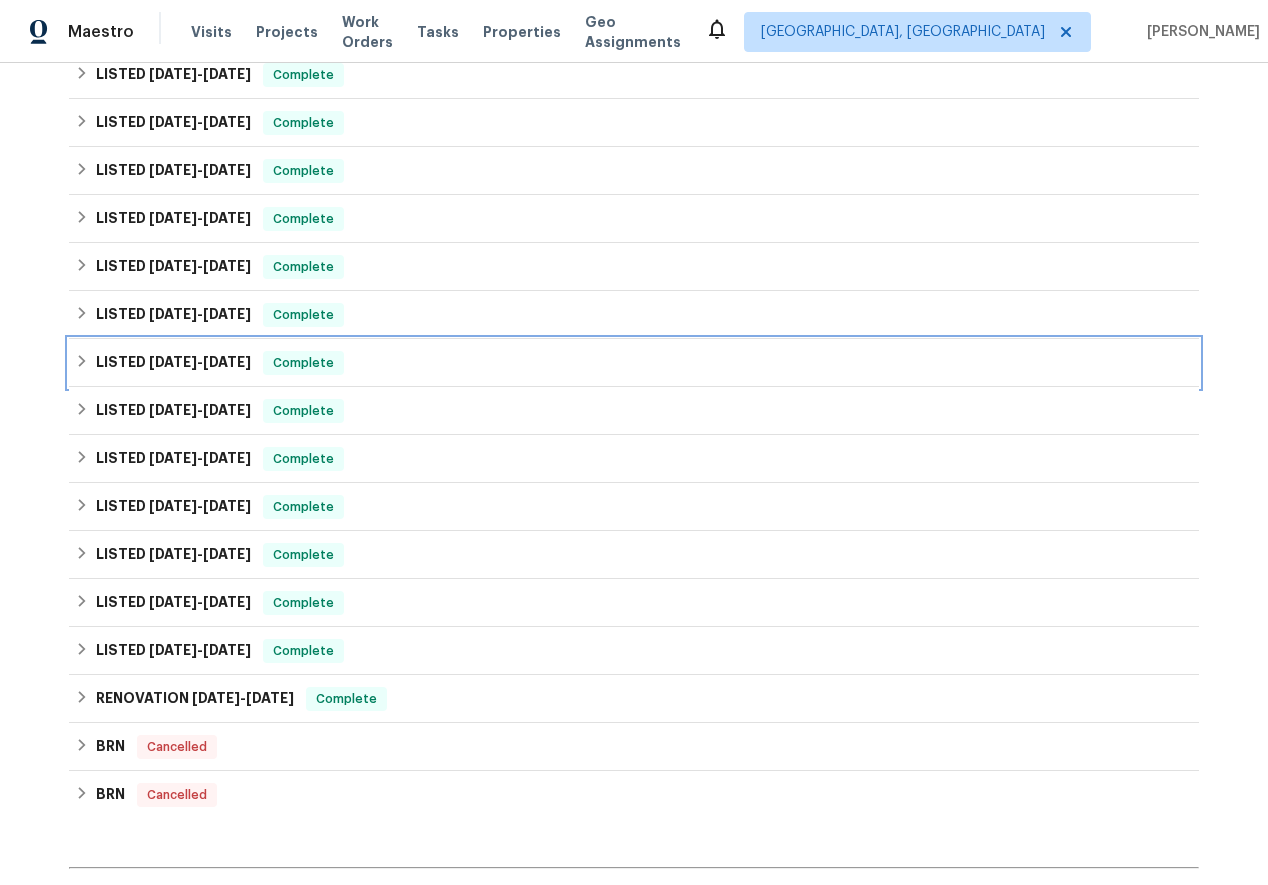 click 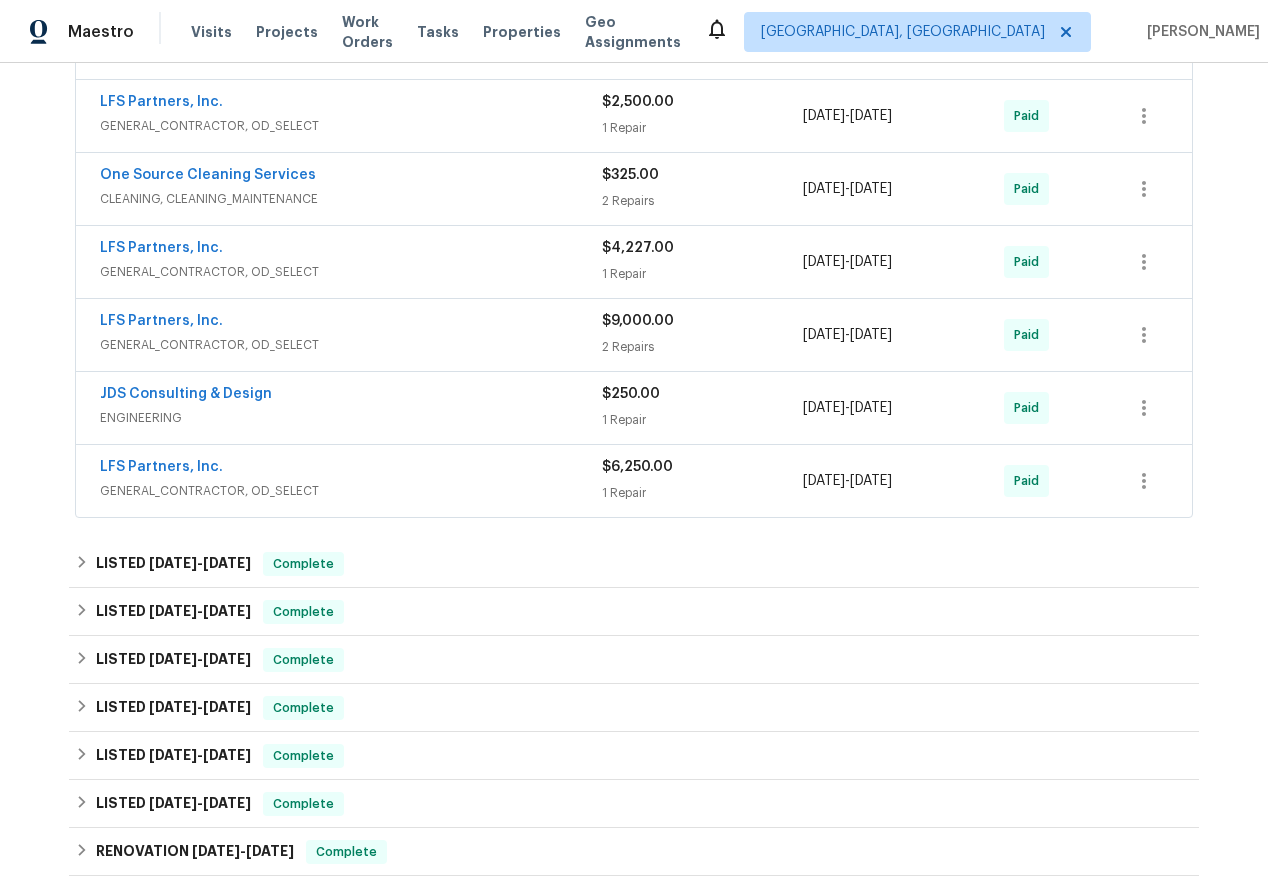 scroll, scrollTop: 819, scrollLeft: 0, axis: vertical 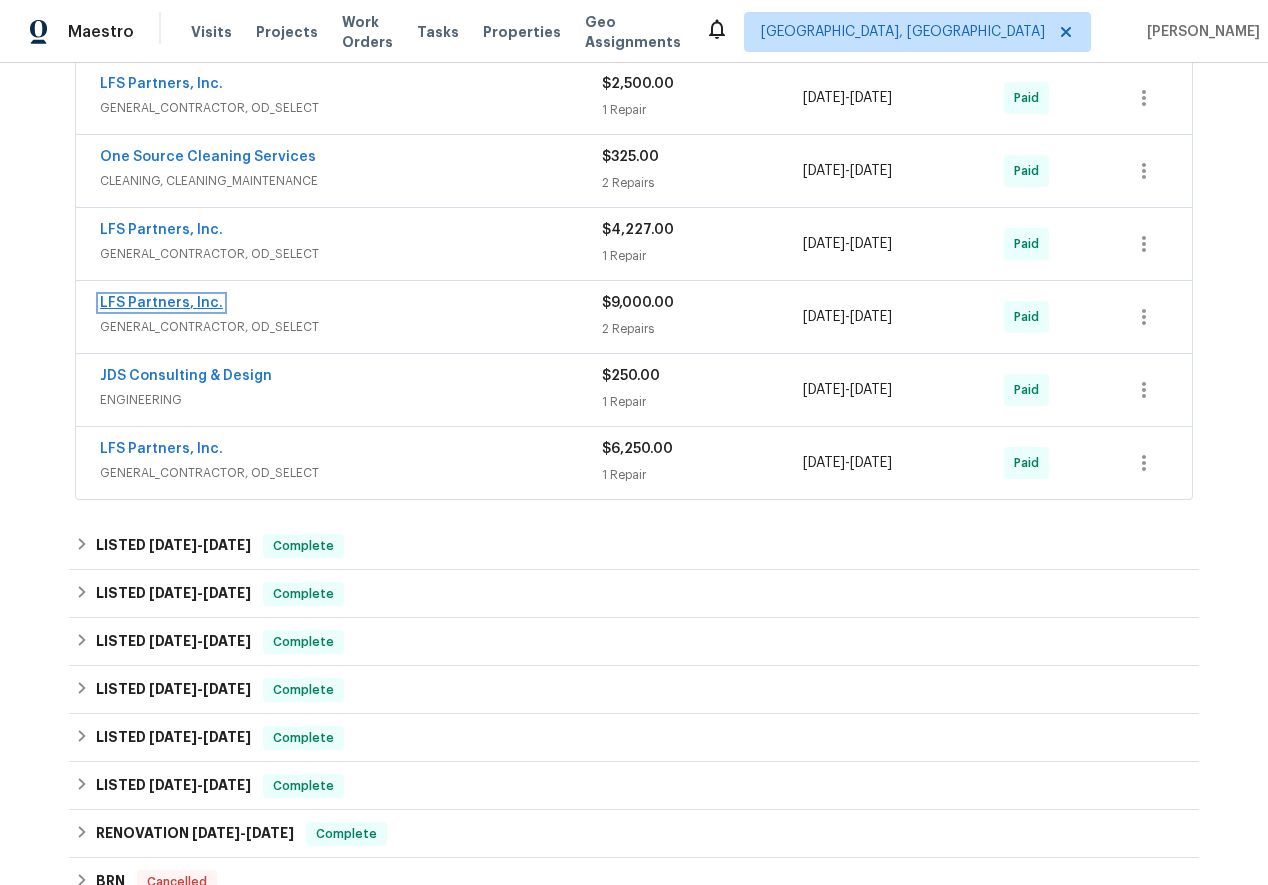 click on "LFS Partners, Inc." at bounding box center (161, 303) 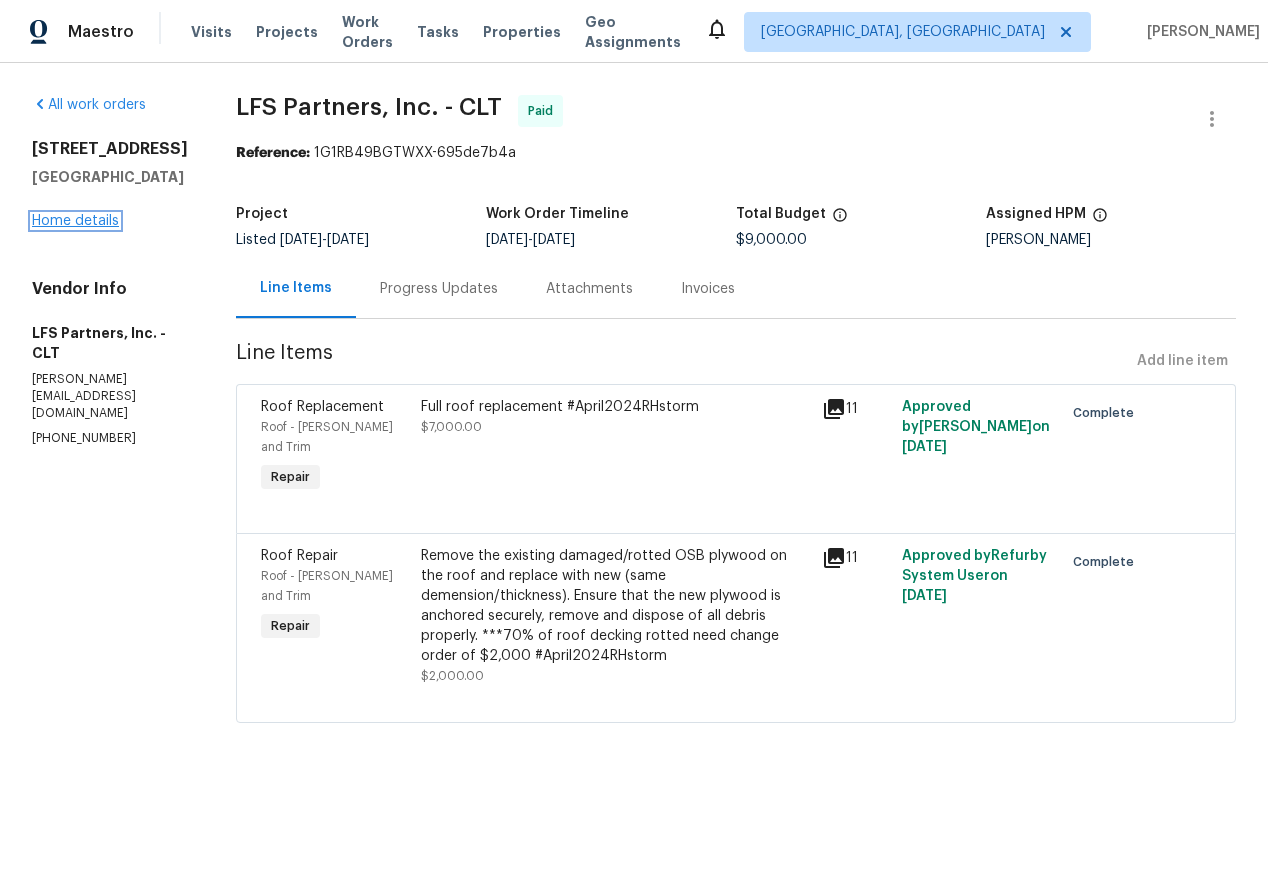 click on "Home details" at bounding box center [75, 221] 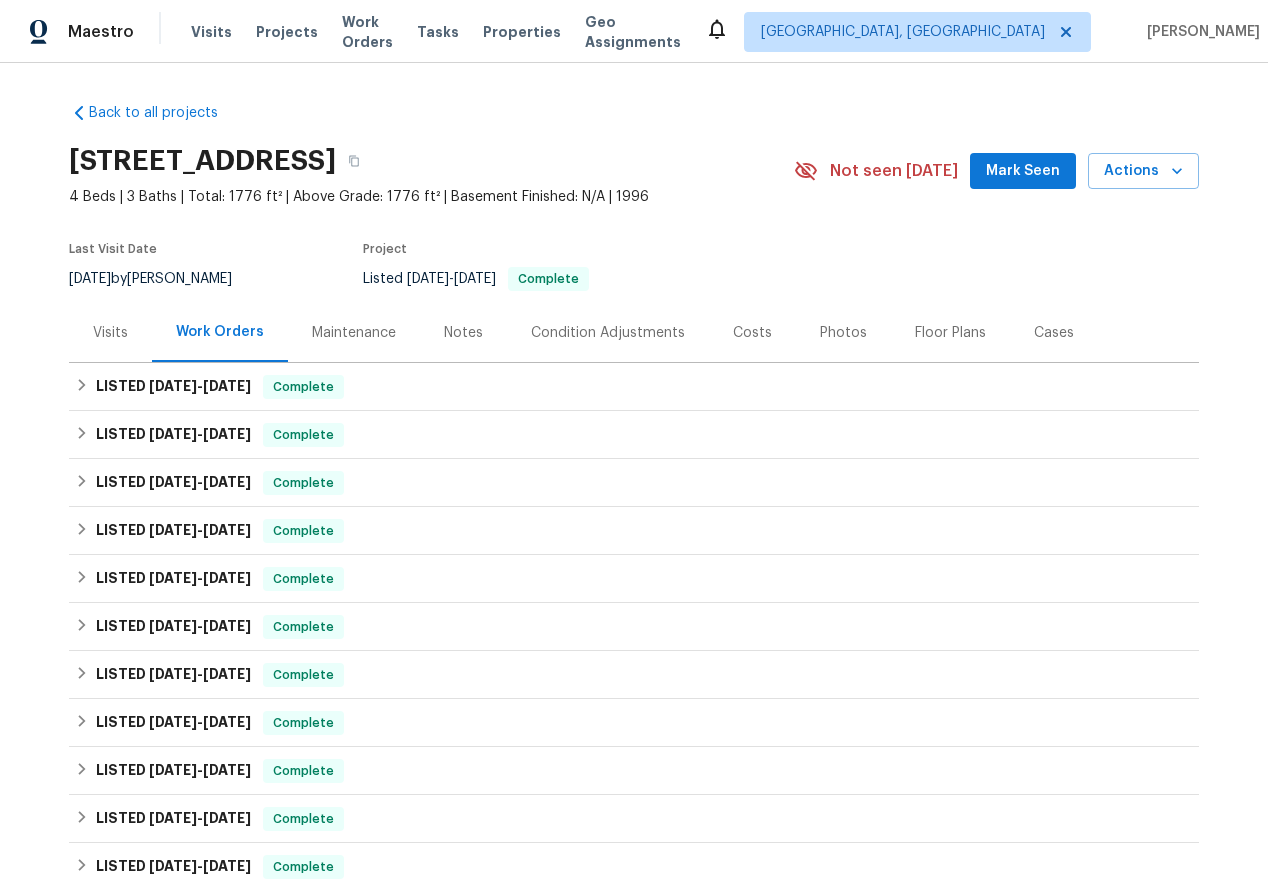scroll, scrollTop: 469, scrollLeft: 0, axis: vertical 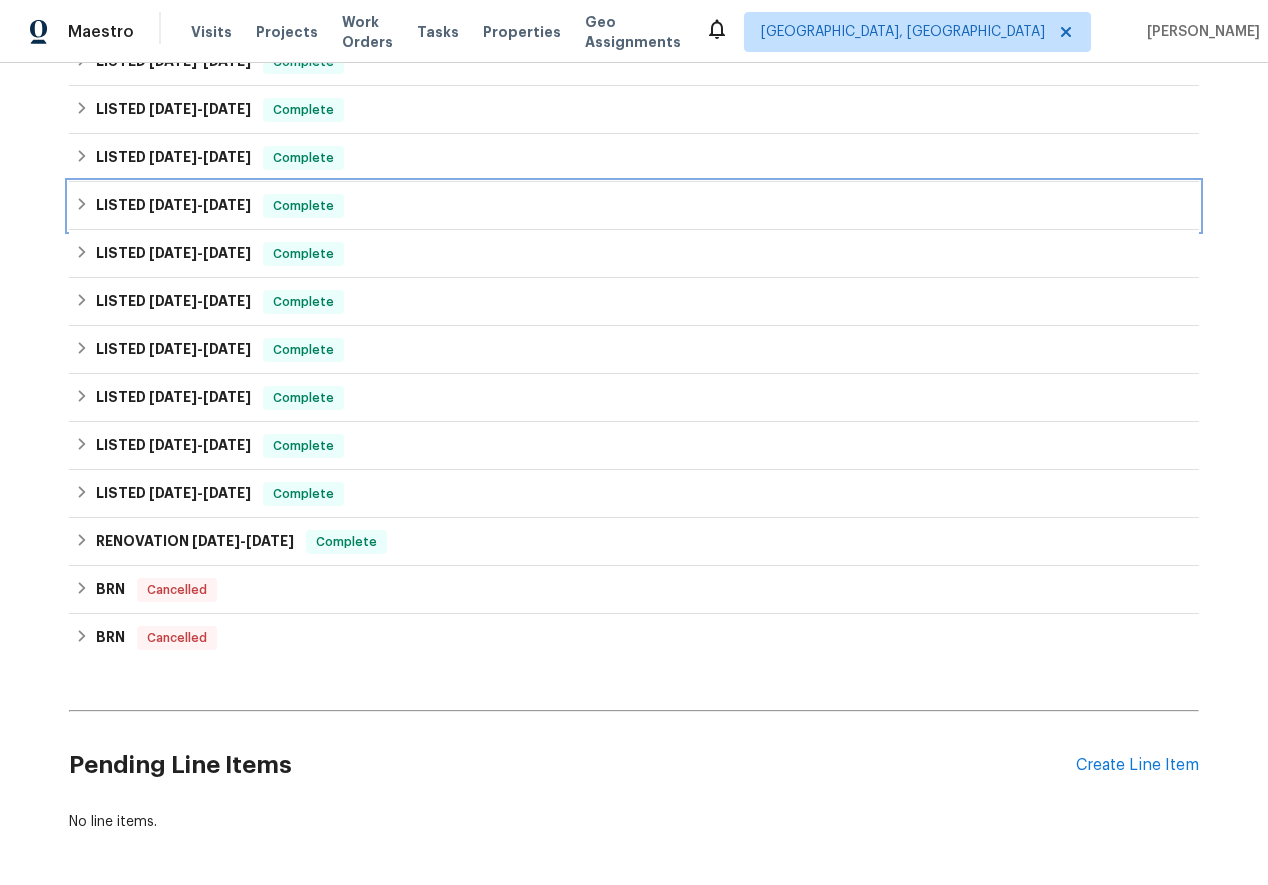 click 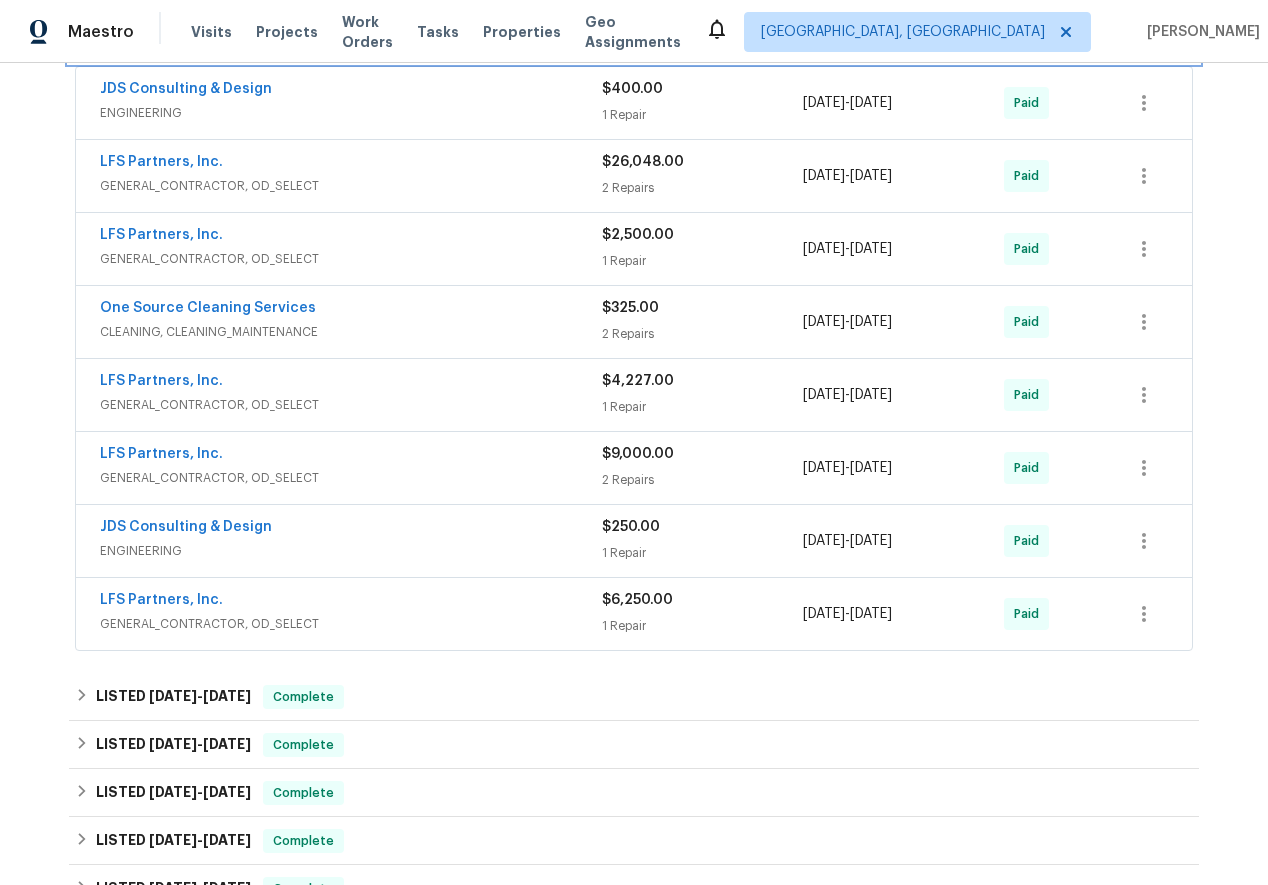 scroll, scrollTop: 669, scrollLeft: 0, axis: vertical 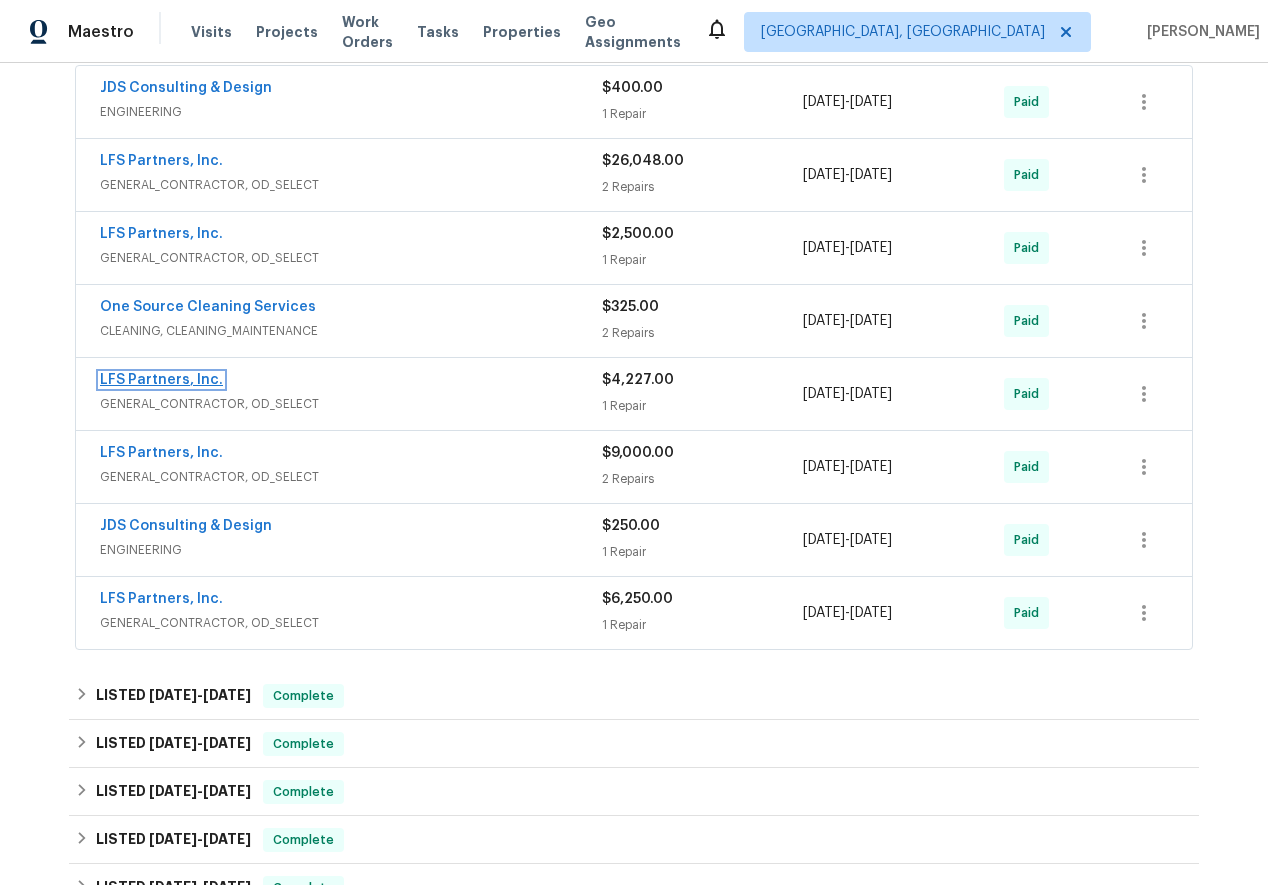 click on "LFS Partners, Inc." at bounding box center (161, 380) 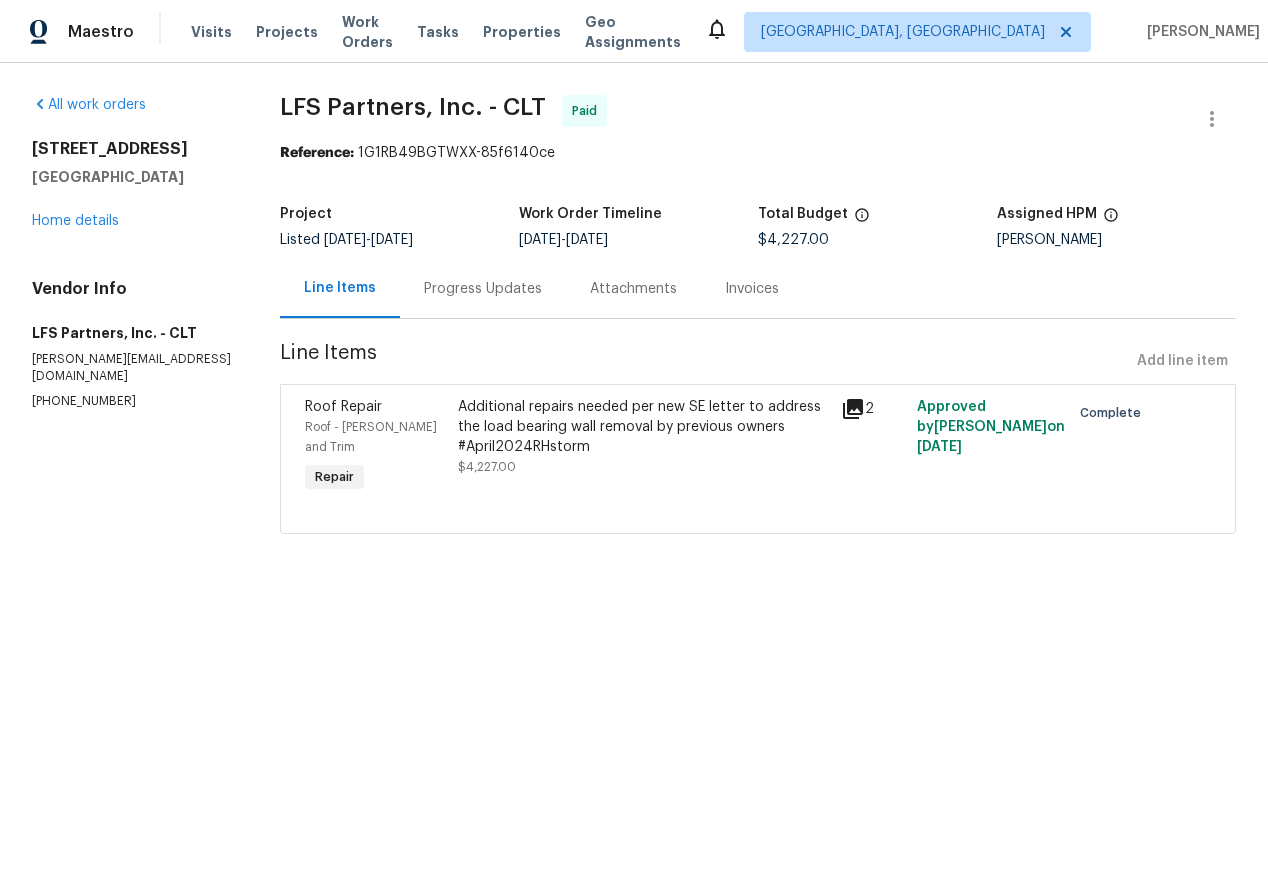 click on "Invoices" at bounding box center [752, 289] 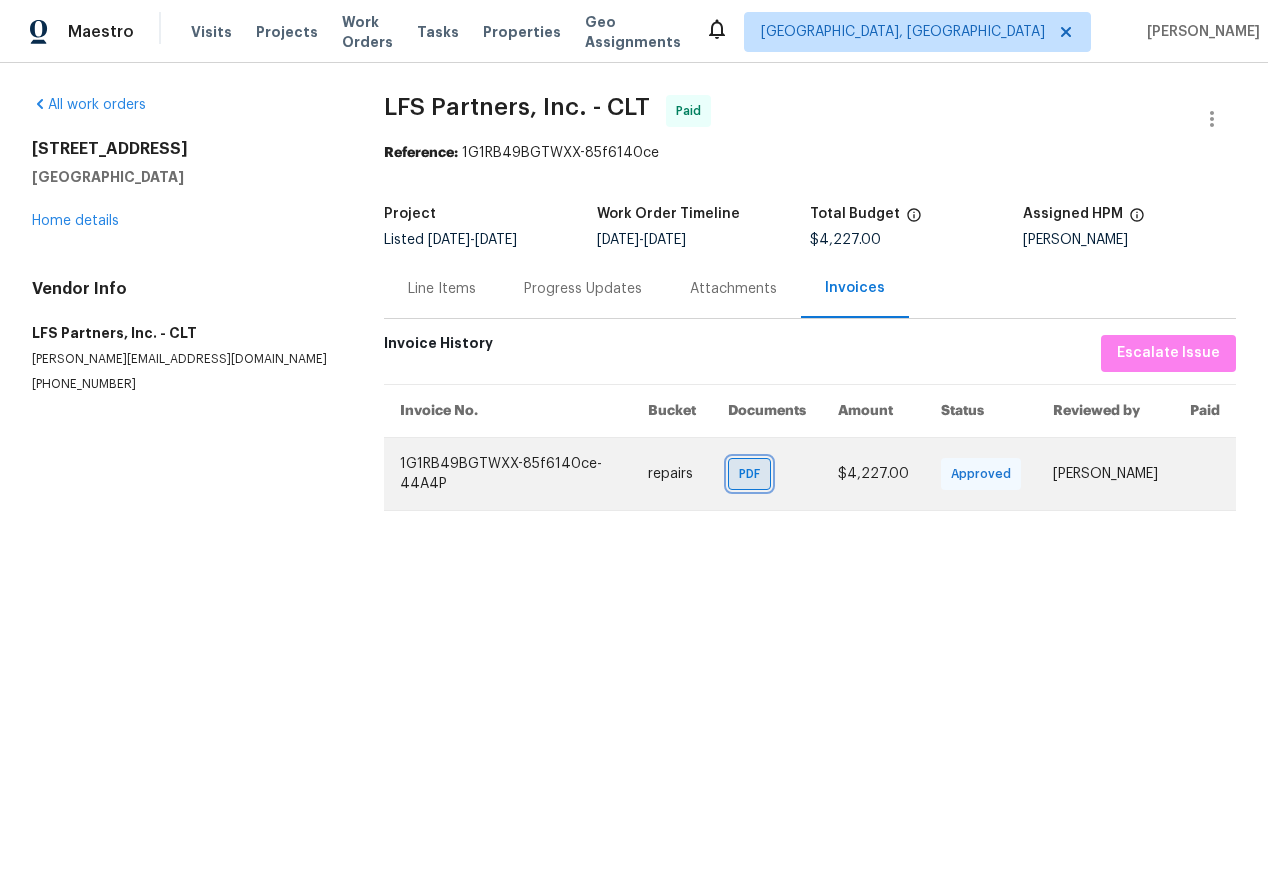 click on "PDF" at bounding box center [749, 474] 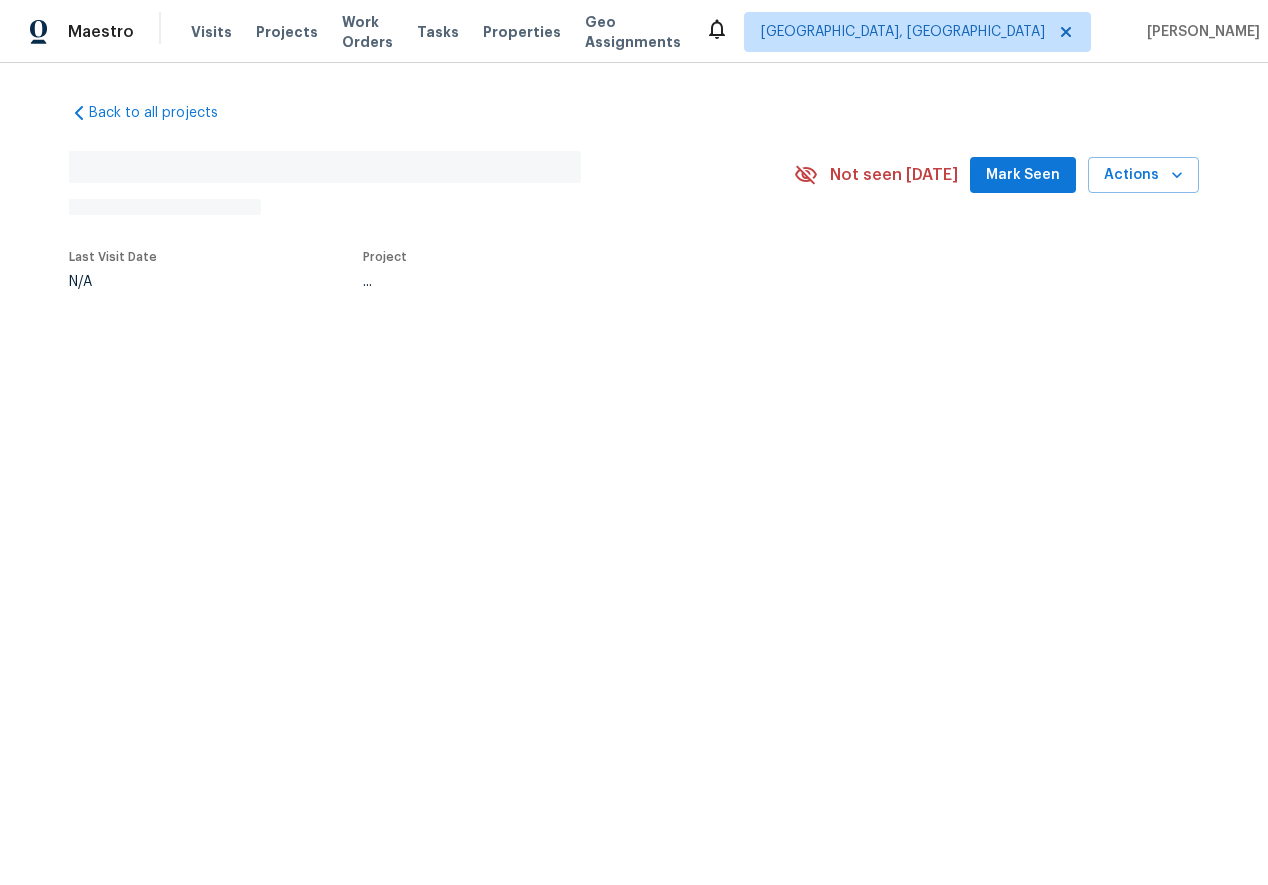 scroll, scrollTop: 0, scrollLeft: 0, axis: both 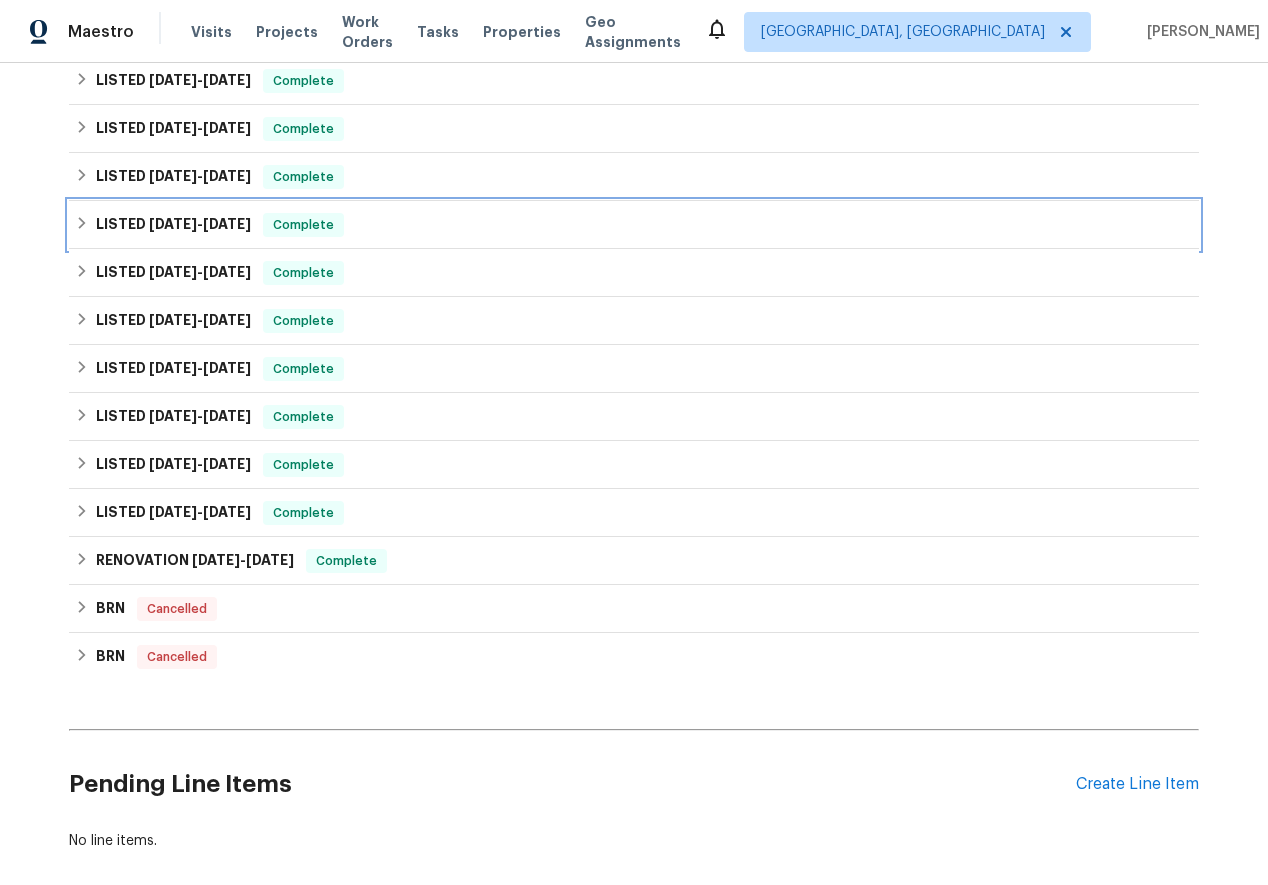 click 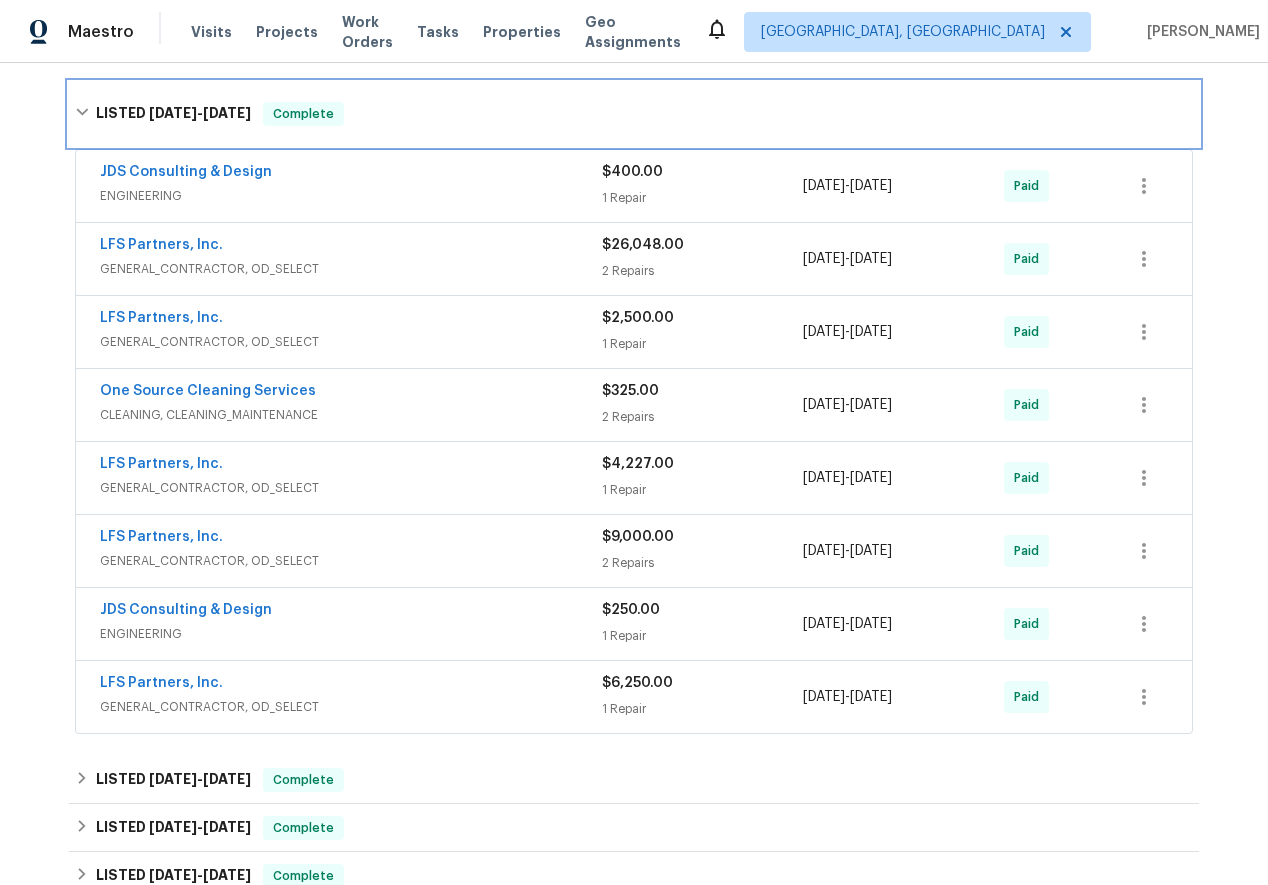 scroll, scrollTop: 587, scrollLeft: 0, axis: vertical 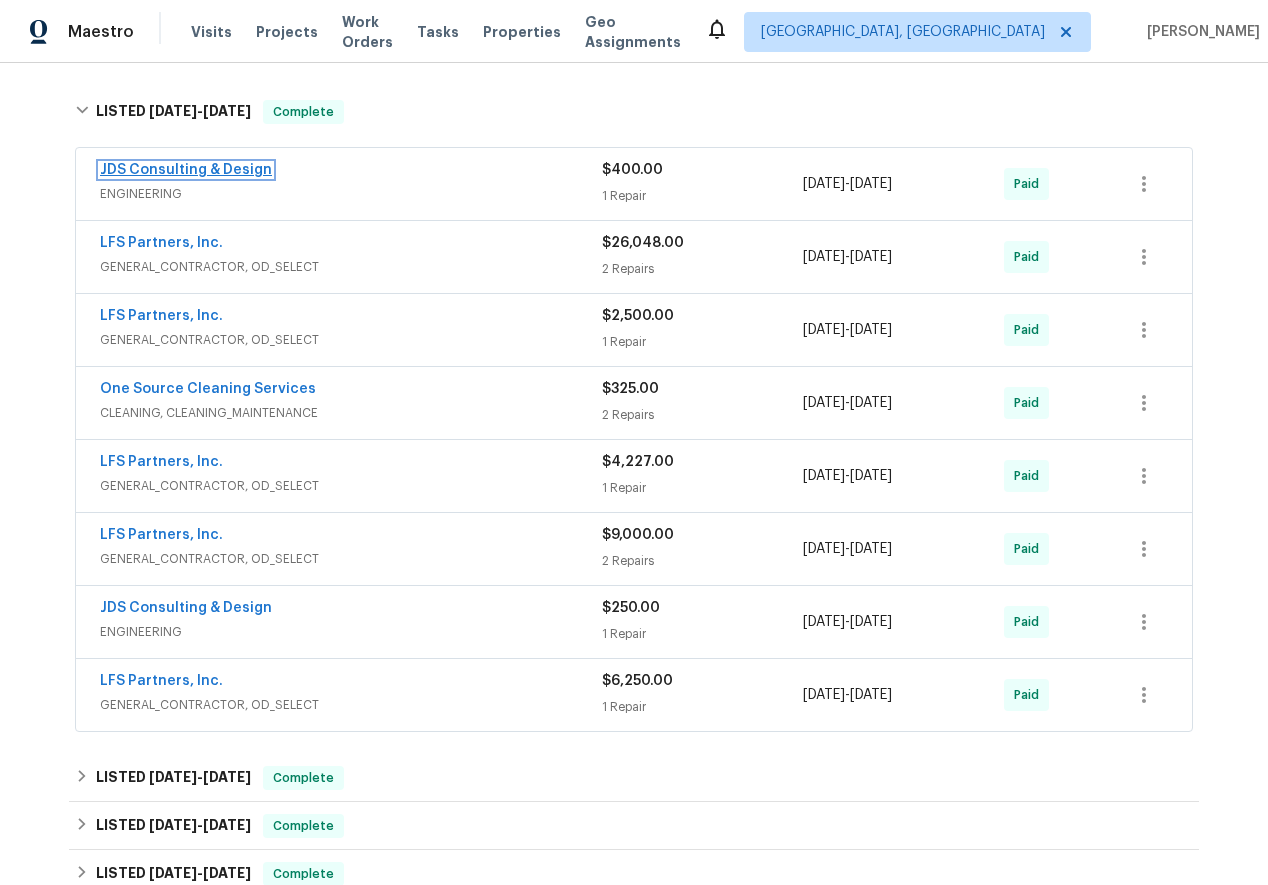 click on "JDS Consulting & Design" at bounding box center (186, 170) 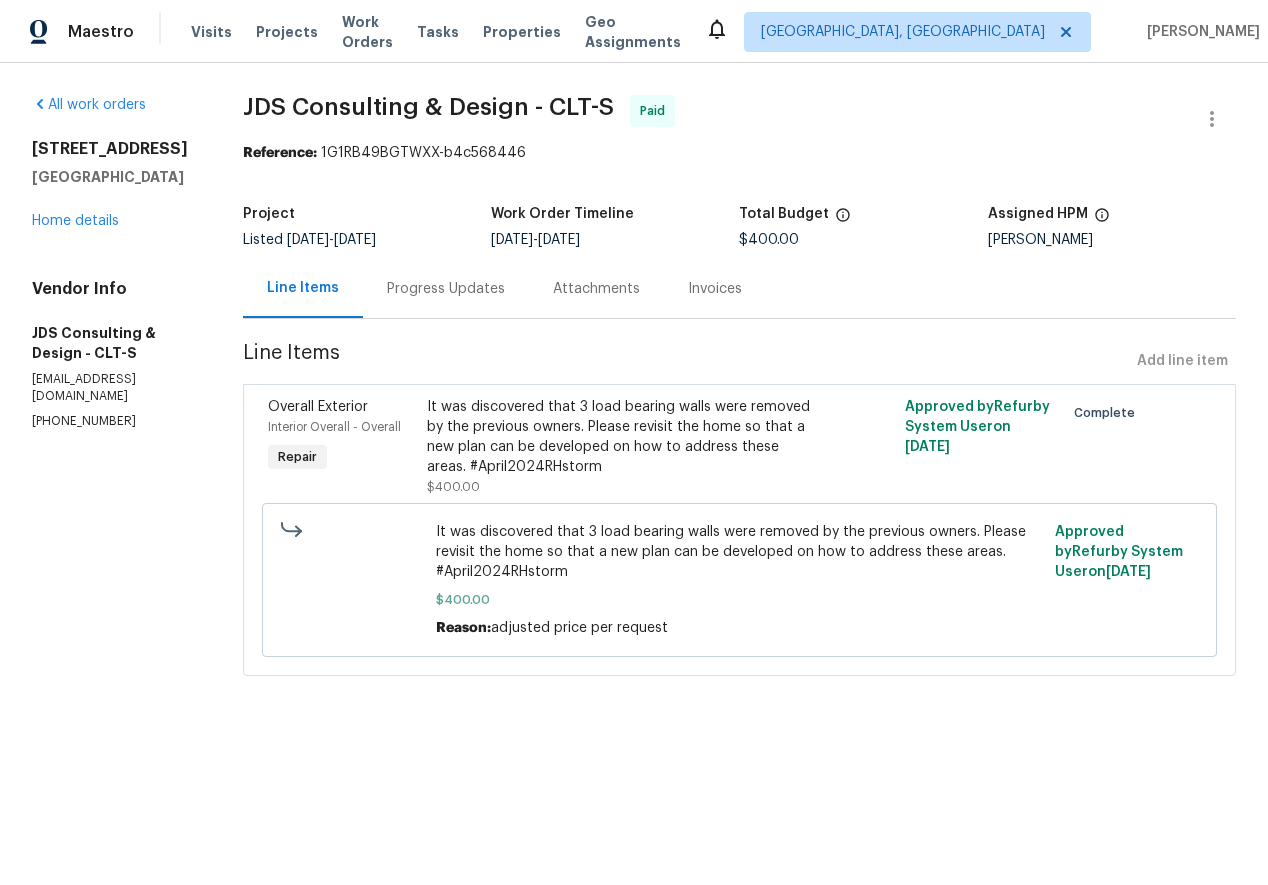 click on "Invoices" at bounding box center [715, 289] 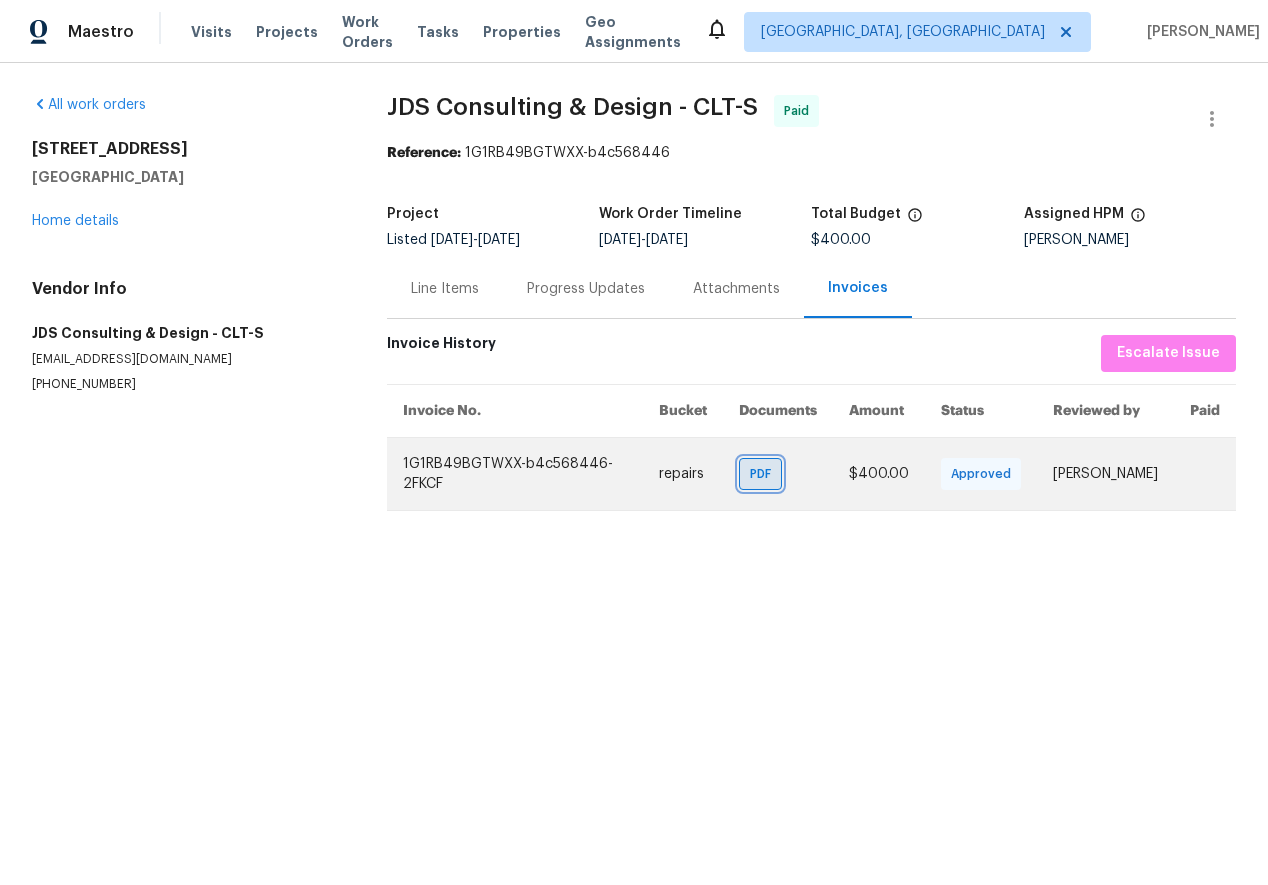 click on "PDF" at bounding box center (760, 474) 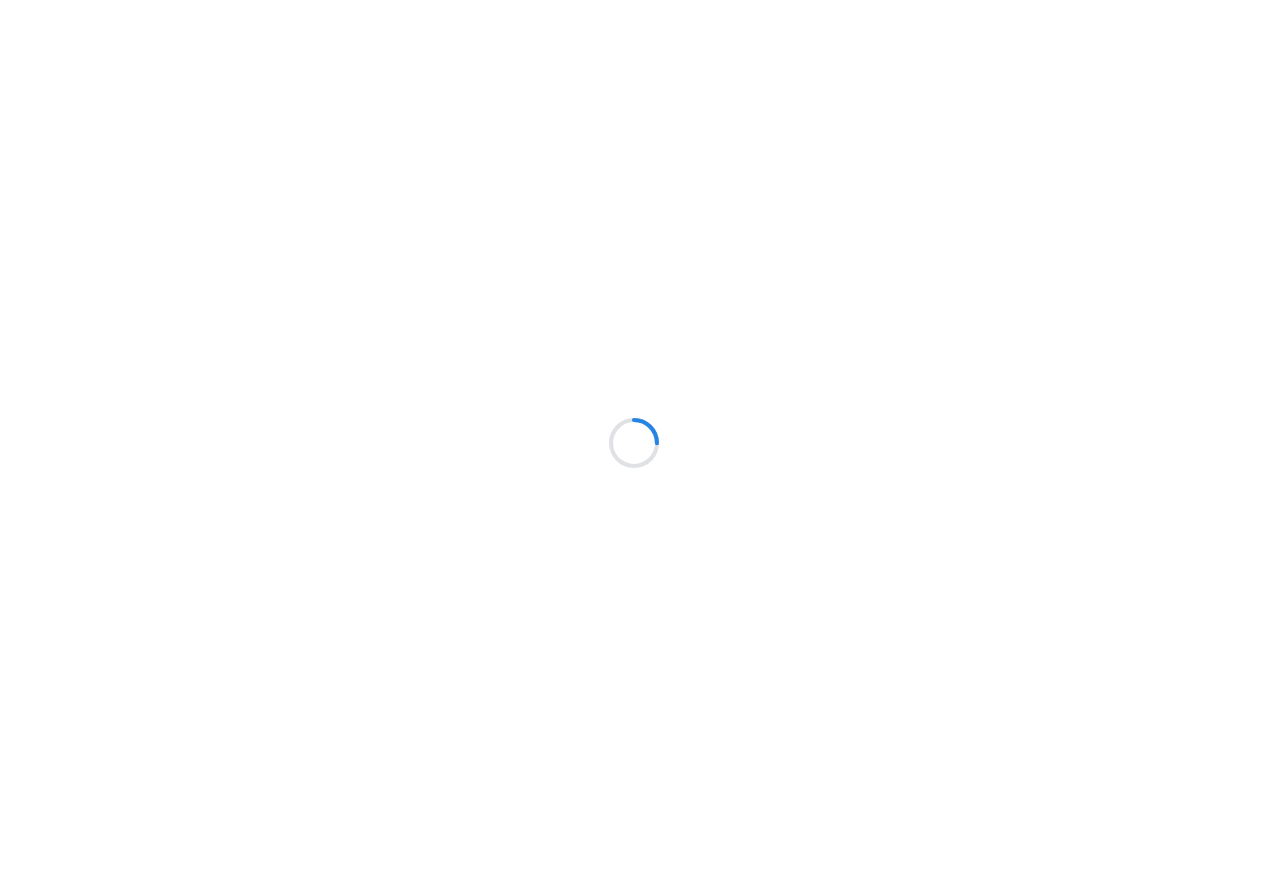 scroll, scrollTop: 0, scrollLeft: 0, axis: both 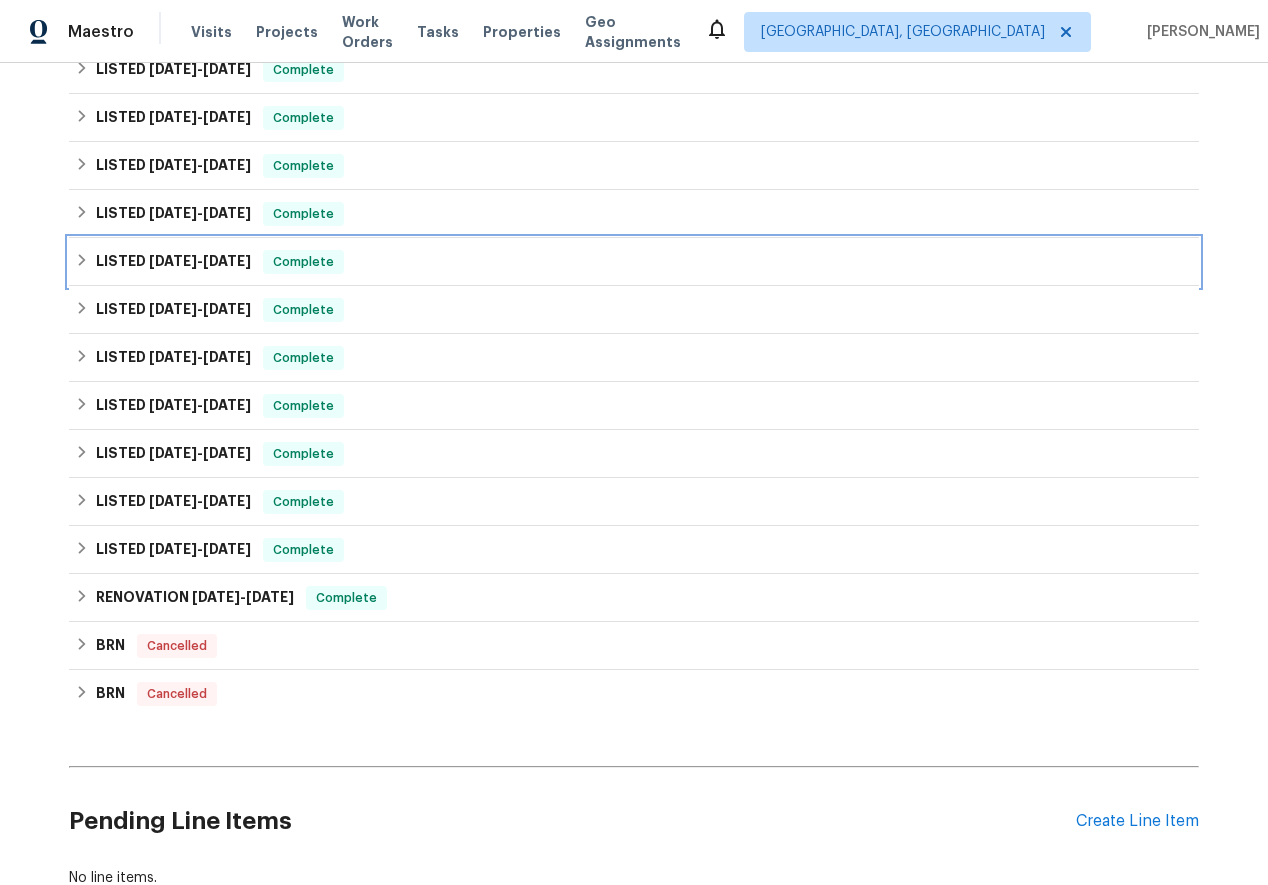 click 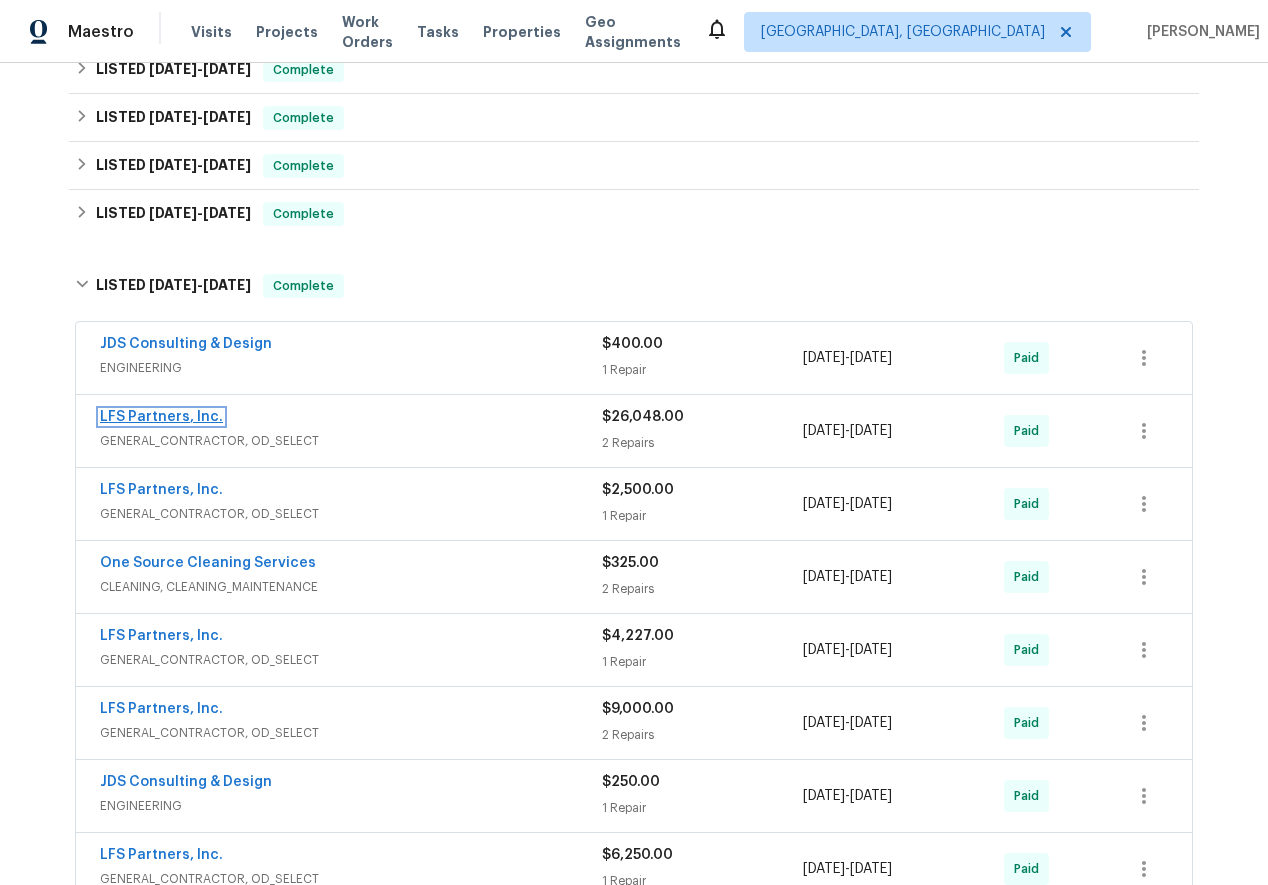 click on "LFS Partners, Inc." at bounding box center [161, 417] 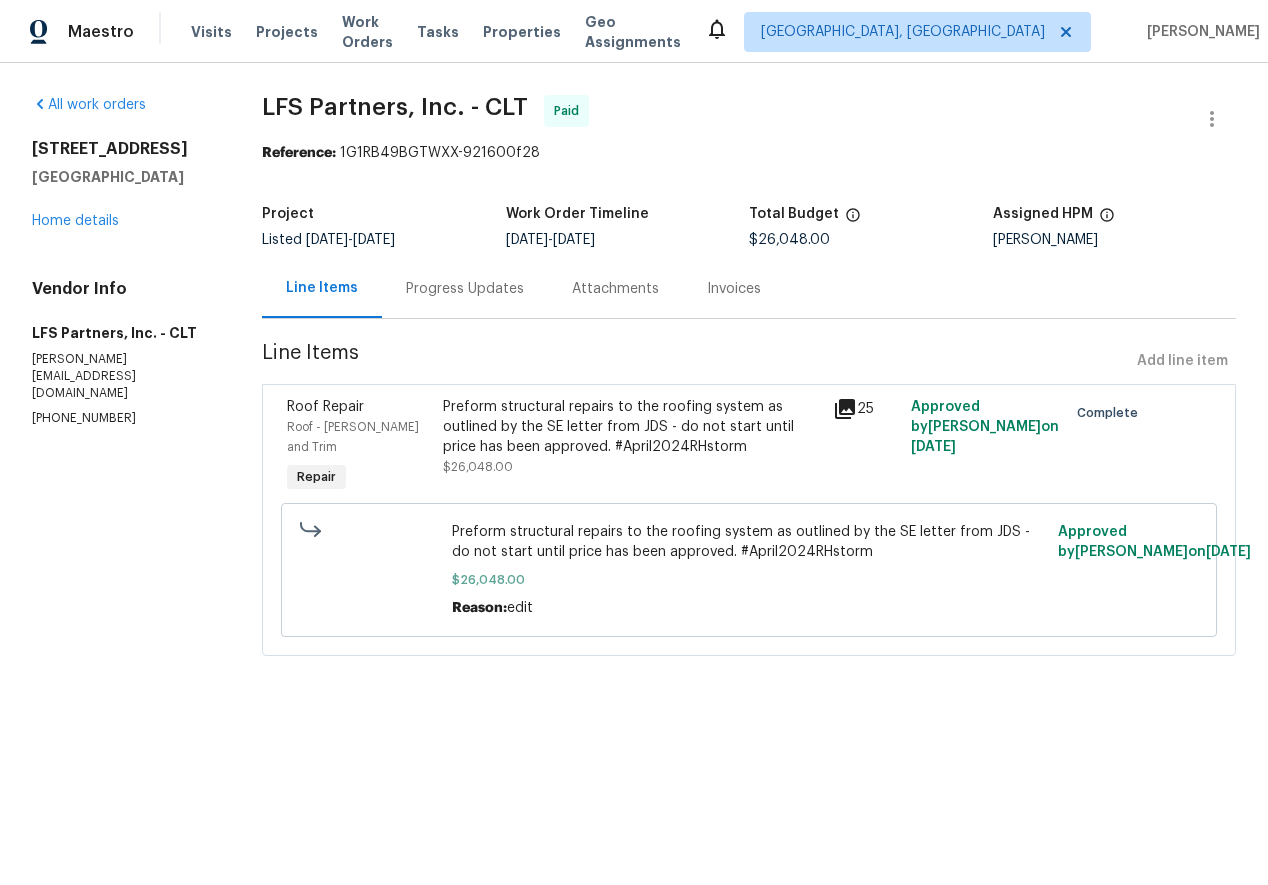 click on "Progress Updates" at bounding box center [465, 289] 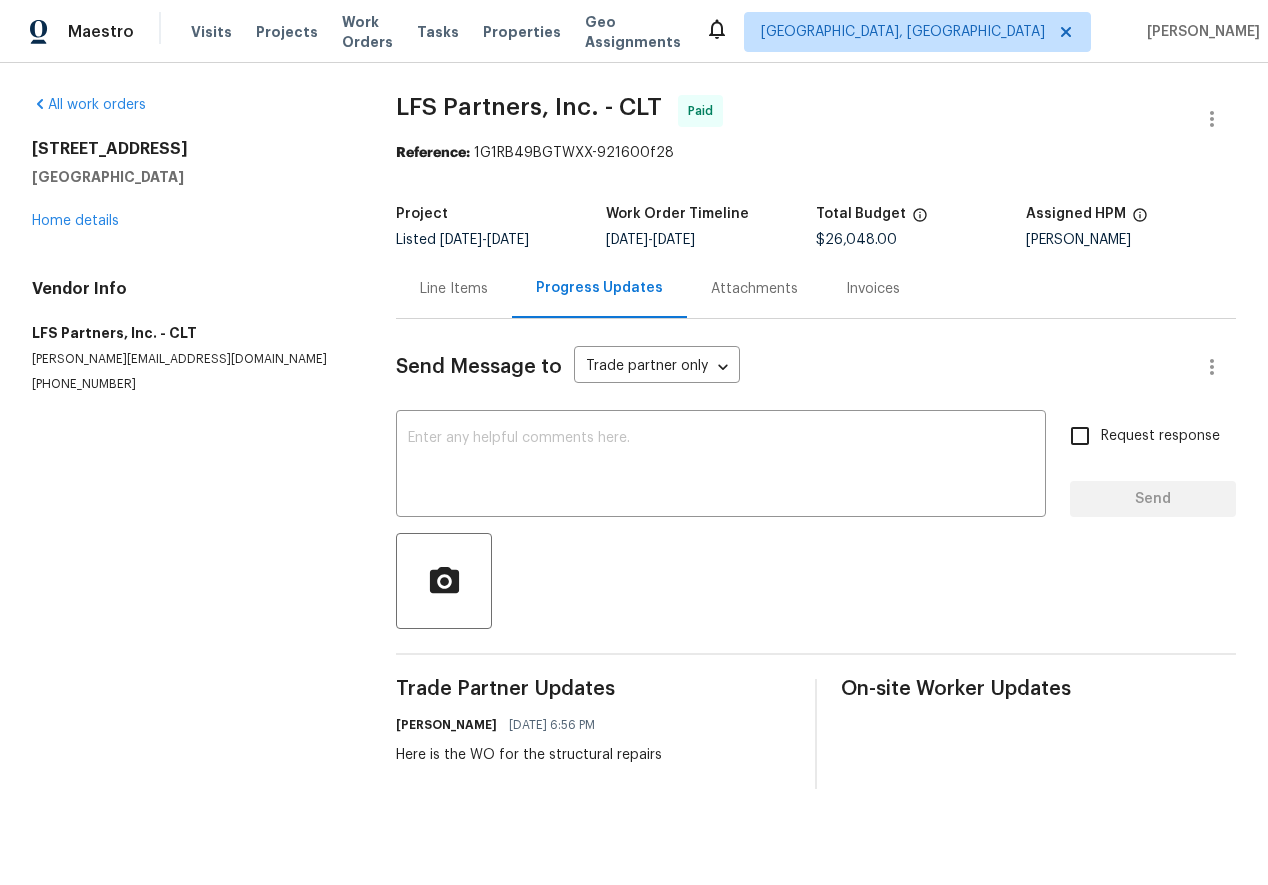click on "Line Items" at bounding box center [454, 289] 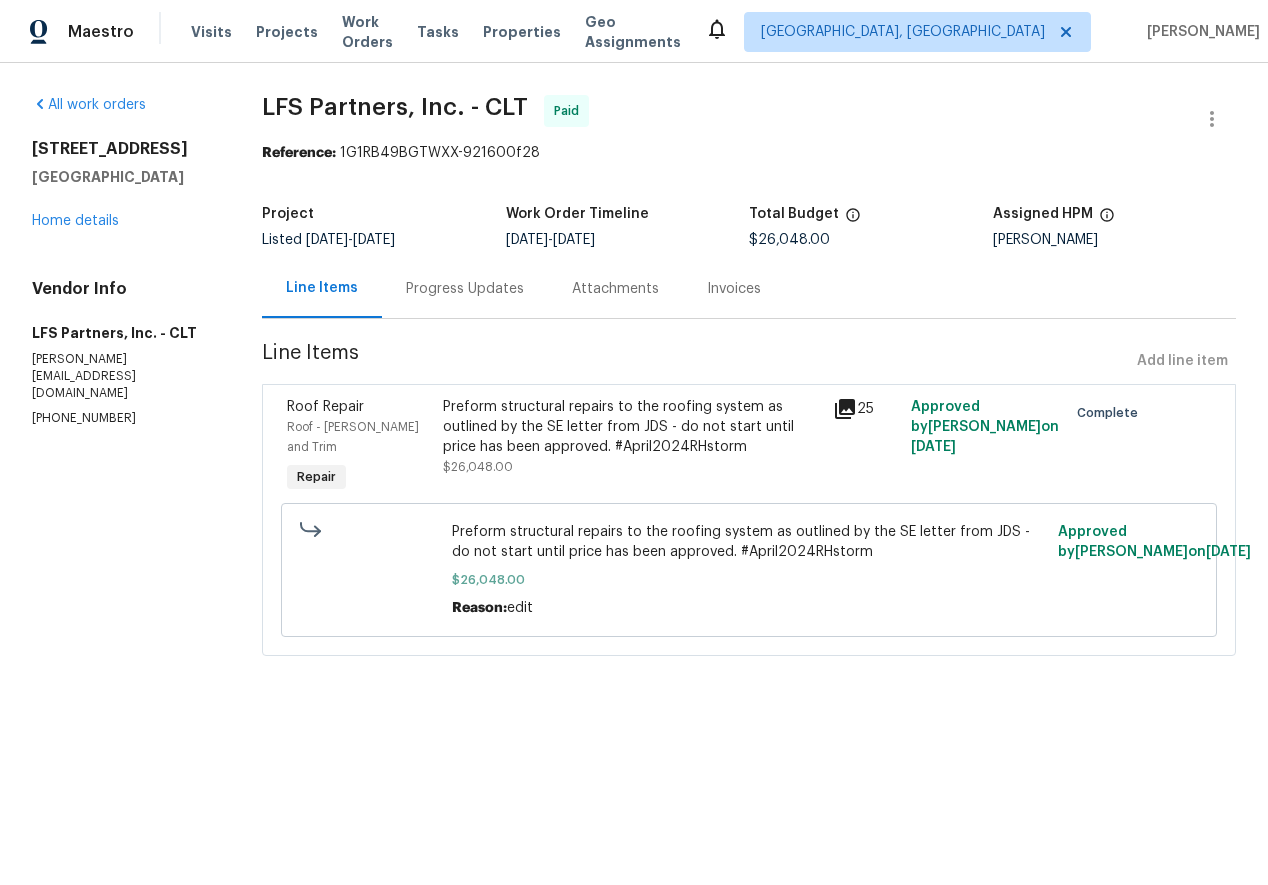 click on "Invoices" at bounding box center (734, 289) 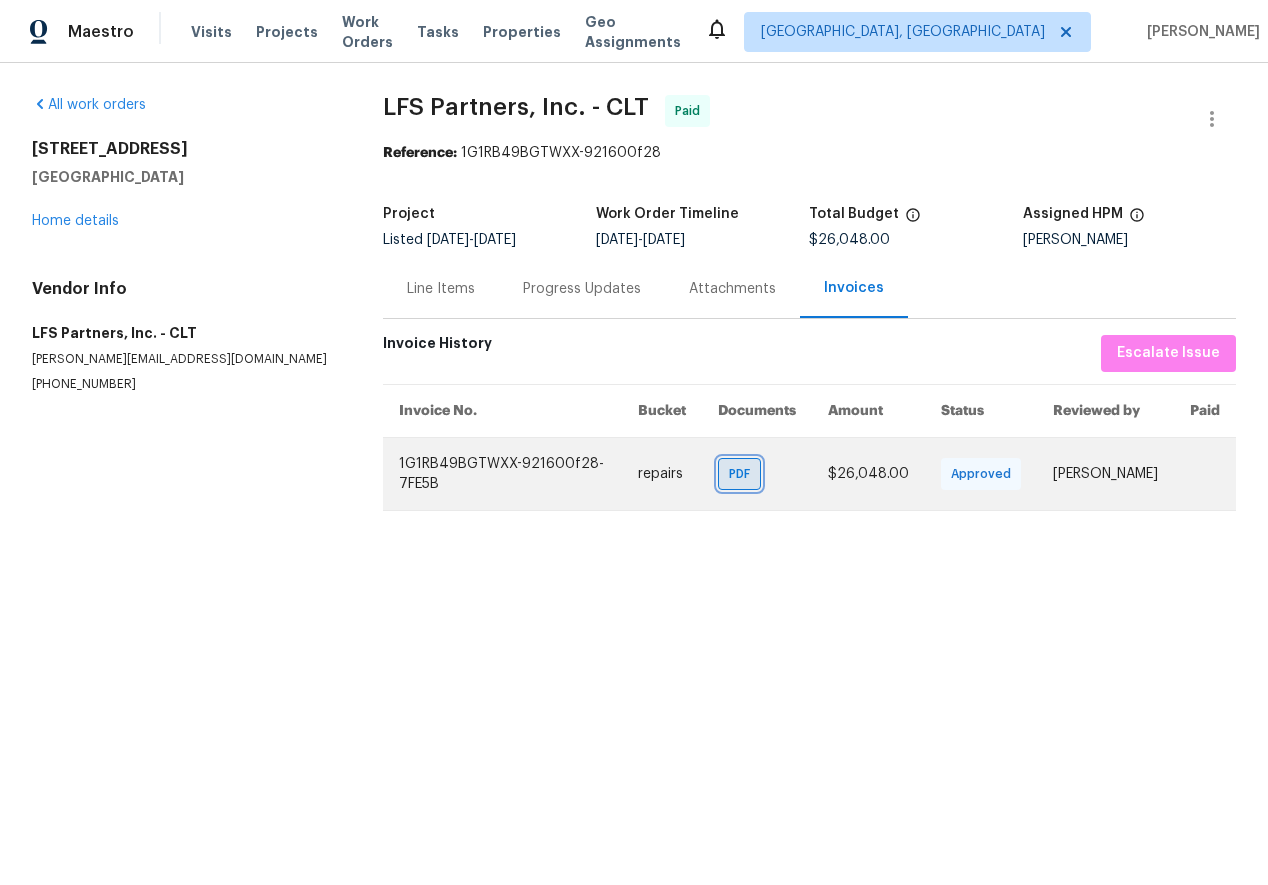 click on "PDF" at bounding box center (743, 474) 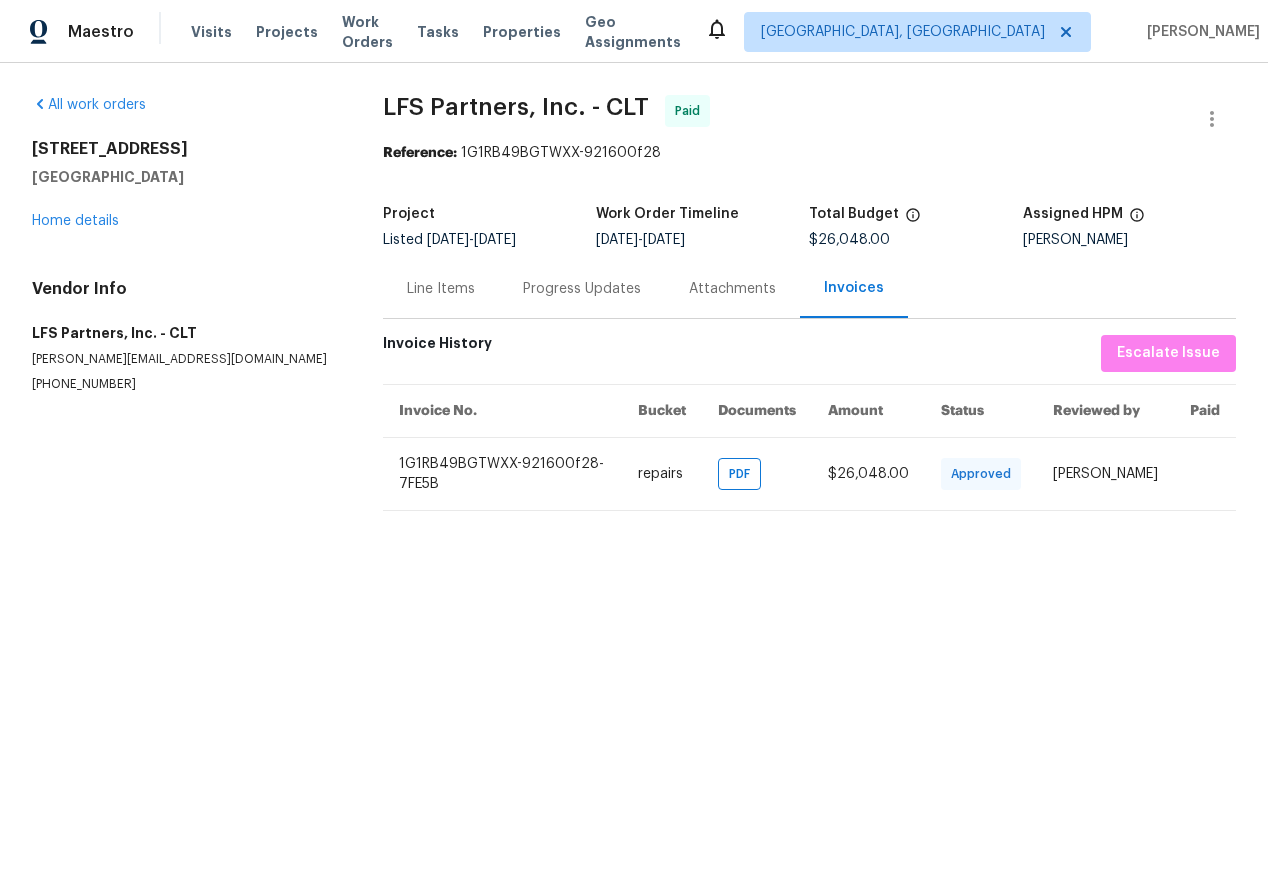 click on "728 Jefferson Ave Rock Hill, SC 29730 Home details" at bounding box center [183, 185] 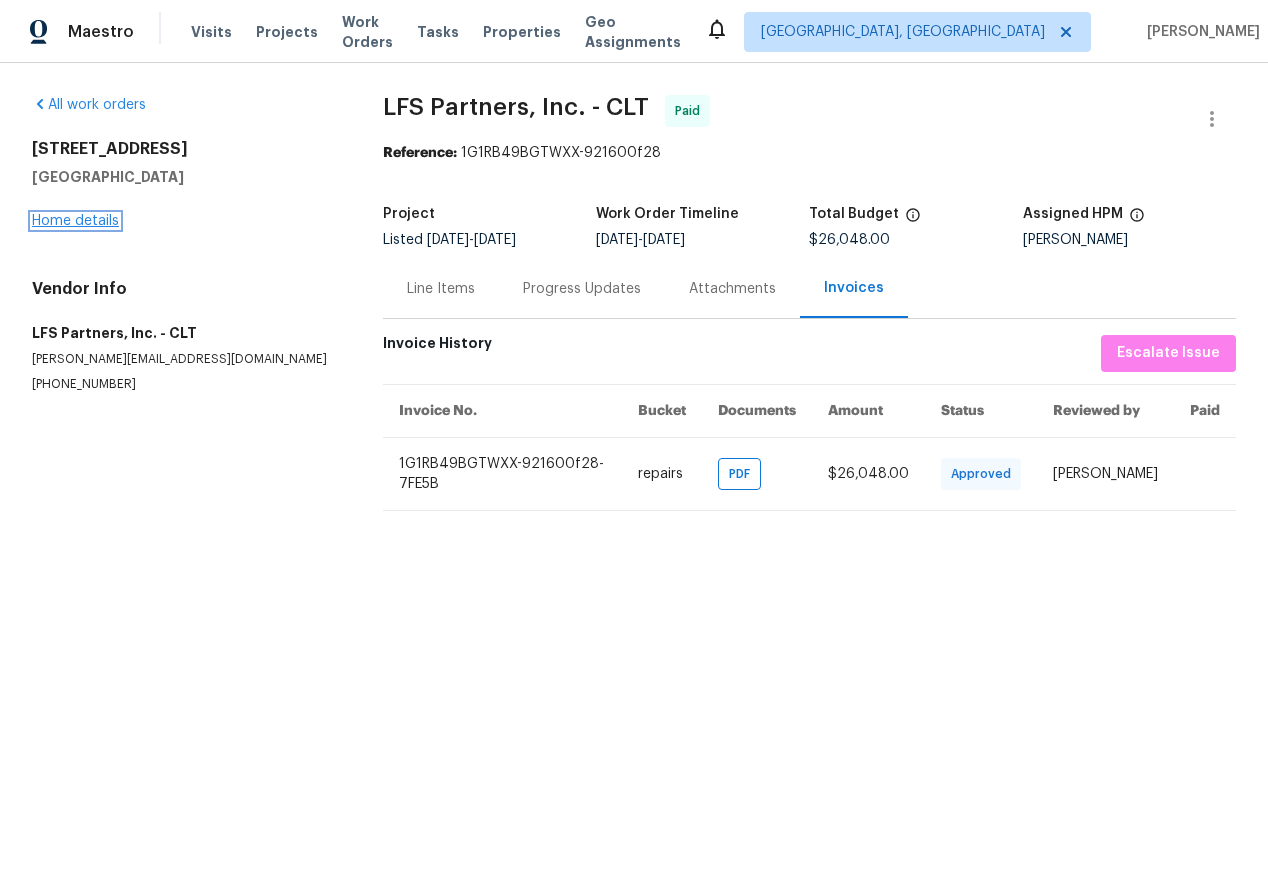 click on "Home details" at bounding box center (75, 221) 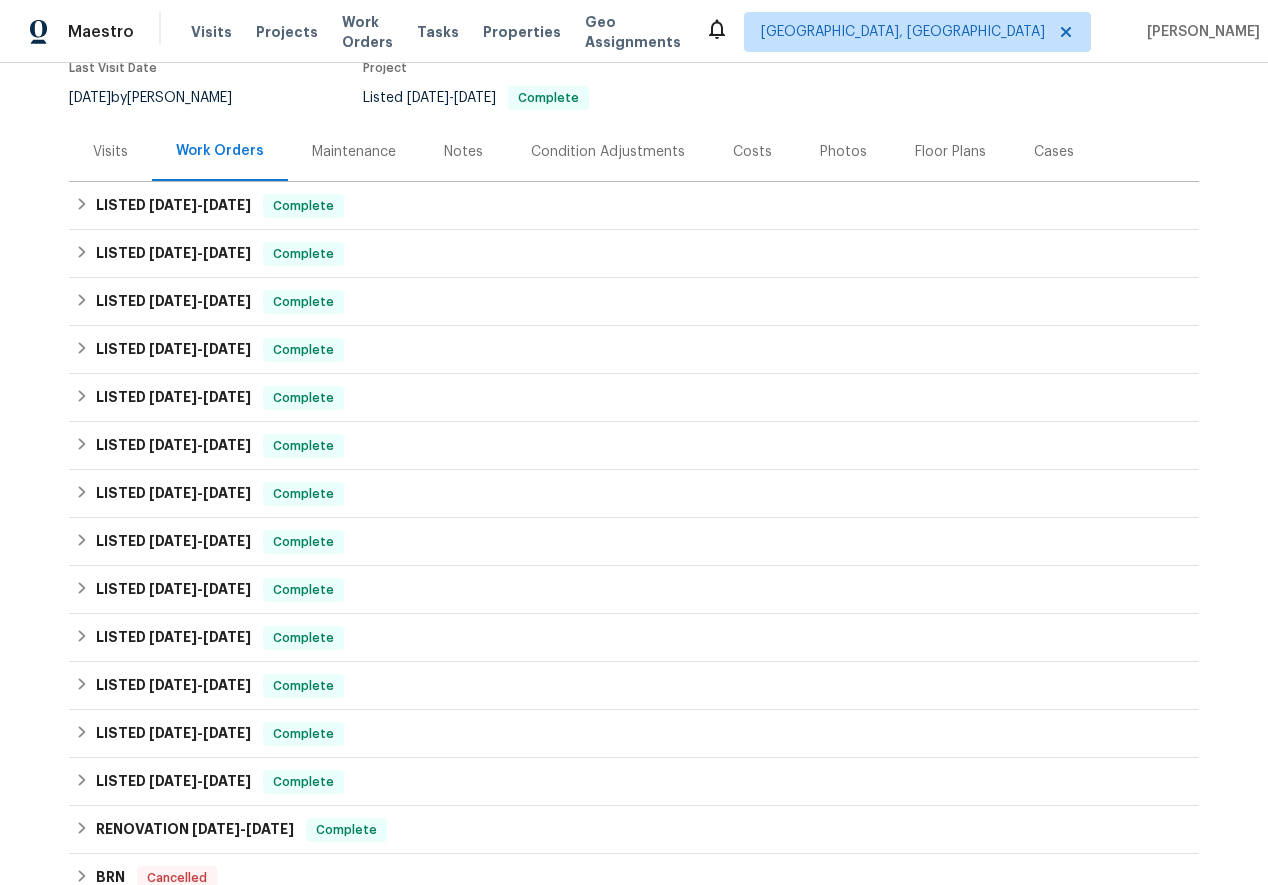 scroll, scrollTop: 329, scrollLeft: 0, axis: vertical 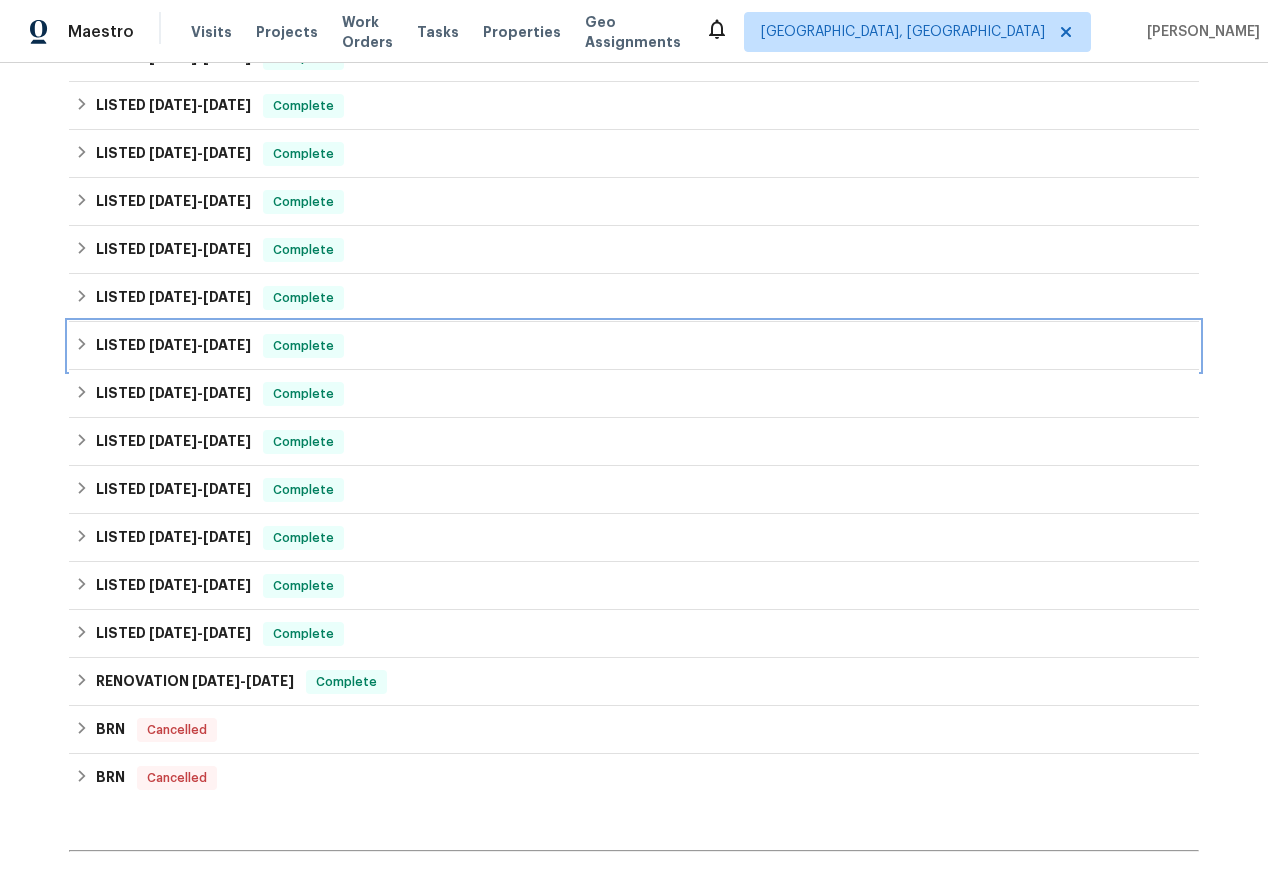 click 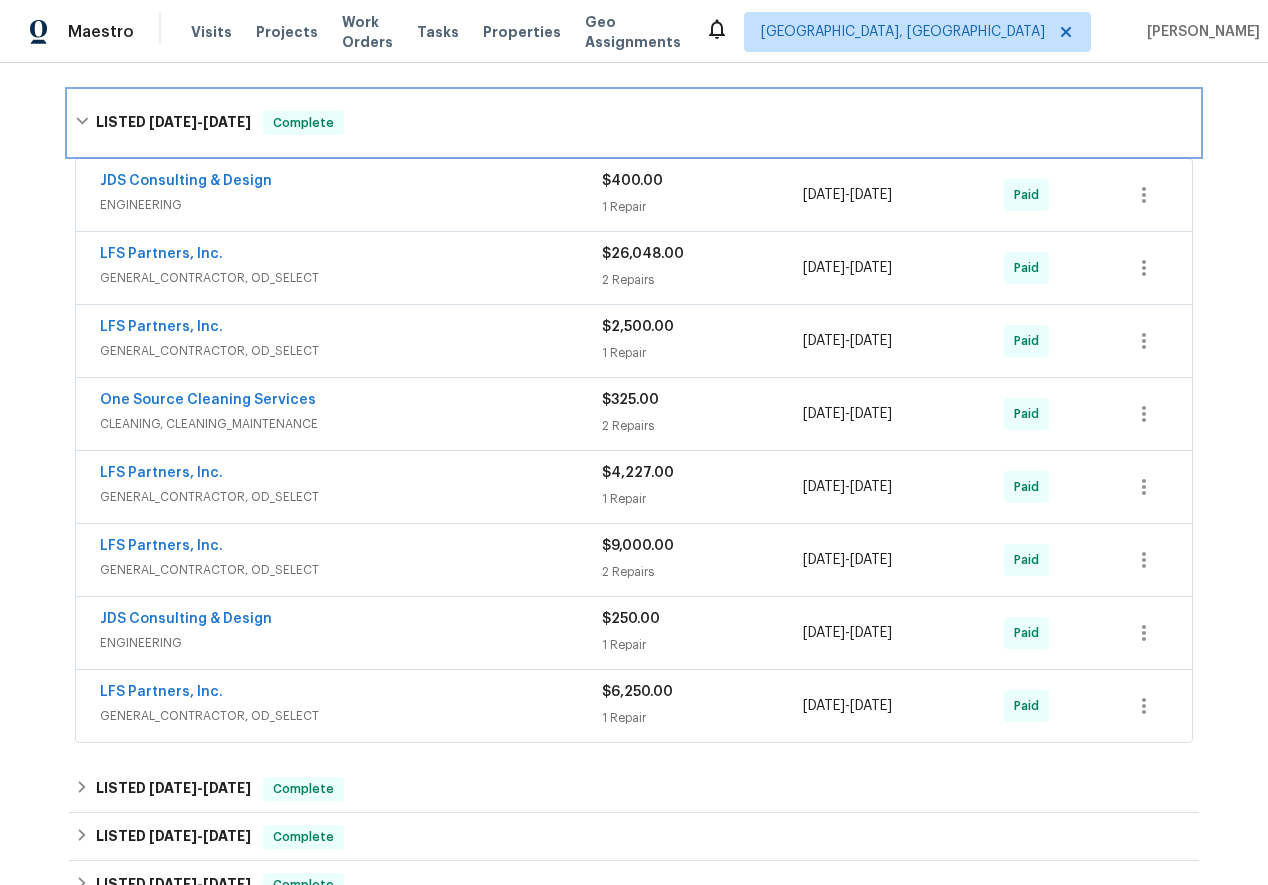 scroll, scrollTop: 576, scrollLeft: 0, axis: vertical 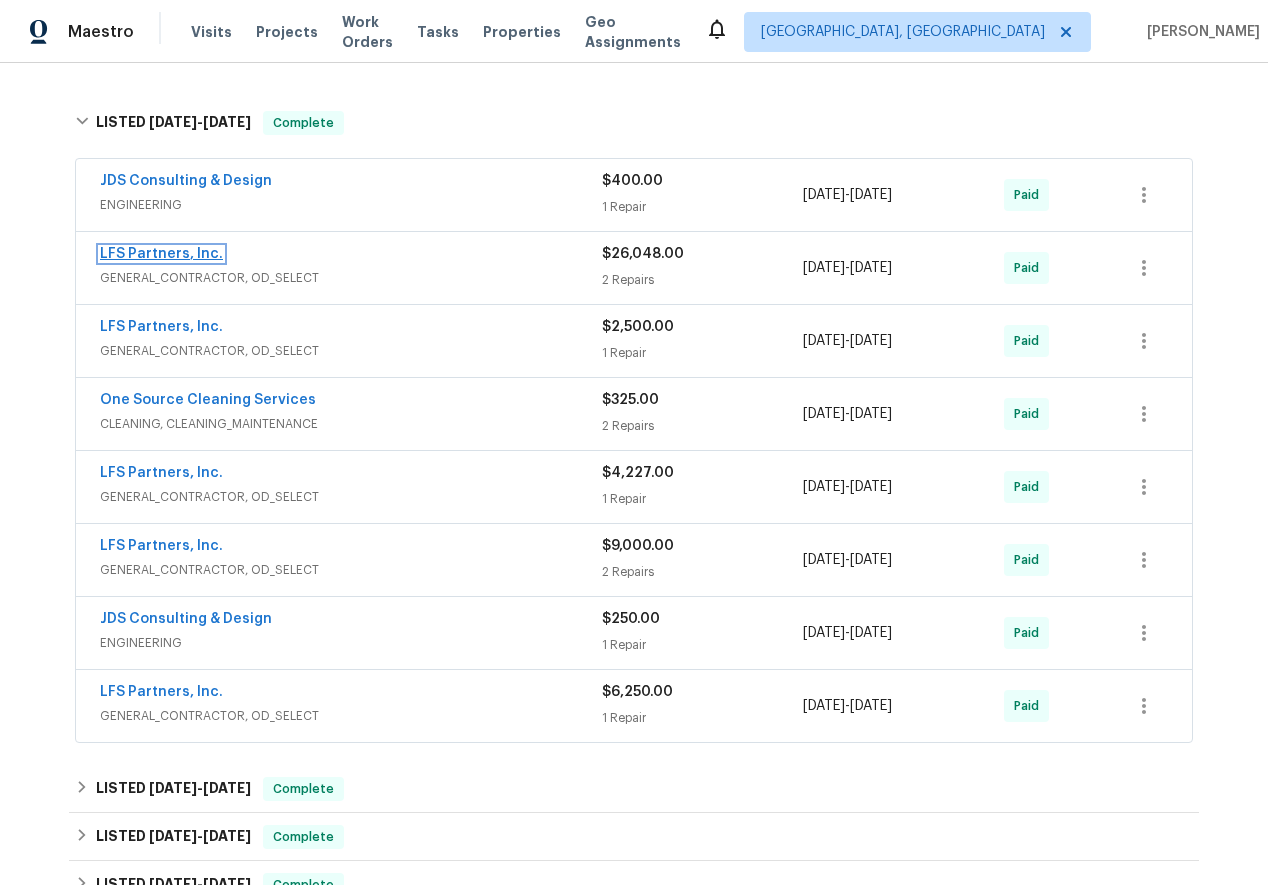 click on "LFS Partners, Inc." at bounding box center (161, 254) 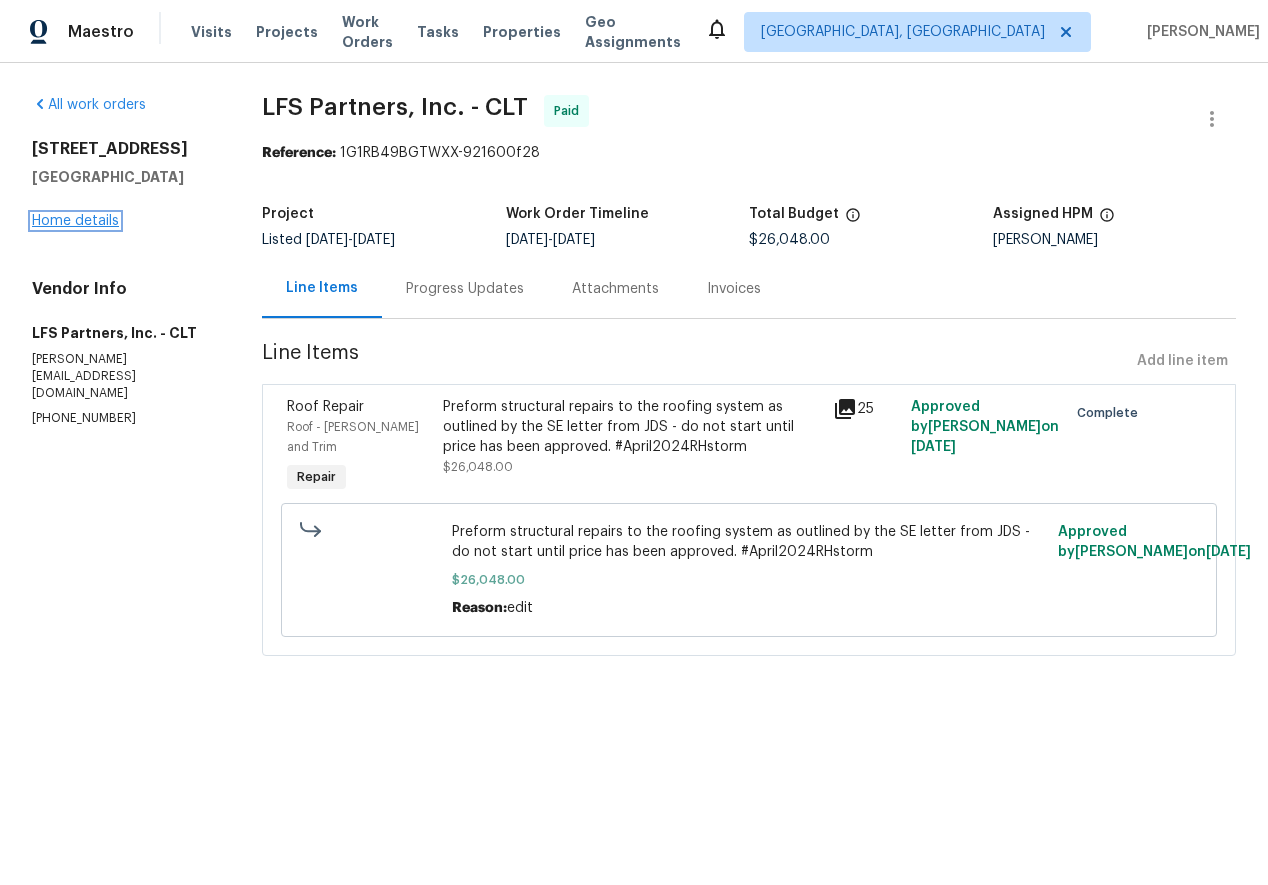 click on "Home details" at bounding box center (75, 221) 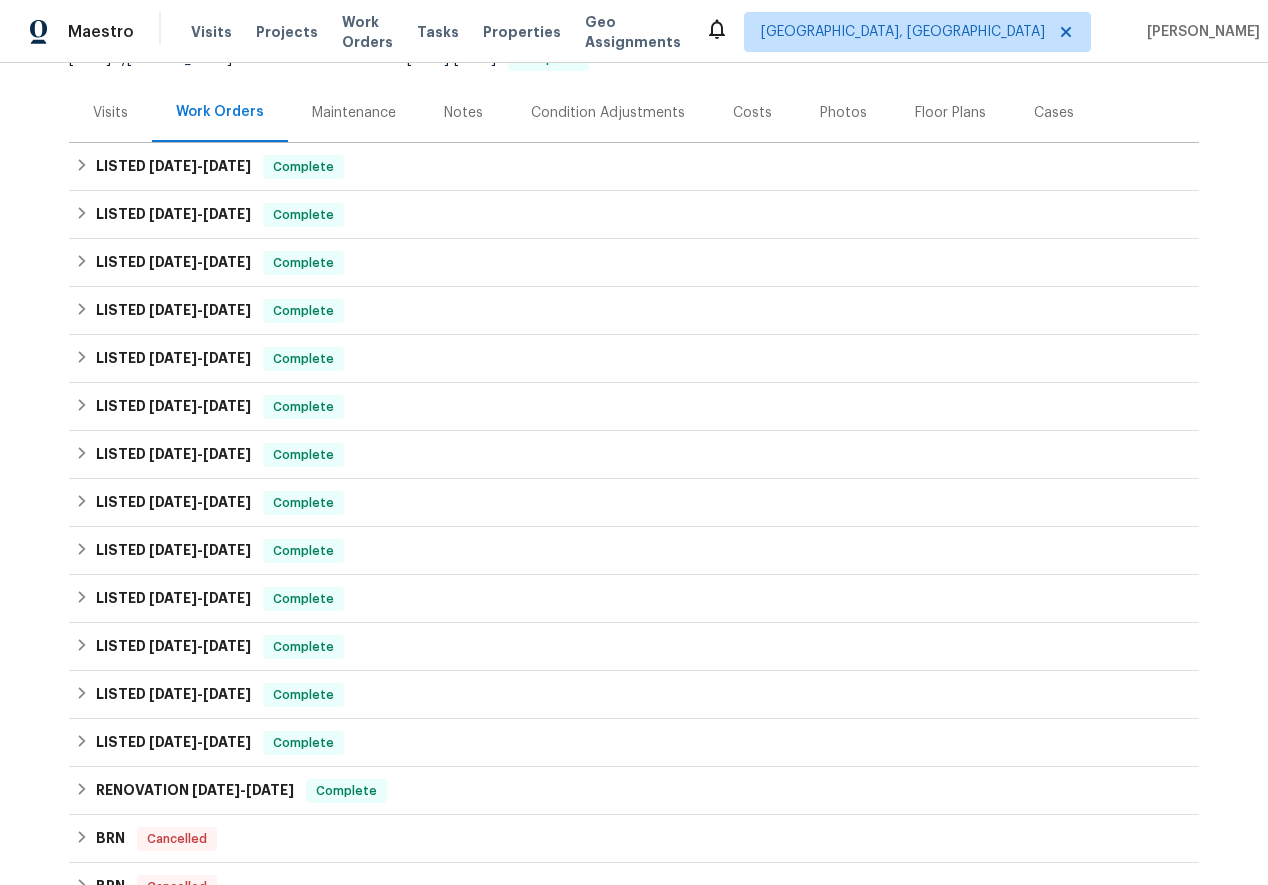 scroll, scrollTop: 408, scrollLeft: 0, axis: vertical 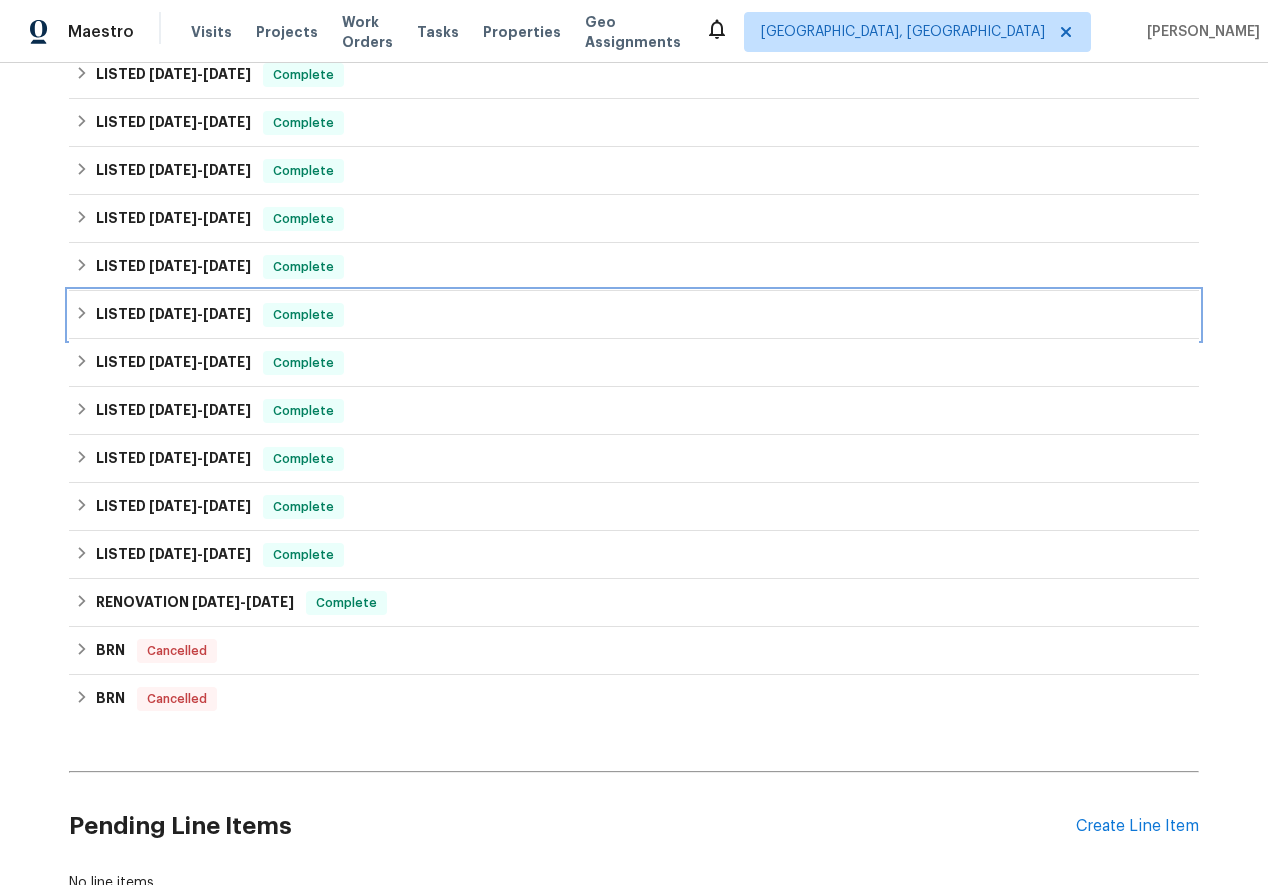 click 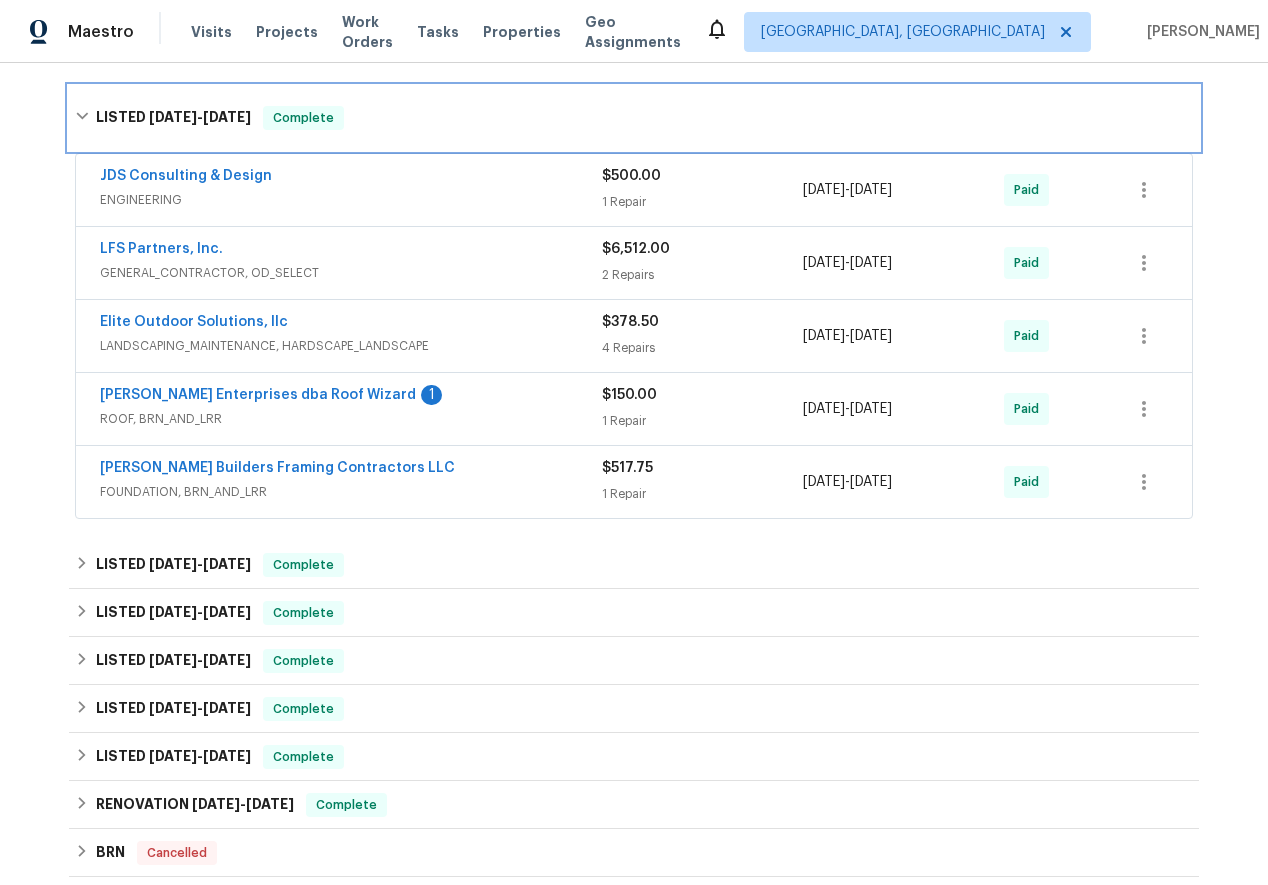 scroll, scrollTop: 631, scrollLeft: 0, axis: vertical 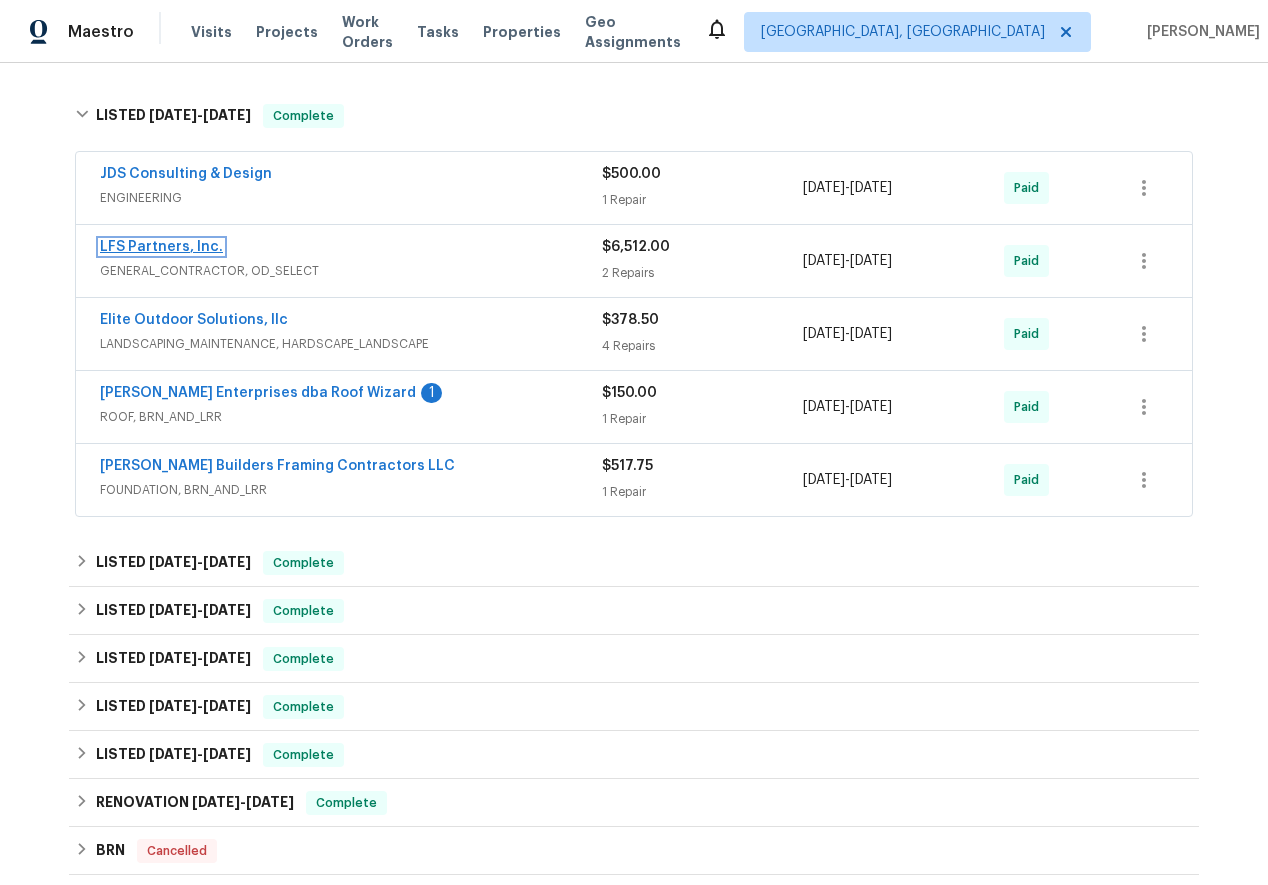 click on "LFS Partners, Inc." at bounding box center [161, 247] 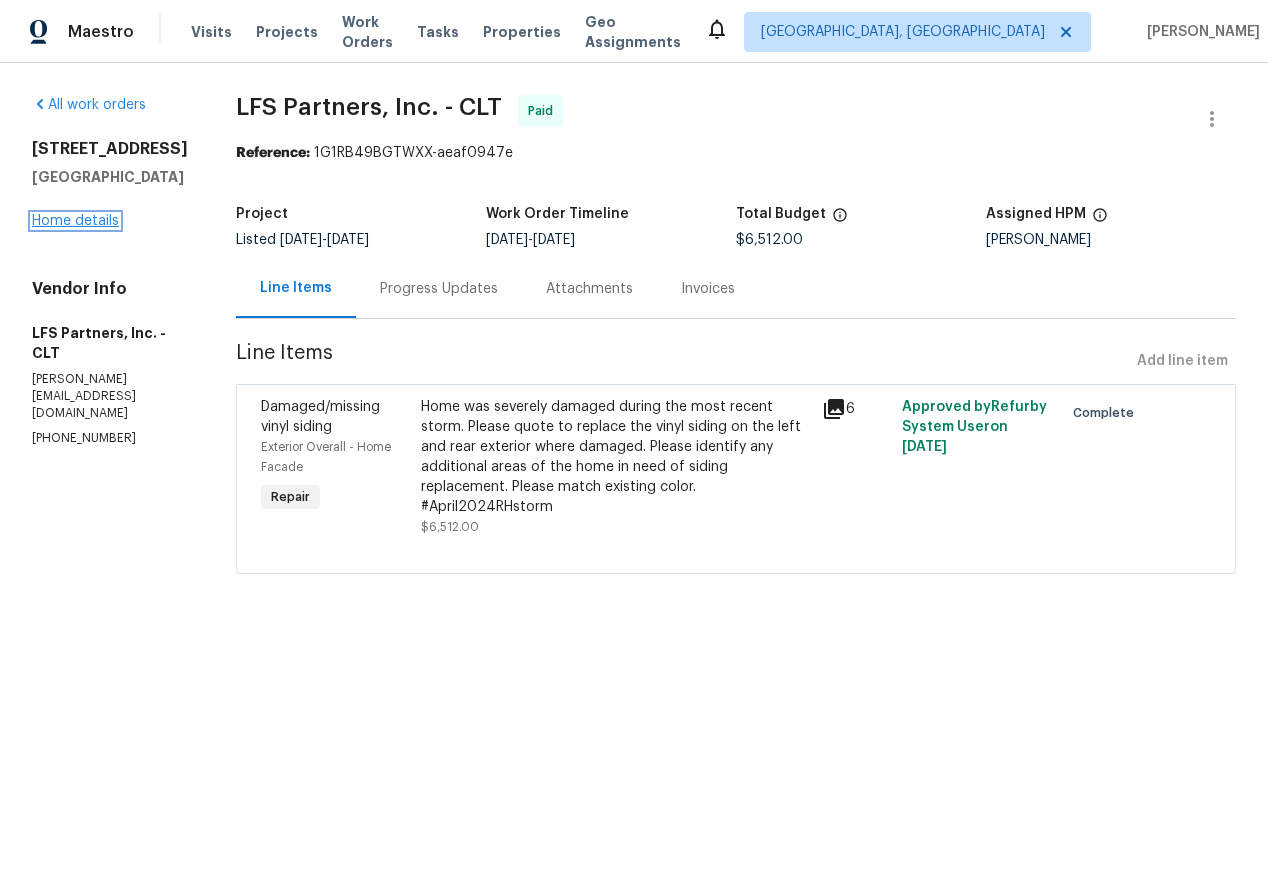 click on "Home details" at bounding box center (75, 221) 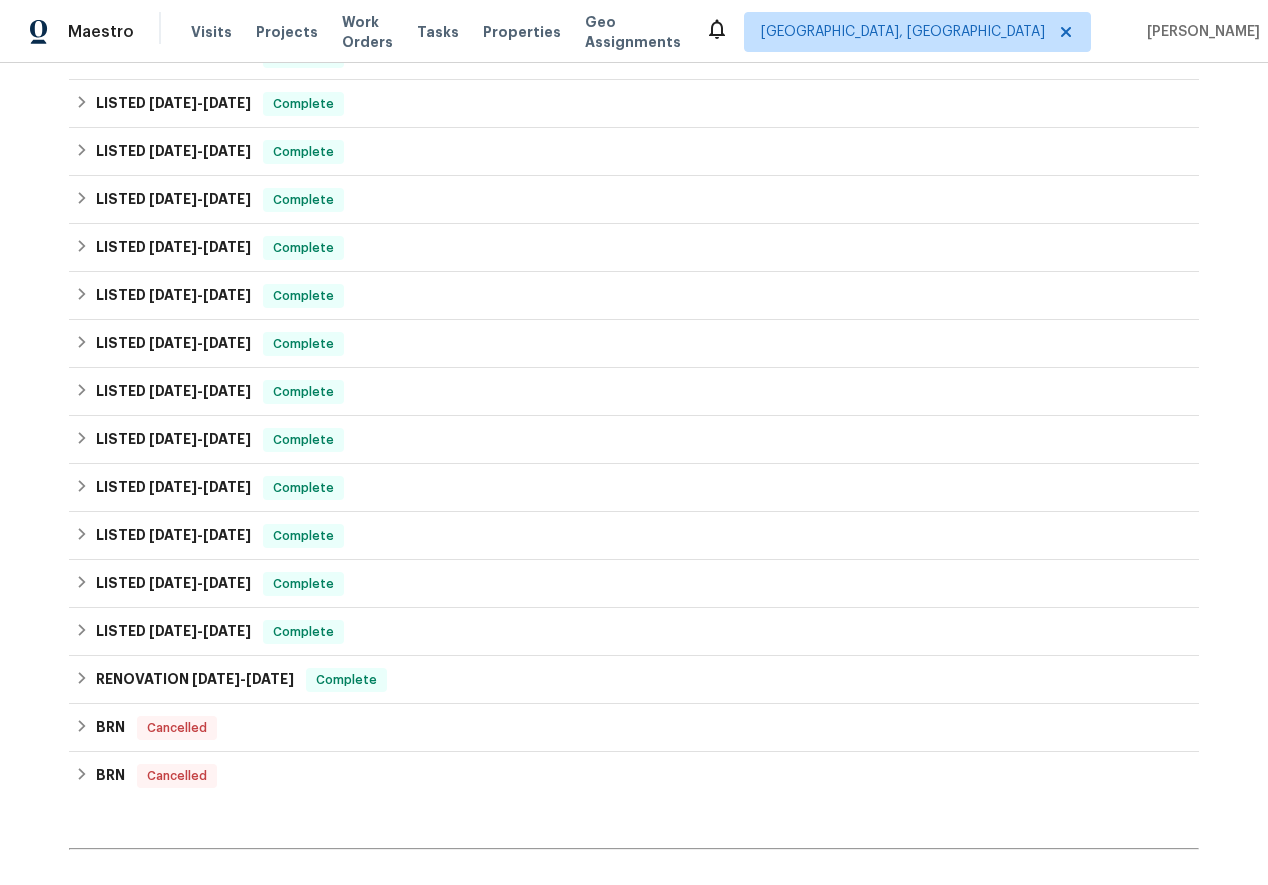 scroll, scrollTop: 321, scrollLeft: 0, axis: vertical 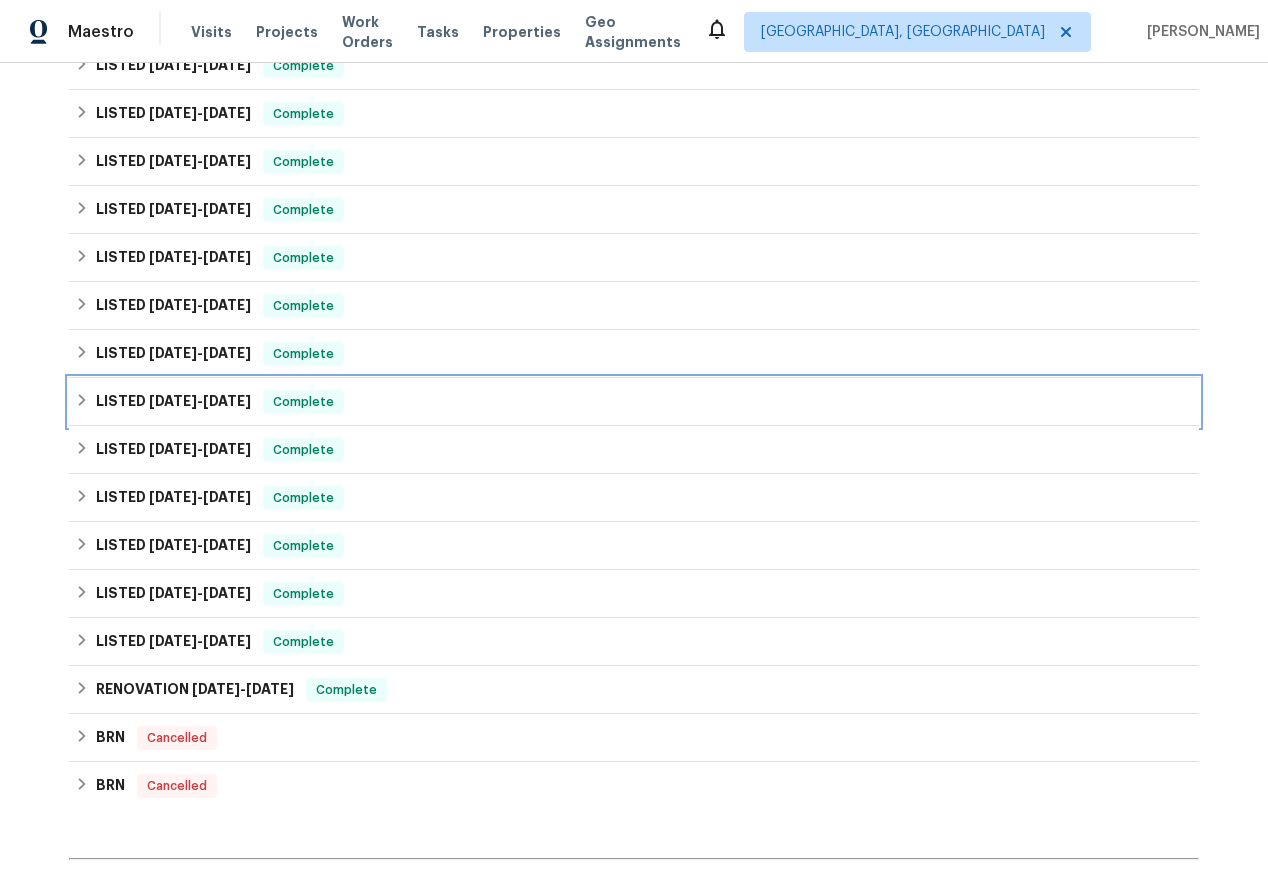 click 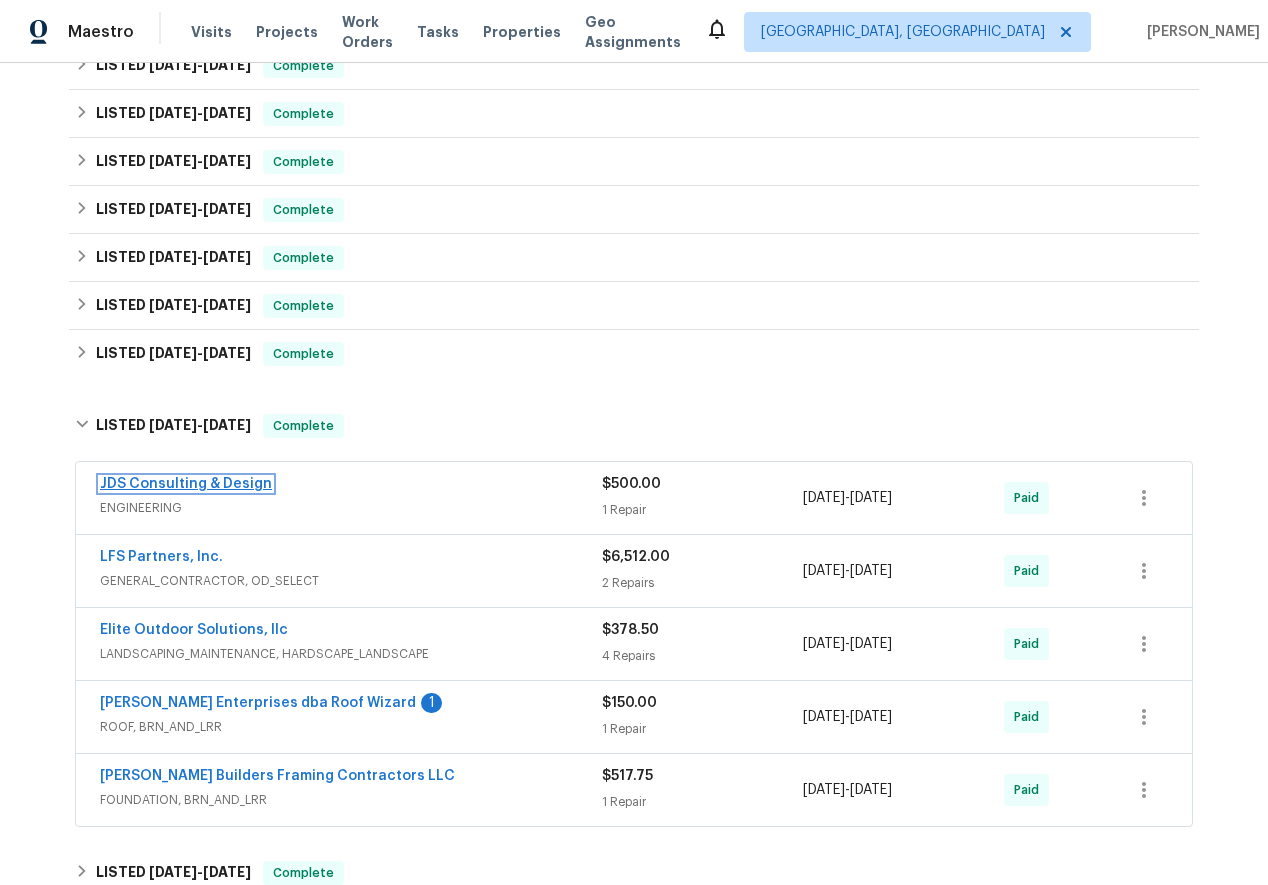 click on "JDS Consulting & Design" at bounding box center [186, 484] 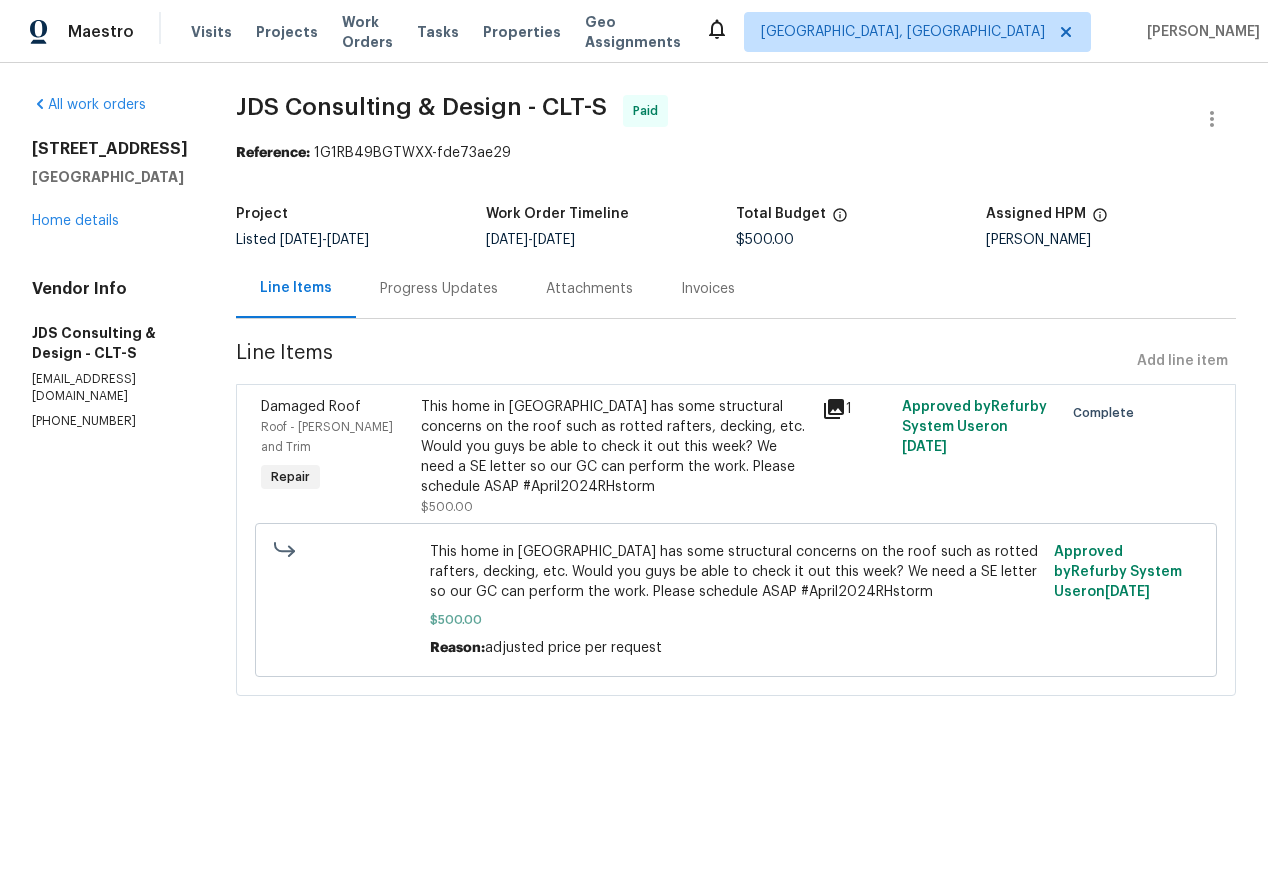 click on "Progress Updates" at bounding box center [439, 289] 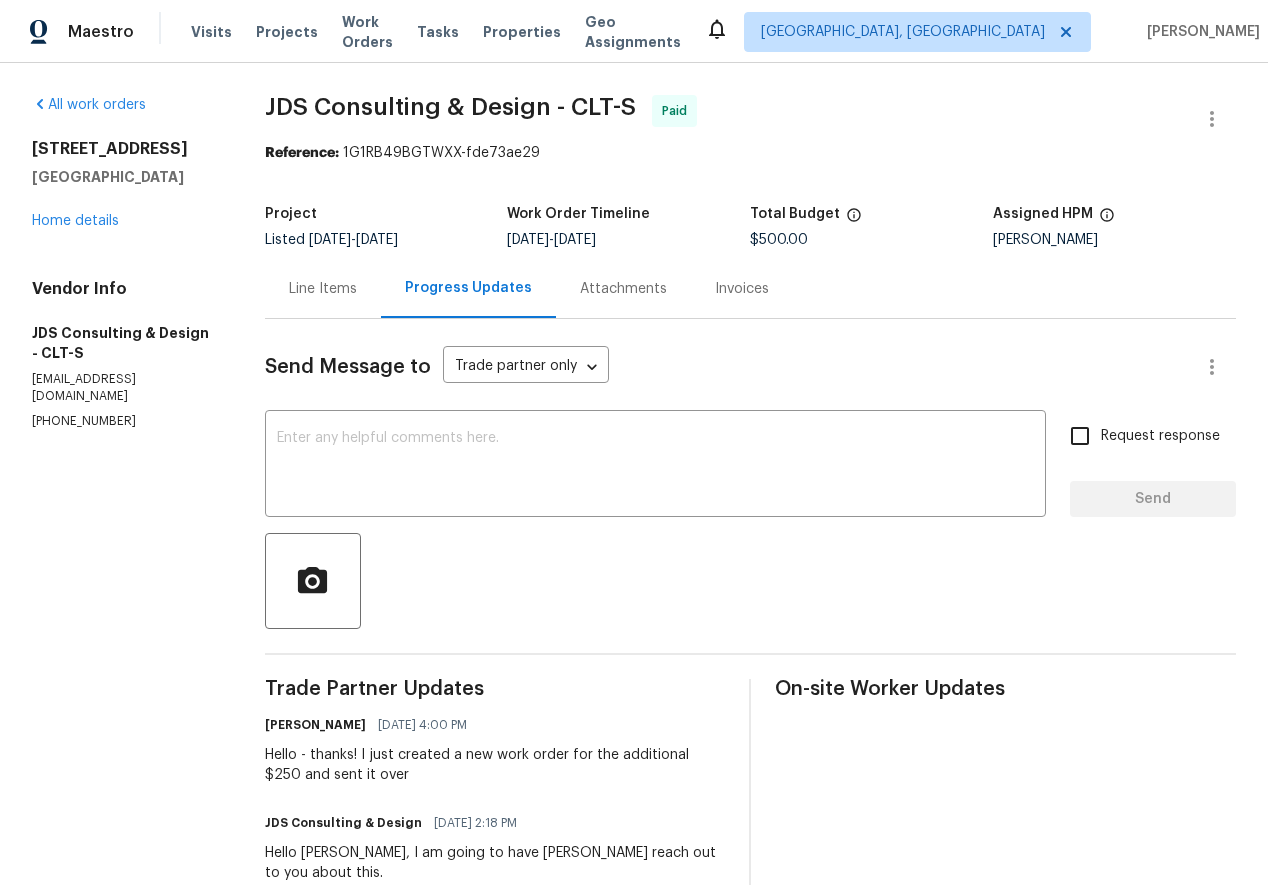 scroll, scrollTop: 2, scrollLeft: 0, axis: vertical 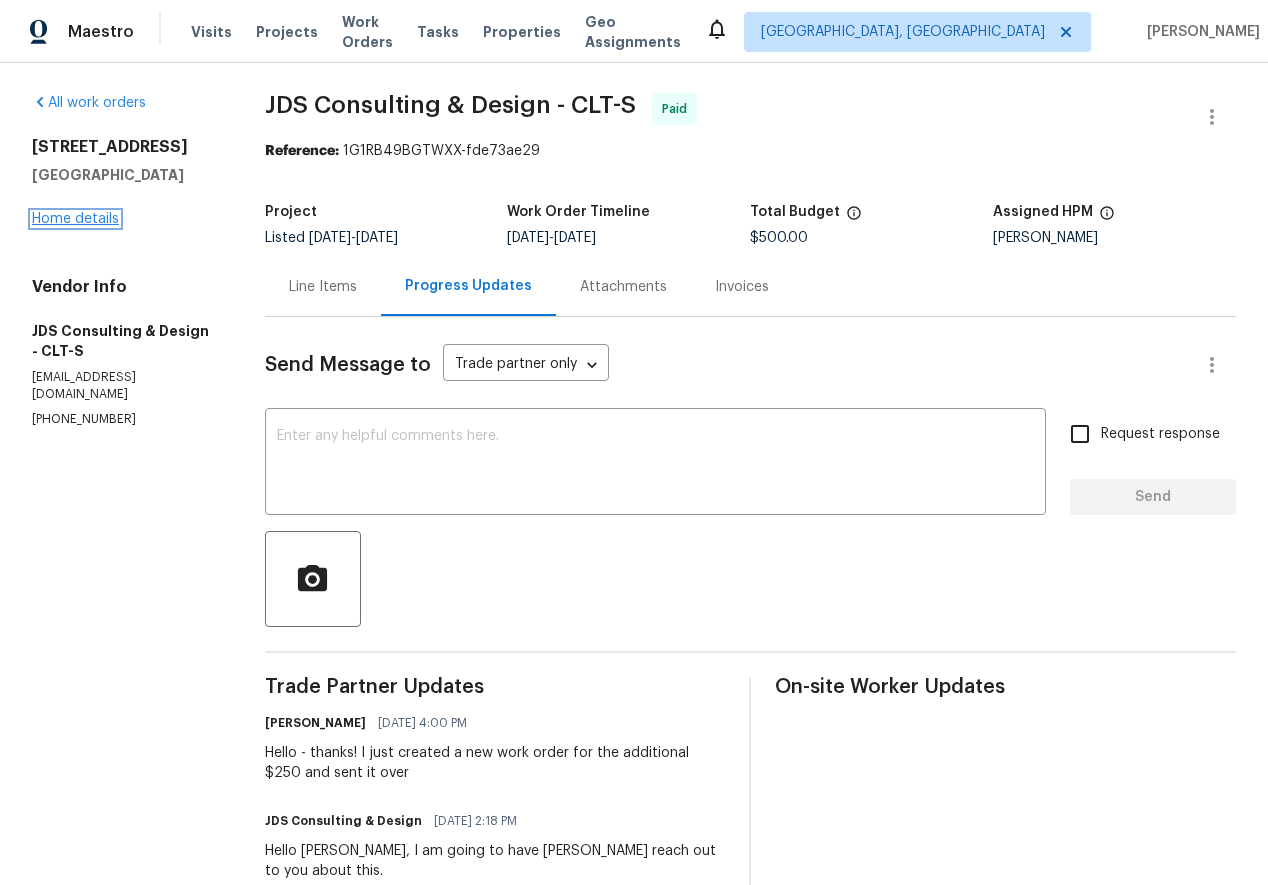 click on "Home details" at bounding box center (75, 219) 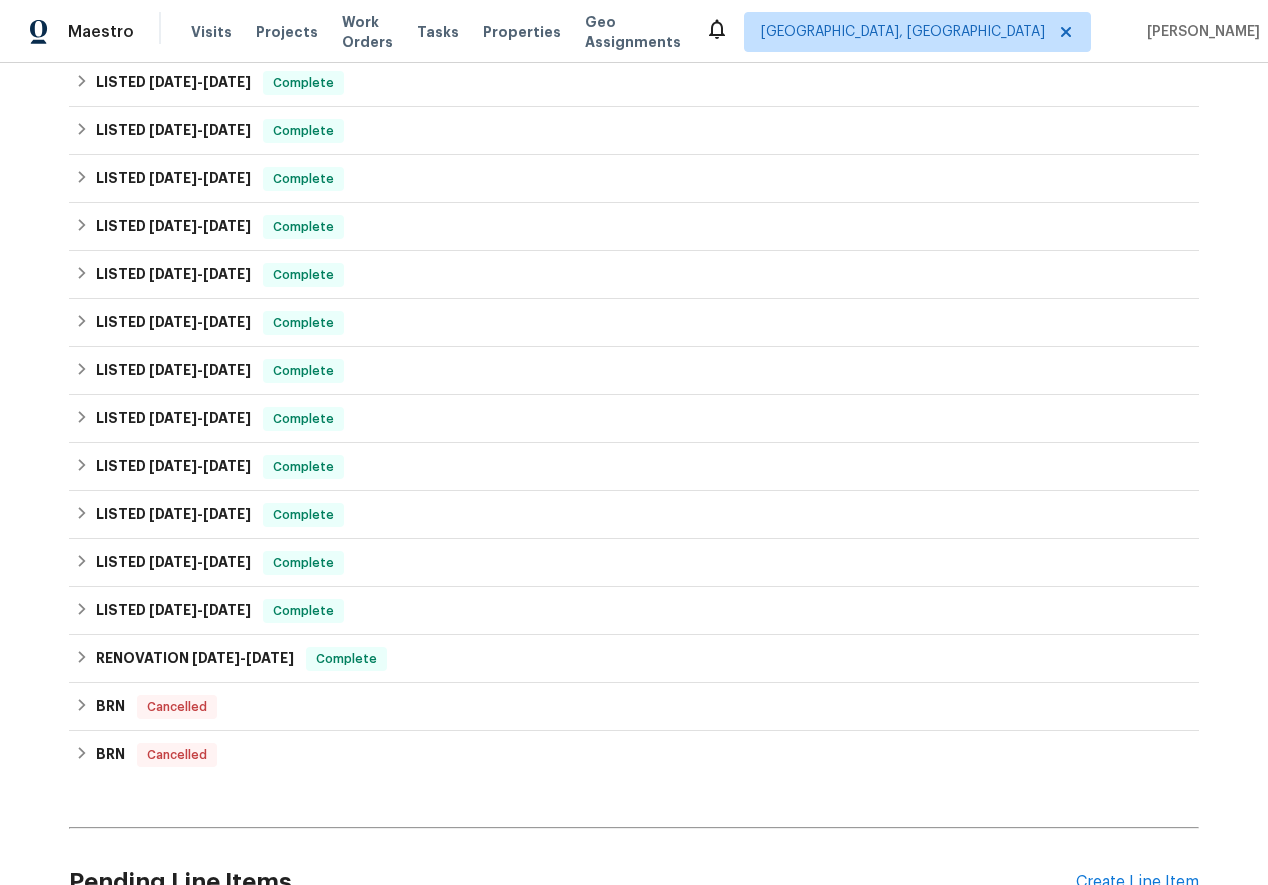 scroll, scrollTop: 351, scrollLeft: 0, axis: vertical 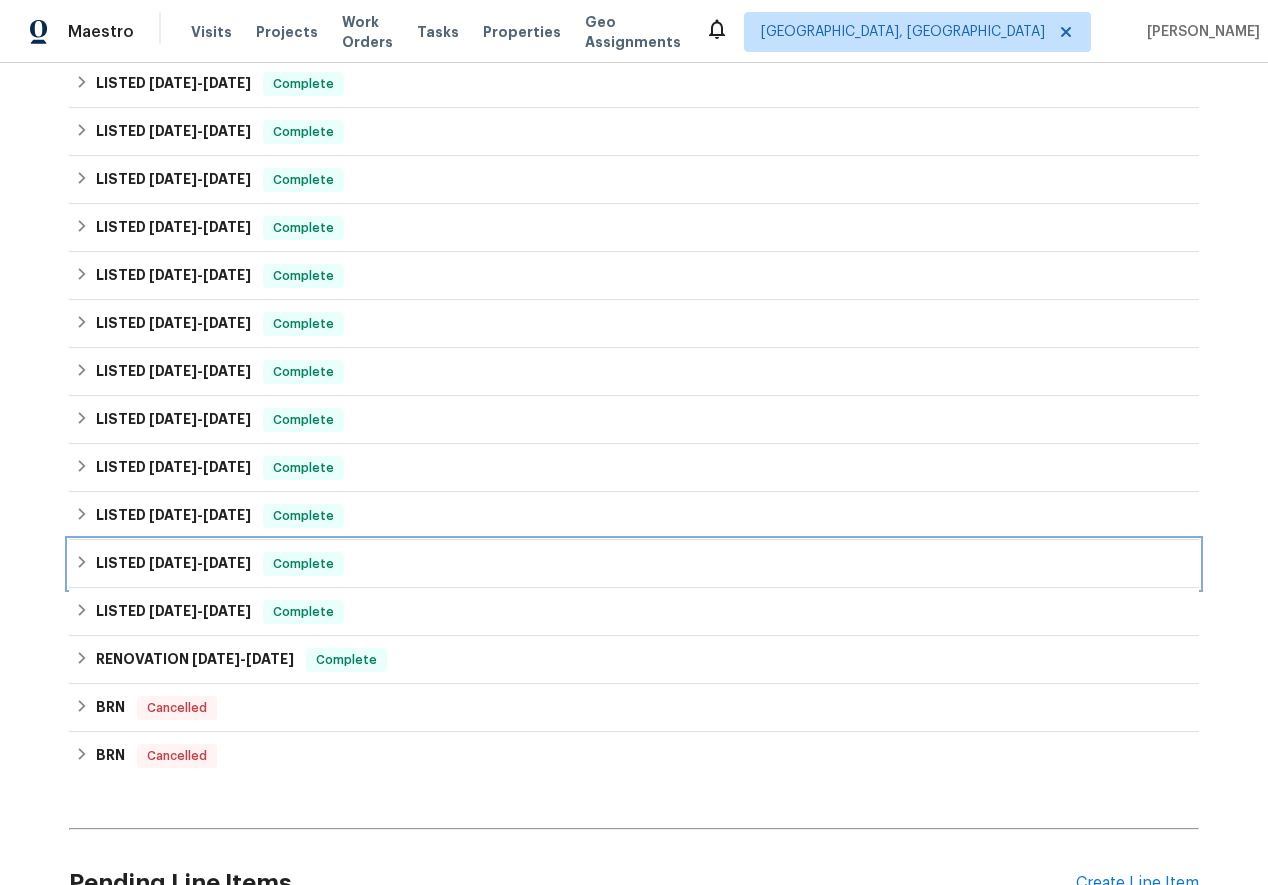 click 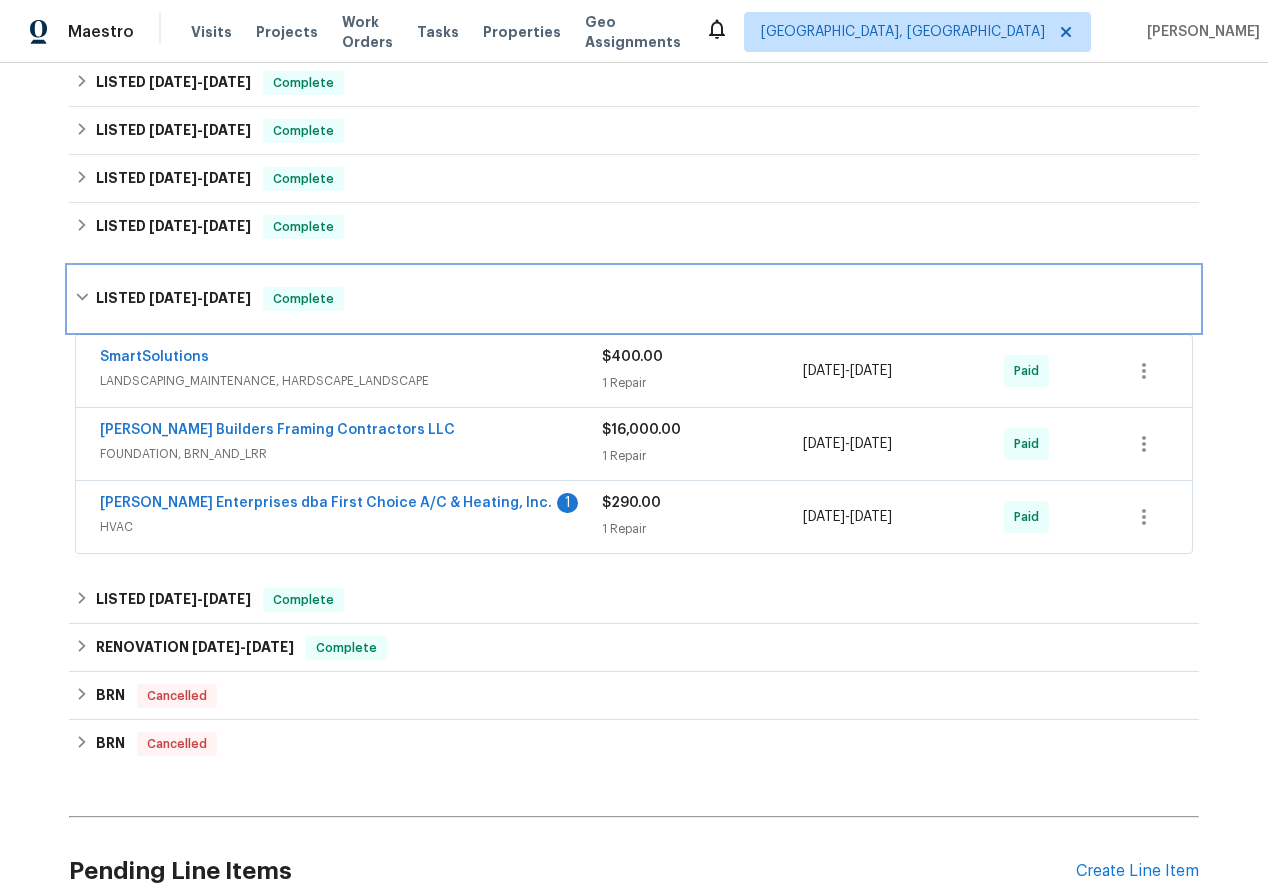 scroll, scrollTop: 639, scrollLeft: 0, axis: vertical 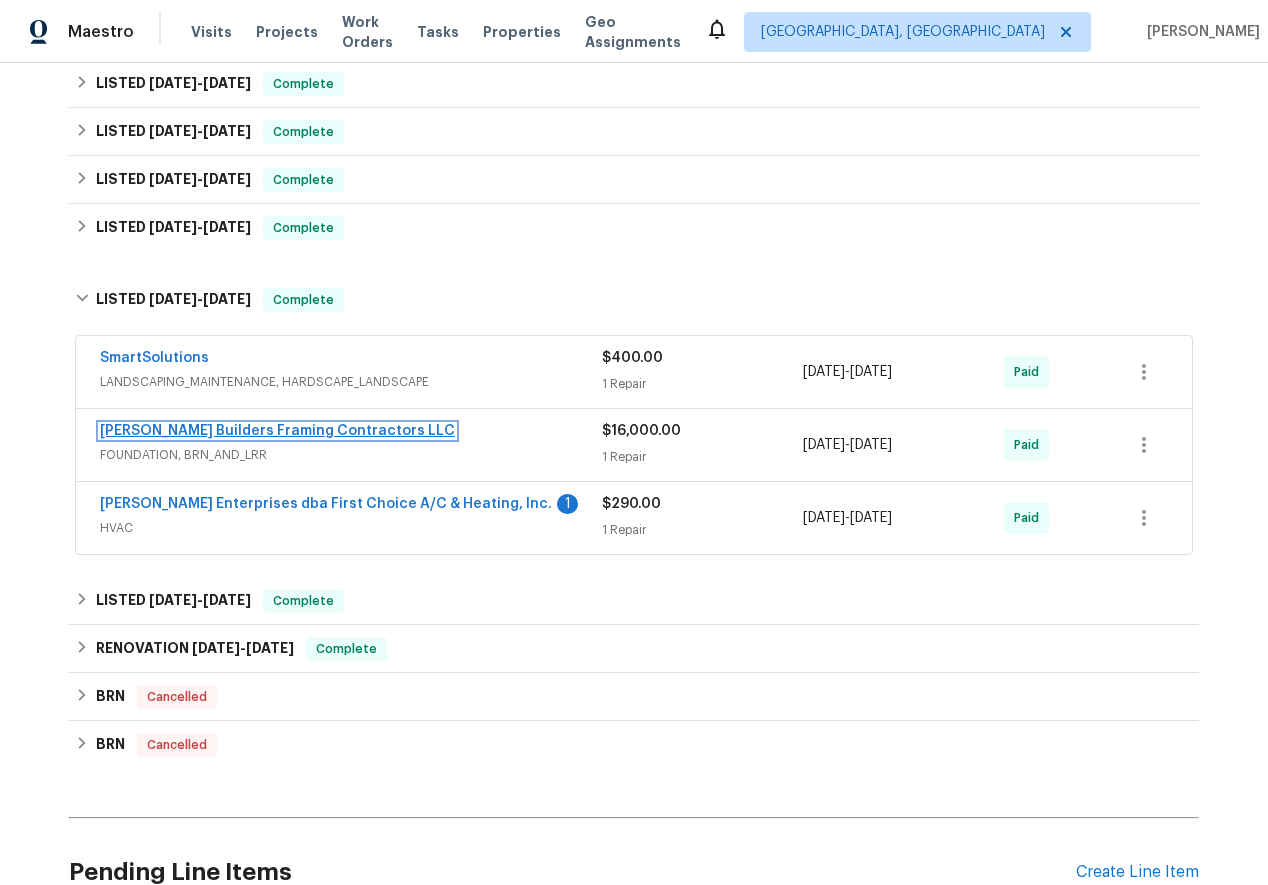 click on "Peterson Builders Framing Contractors LLC" at bounding box center [277, 431] 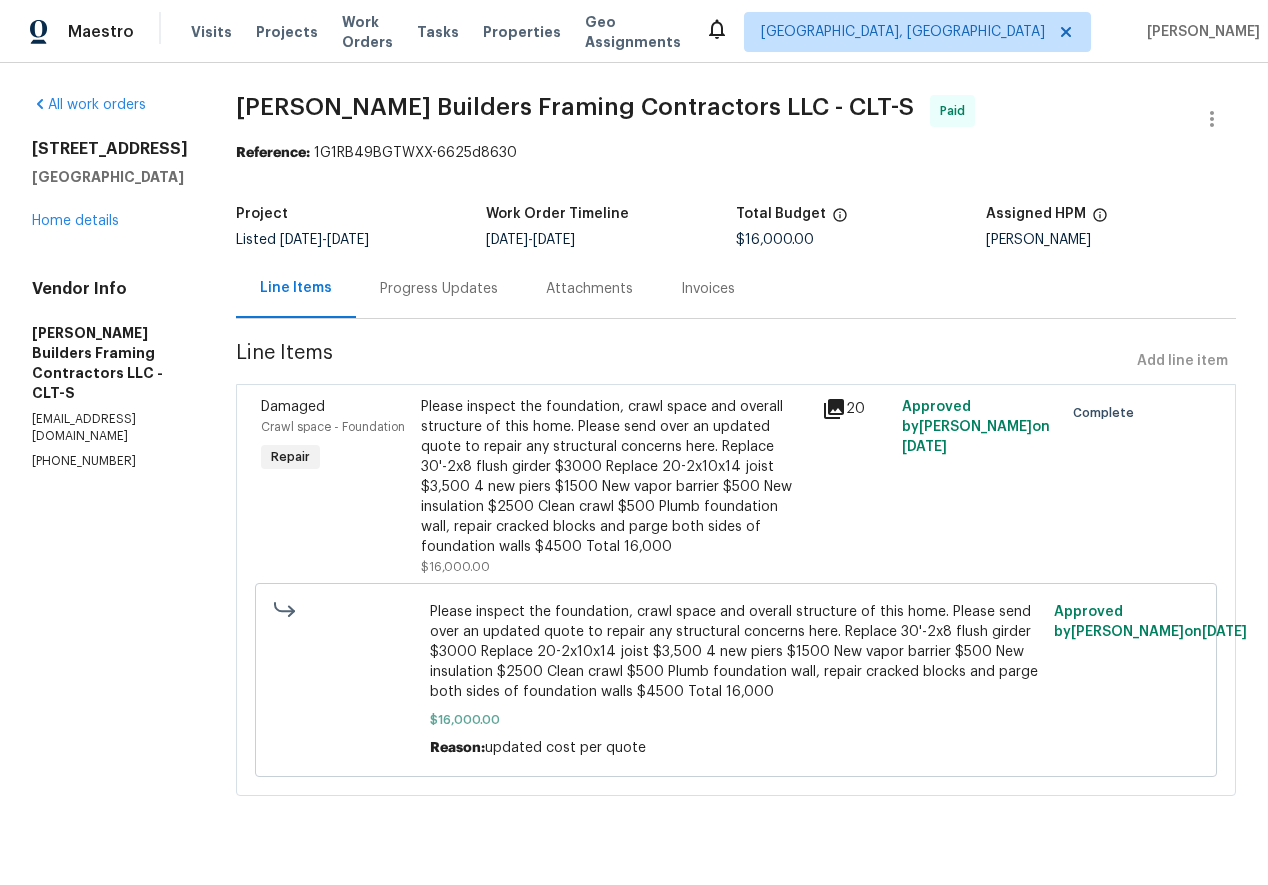 click on "Progress Updates" at bounding box center [439, 289] 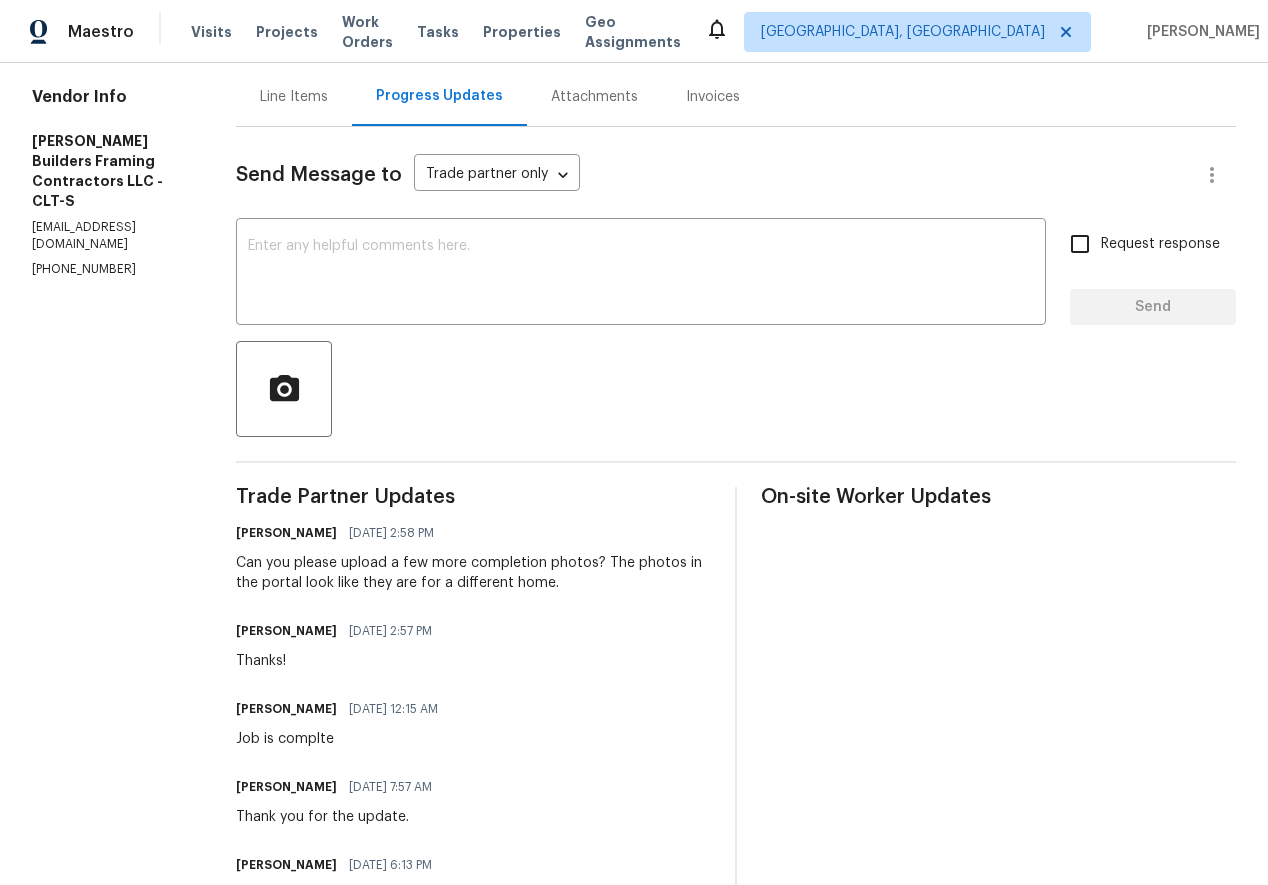 scroll, scrollTop: 100, scrollLeft: 0, axis: vertical 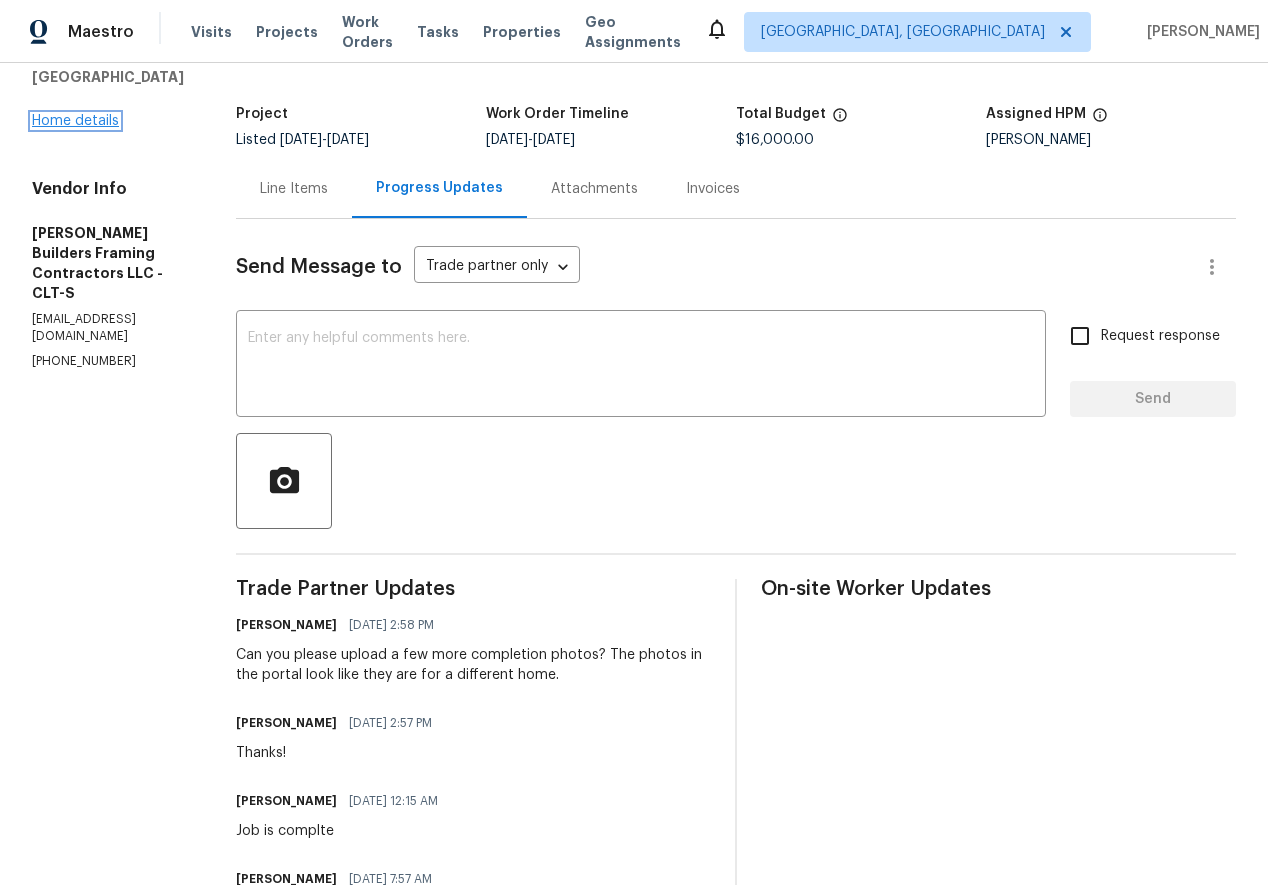 click on "Home details" at bounding box center (75, 121) 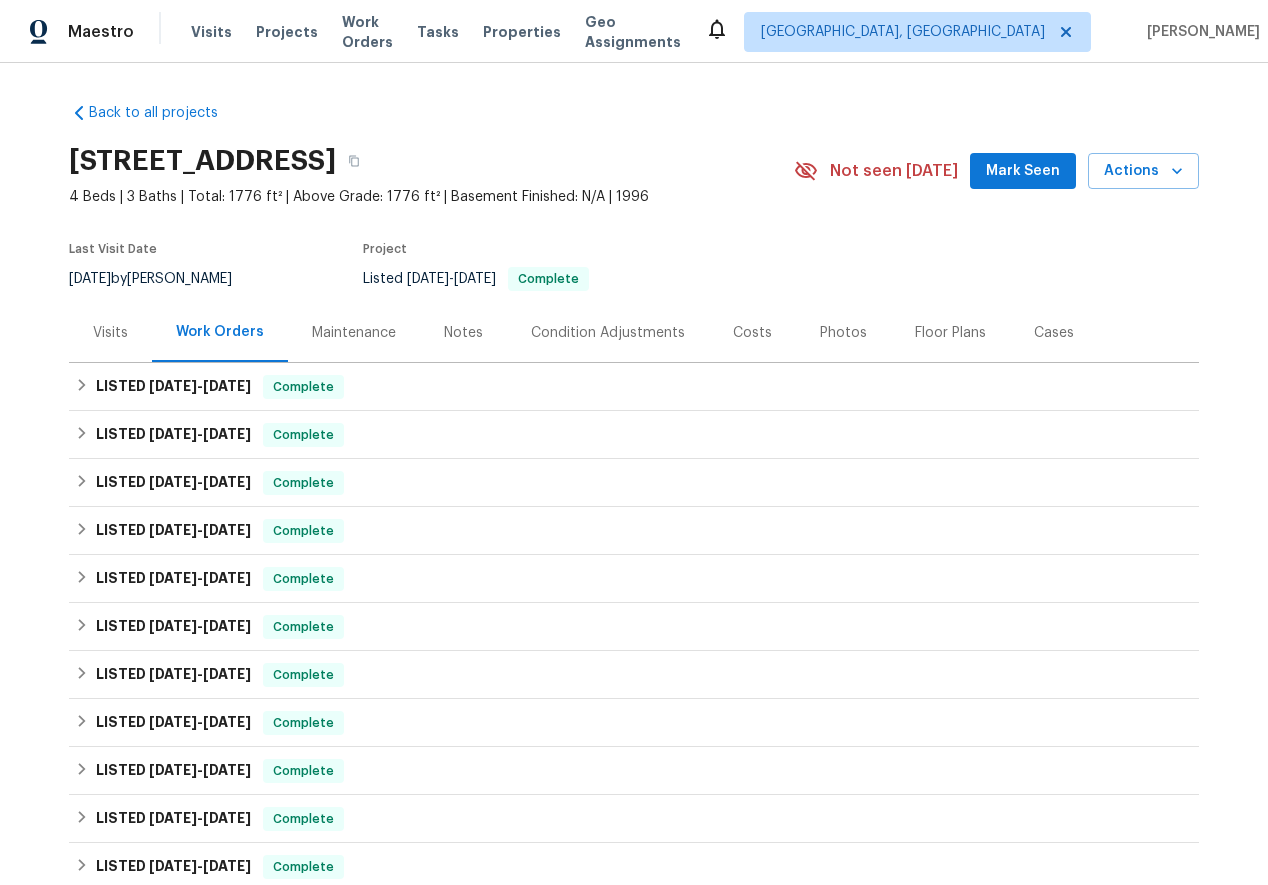 scroll, scrollTop: 377, scrollLeft: 0, axis: vertical 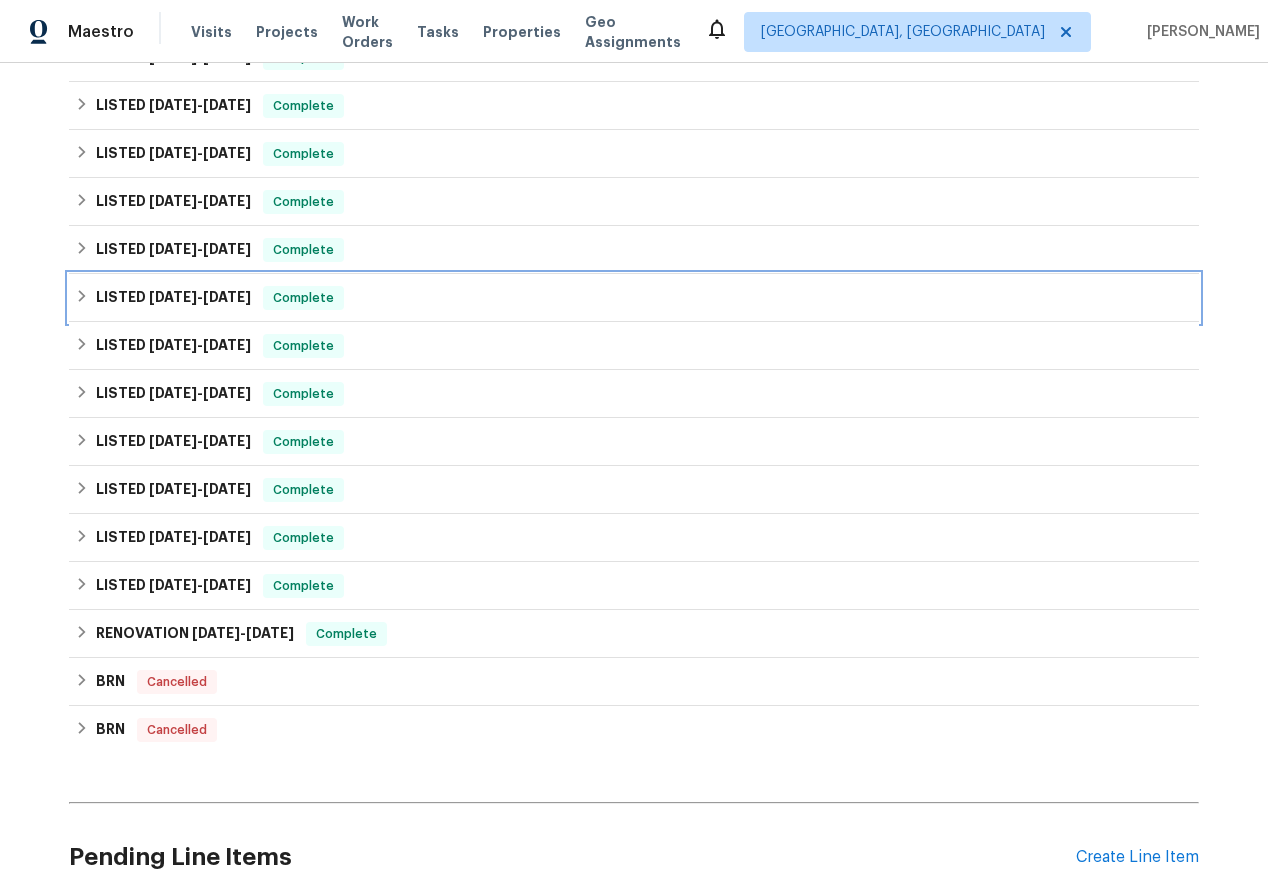 click 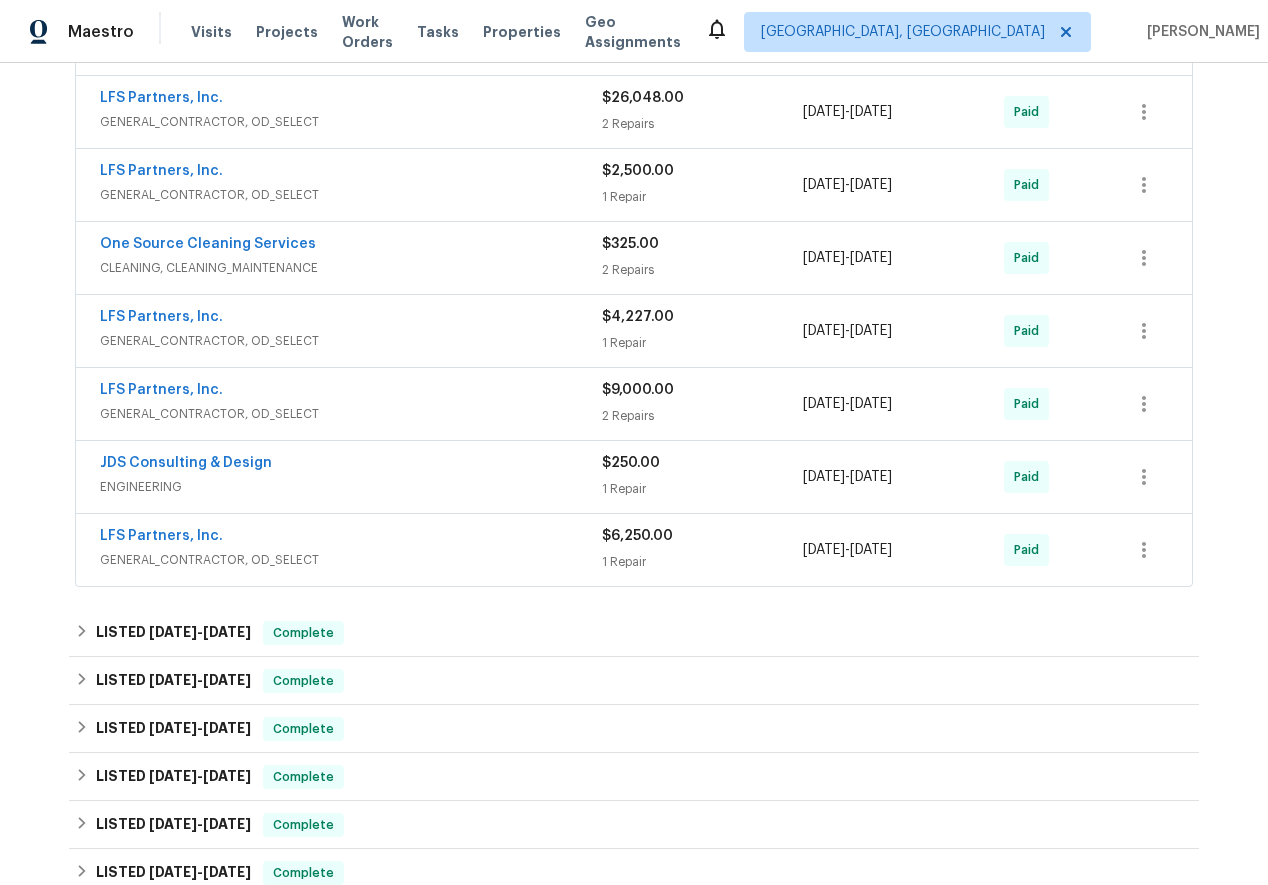 scroll, scrollTop: 731, scrollLeft: 0, axis: vertical 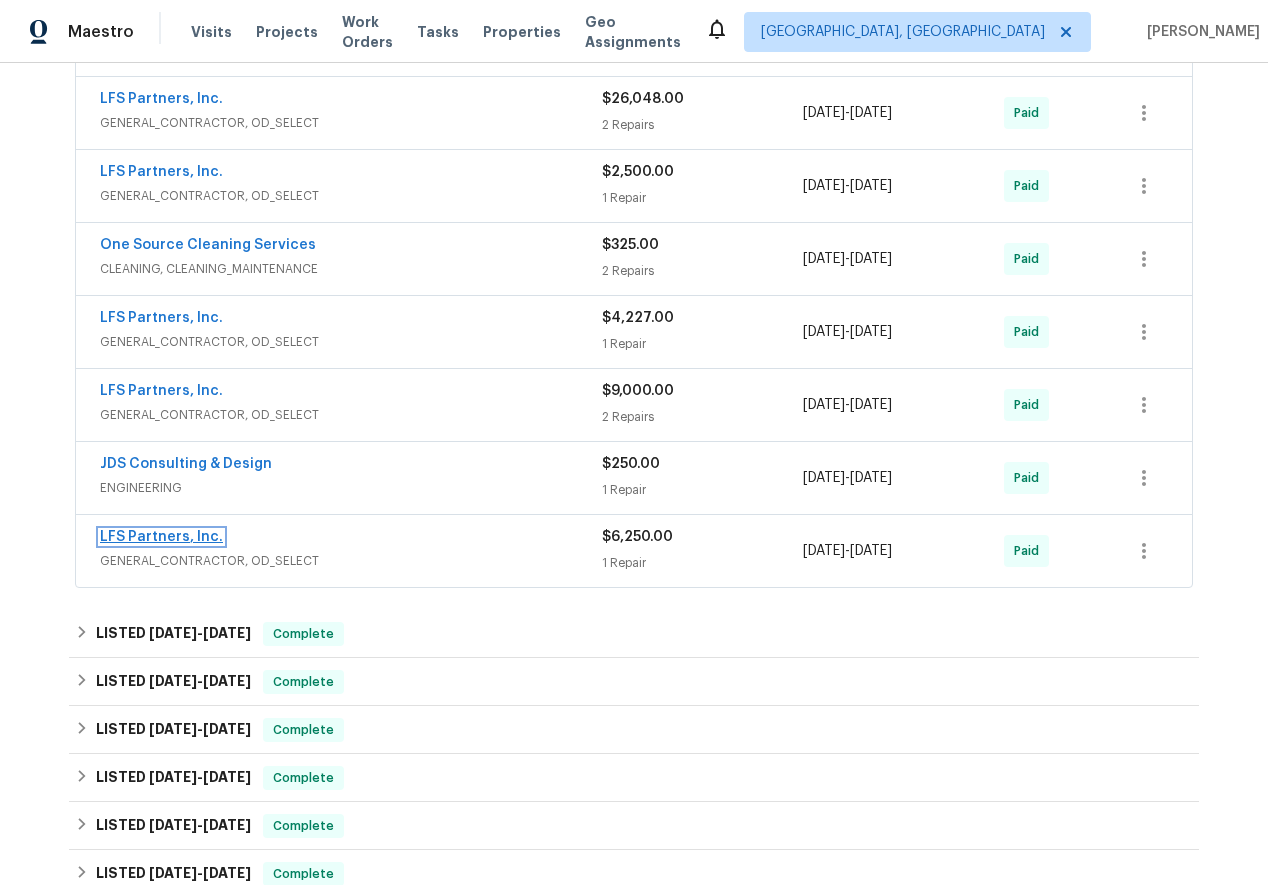 click on "LFS Partners, Inc." at bounding box center [161, 537] 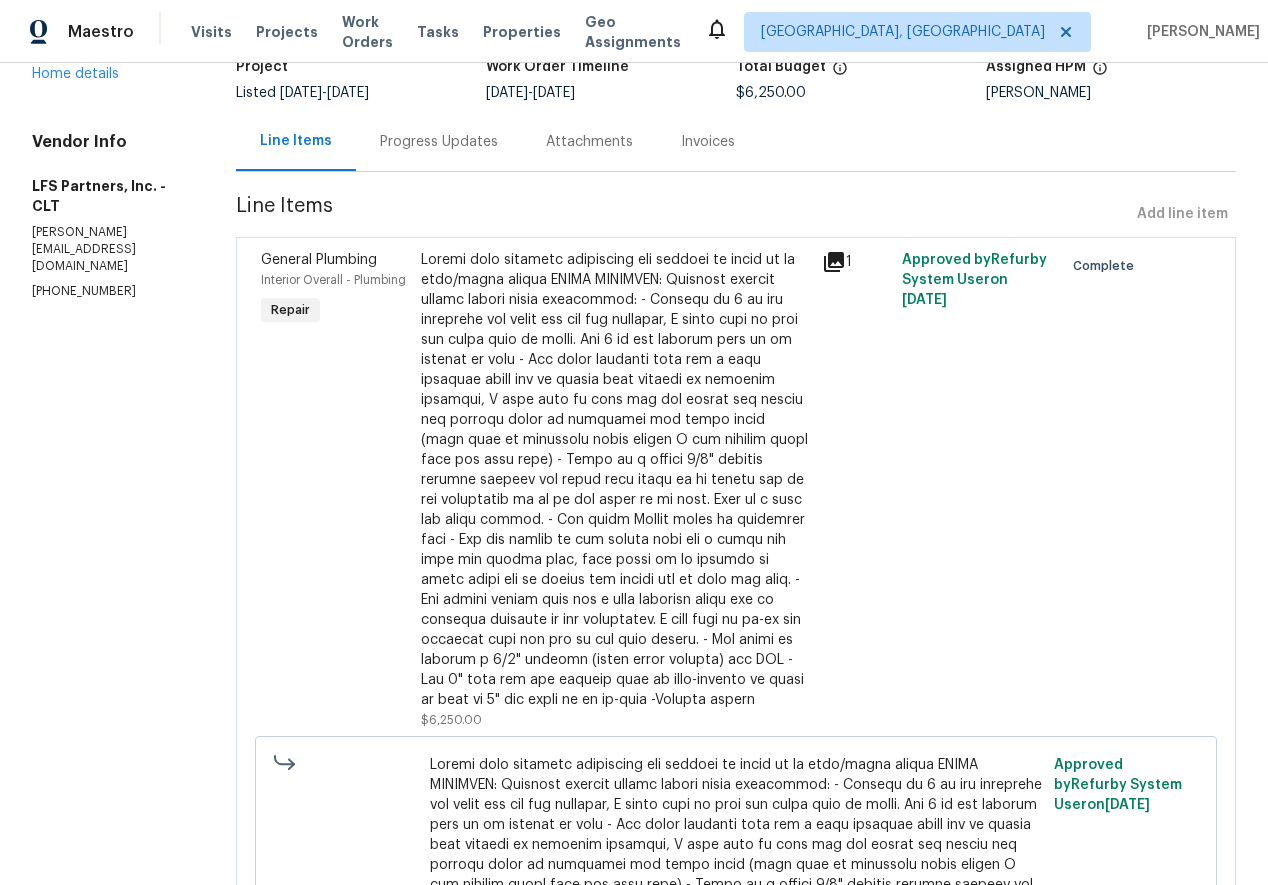 scroll, scrollTop: 67, scrollLeft: 0, axis: vertical 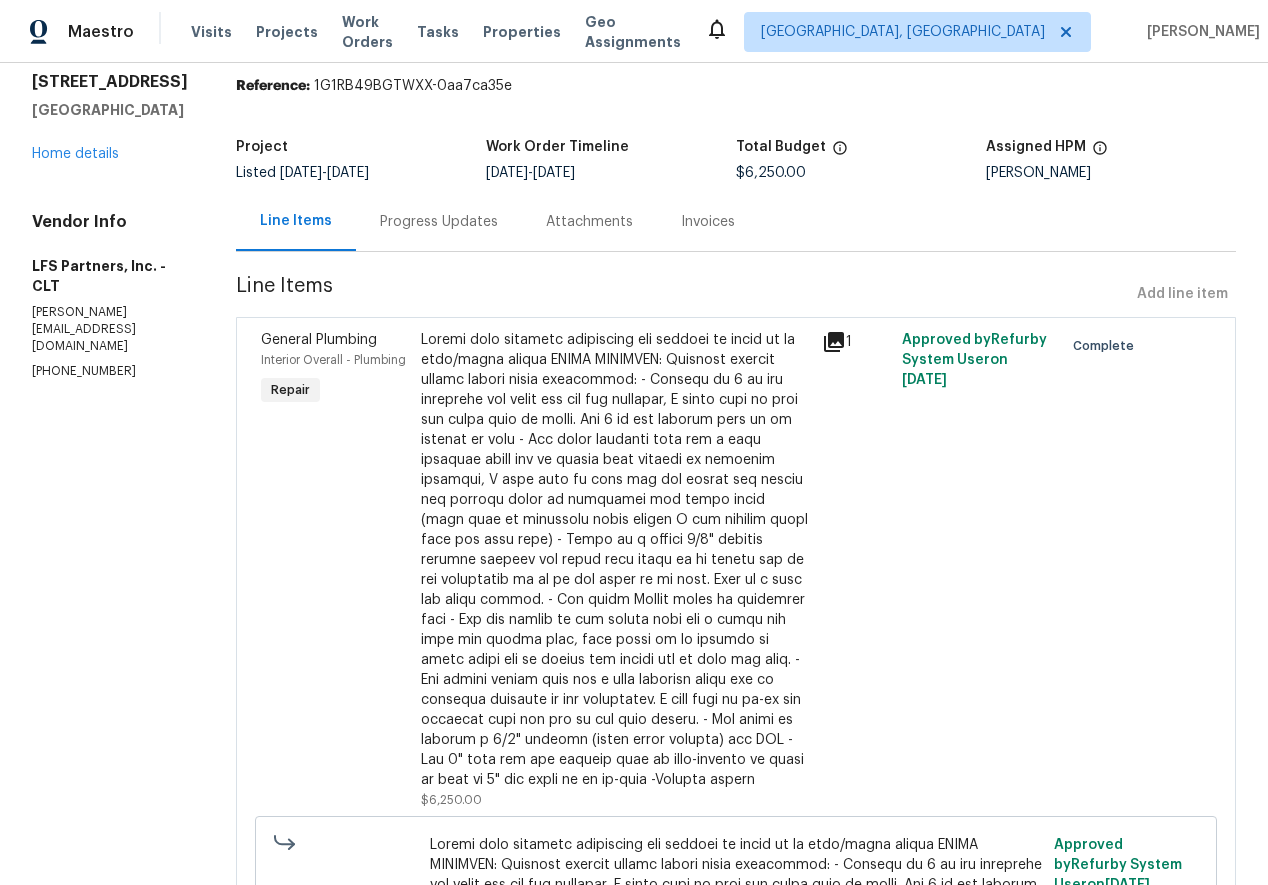 click on "Progress Updates" at bounding box center (439, 221) 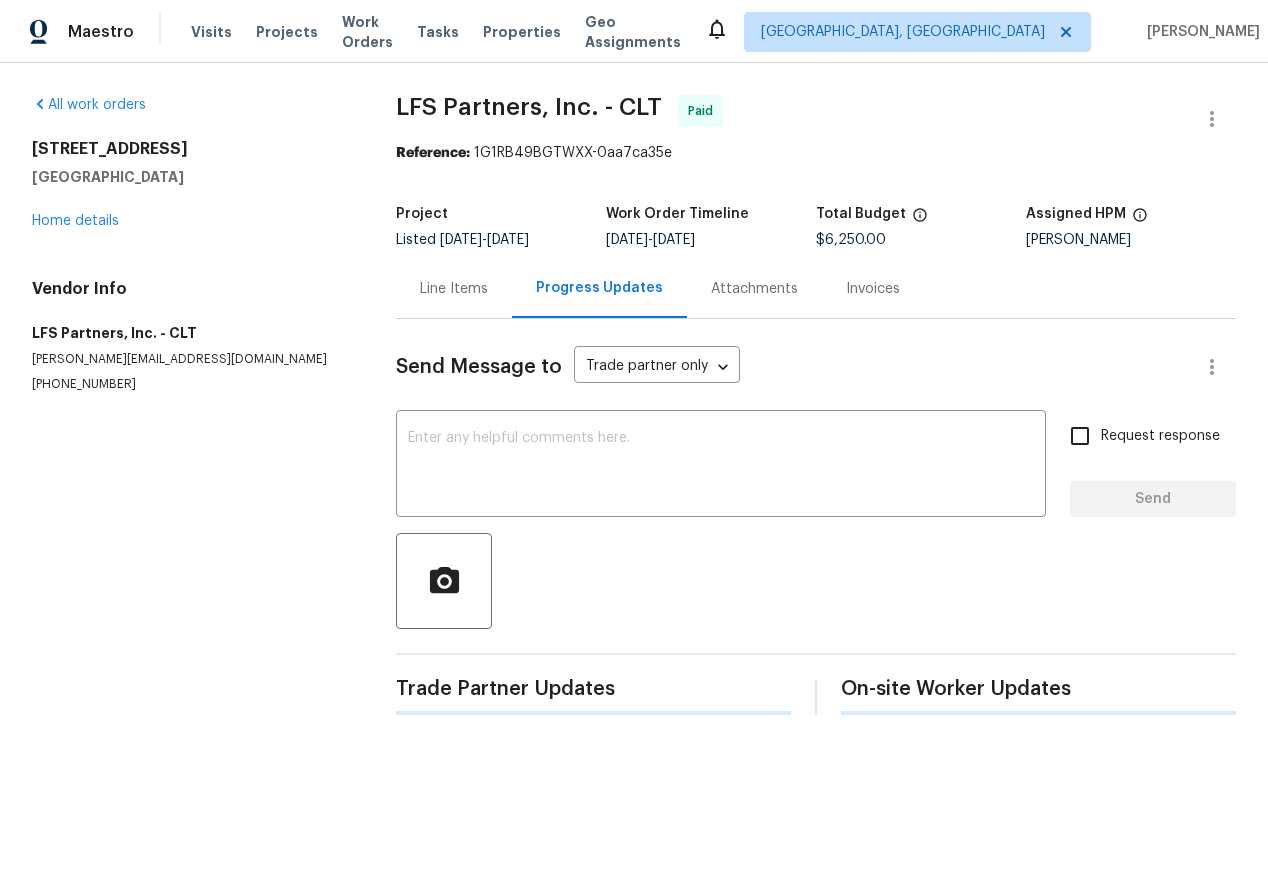 scroll, scrollTop: 0, scrollLeft: 0, axis: both 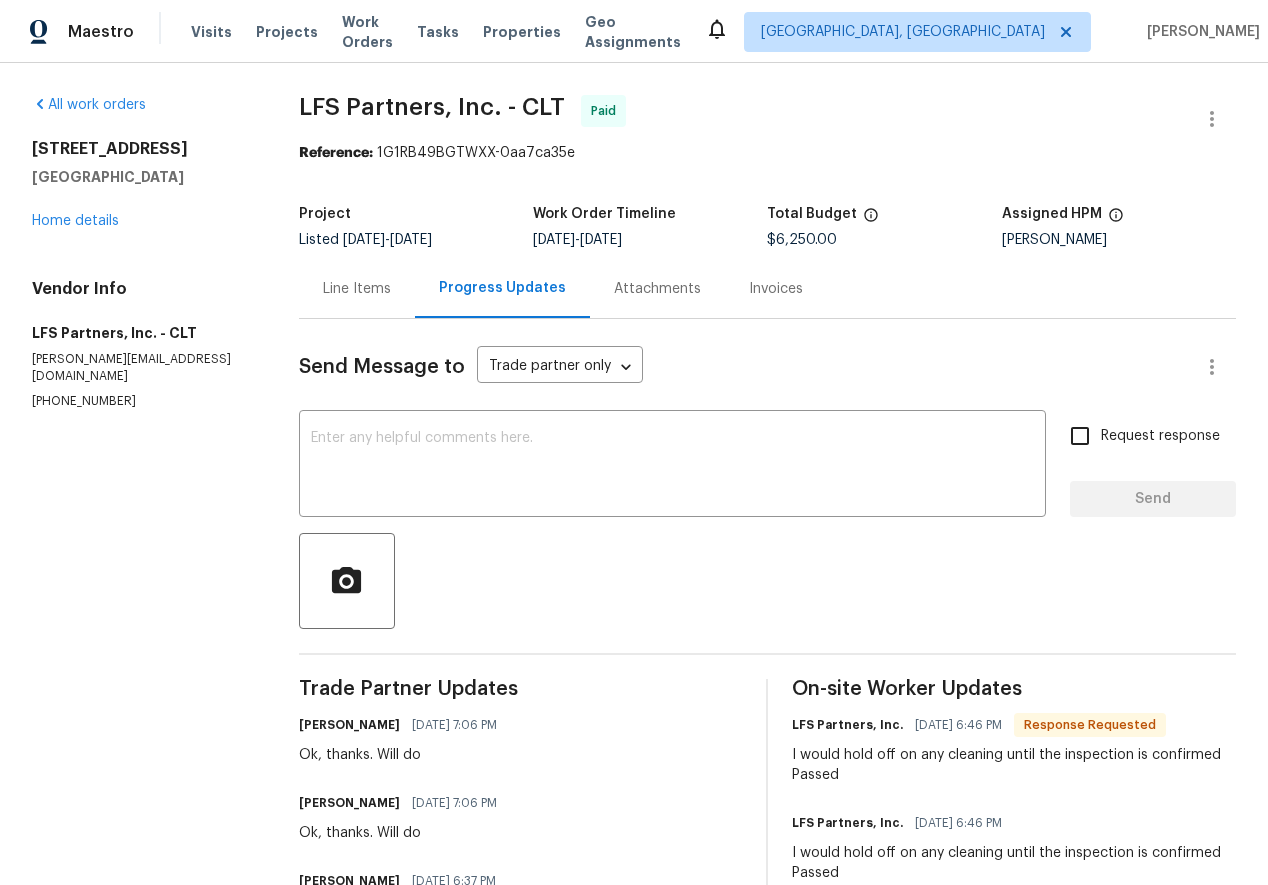 click on "Attachments" at bounding box center [657, 289] 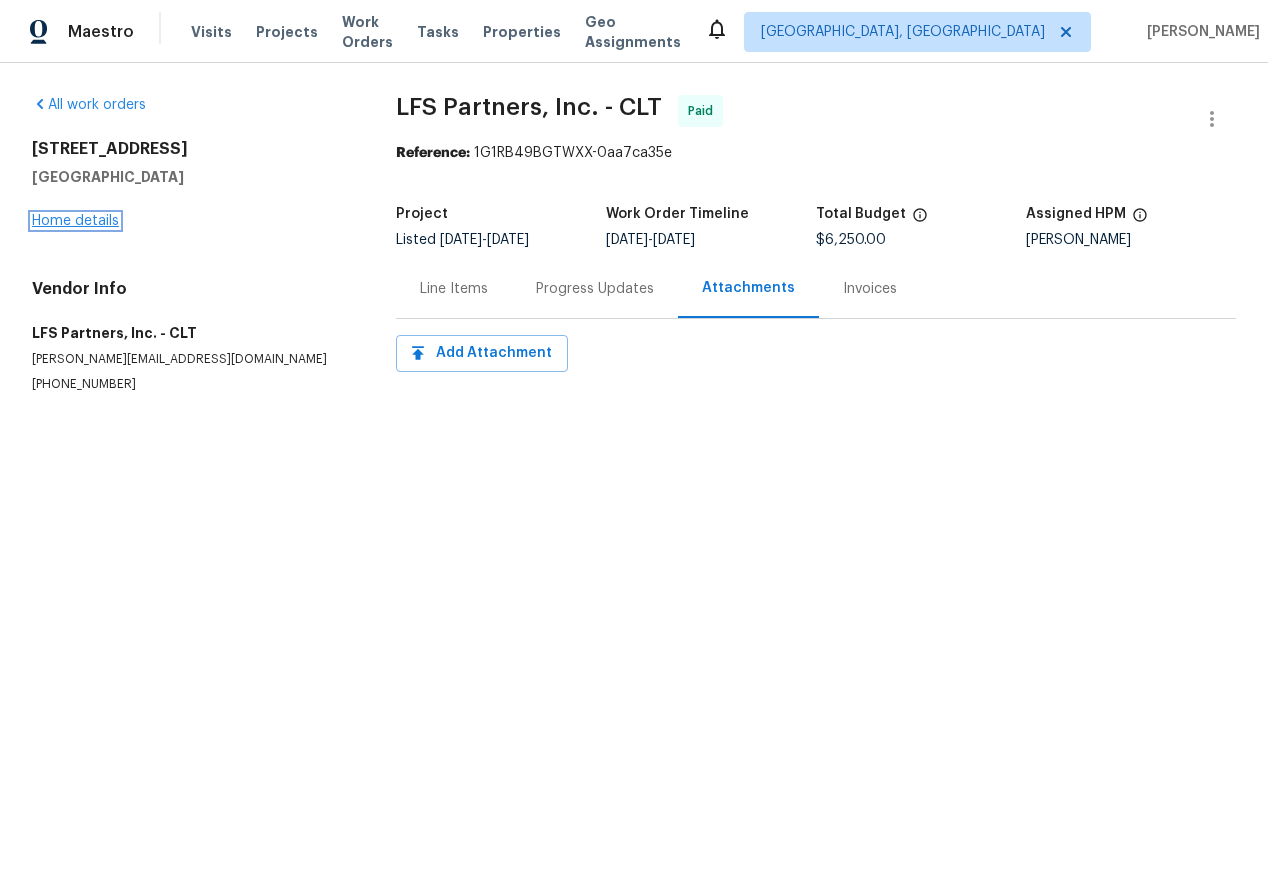 click on "Home details" at bounding box center (75, 221) 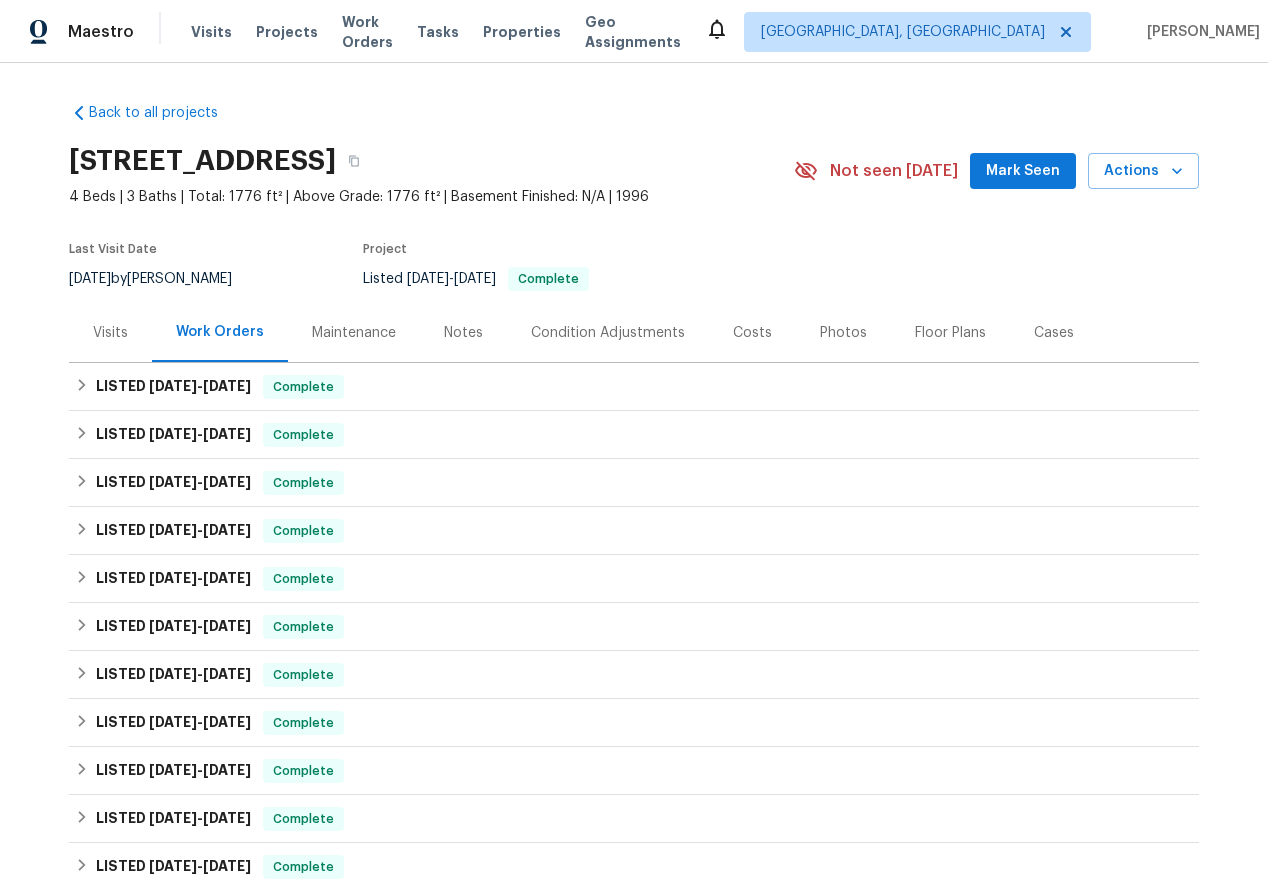 scroll, scrollTop: 490, scrollLeft: 0, axis: vertical 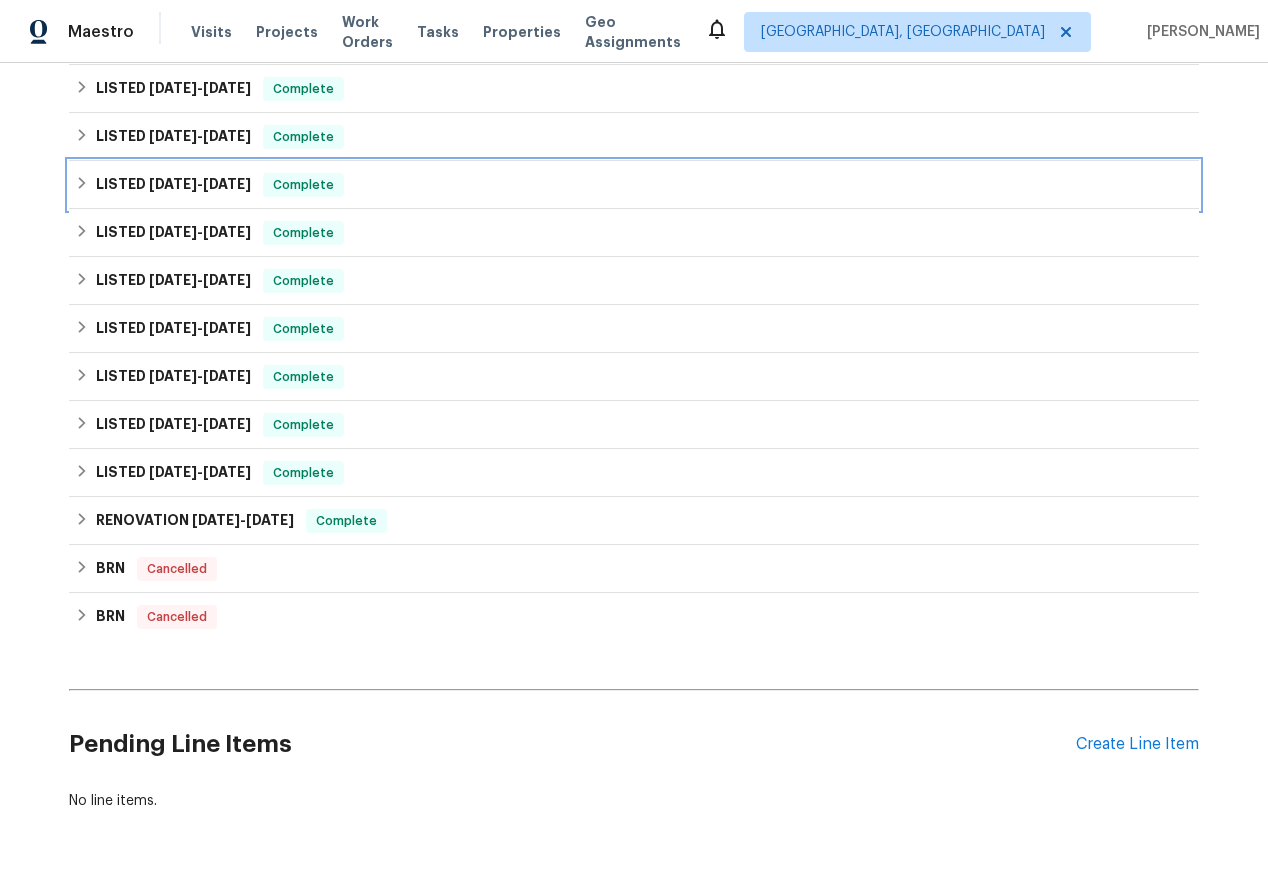 click 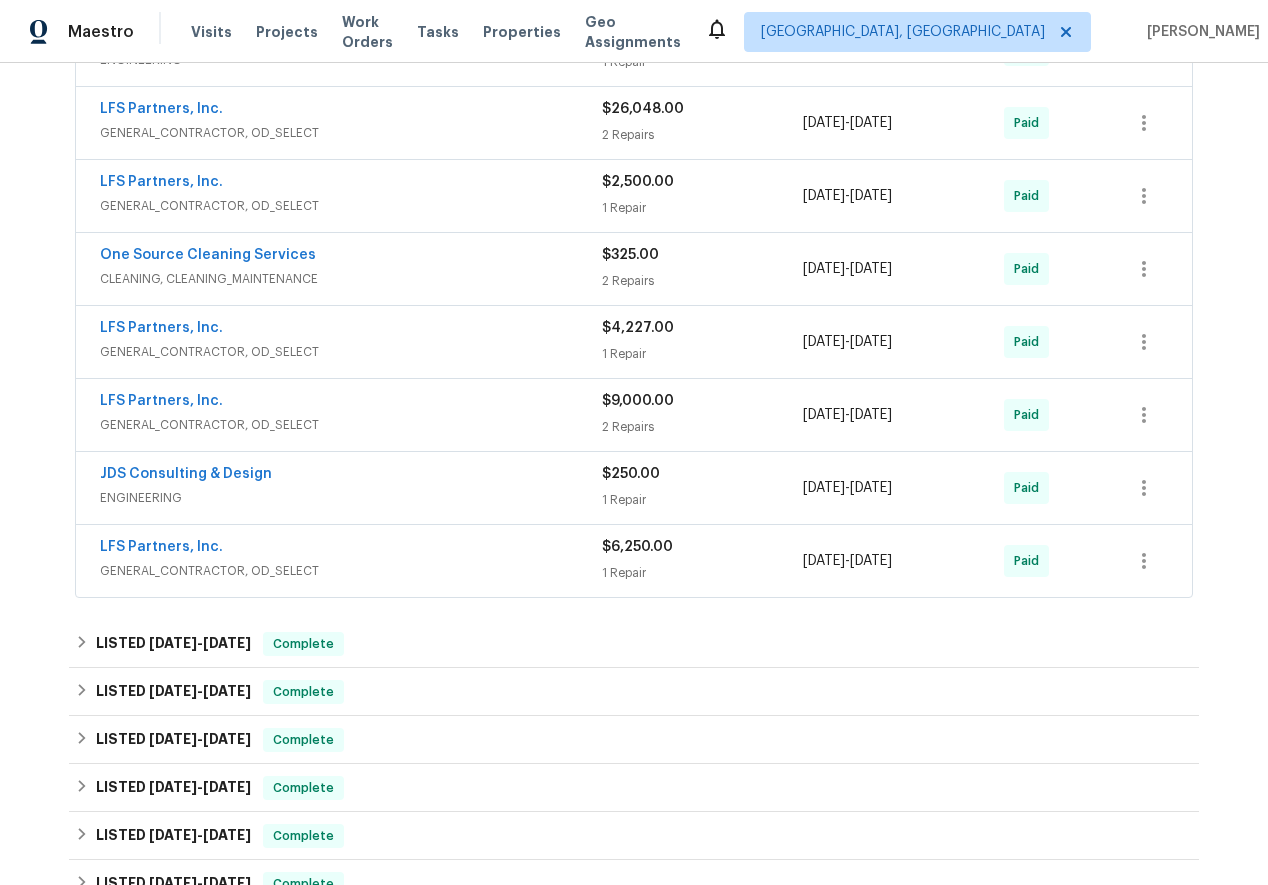 scroll, scrollTop: 717, scrollLeft: 0, axis: vertical 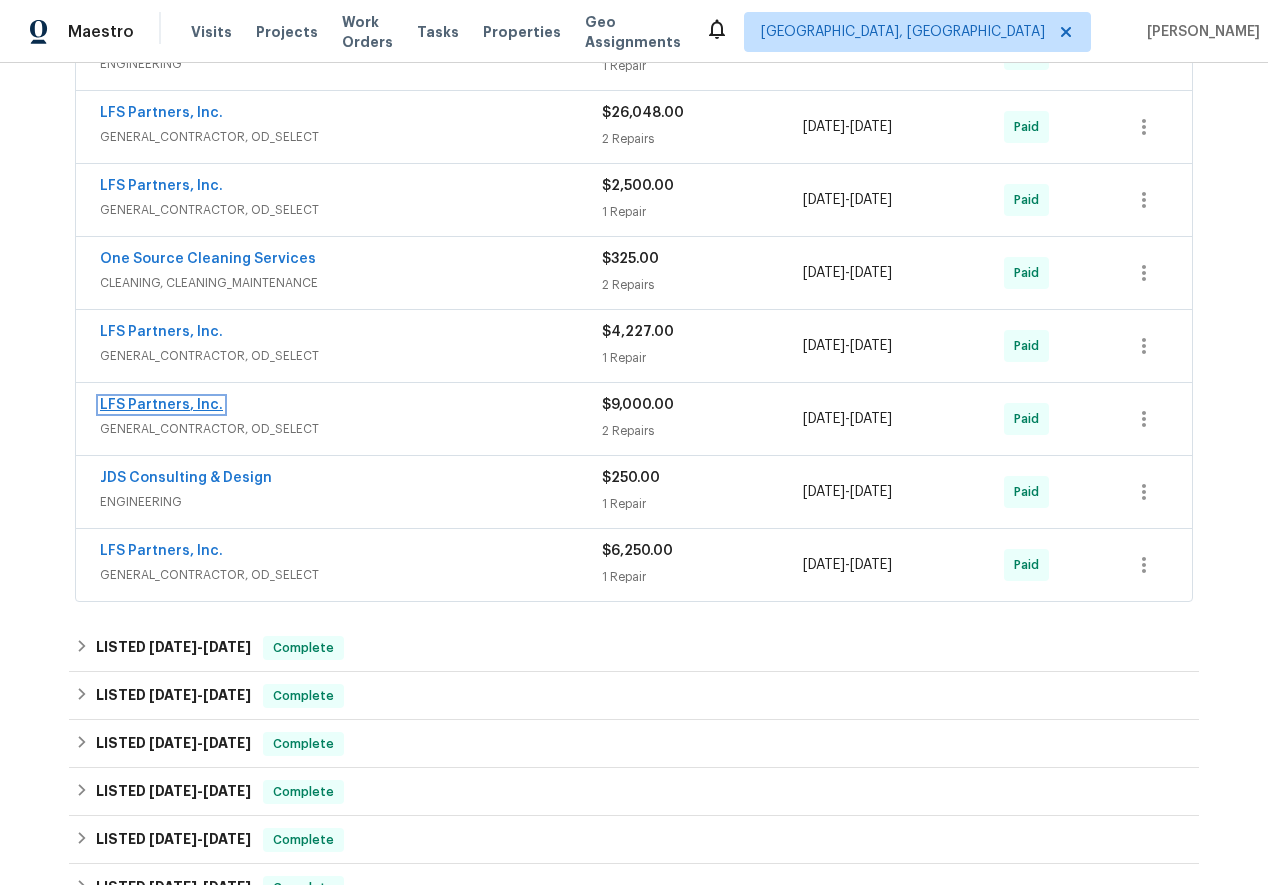 click on "LFS Partners, Inc." at bounding box center [161, 405] 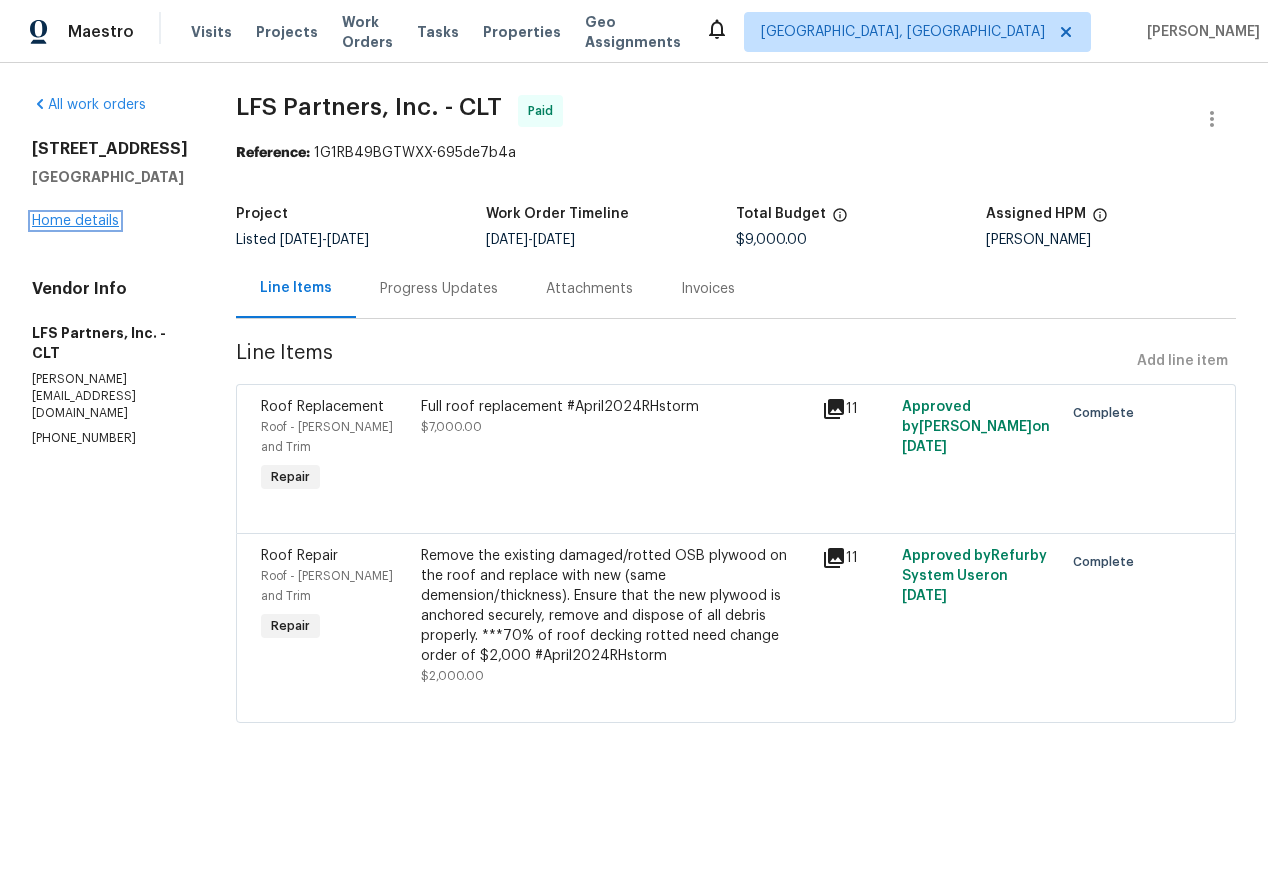 click on "Home details" at bounding box center [75, 221] 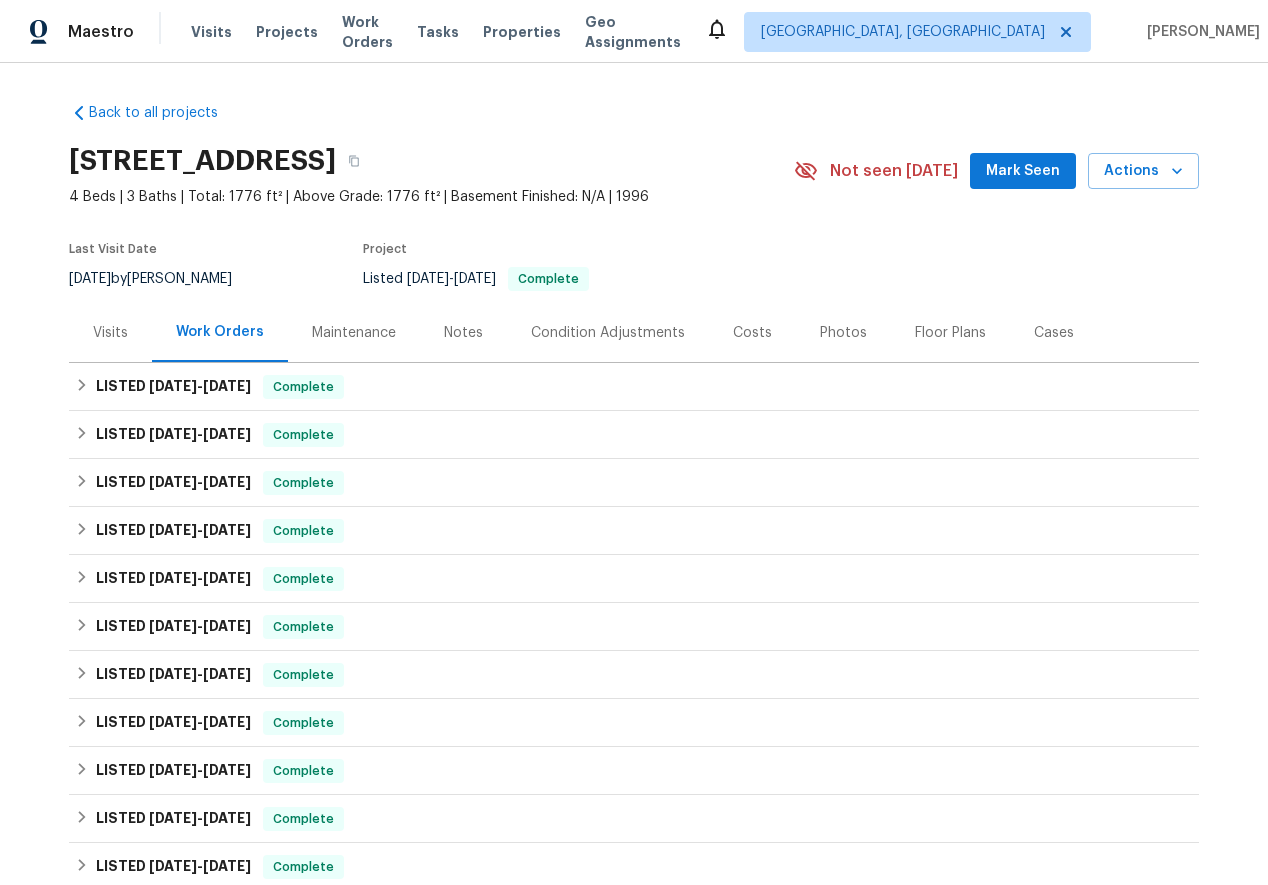 scroll, scrollTop: 504, scrollLeft: 0, axis: vertical 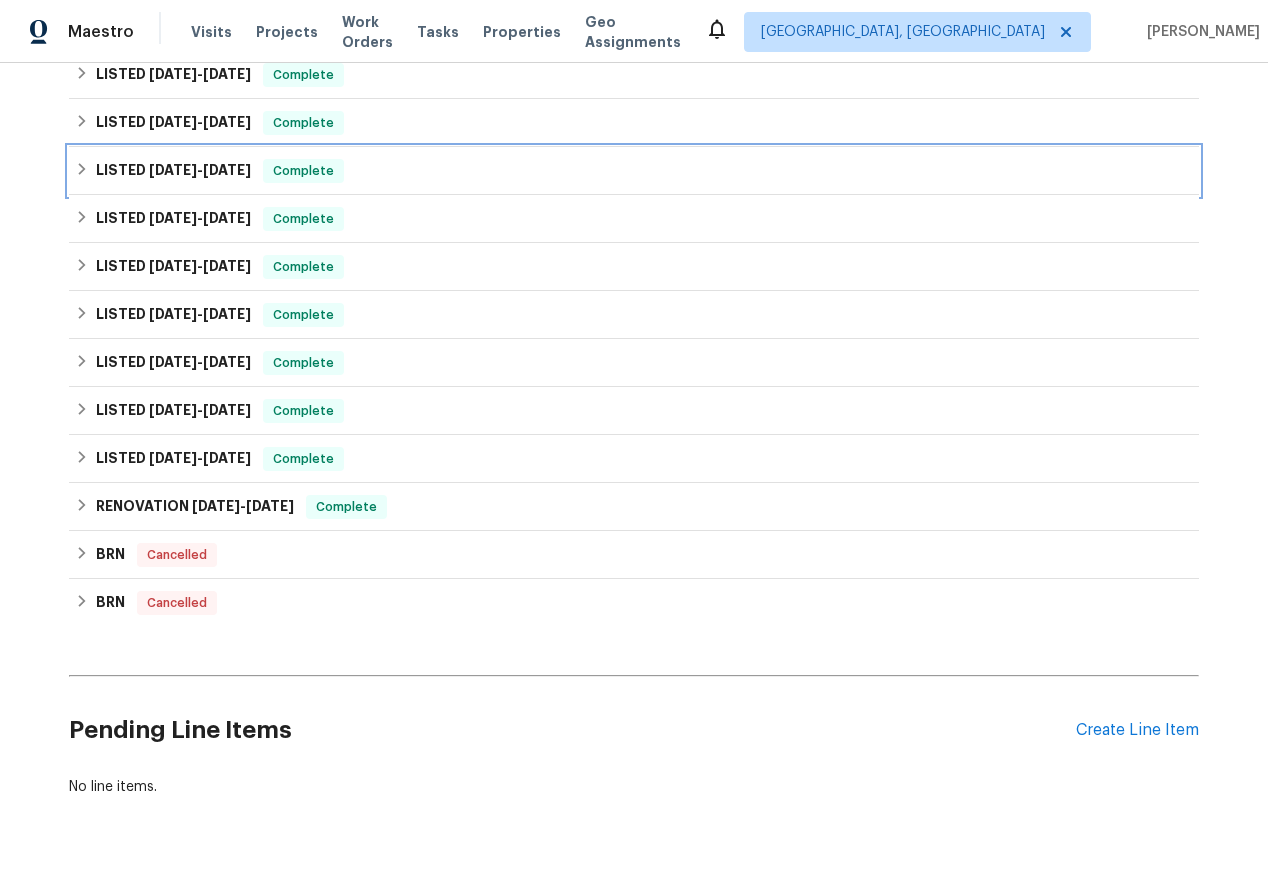 click on "LISTED   6/20/24  -  11/19/24 Complete" at bounding box center [634, 171] 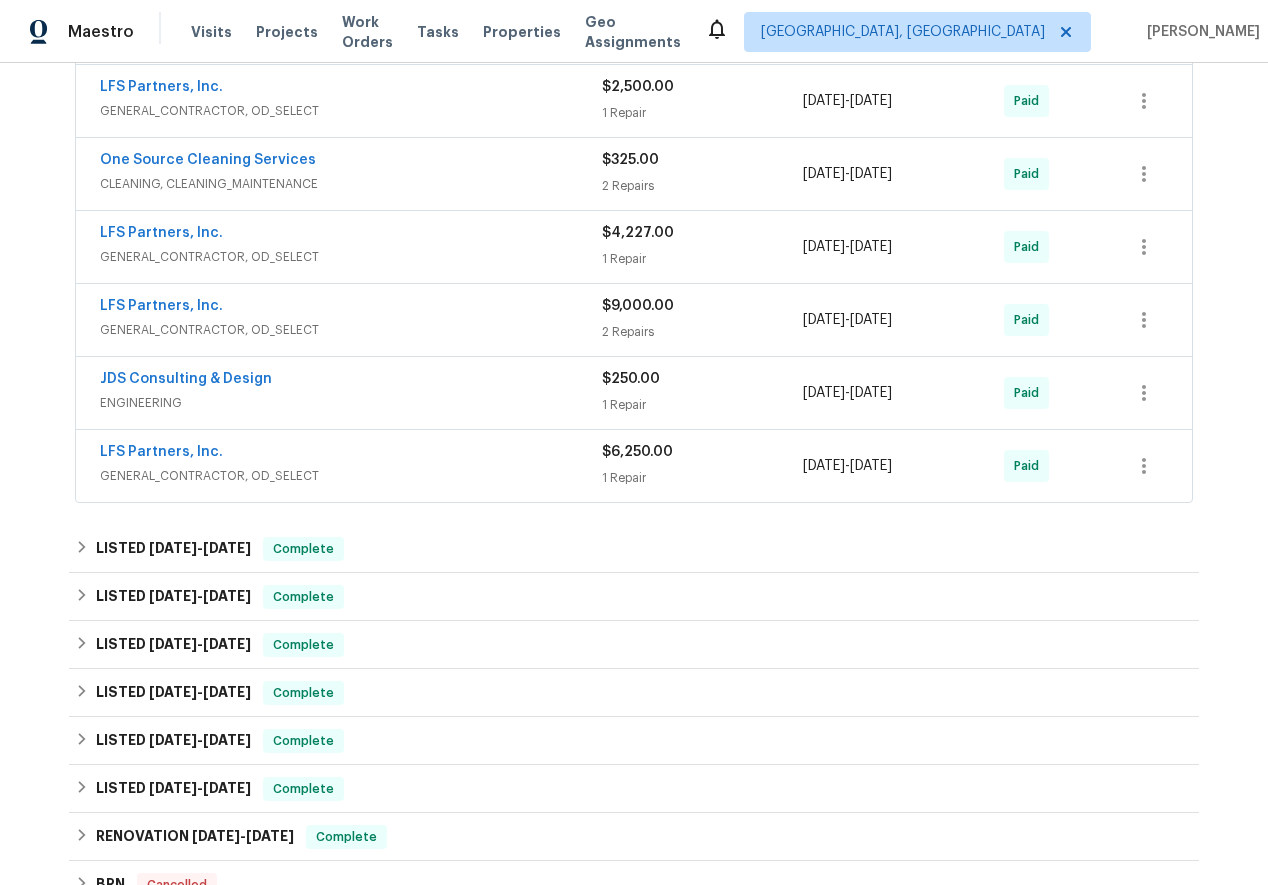 scroll, scrollTop: 818, scrollLeft: 0, axis: vertical 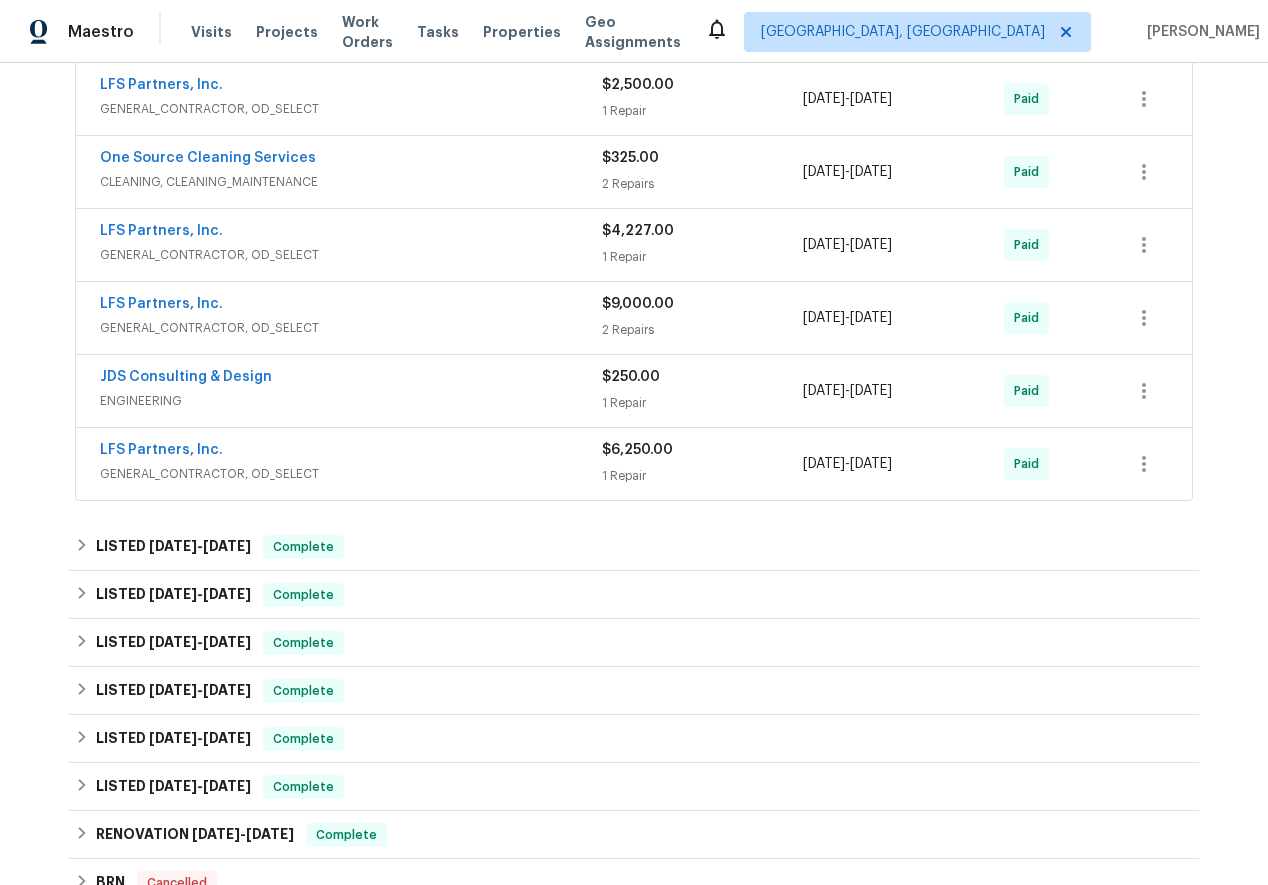 click on "LFS Partners, Inc. GENERAL_CONTRACTOR, OD_SELECT $6,250.00 1 Repair 11/12/2024  -  11/19/2024 Paid" at bounding box center (634, 464) 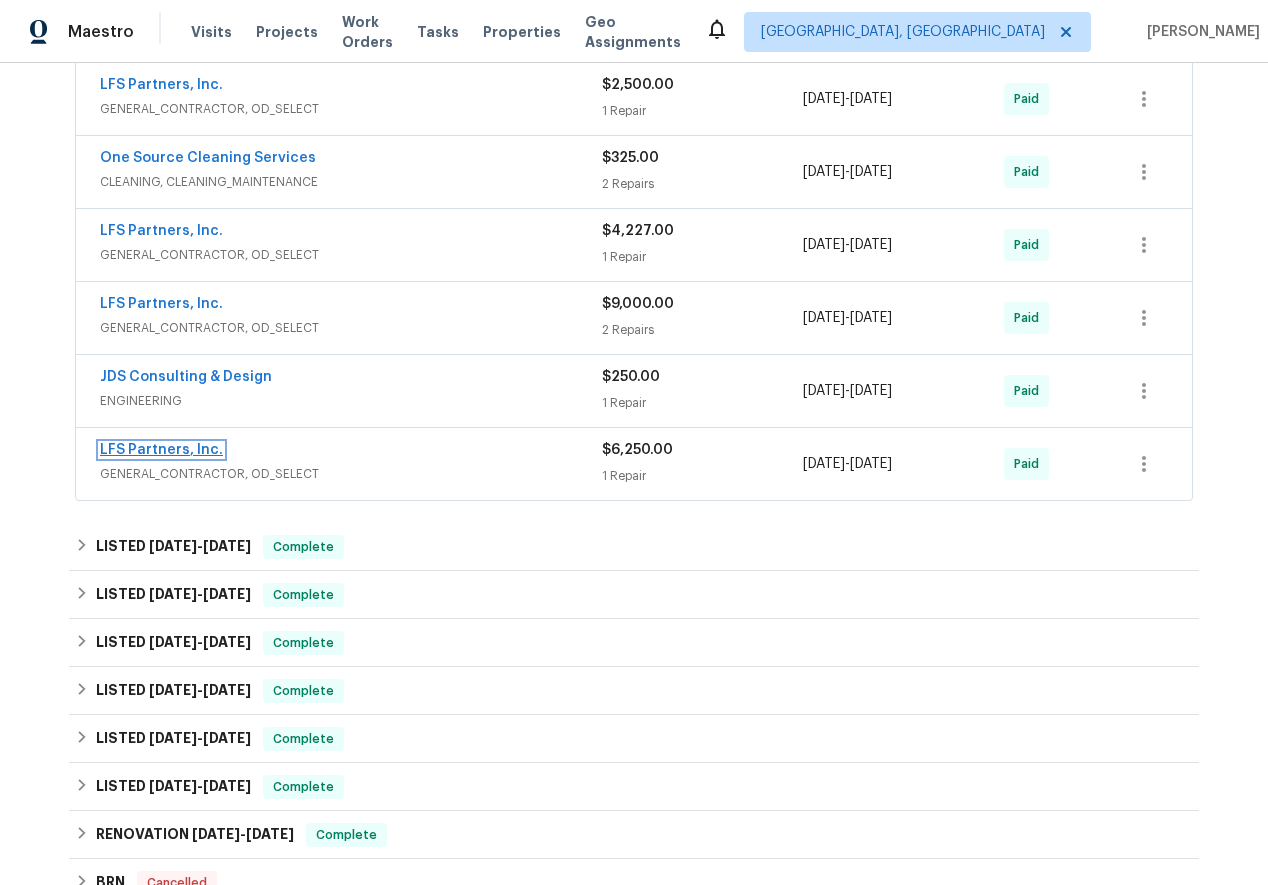 click on "LFS Partners, Inc." at bounding box center (161, 450) 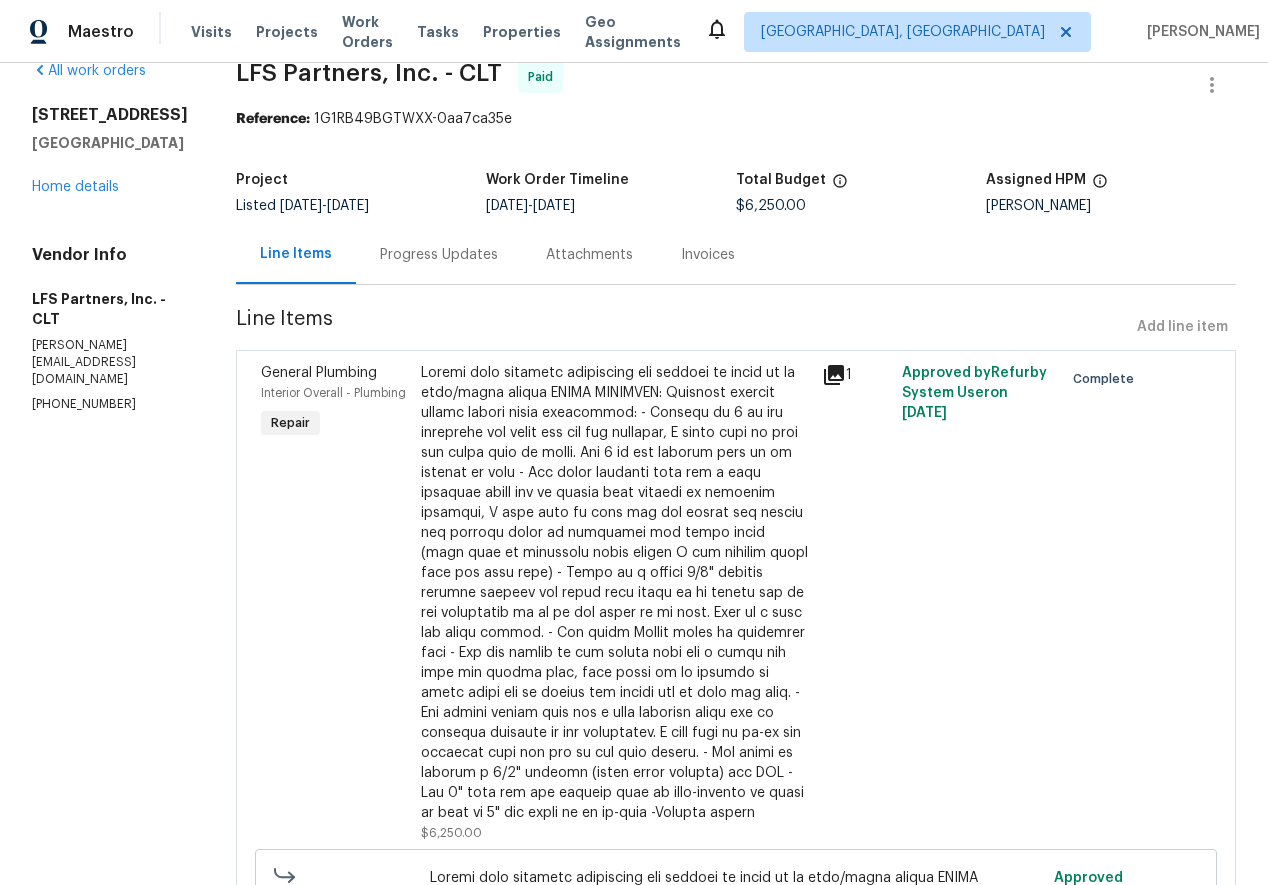 scroll, scrollTop: 0, scrollLeft: 0, axis: both 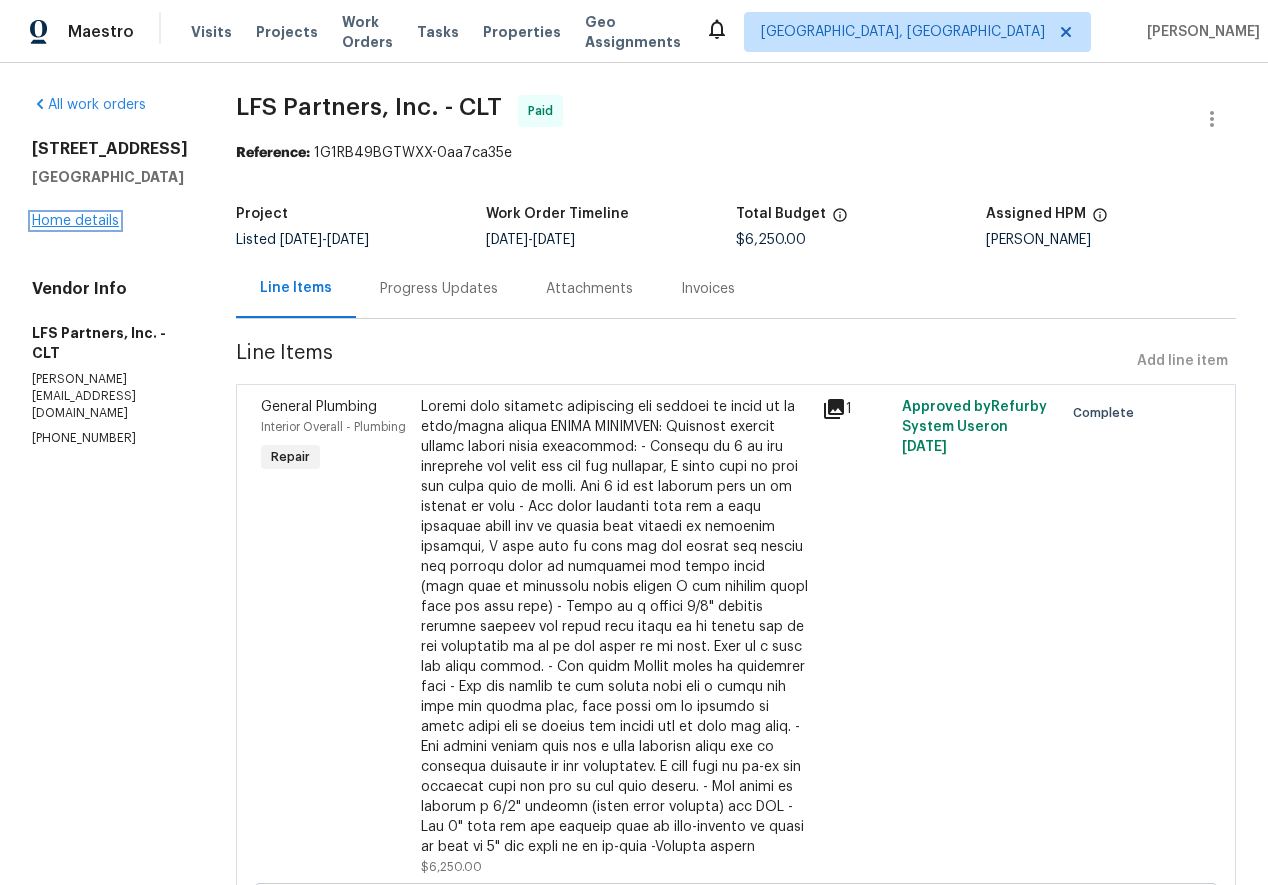 click on "Home details" at bounding box center (75, 221) 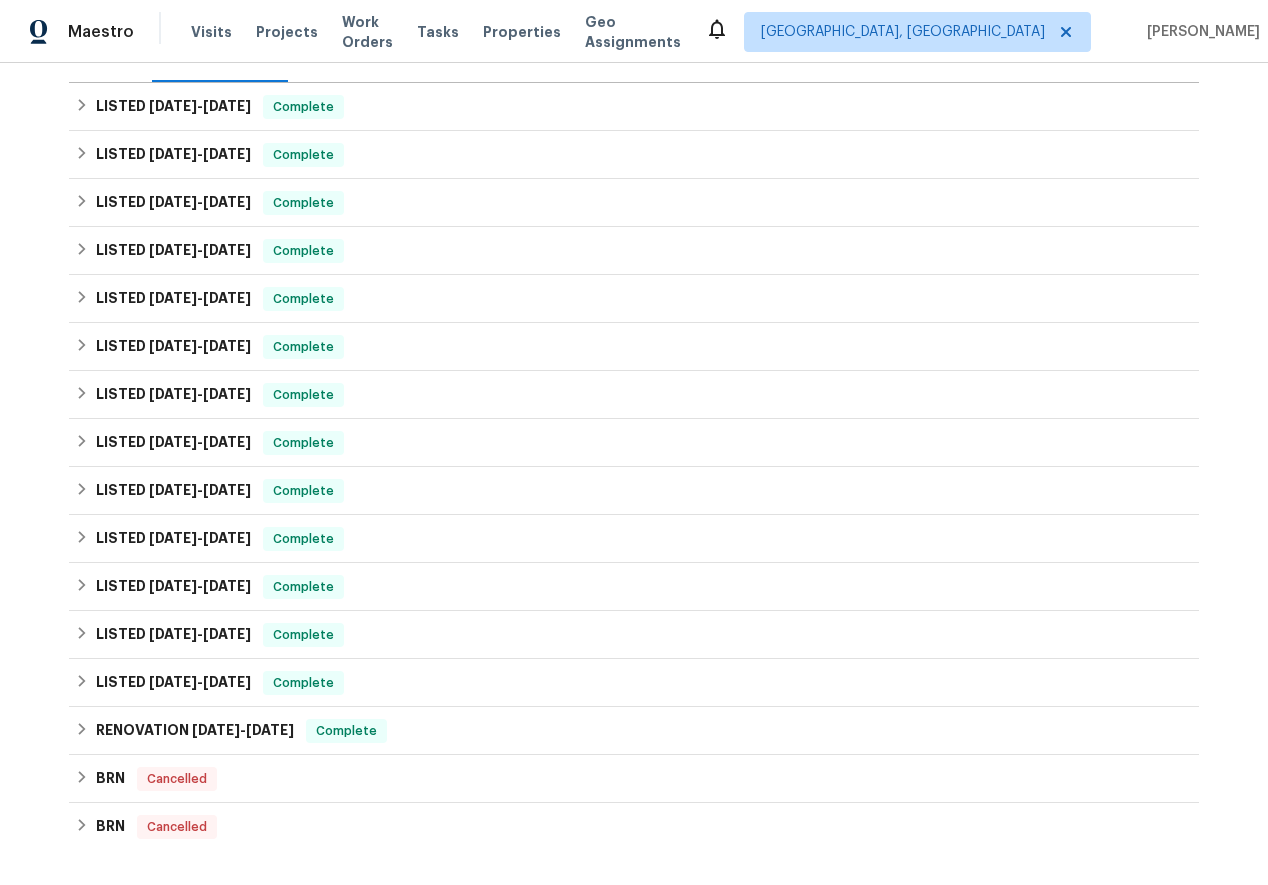 scroll, scrollTop: 281, scrollLeft: 0, axis: vertical 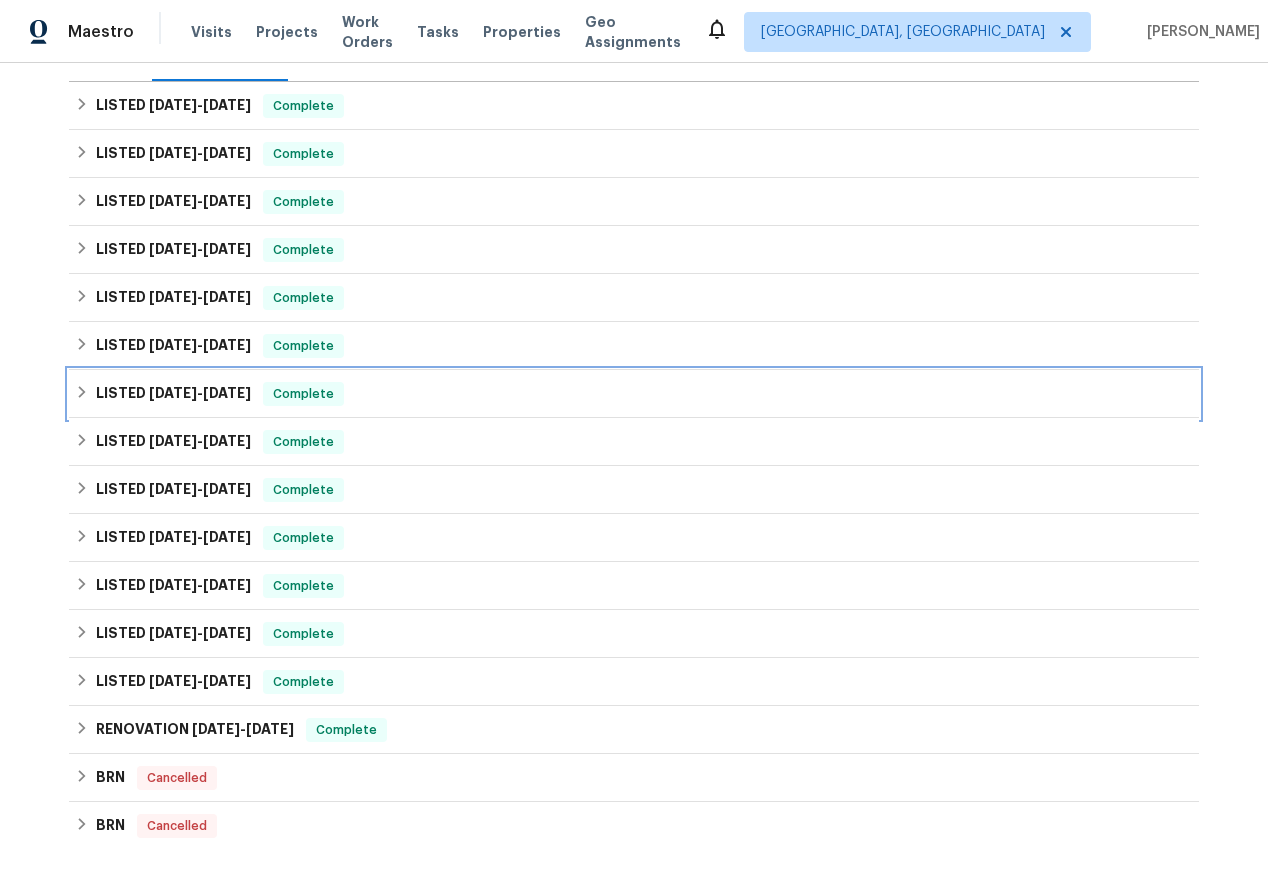 click 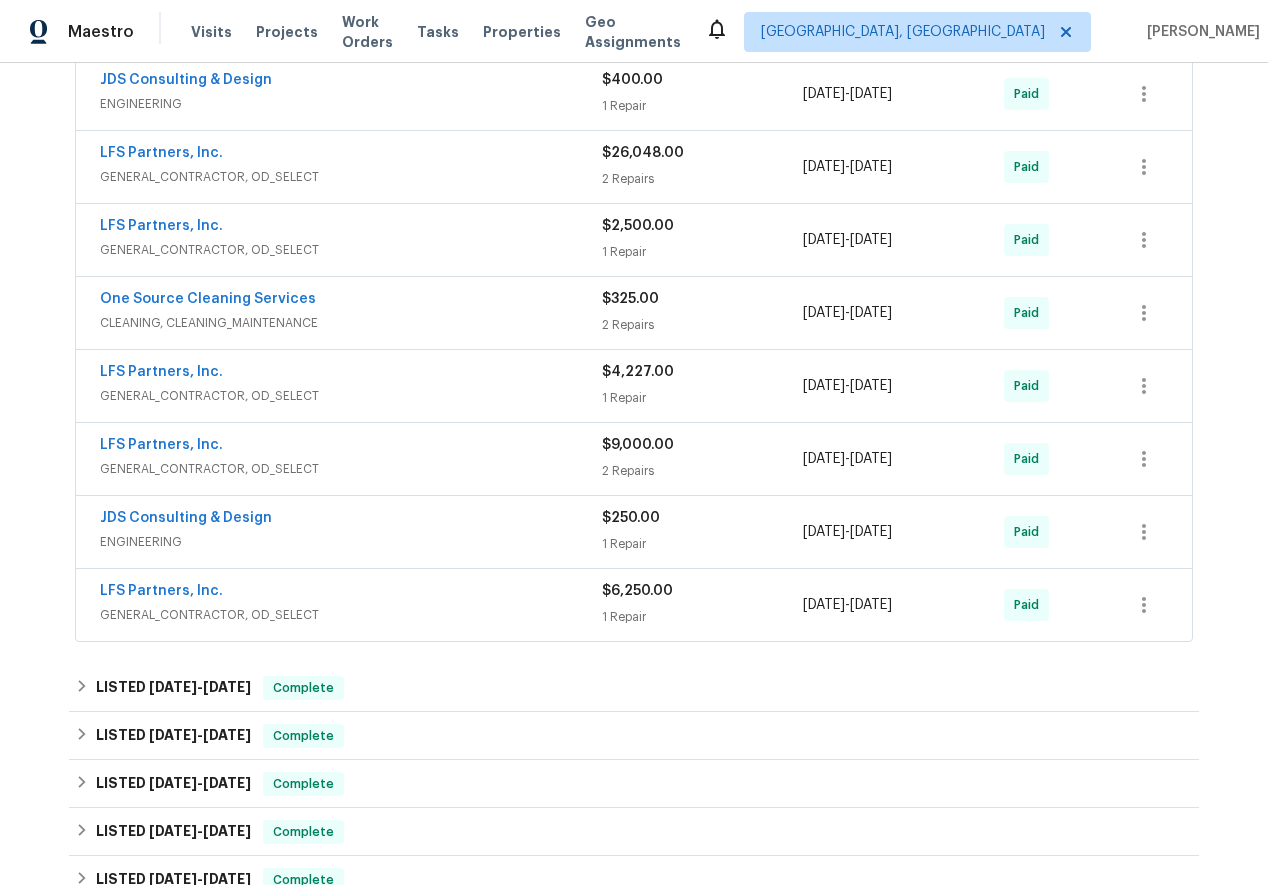 scroll, scrollTop: 676, scrollLeft: 0, axis: vertical 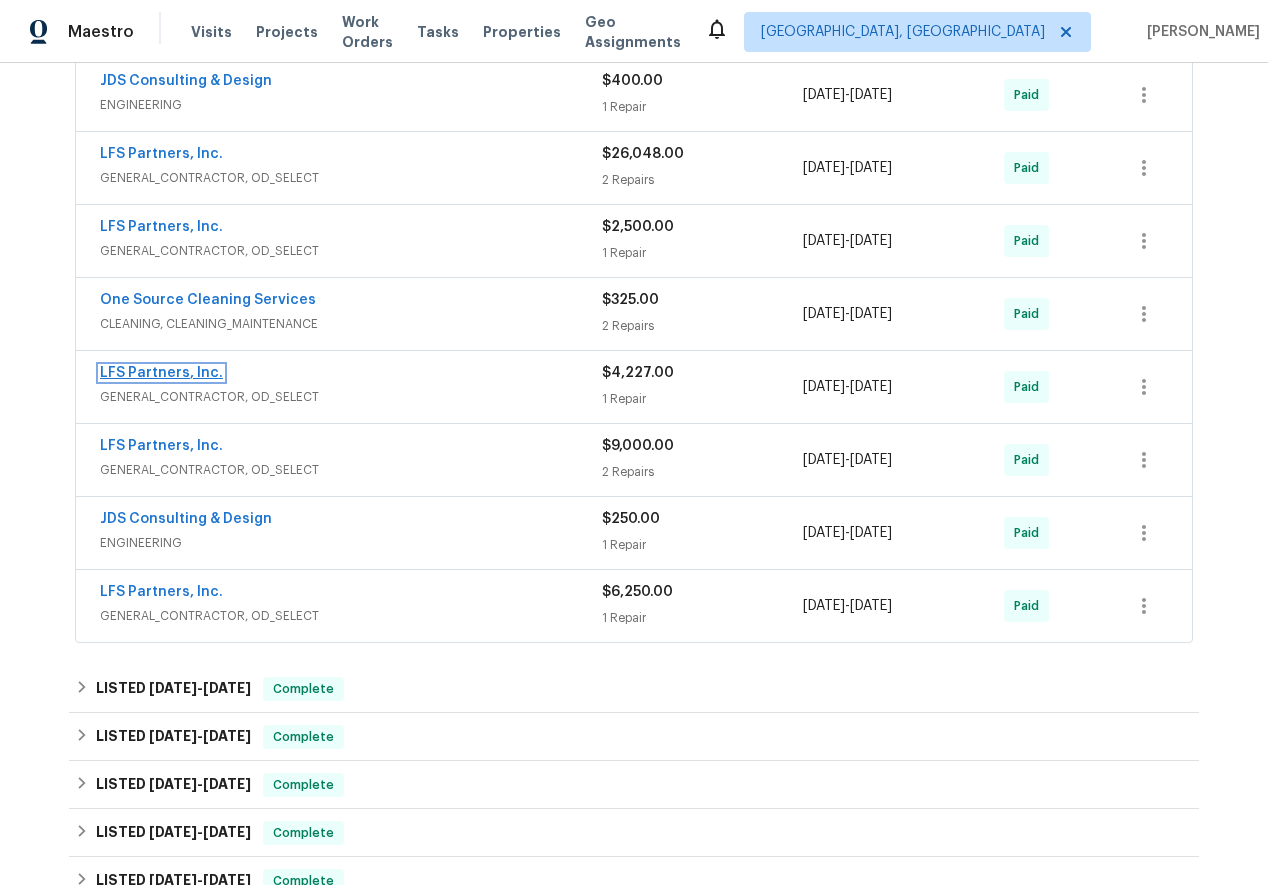 click on "LFS Partners, Inc." at bounding box center [161, 373] 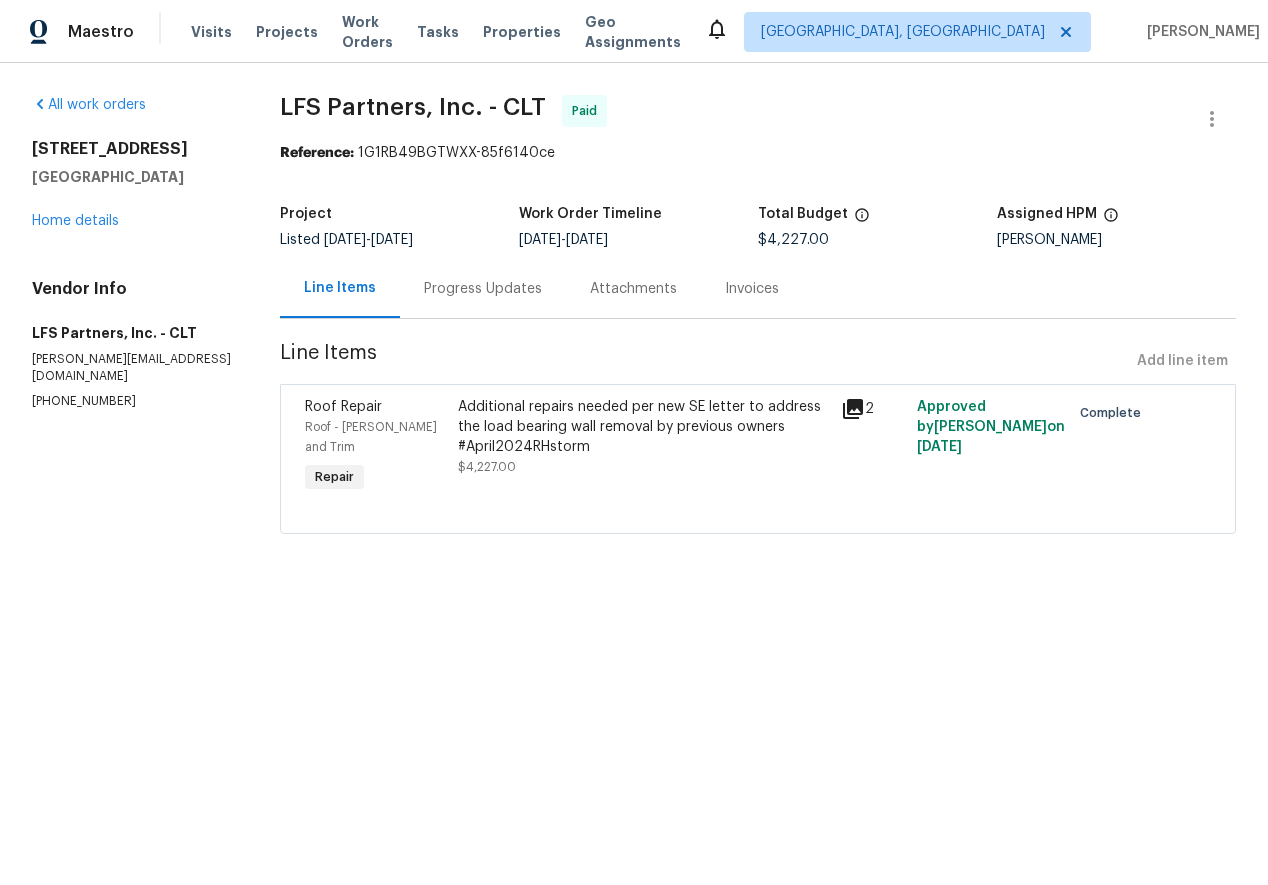 click on "728 Jefferson Ave Rock Hill, SC 29730 Home details" at bounding box center (132, 185) 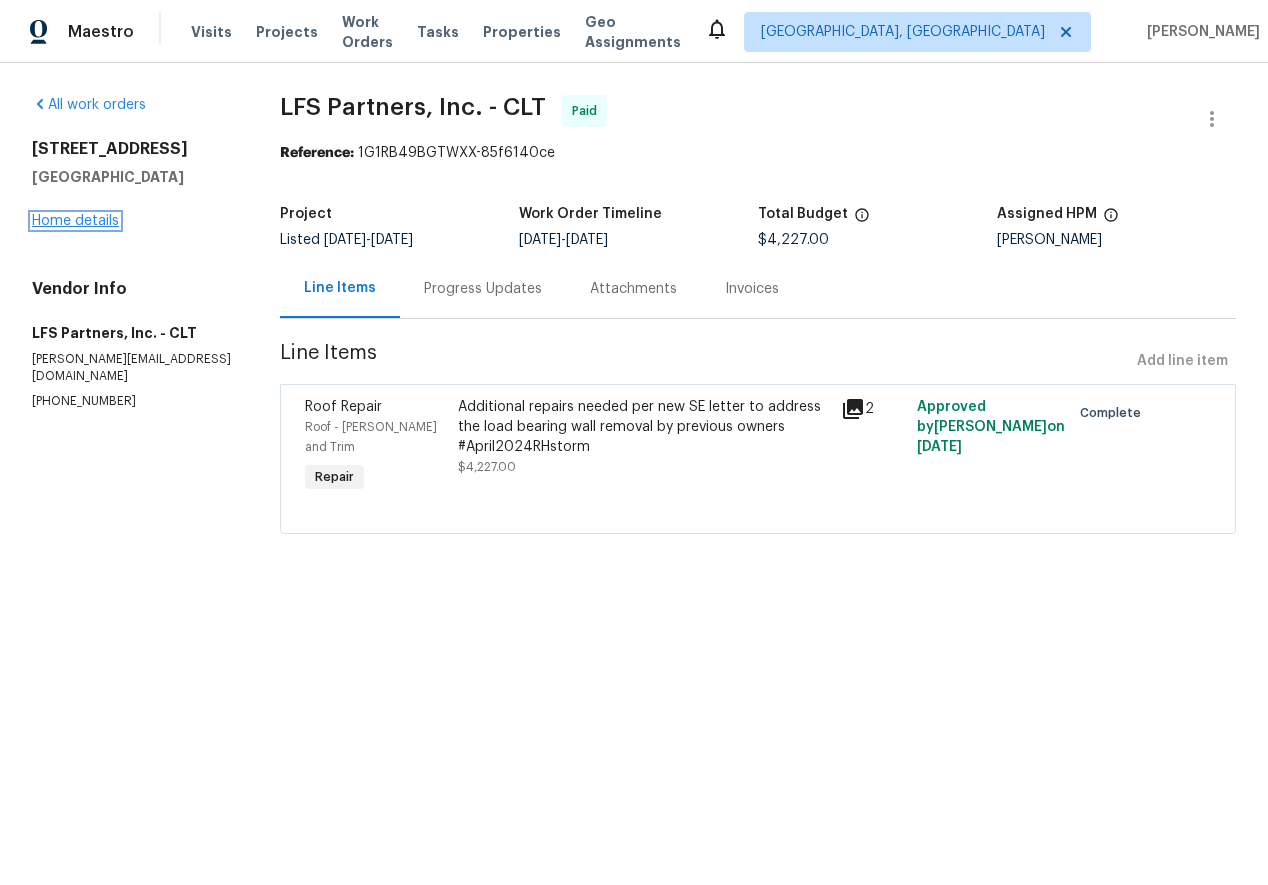 click on "Home details" at bounding box center (75, 221) 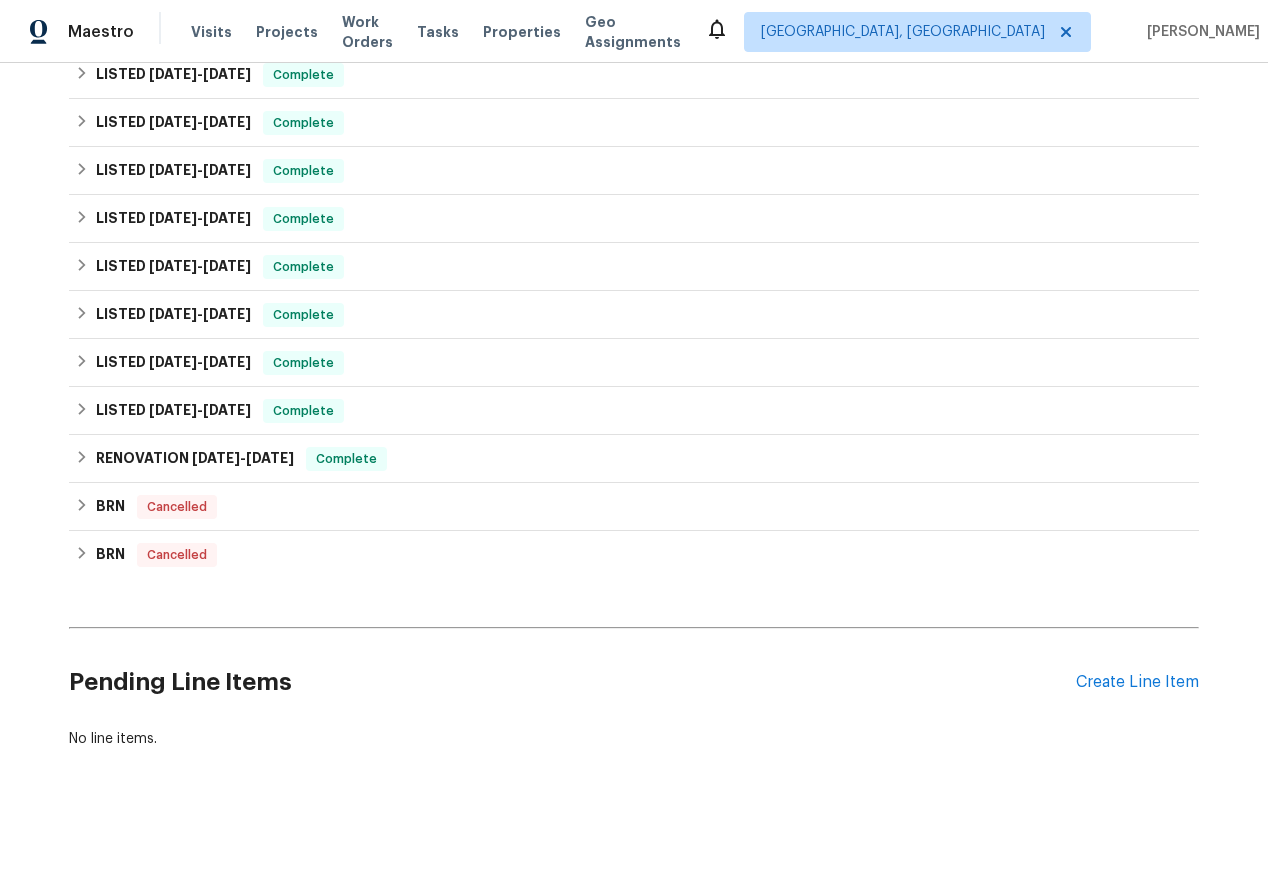 scroll, scrollTop: 550, scrollLeft: 0, axis: vertical 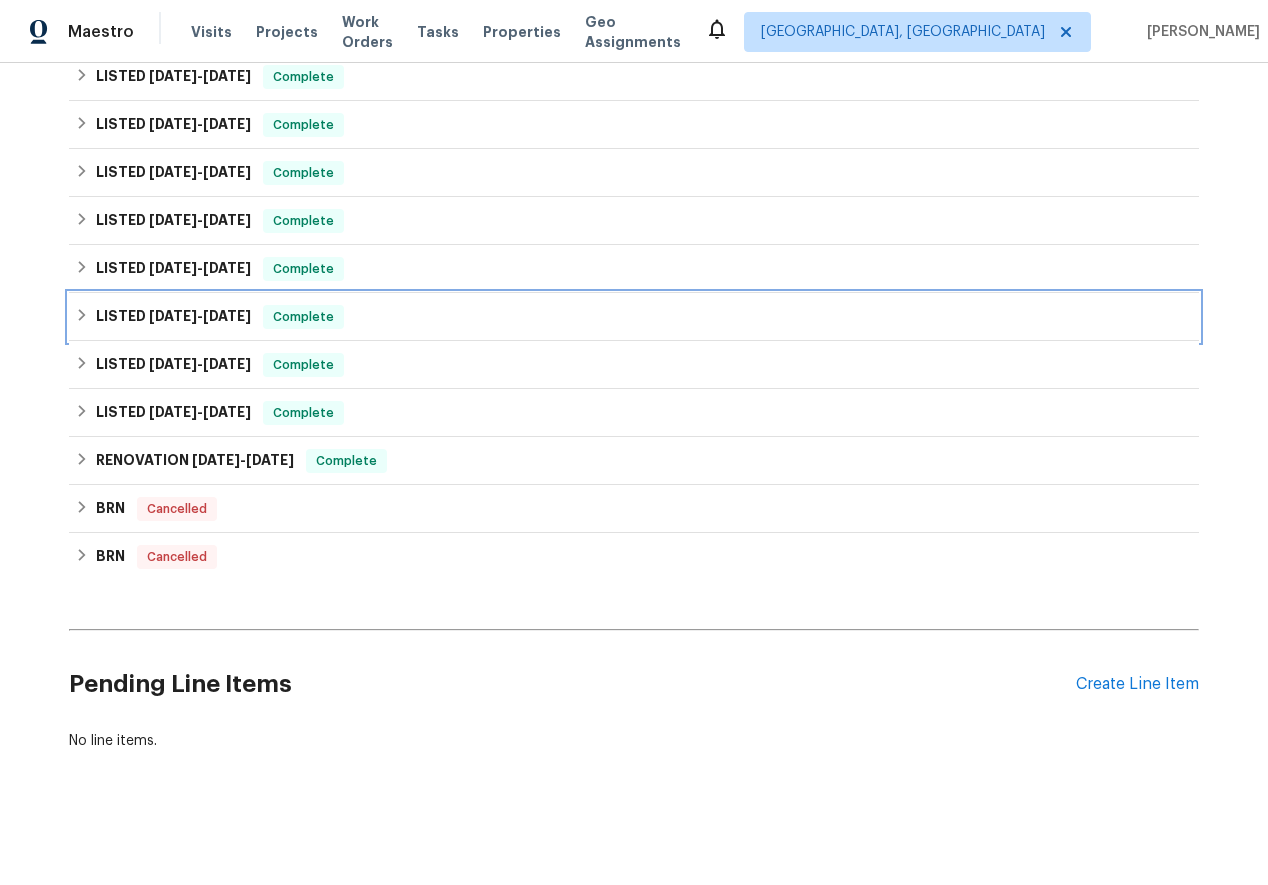 click 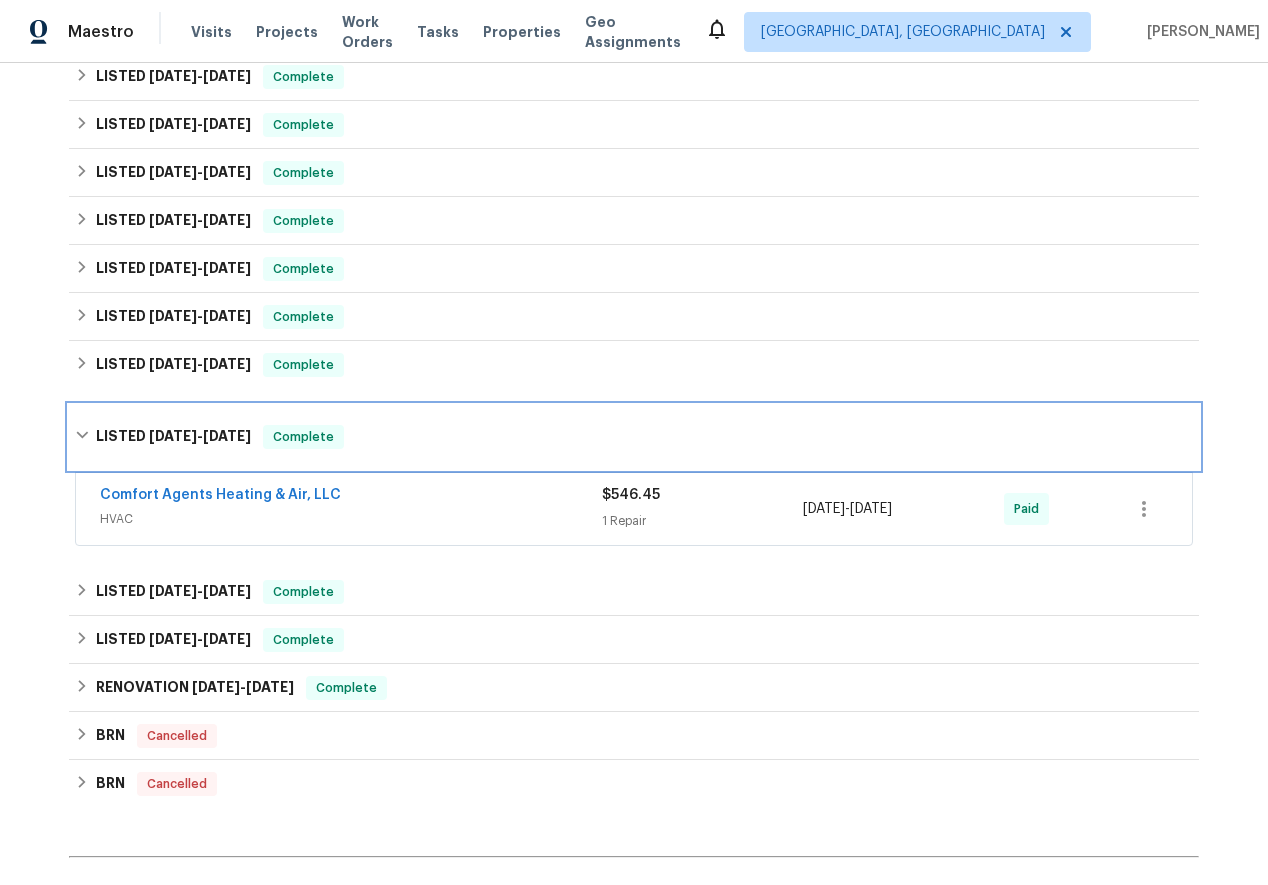 scroll, scrollTop: 455, scrollLeft: 0, axis: vertical 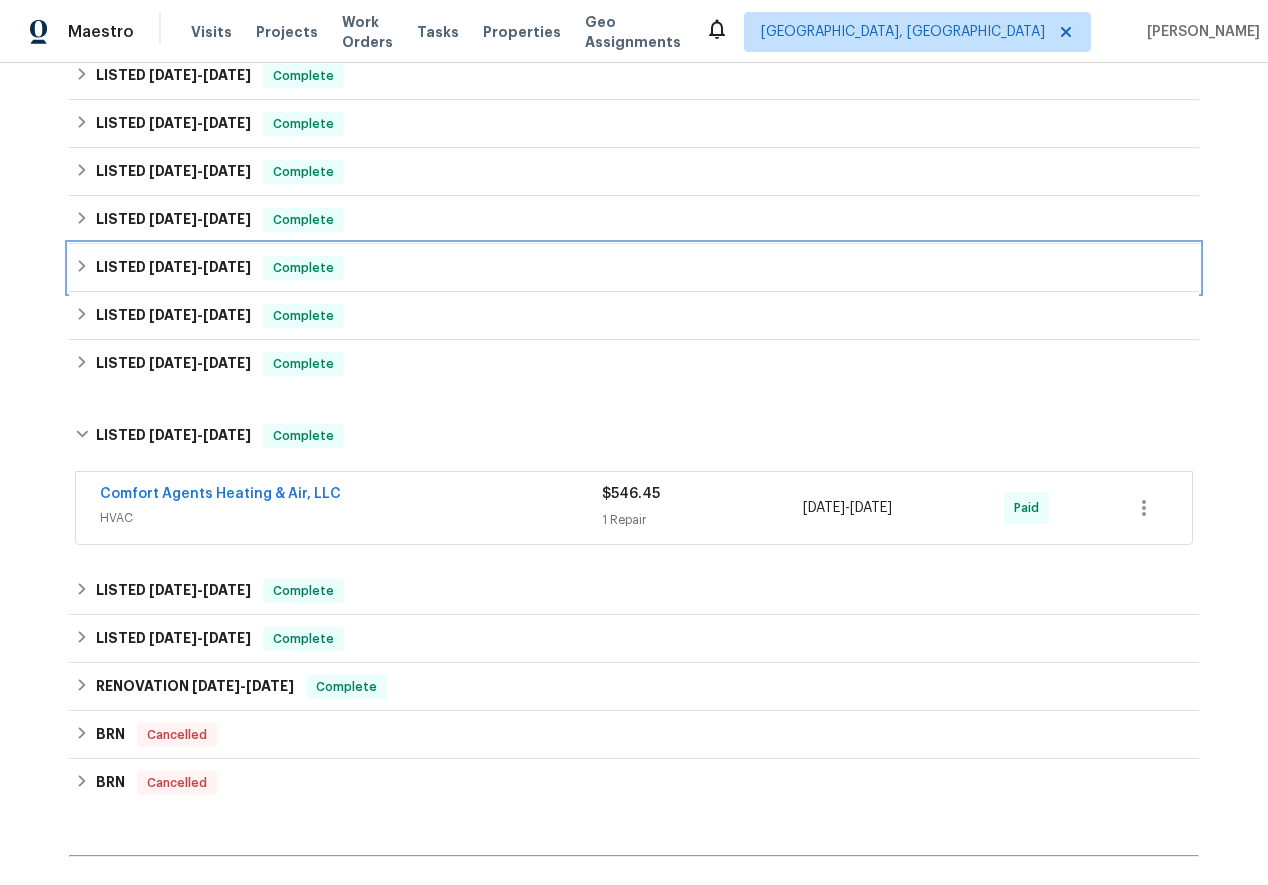 click 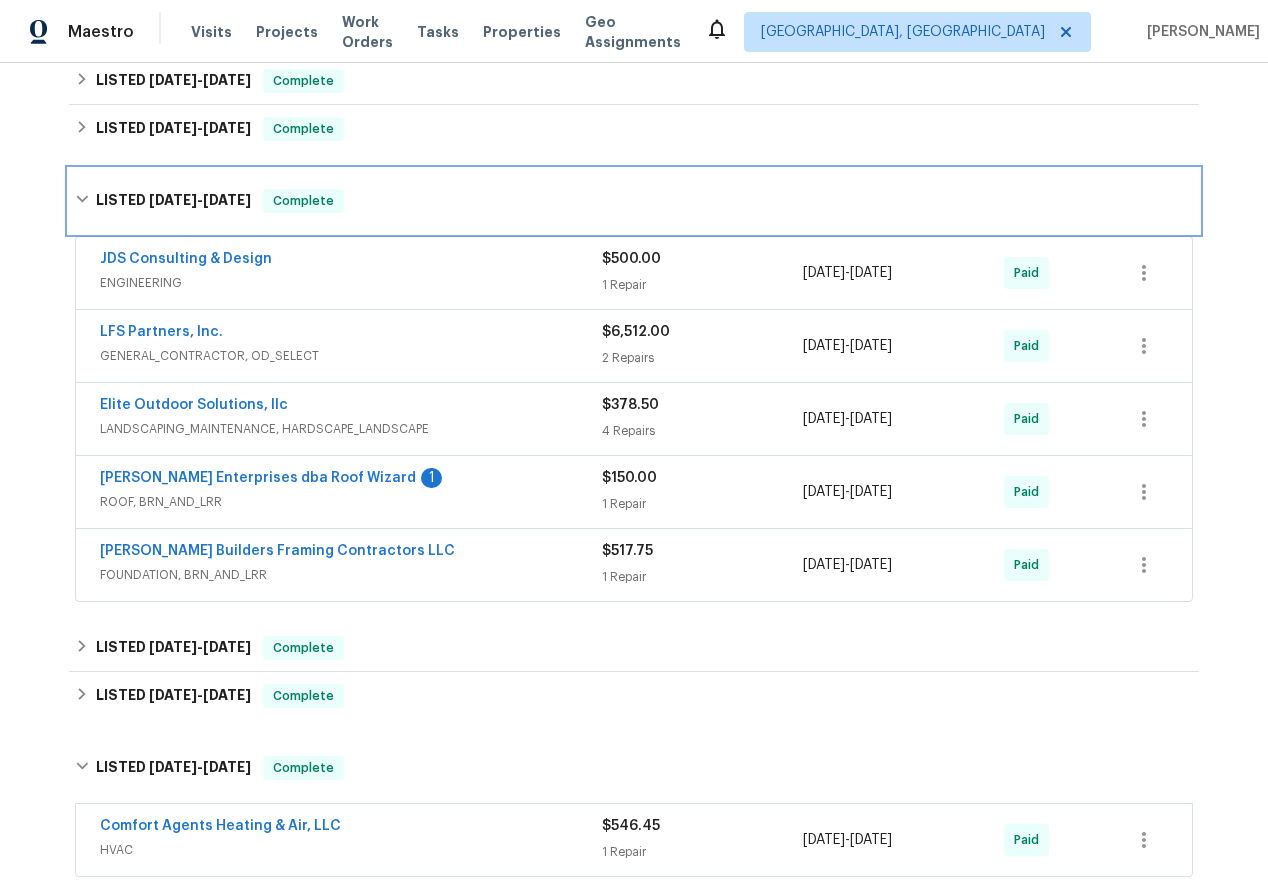 scroll, scrollTop: 548, scrollLeft: 0, axis: vertical 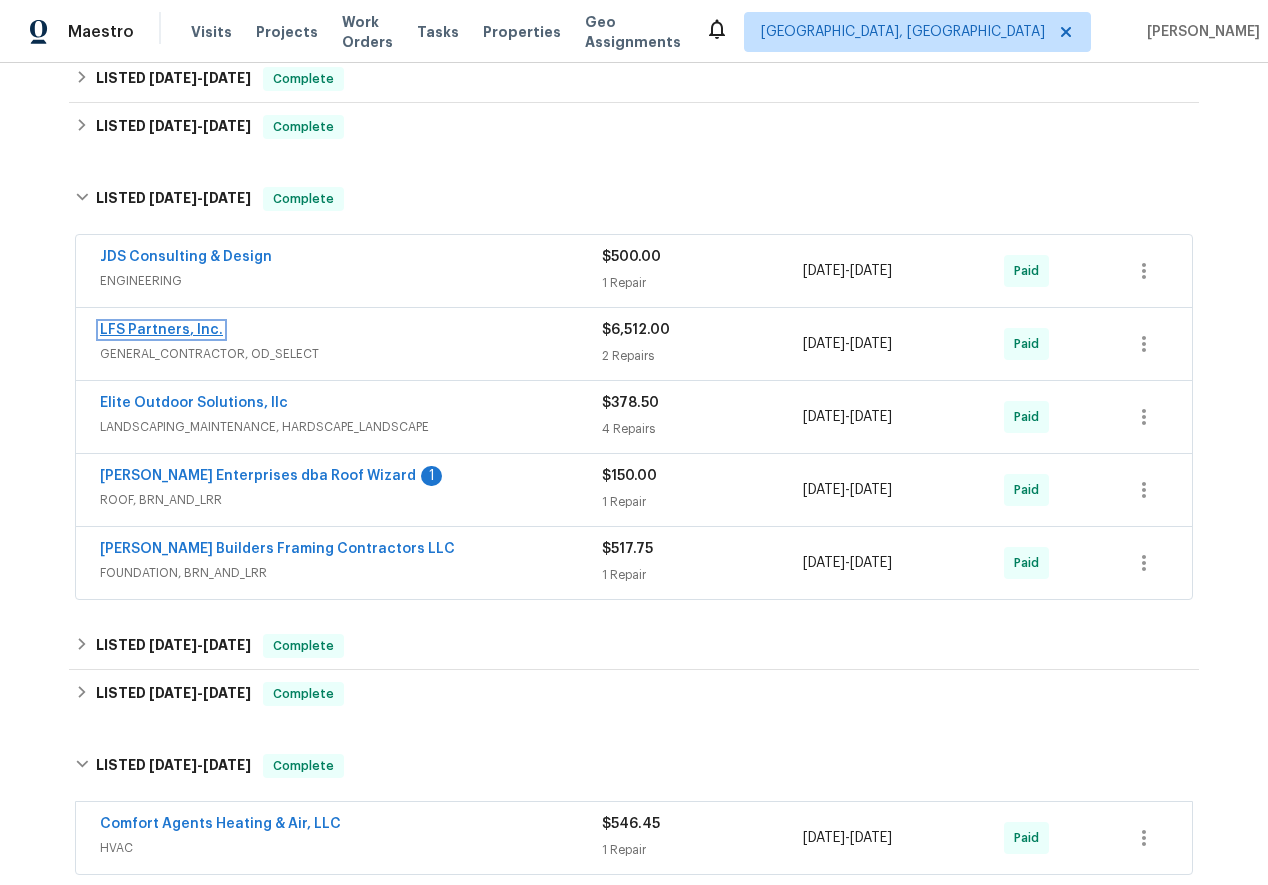 click on "LFS Partners, Inc." at bounding box center (161, 330) 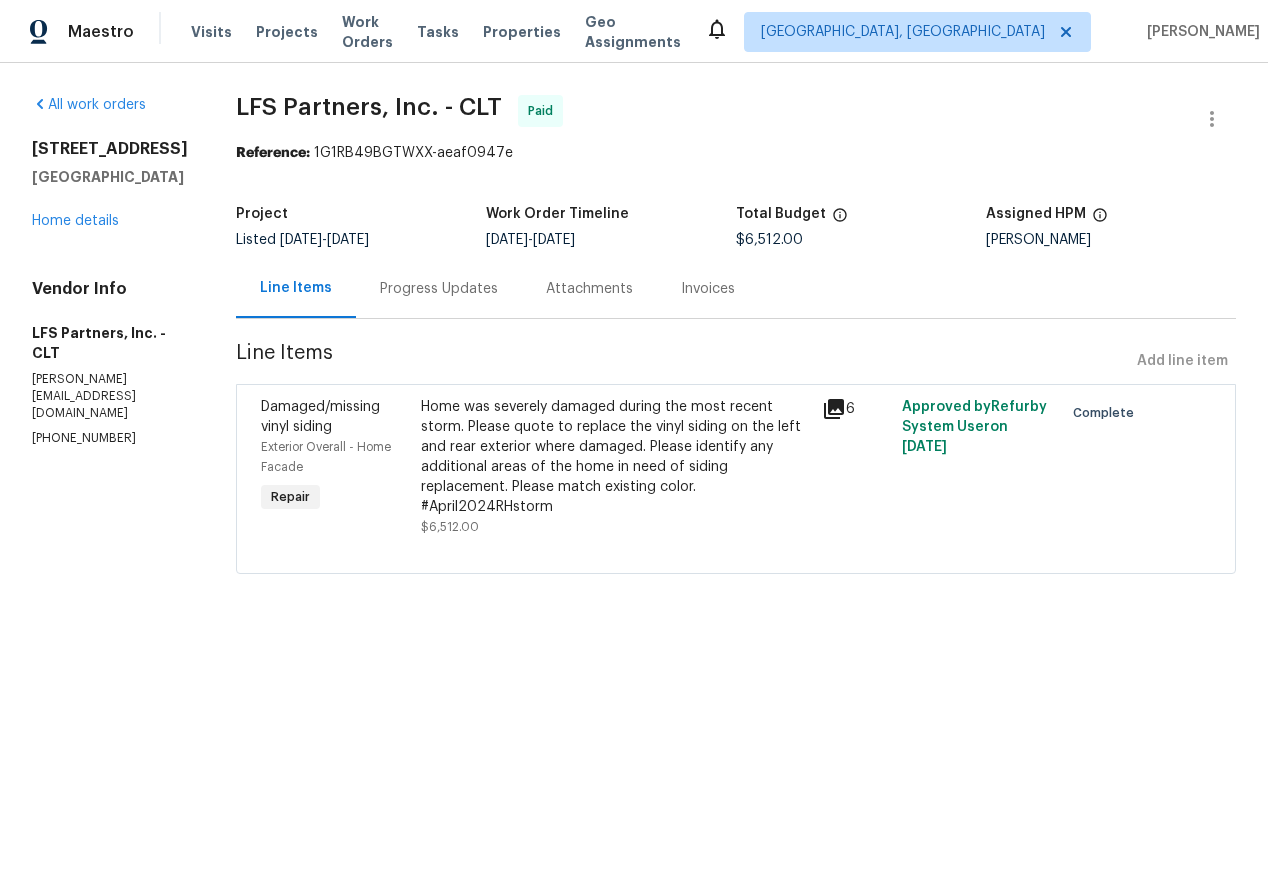 click on "Progress Updates" at bounding box center [439, 289] 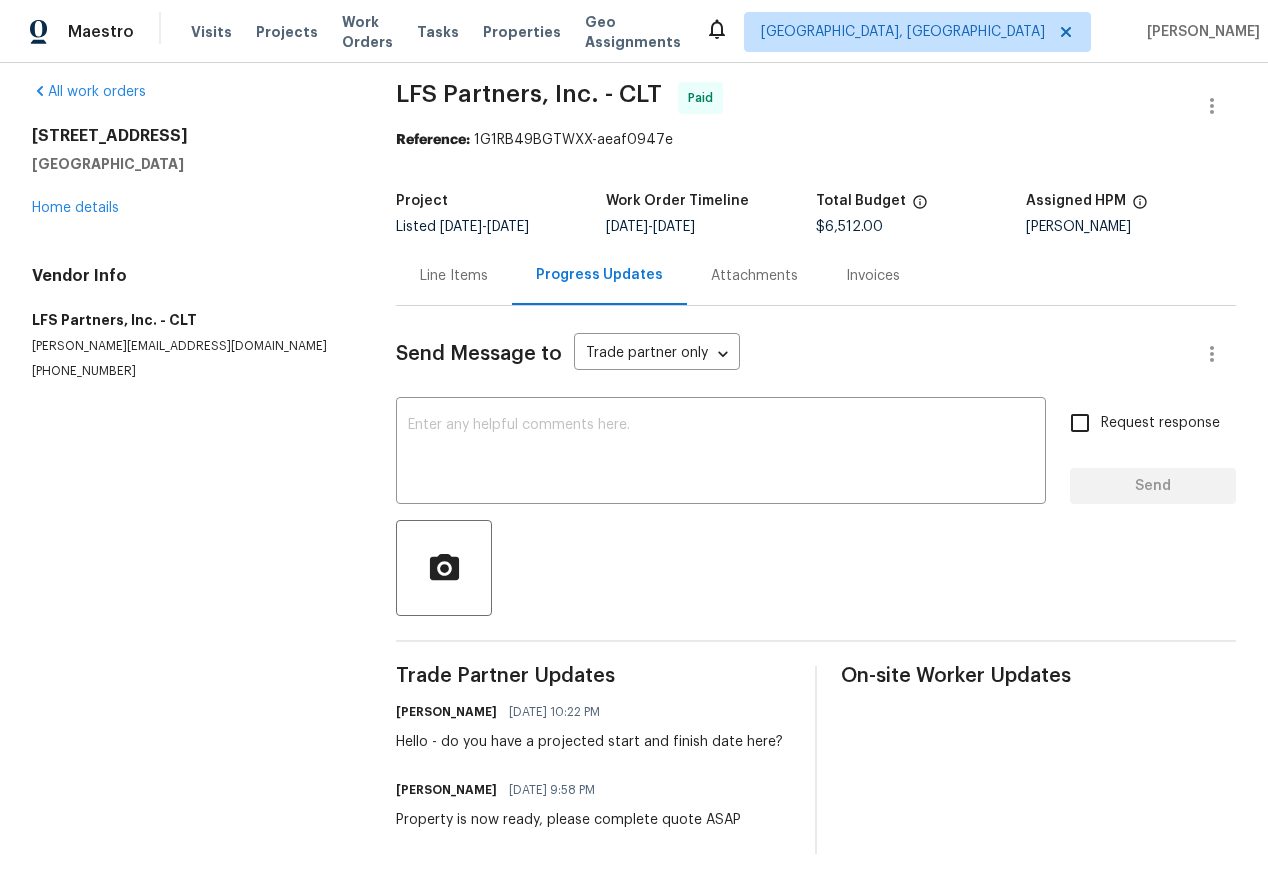 scroll, scrollTop: 0, scrollLeft: 0, axis: both 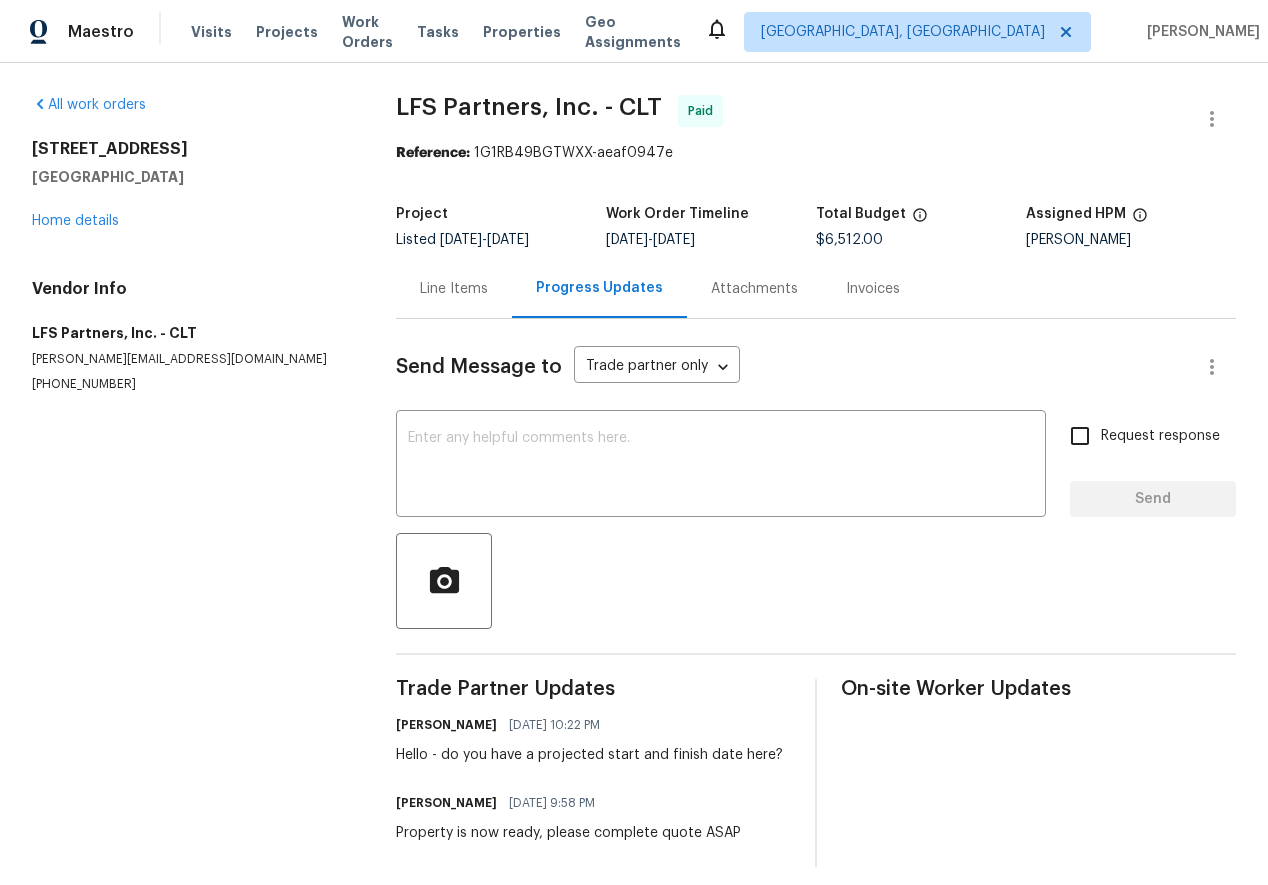 click on "Invoices" at bounding box center [873, 289] 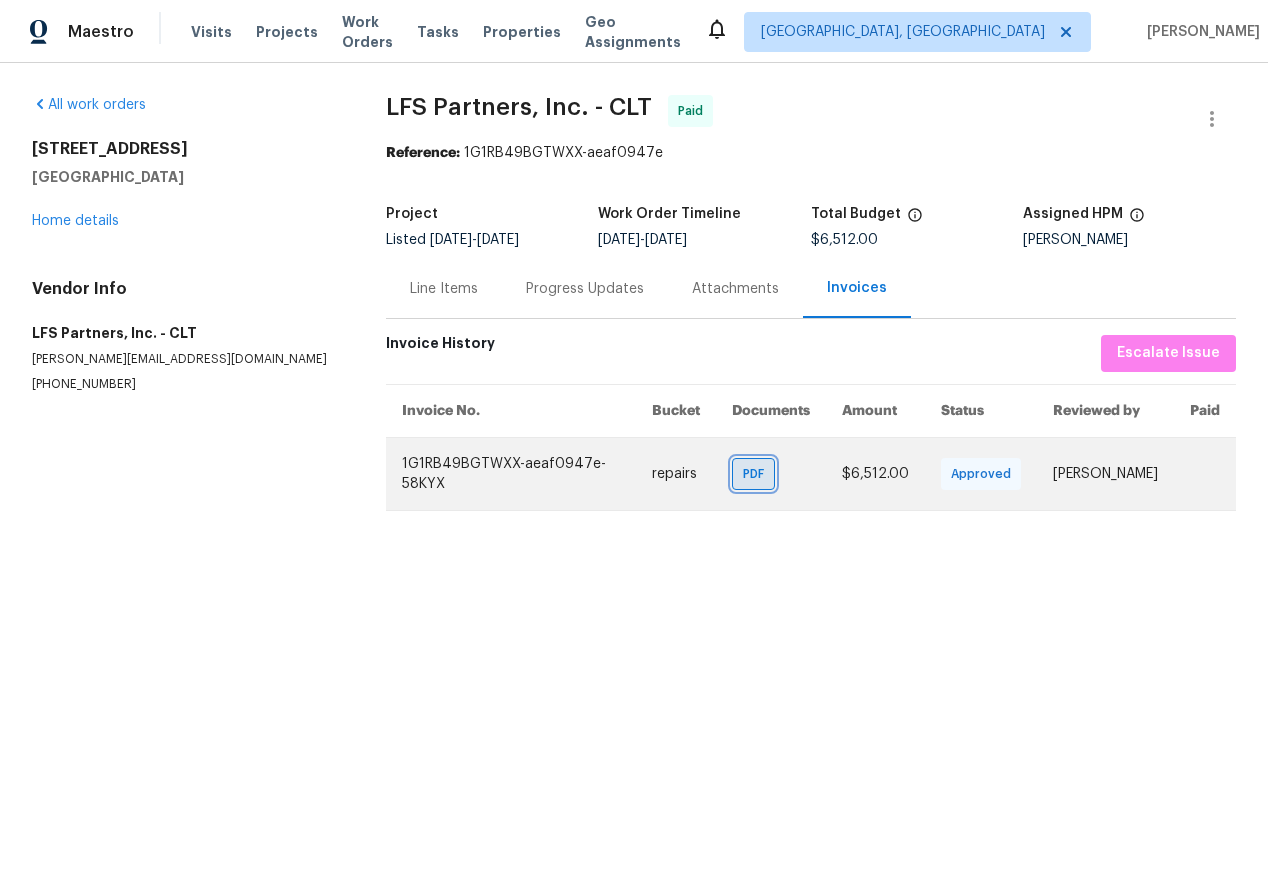 click on "PDF" at bounding box center (757, 474) 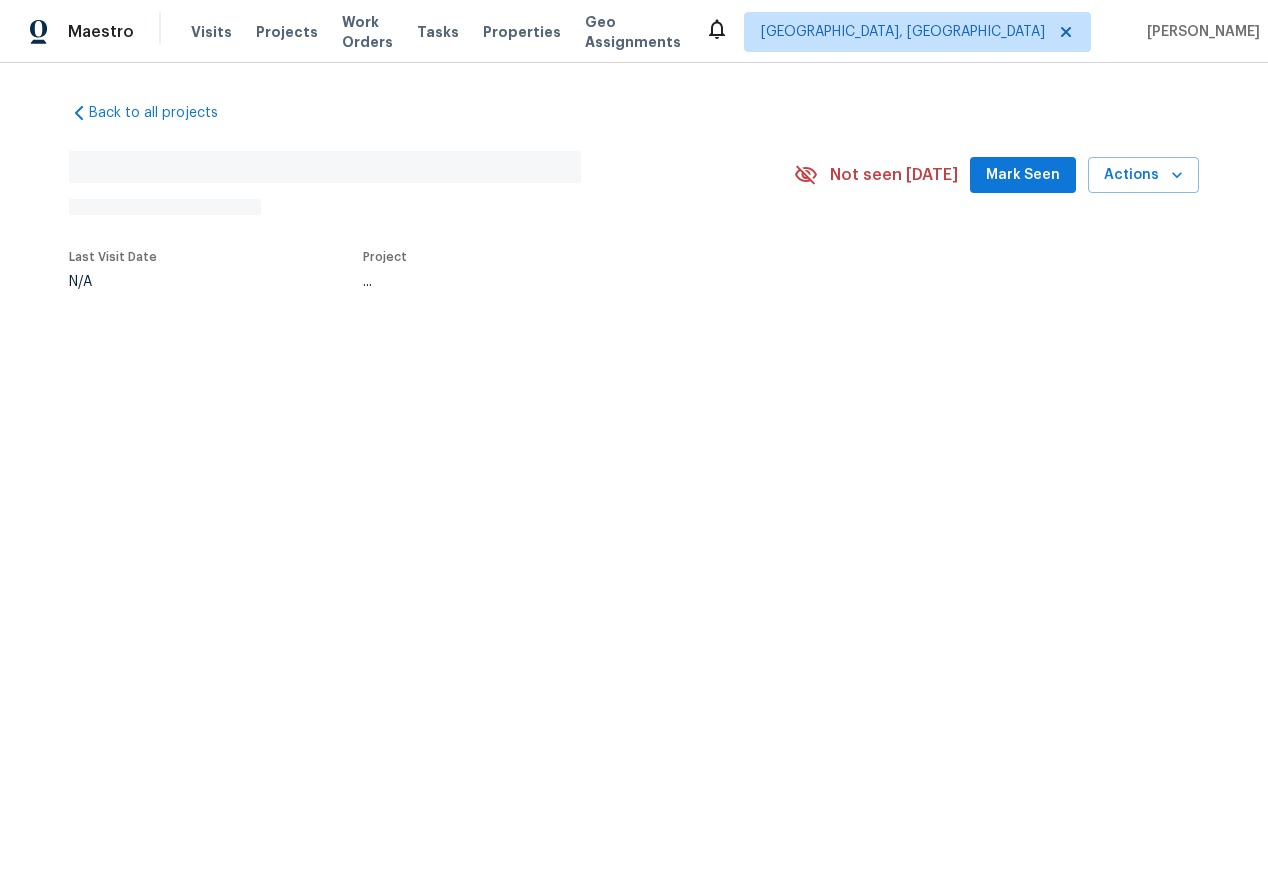 scroll, scrollTop: 0, scrollLeft: 0, axis: both 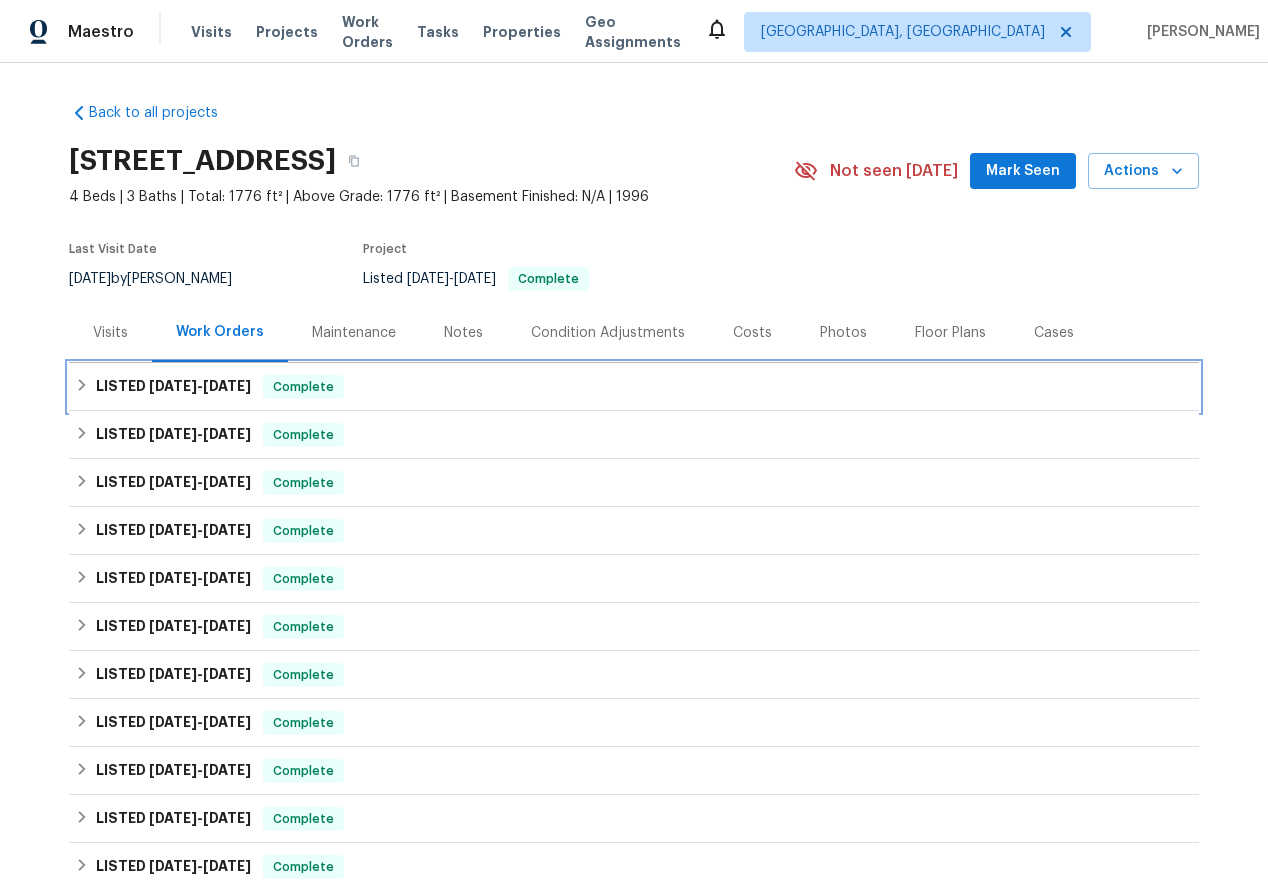 click 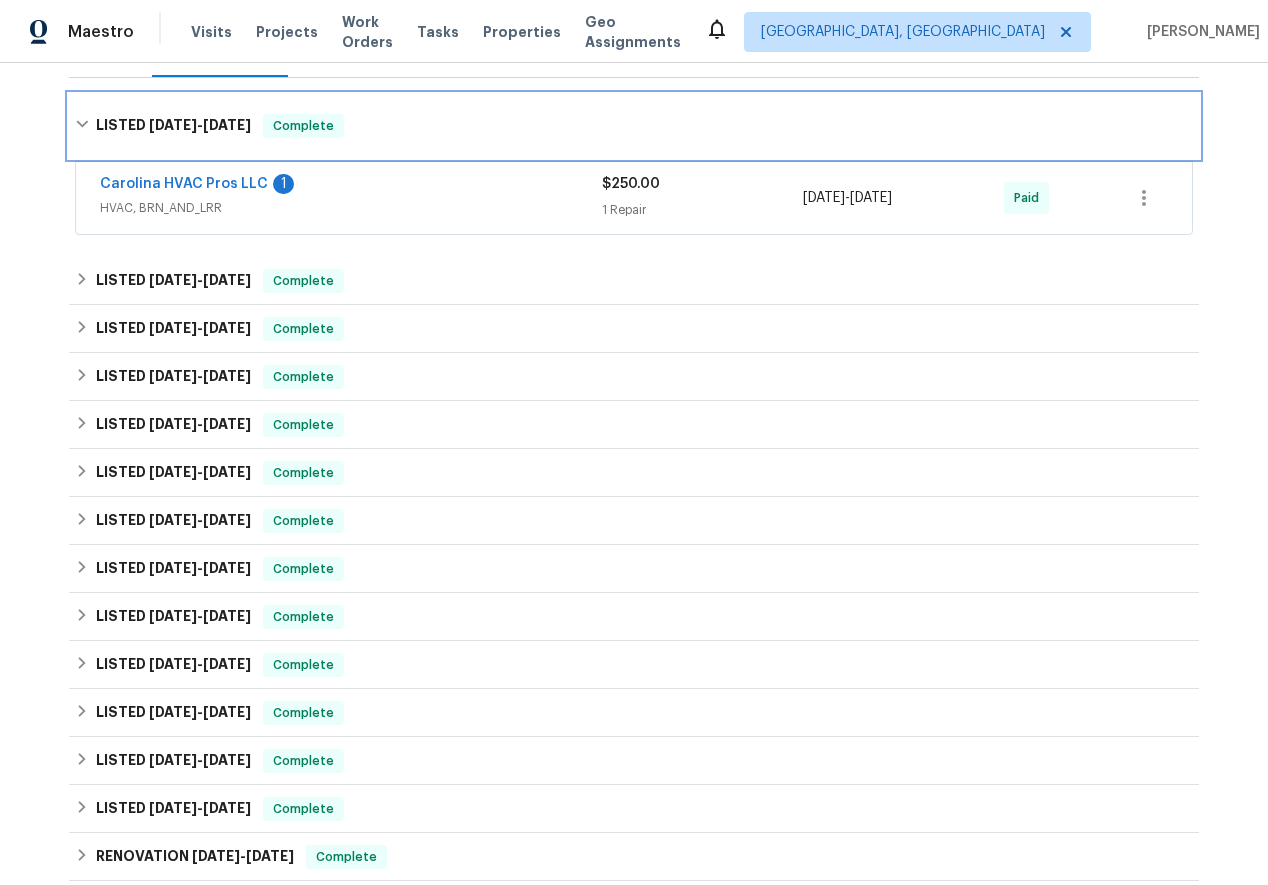 scroll, scrollTop: 292, scrollLeft: 0, axis: vertical 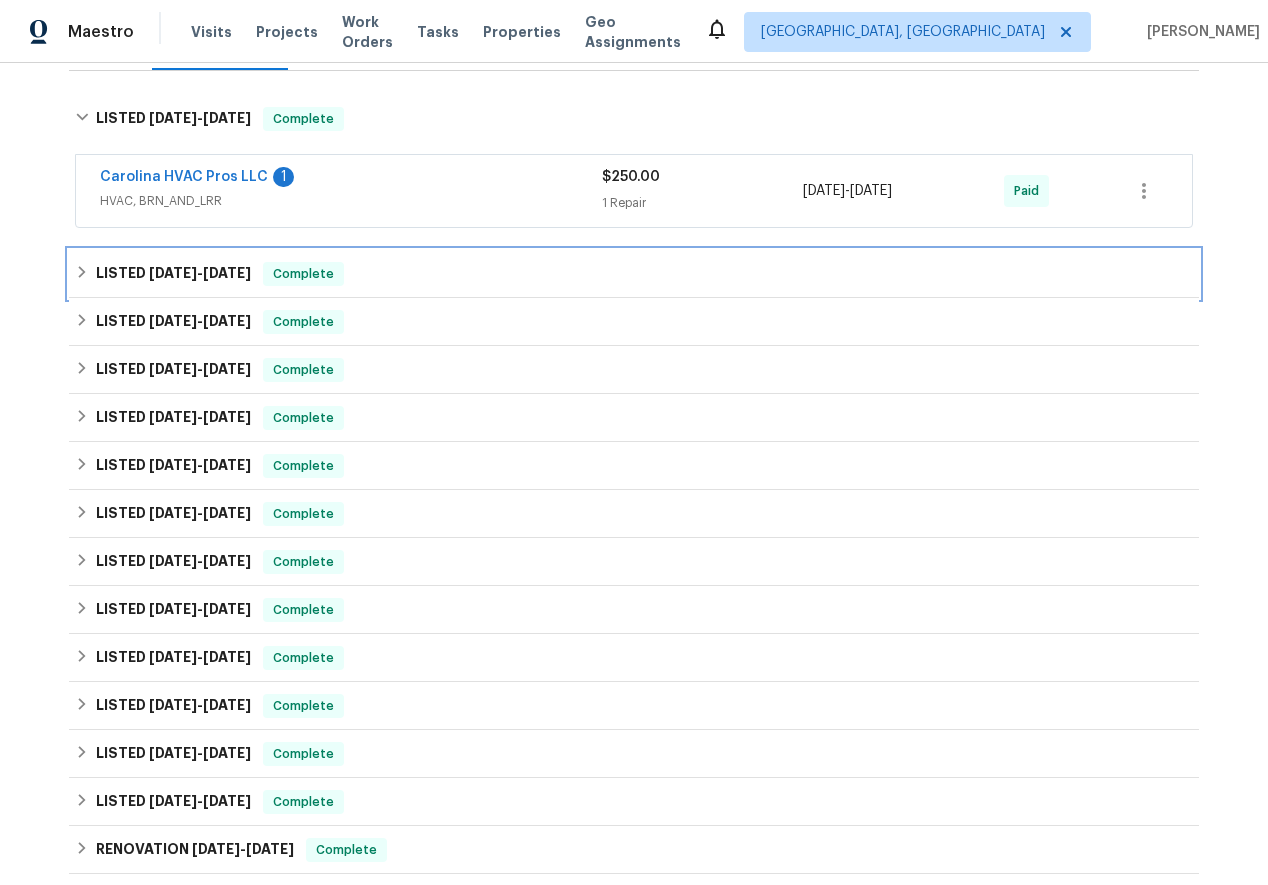 click 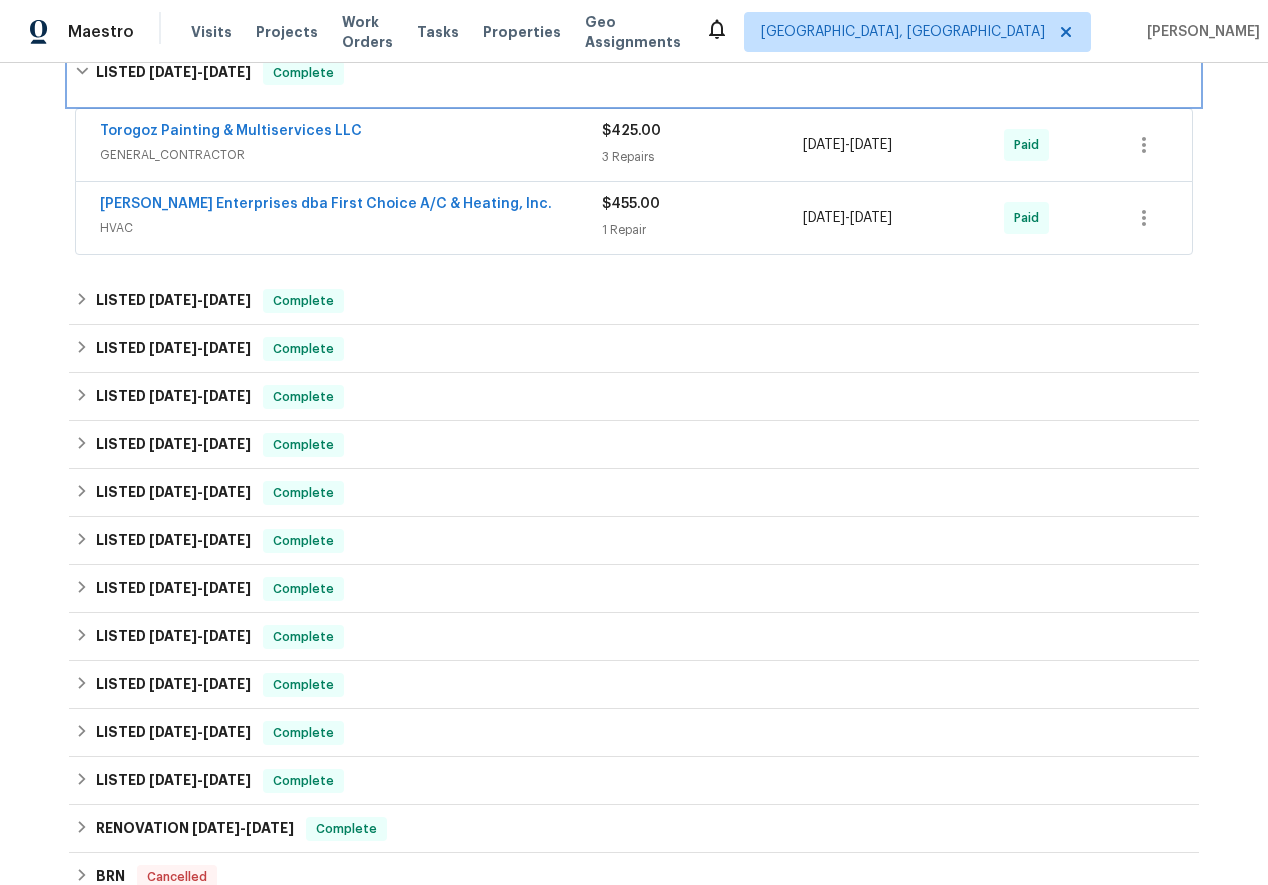 scroll, scrollTop: 500, scrollLeft: 0, axis: vertical 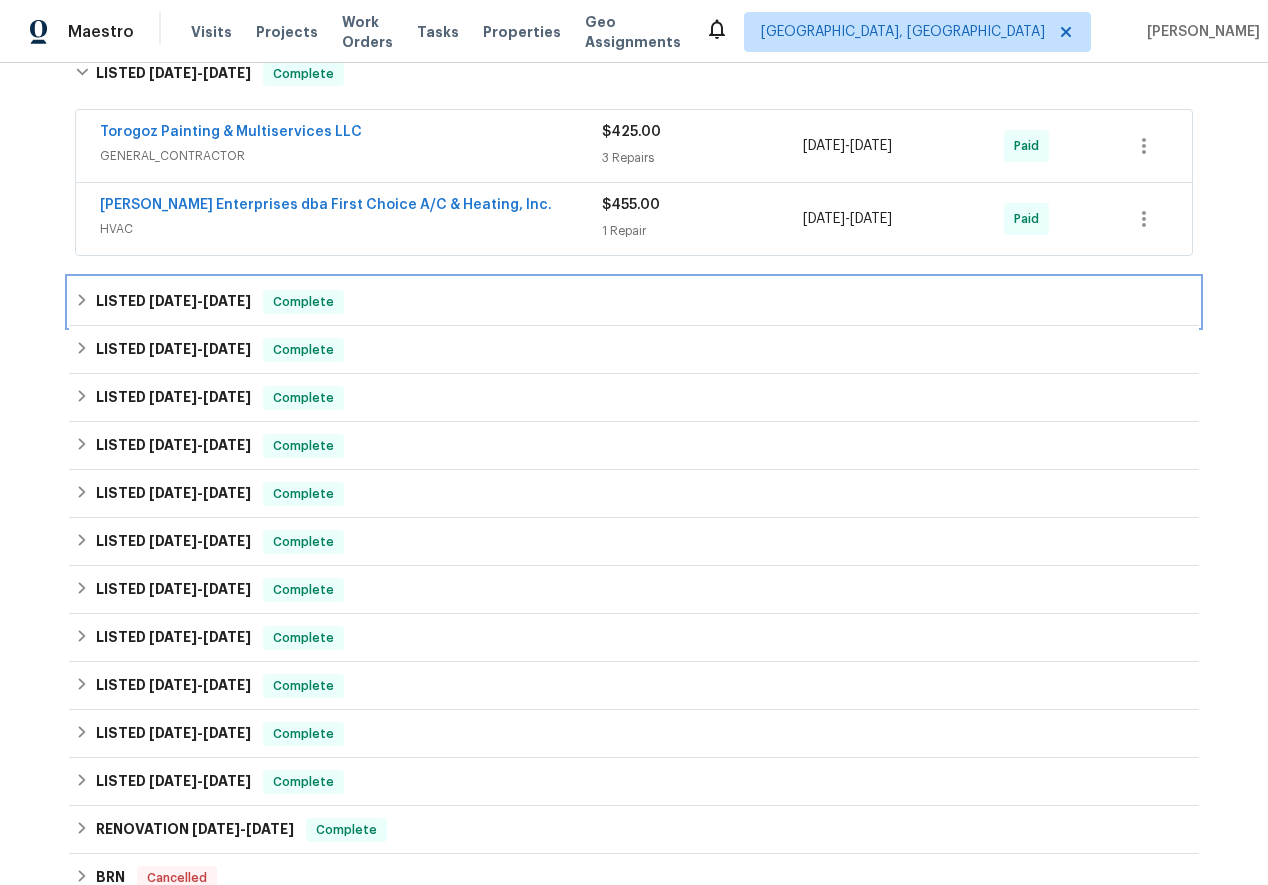 click 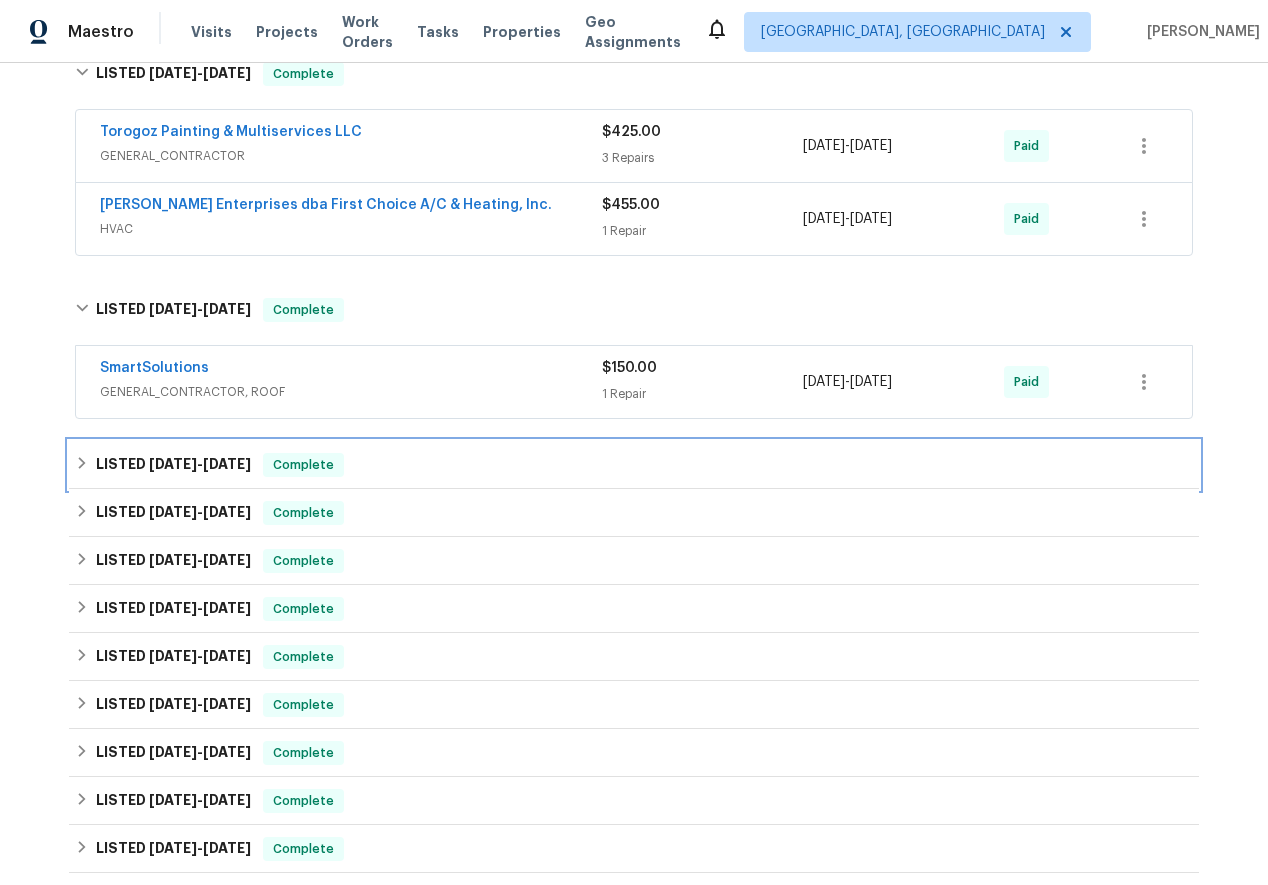 click on "LISTED   [DATE]  -  [DATE] Complete" at bounding box center [634, 465] 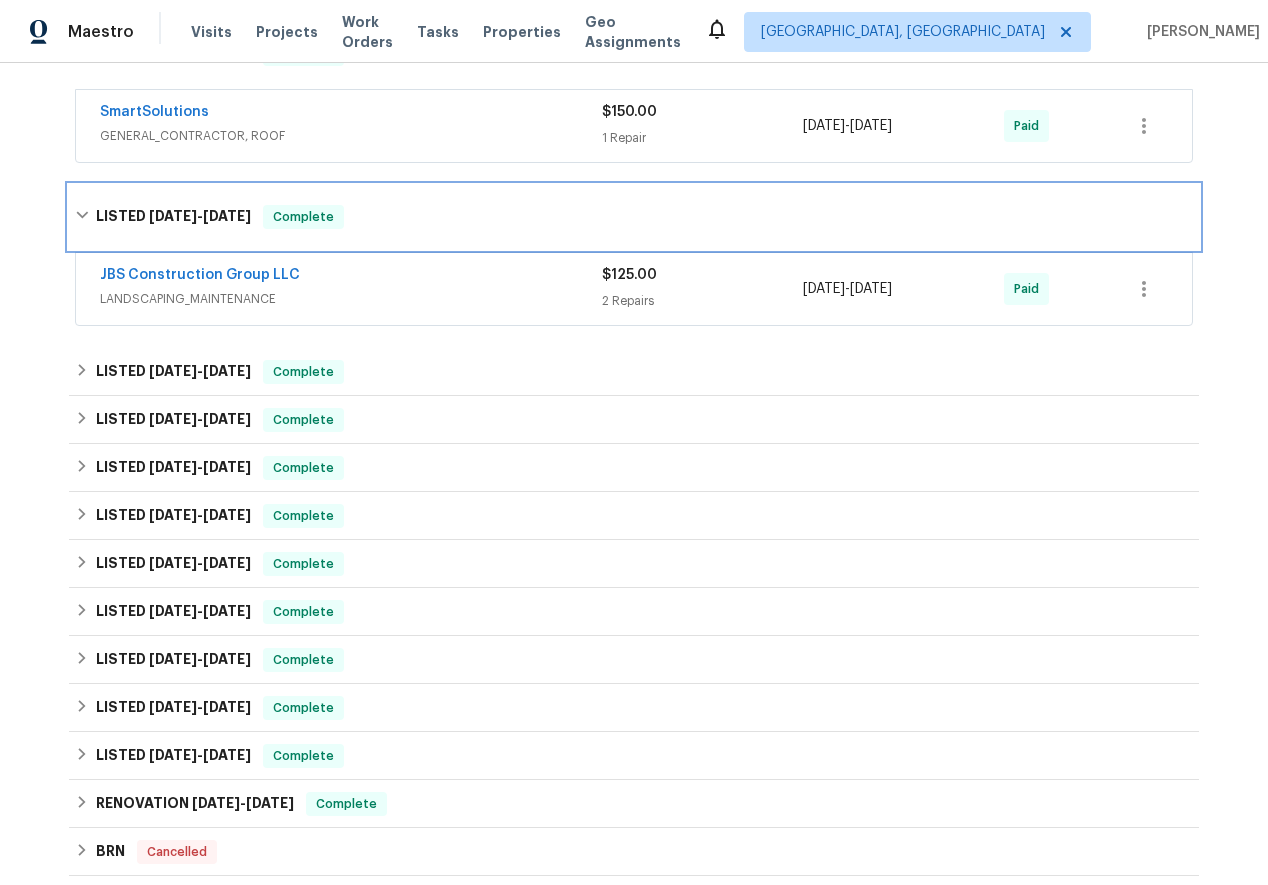 scroll, scrollTop: 757, scrollLeft: 0, axis: vertical 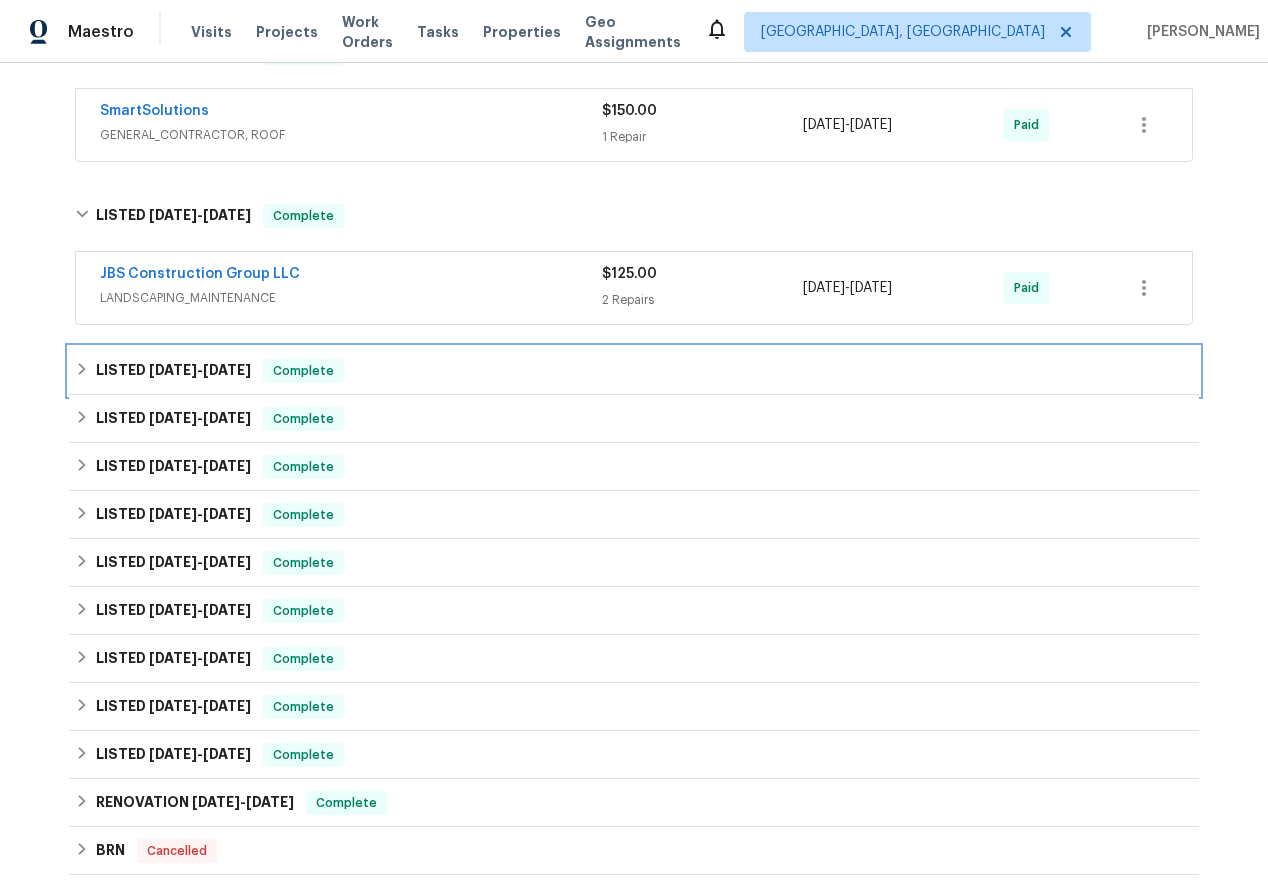 click 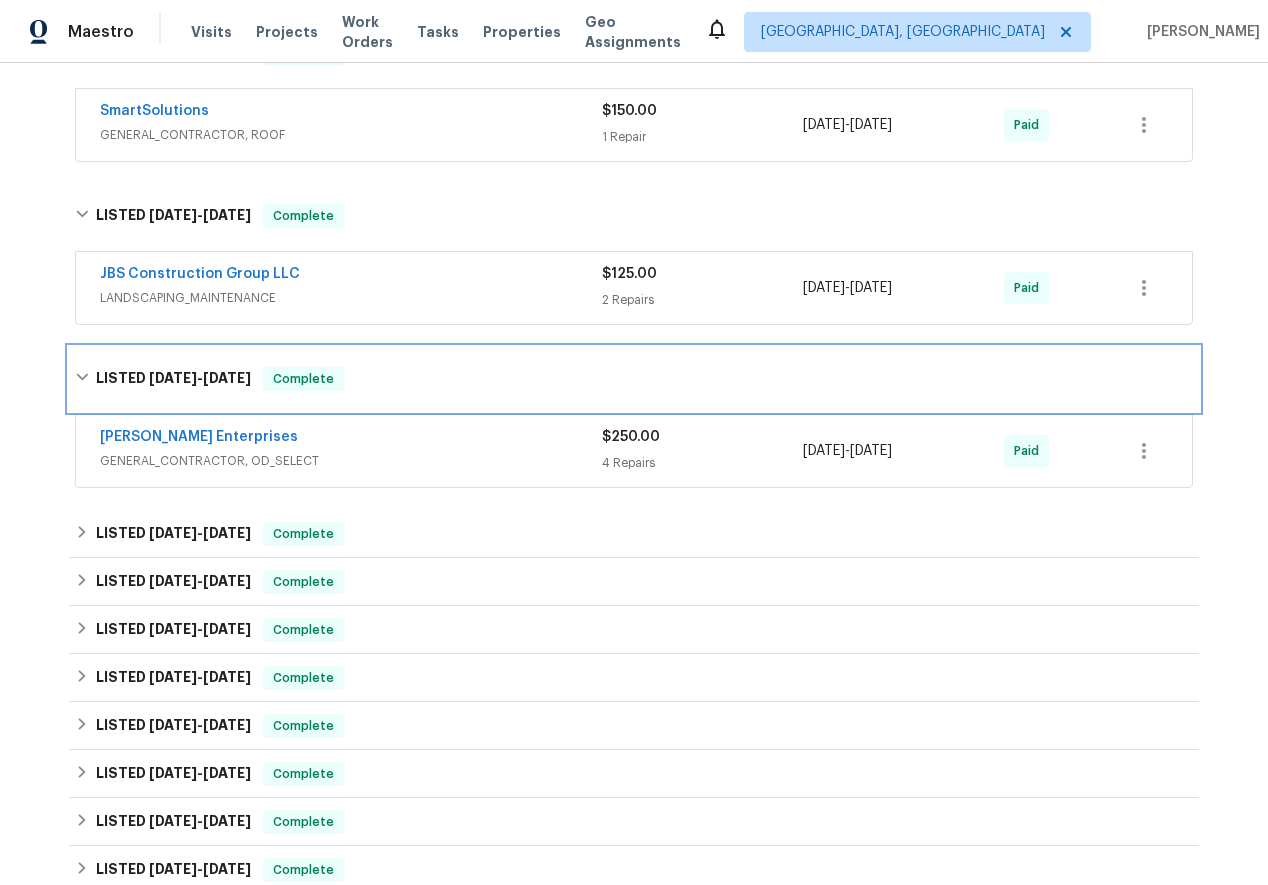 scroll, scrollTop: 957, scrollLeft: 0, axis: vertical 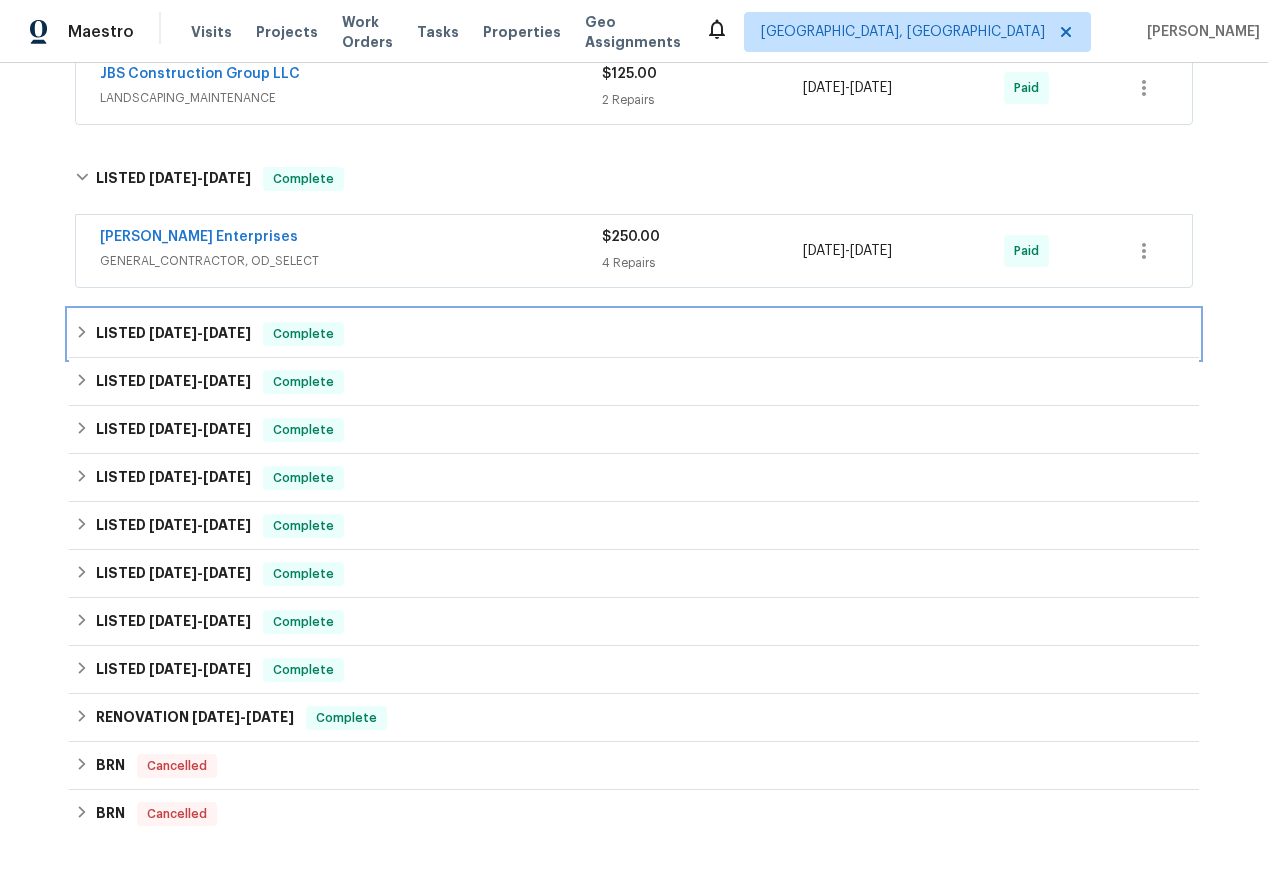 click 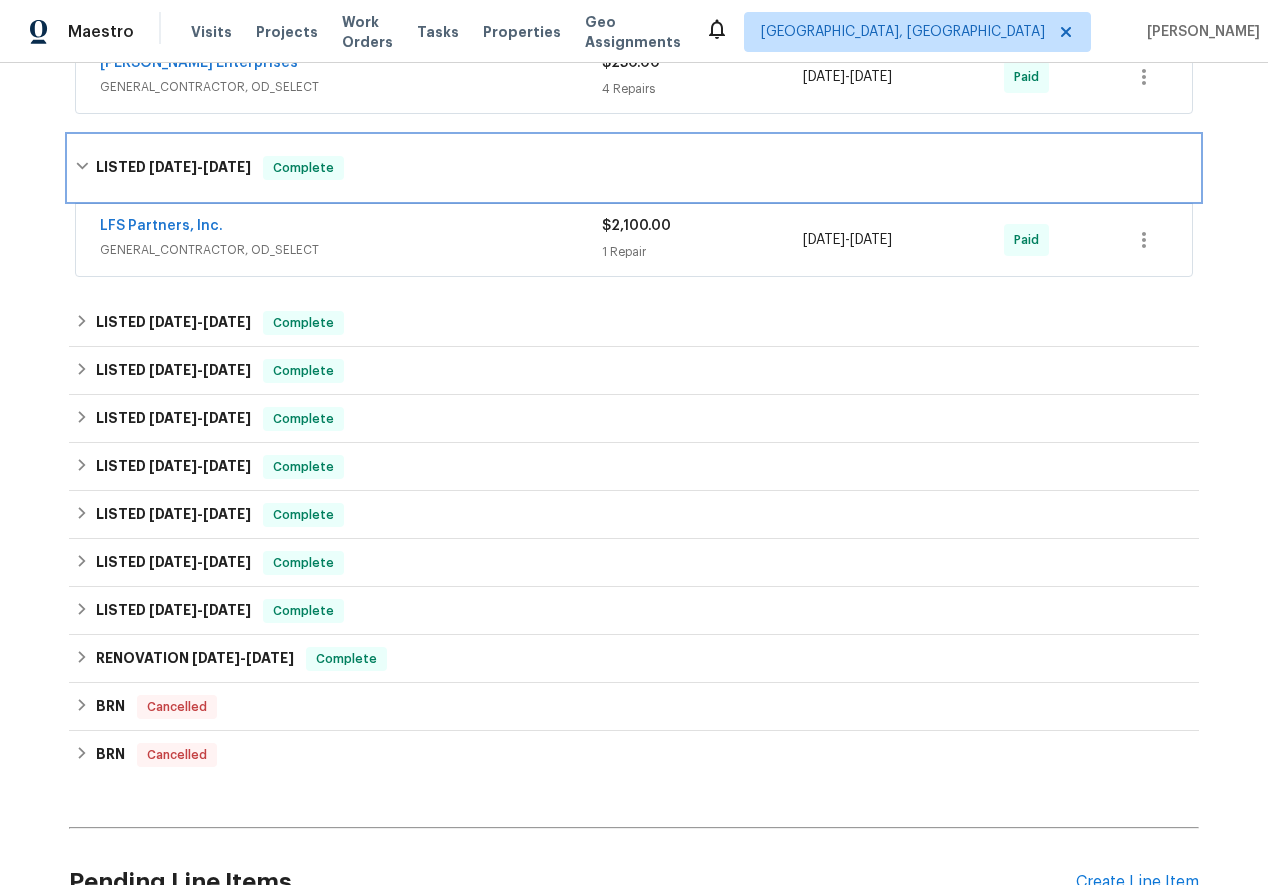 scroll, scrollTop: 1130, scrollLeft: 0, axis: vertical 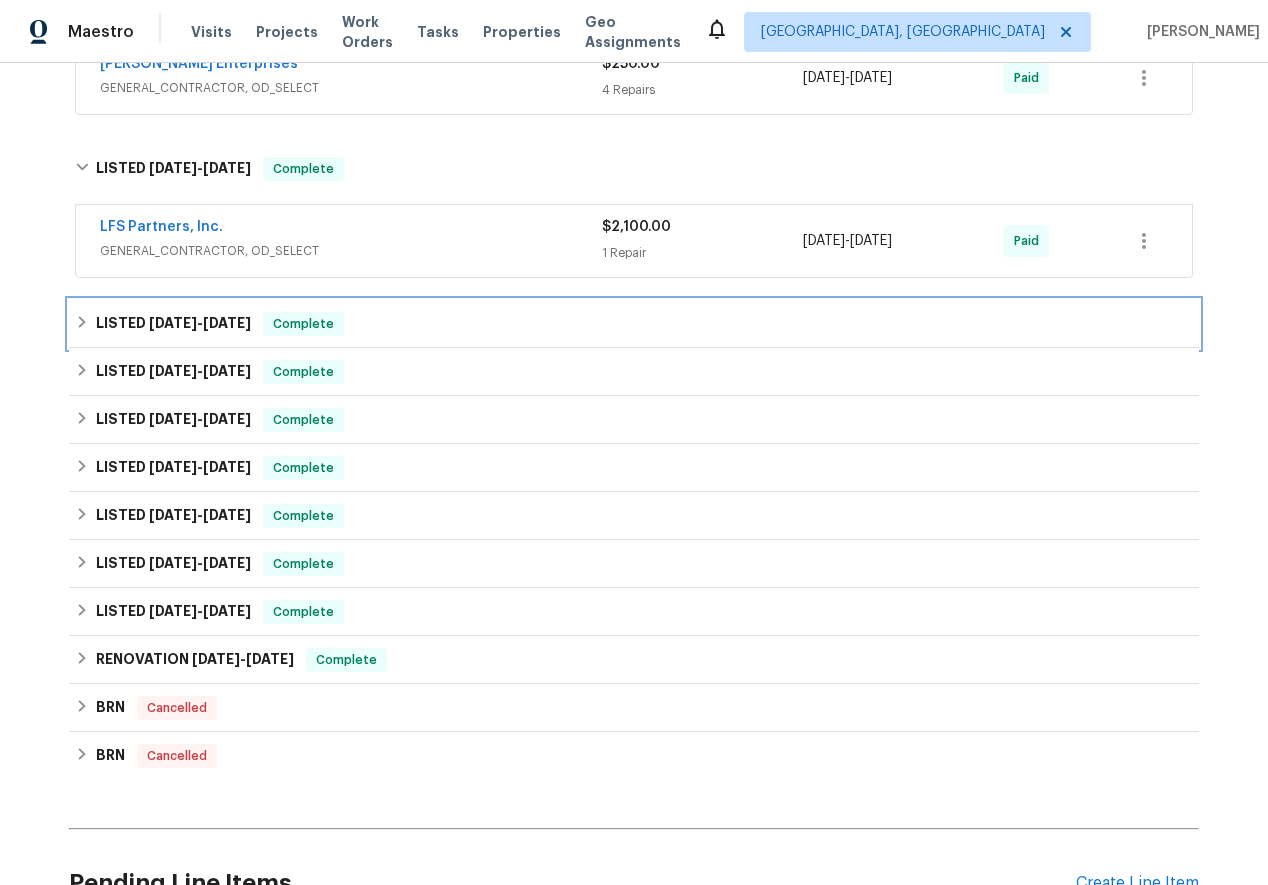 click 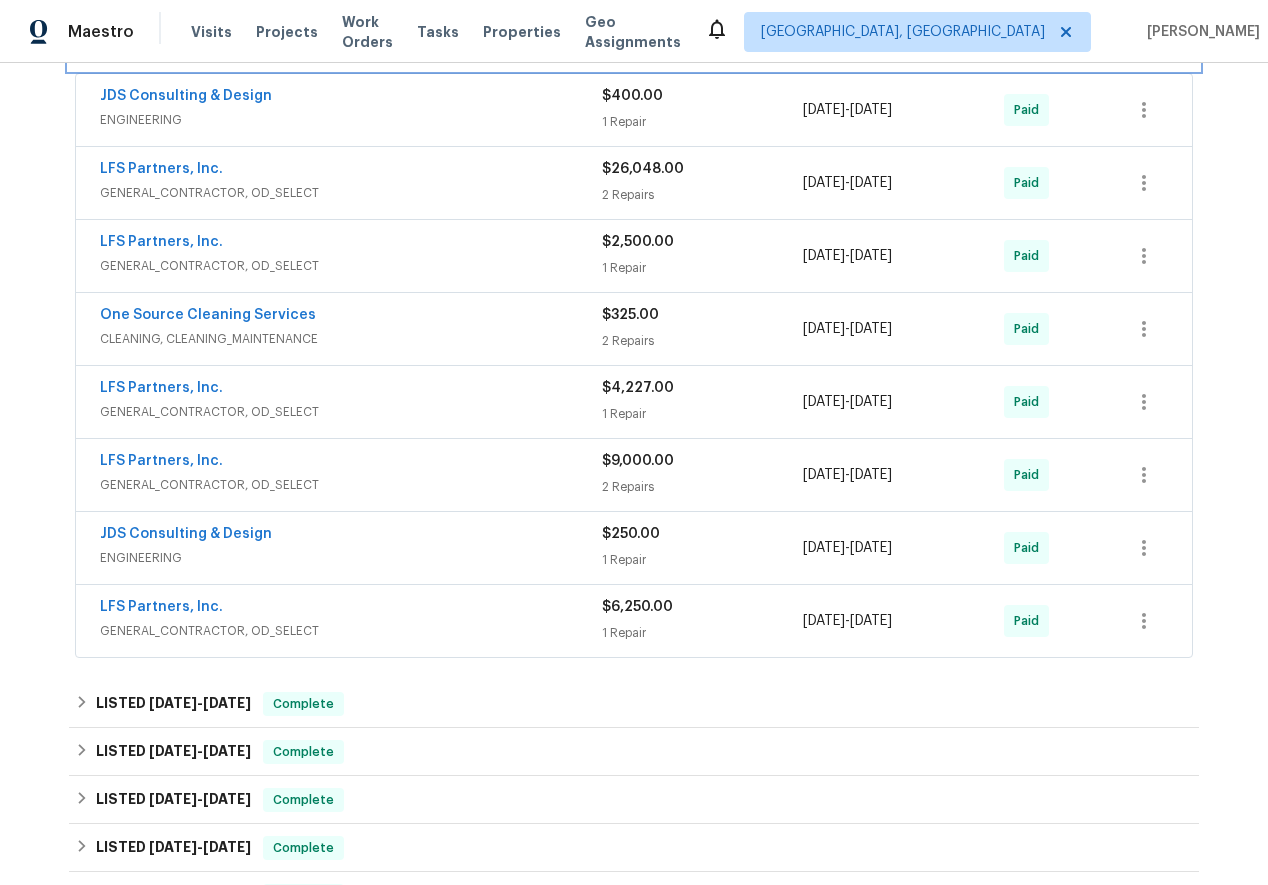 scroll, scrollTop: 1500, scrollLeft: 0, axis: vertical 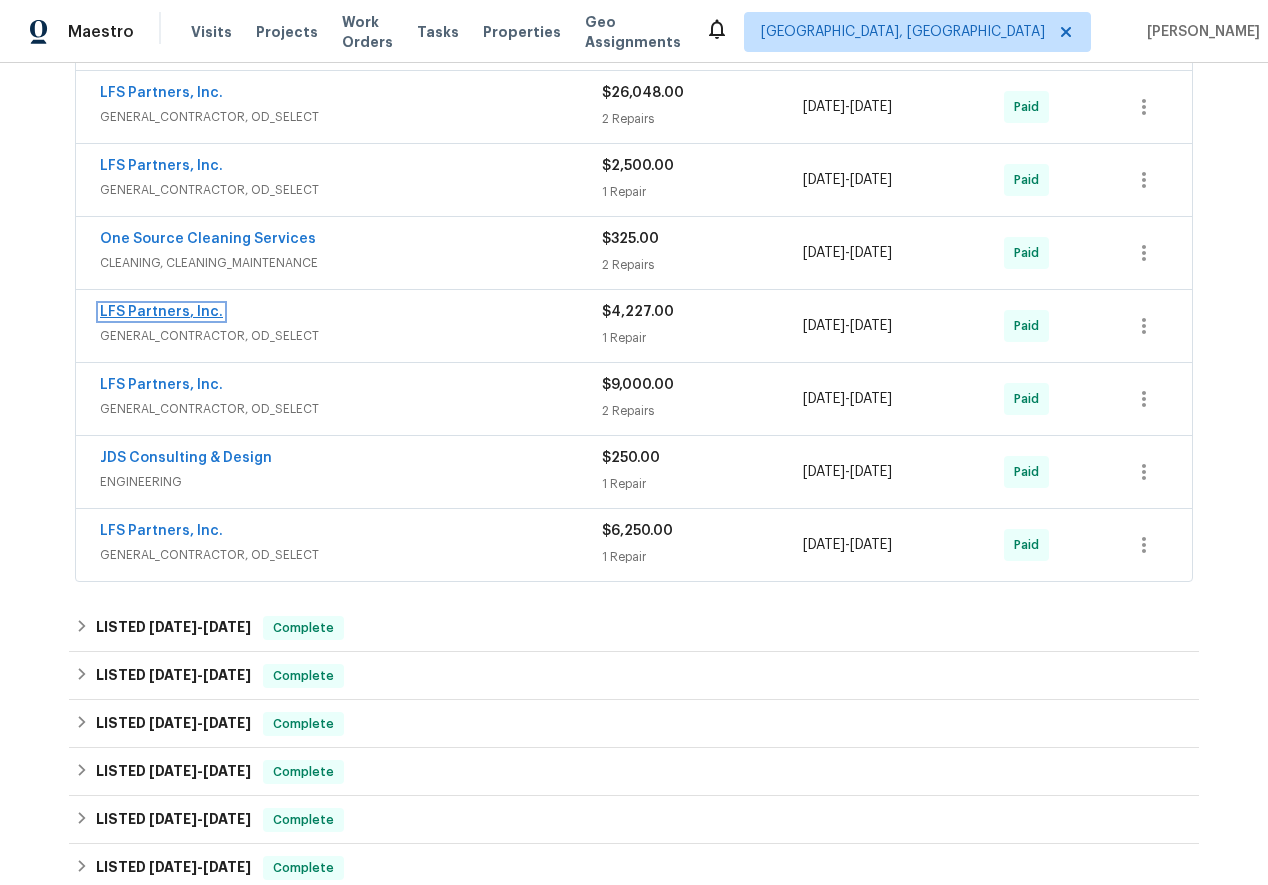 click on "LFS Partners, Inc." at bounding box center [161, 312] 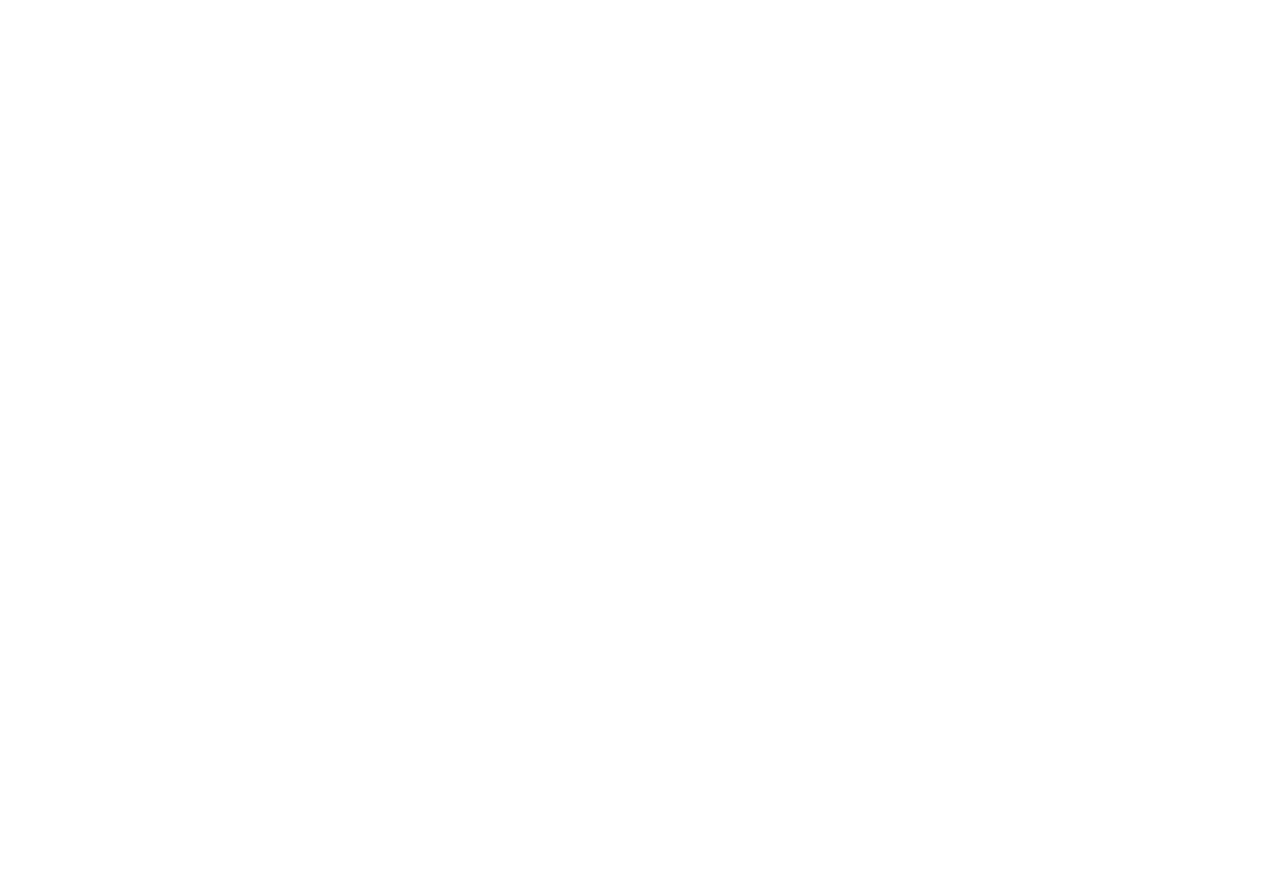 scroll, scrollTop: 0, scrollLeft: 0, axis: both 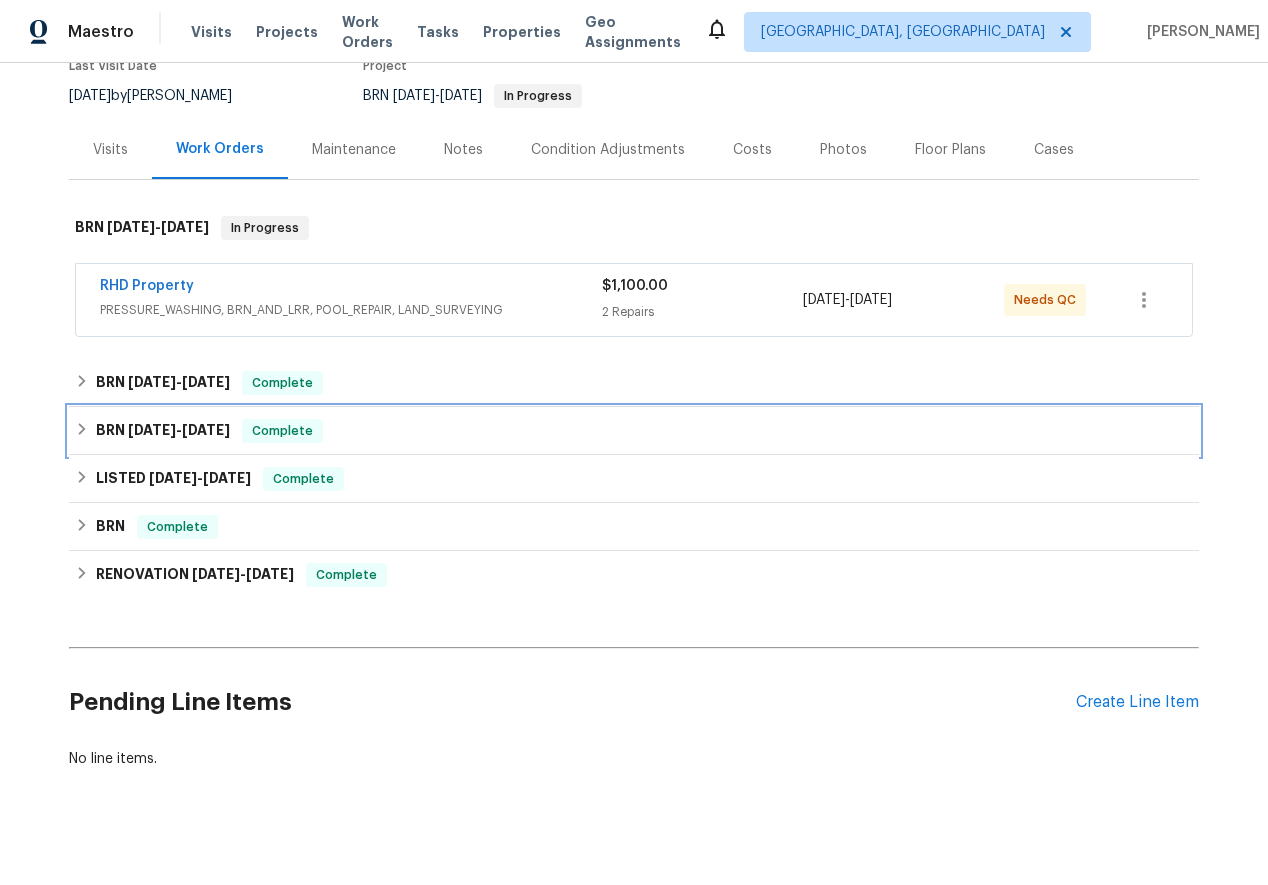 click 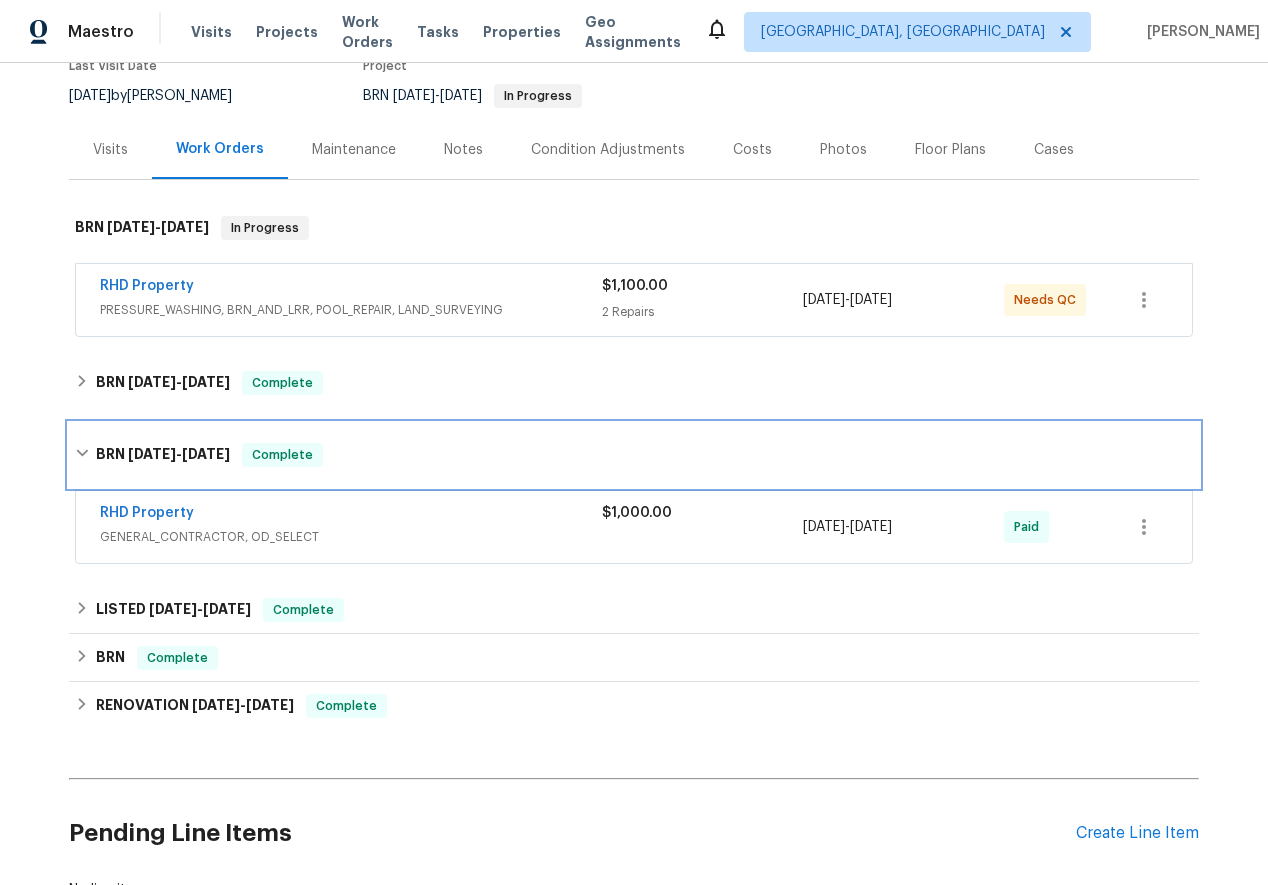 scroll, scrollTop: 334, scrollLeft: 0, axis: vertical 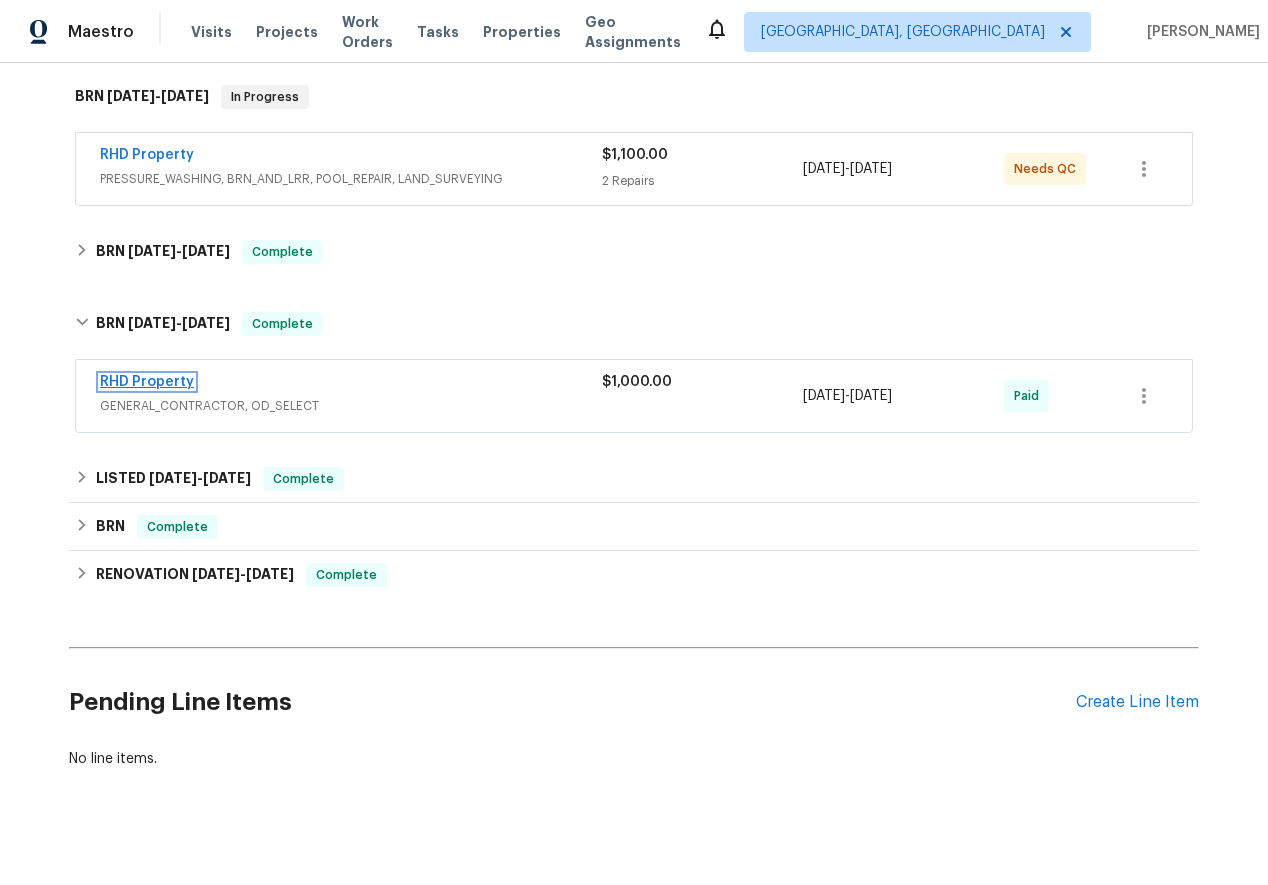 click on "RHD Property" at bounding box center (147, 382) 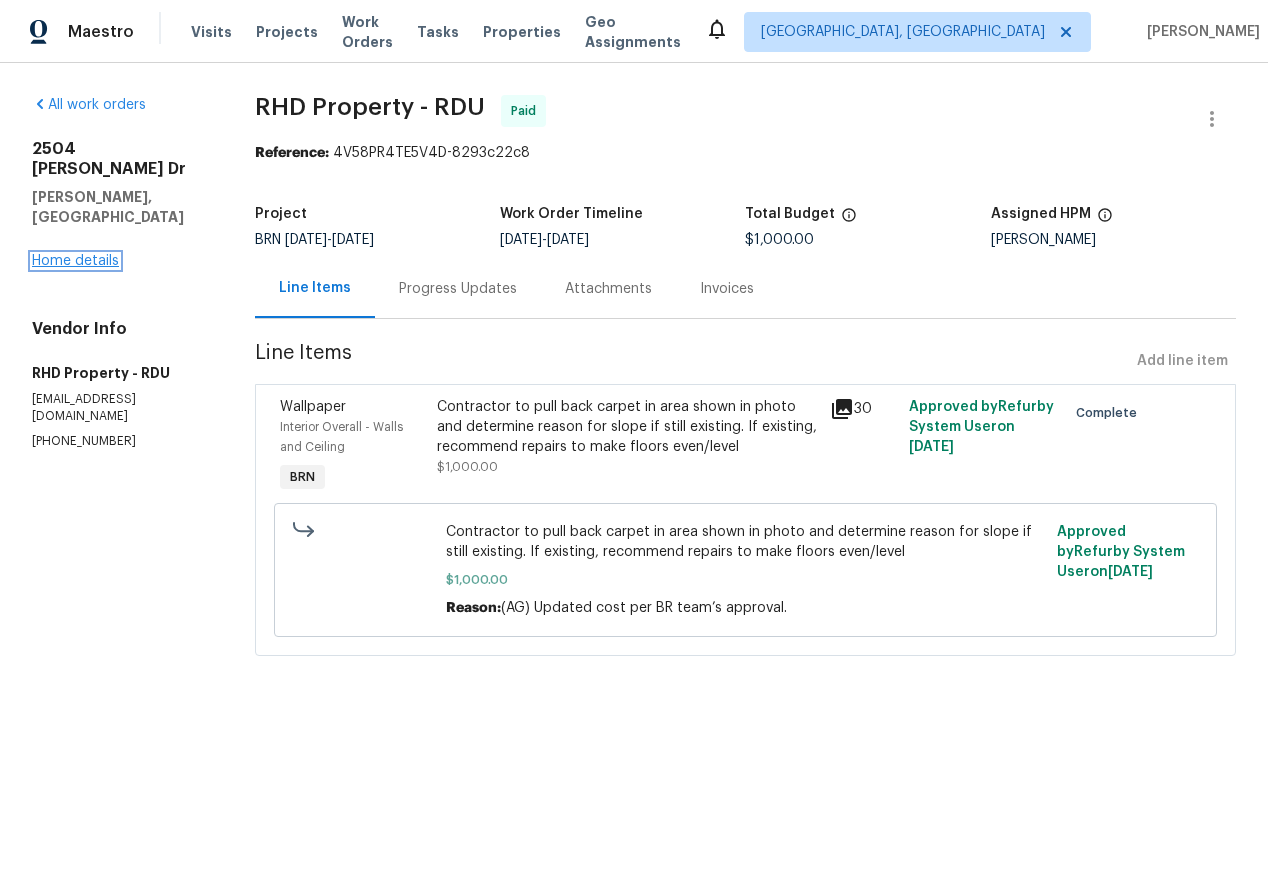 click on "Home details" at bounding box center (75, 261) 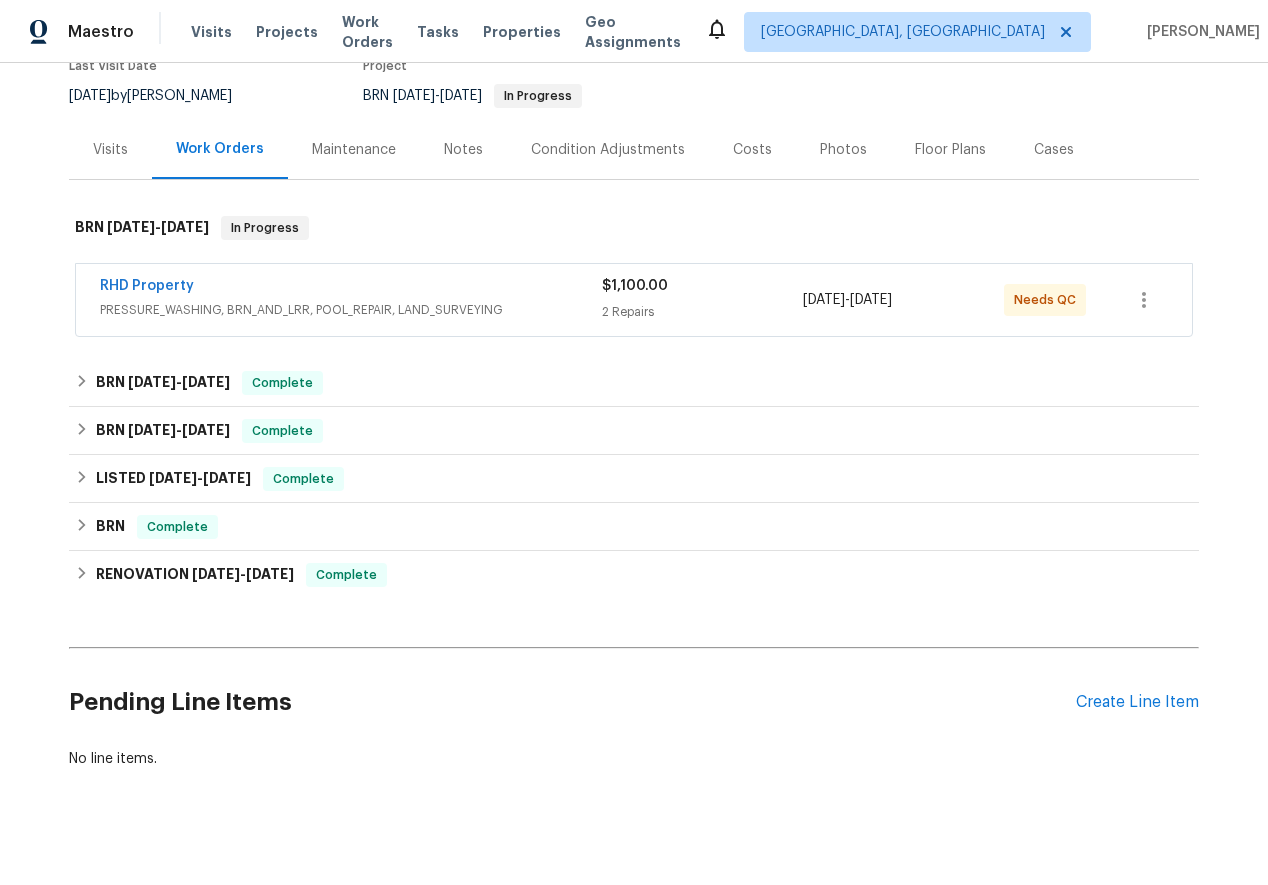 scroll, scrollTop: 202, scrollLeft: 0, axis: vertical 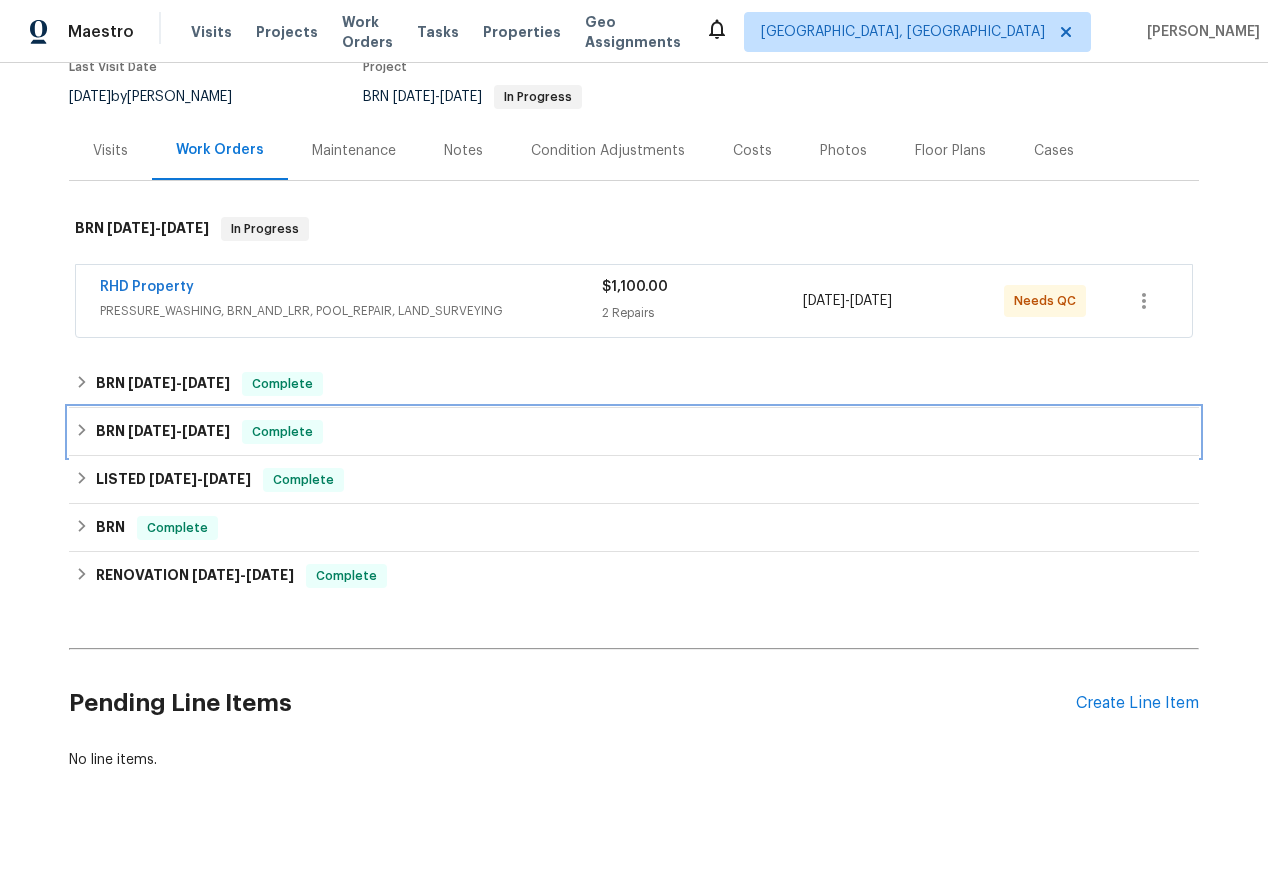 click 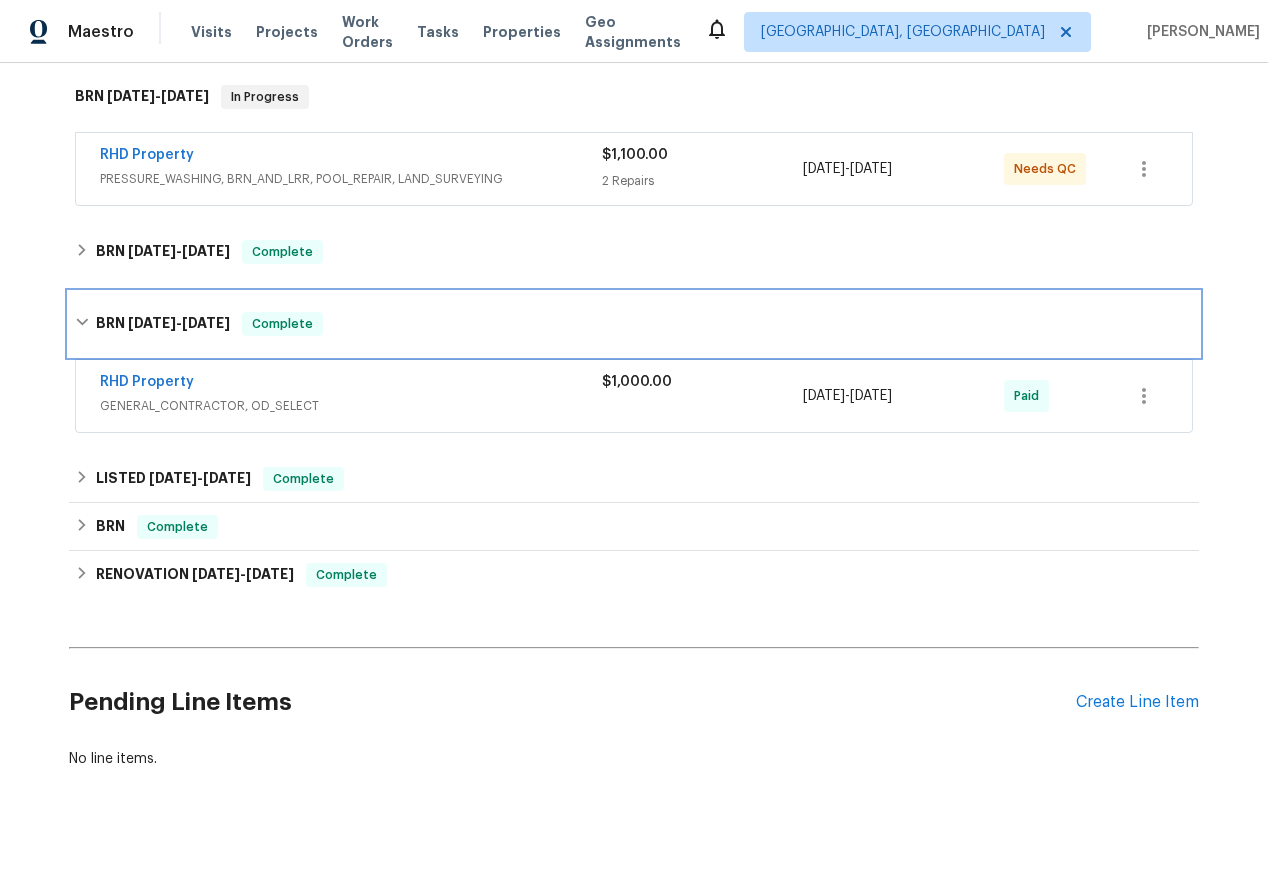 scroll, scrollTop: 333, scrollLeft: 0, axis: vertical 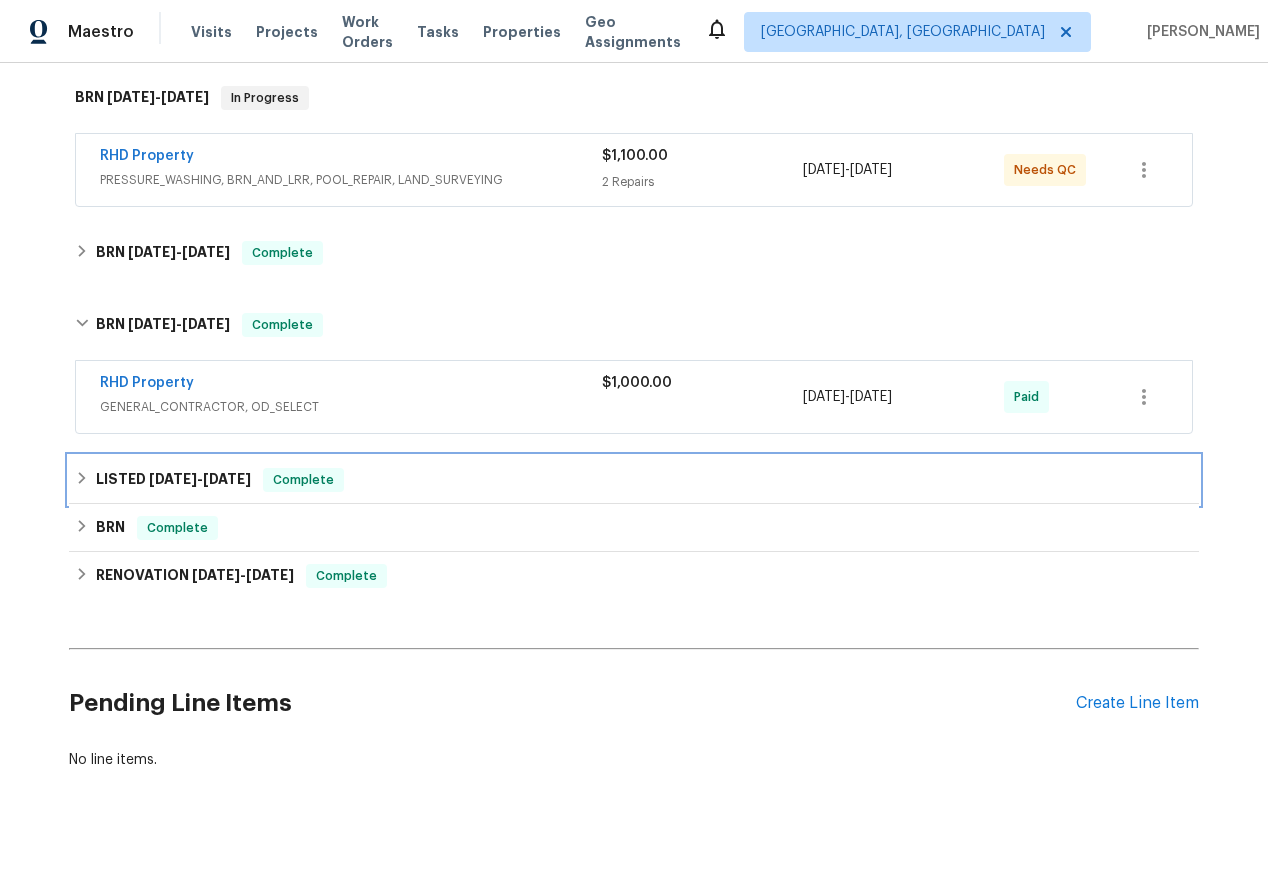 click 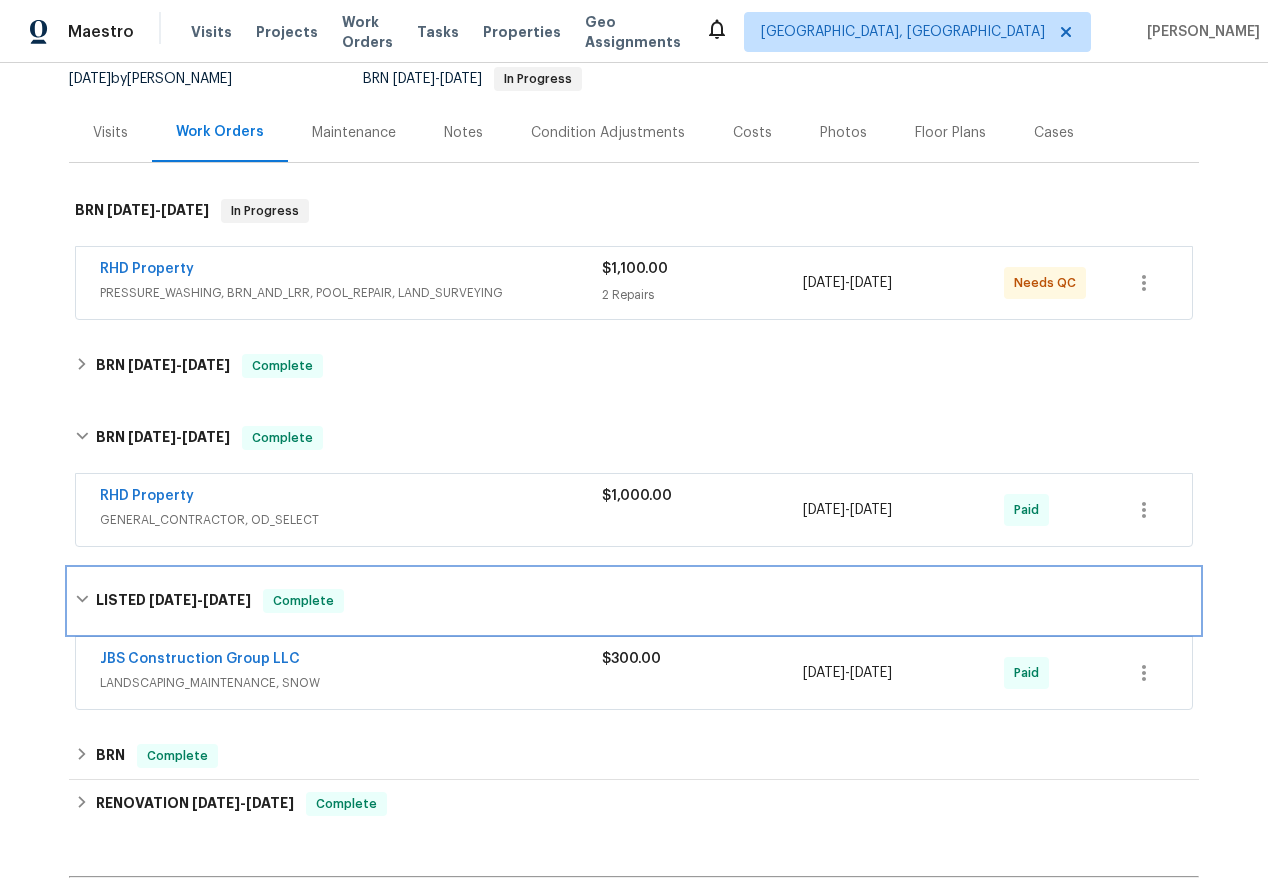 scroll, scrollTop: 221, scrollLeft: 0, axis: vertical 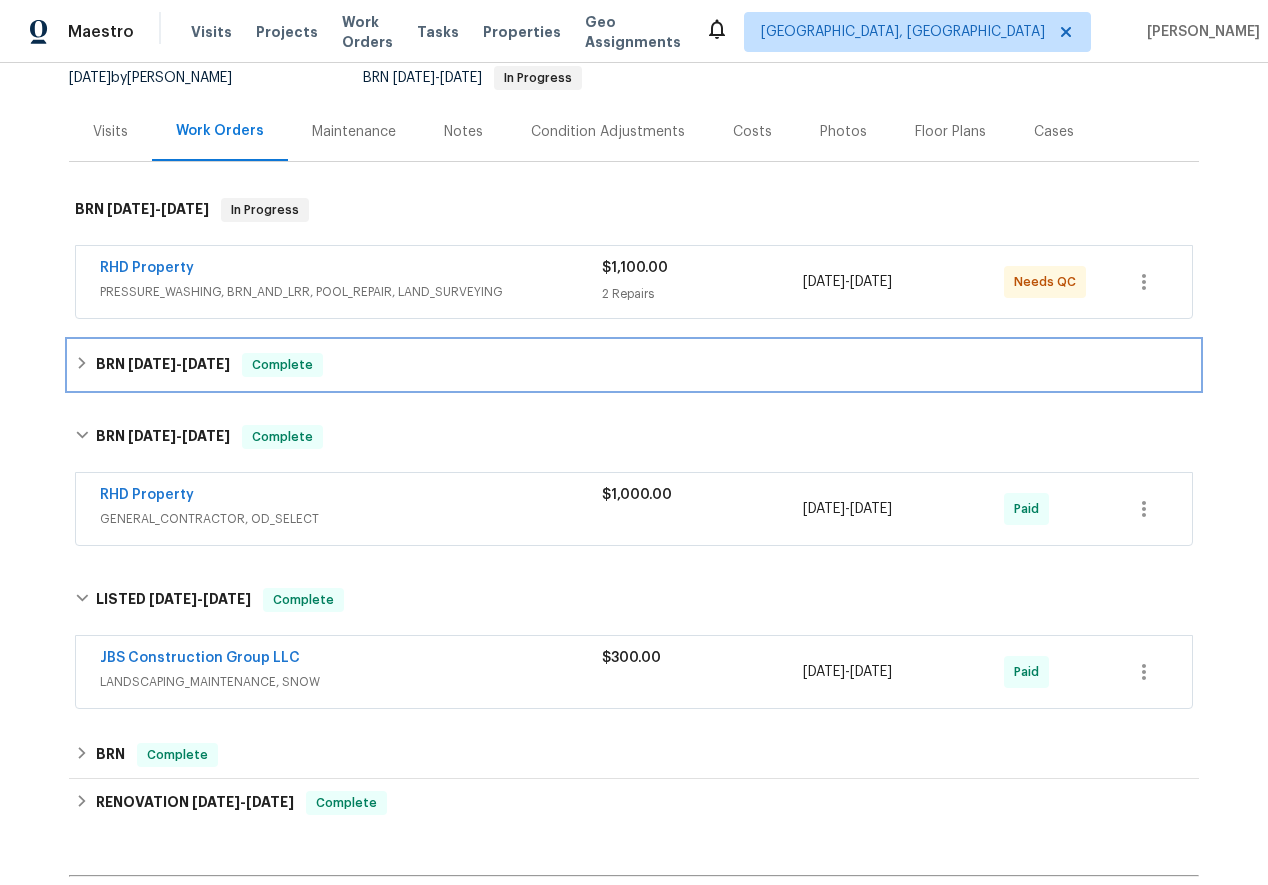 click 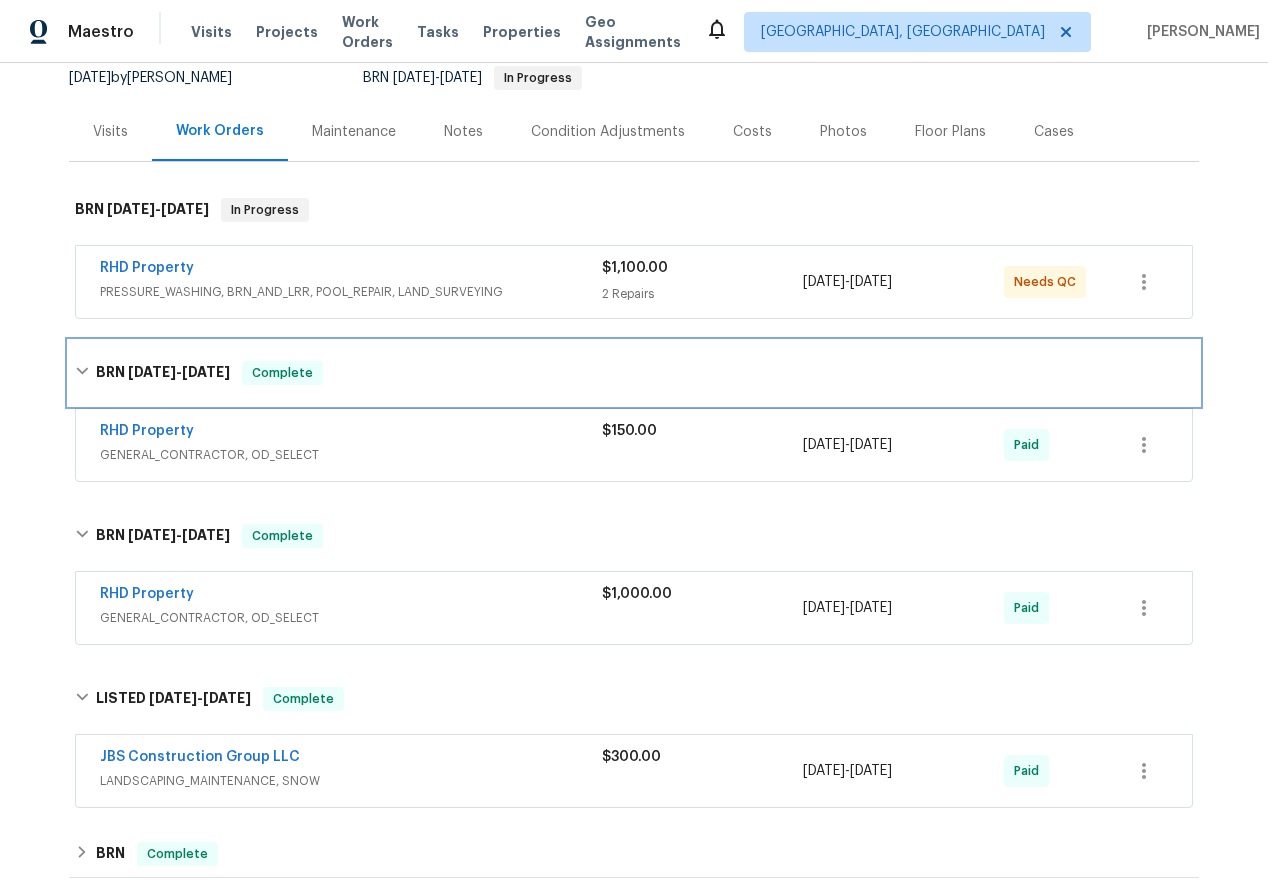click on "BRN   [DATE]  -  [DATE] Complete" at bounding box center (634, 373) 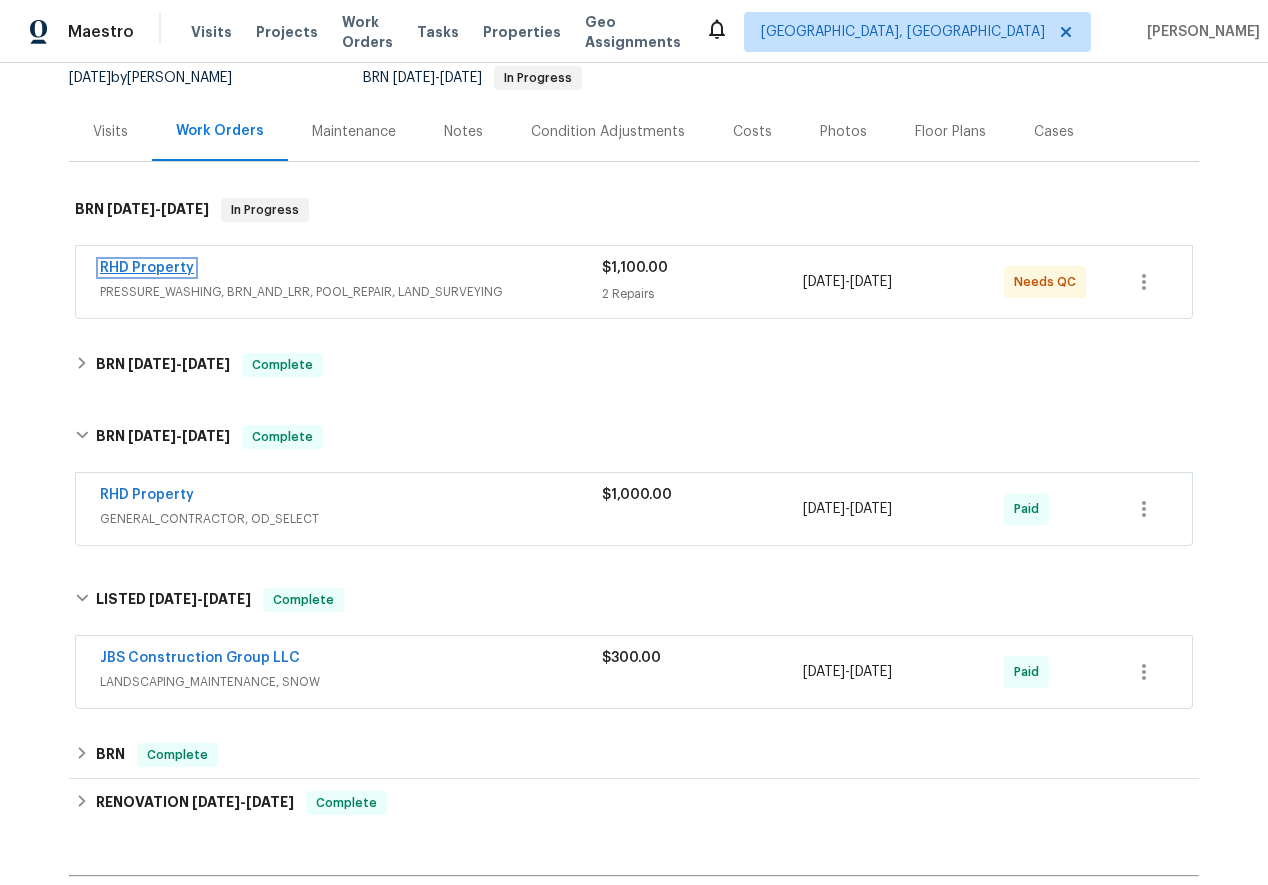 click on "RHD Property" at bounding box center (147, 268) 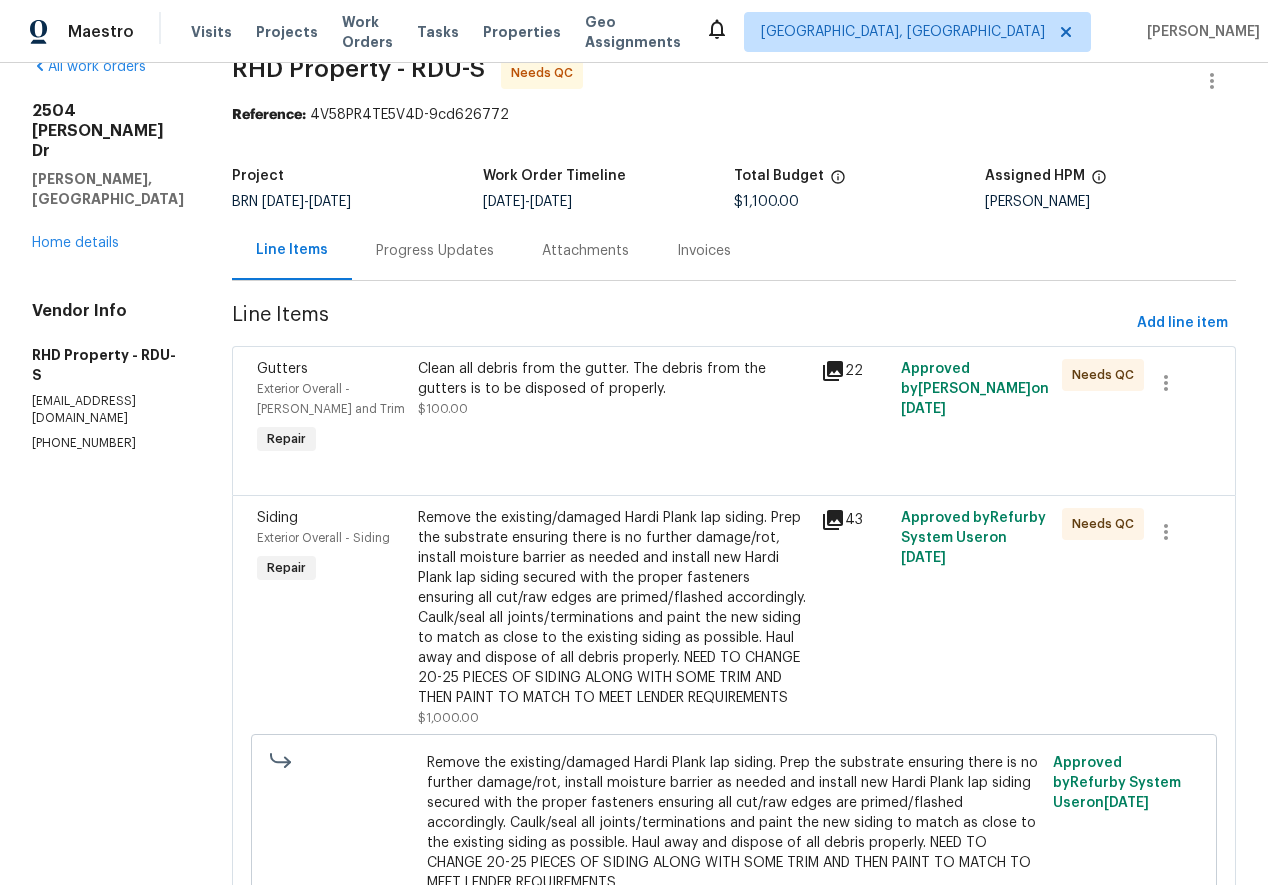scroll, scrollTop: 40, scrollLeft: 0, axis: vertical 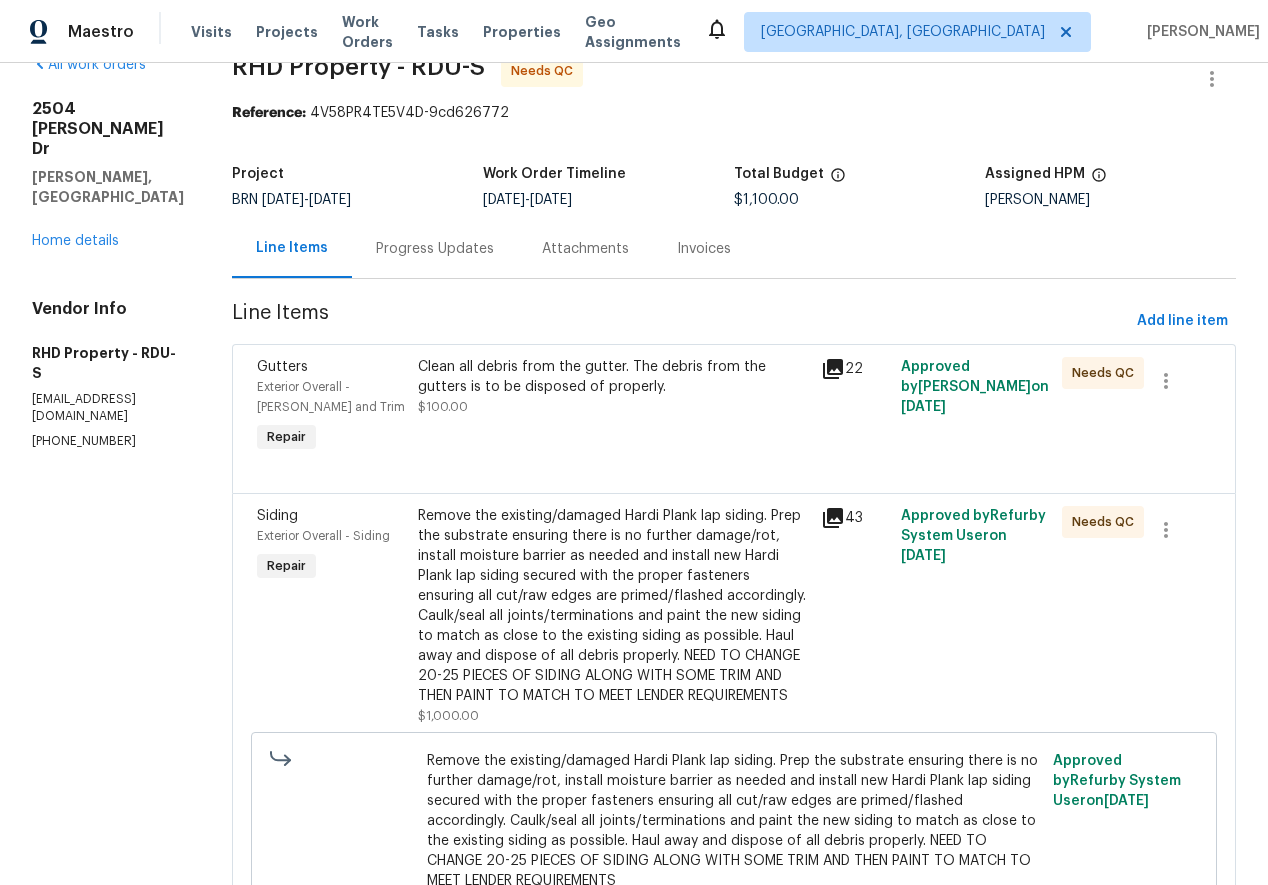 click on "Invoices" at bounding box center [704, 249] 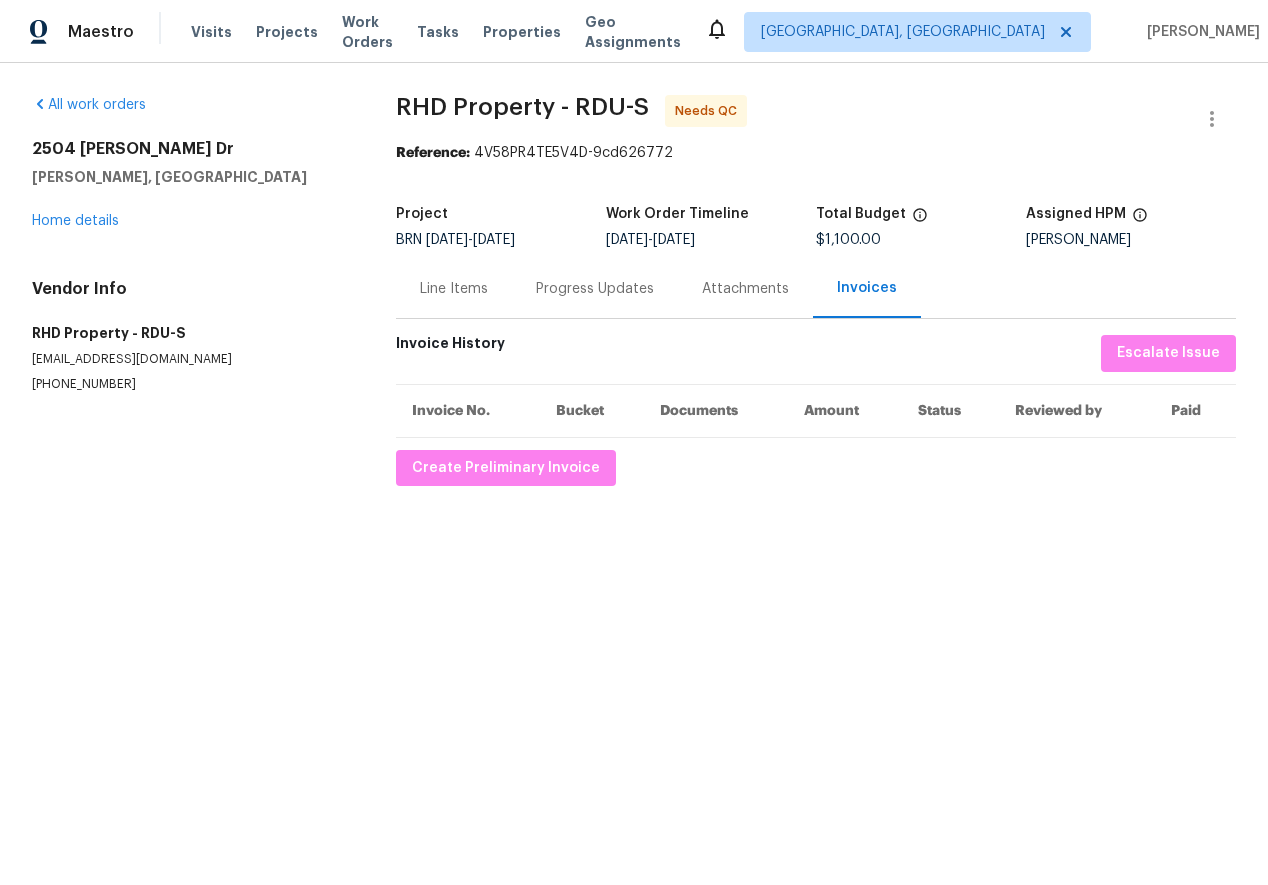 click on "Progress Updates" at bounding box center (595, 289) 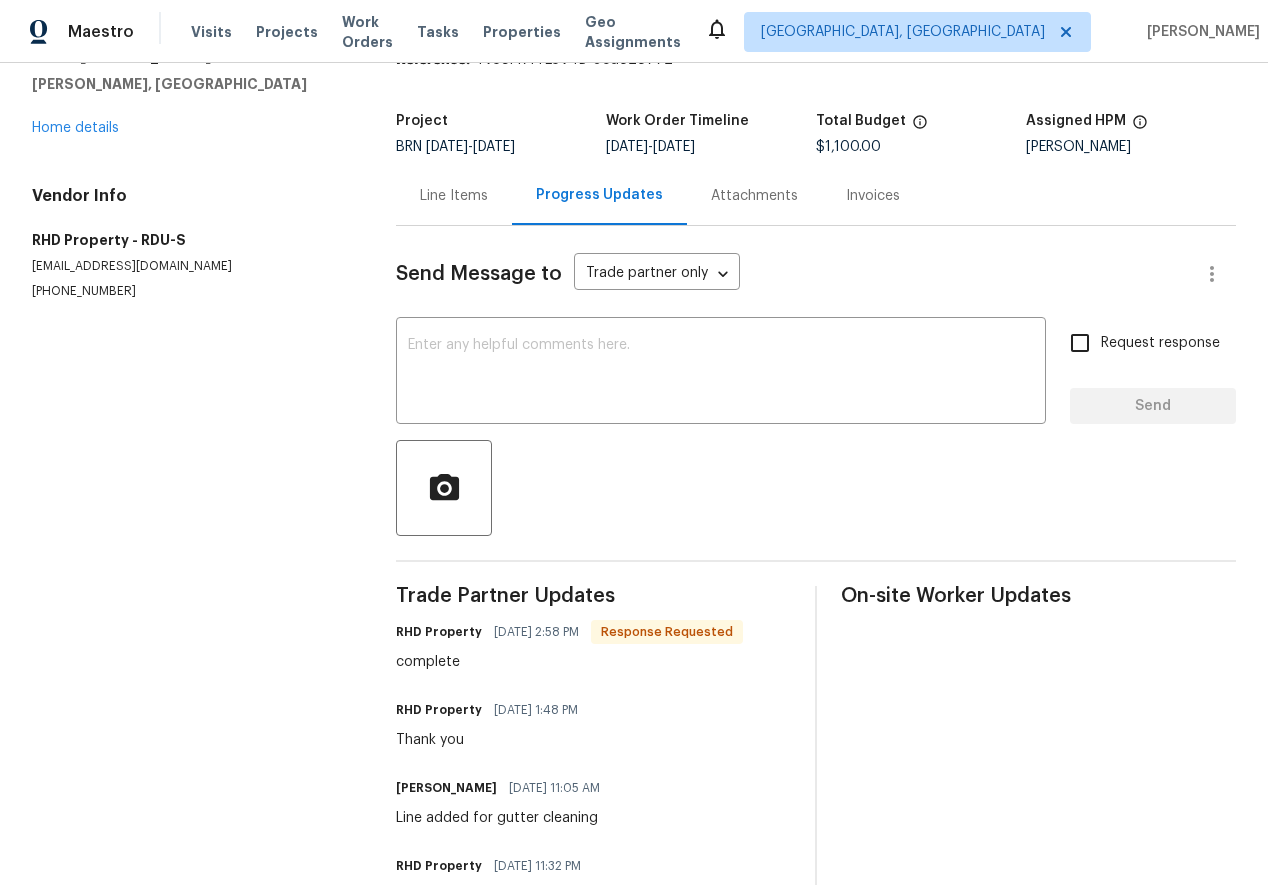scroll, scrollTop: 8, scrollLeft: 0, axis: vertical 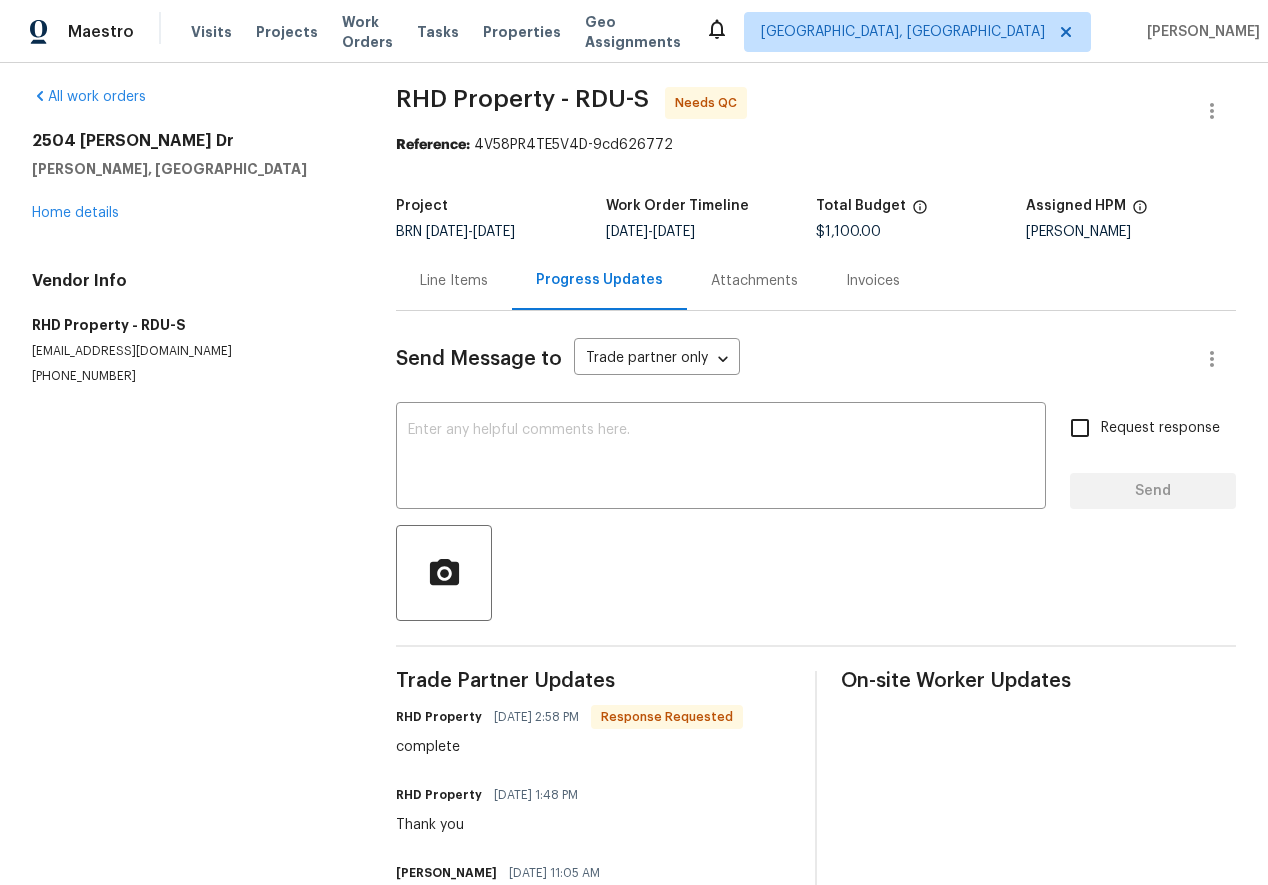click on "Invoices" at bounding box center [873, 281] 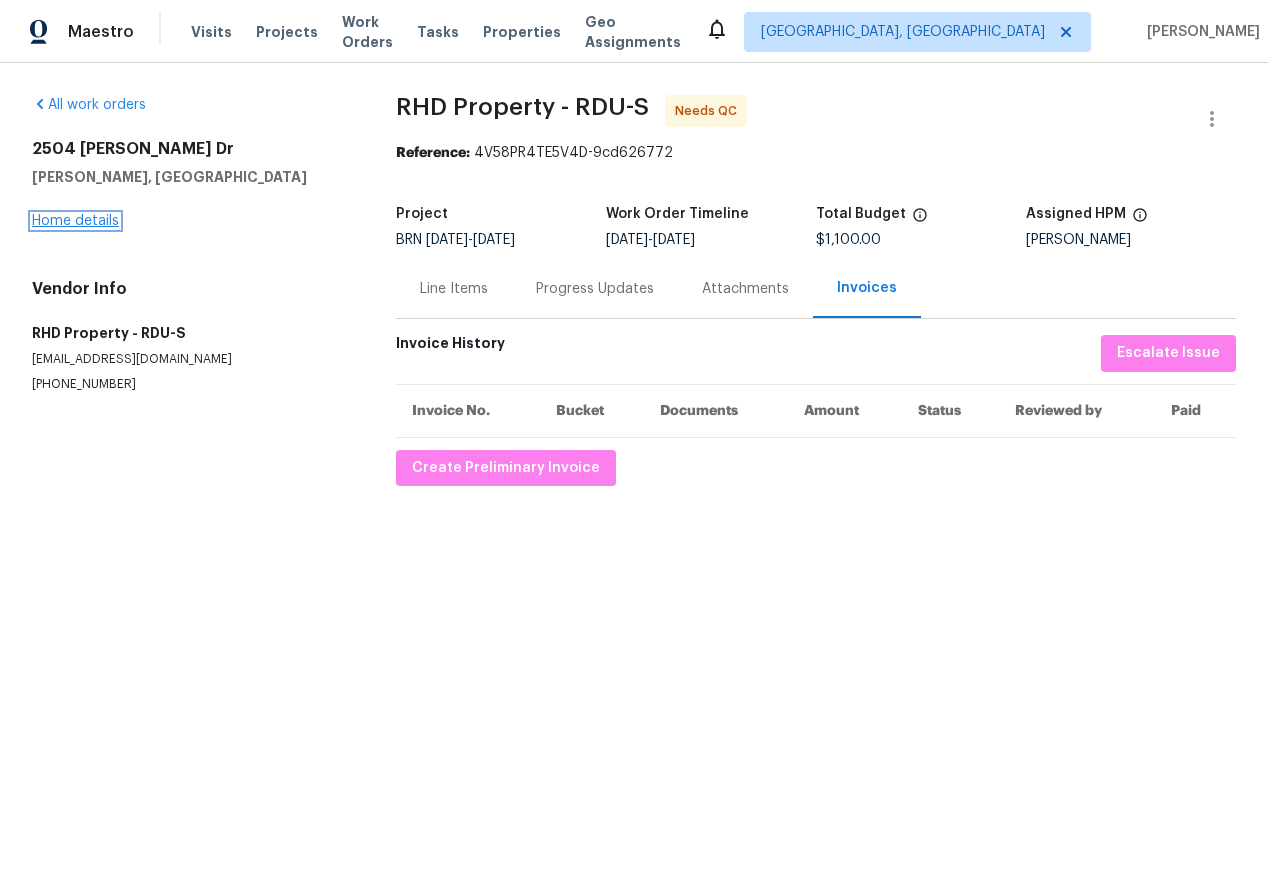 click on "Home details" at bounding box center (75, 221) 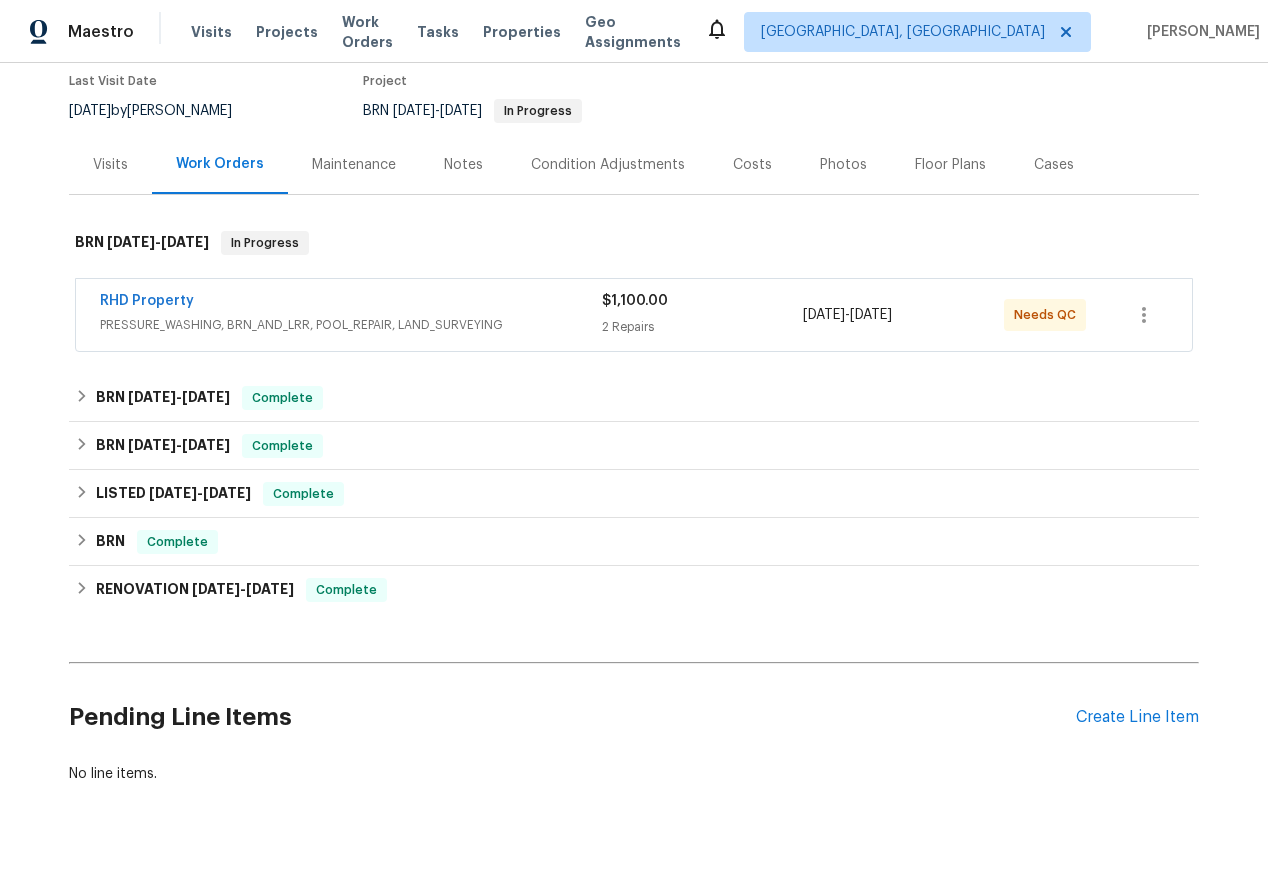 scroll, scrollTop: 186, scrollLeft: 0, axis: vertical 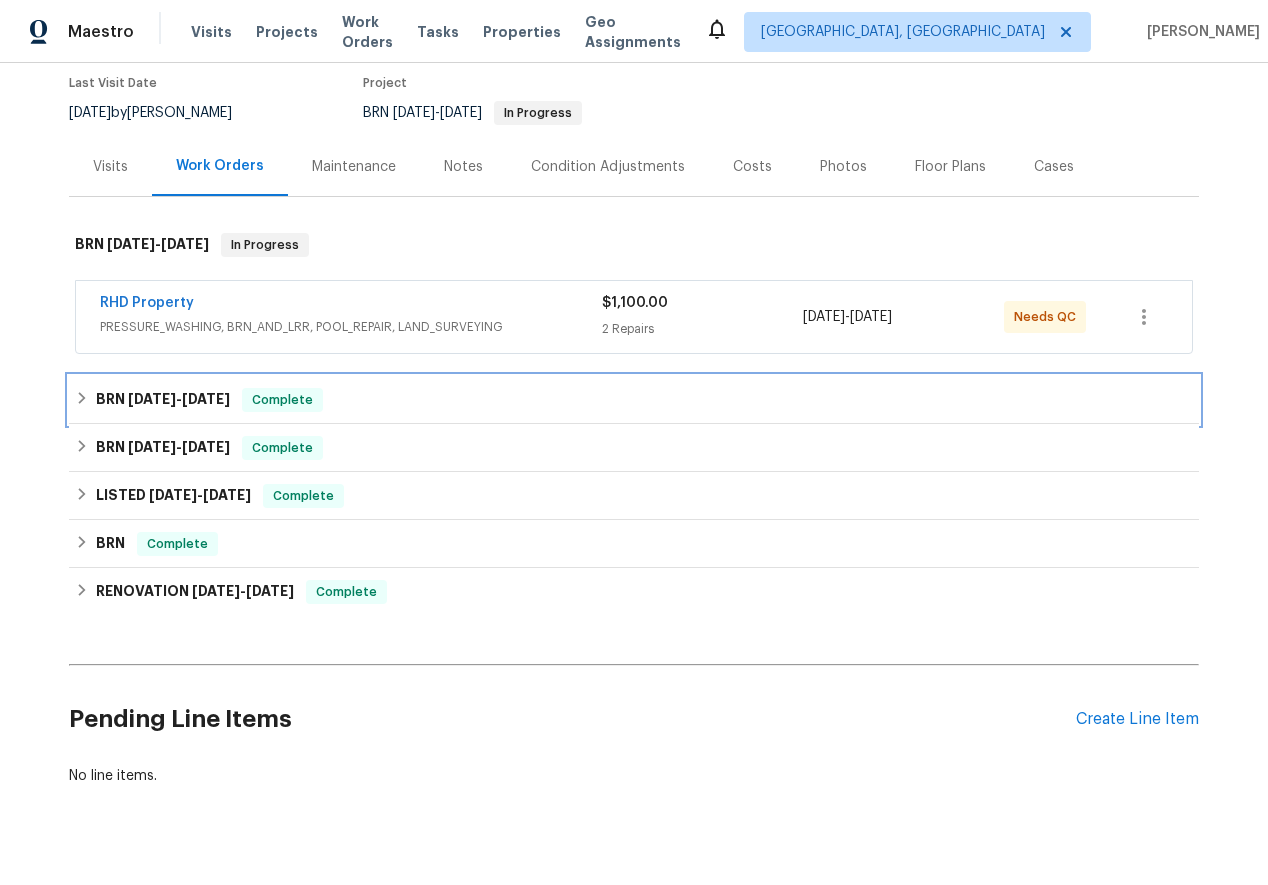 click 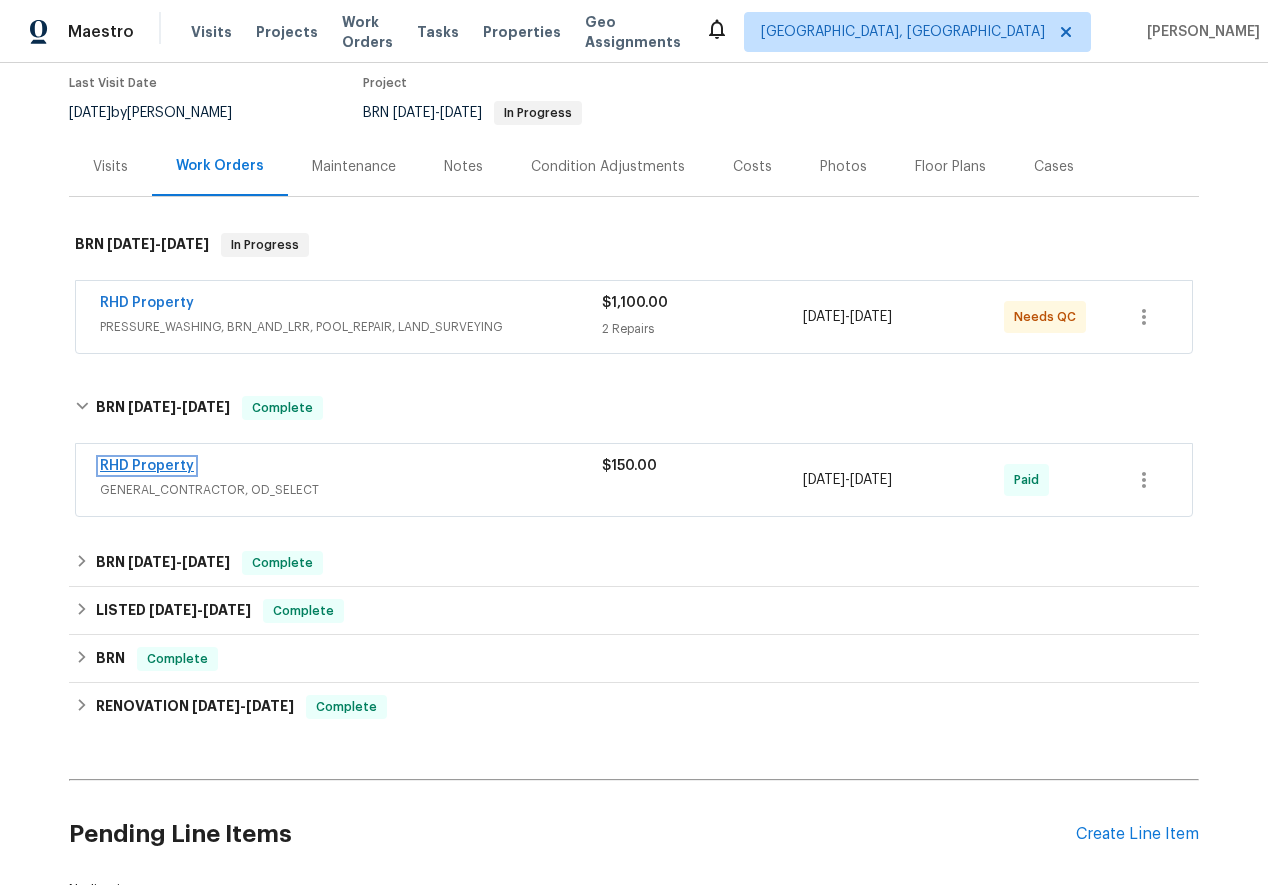 click on "RHD Property" at bounding box center [147, 466] 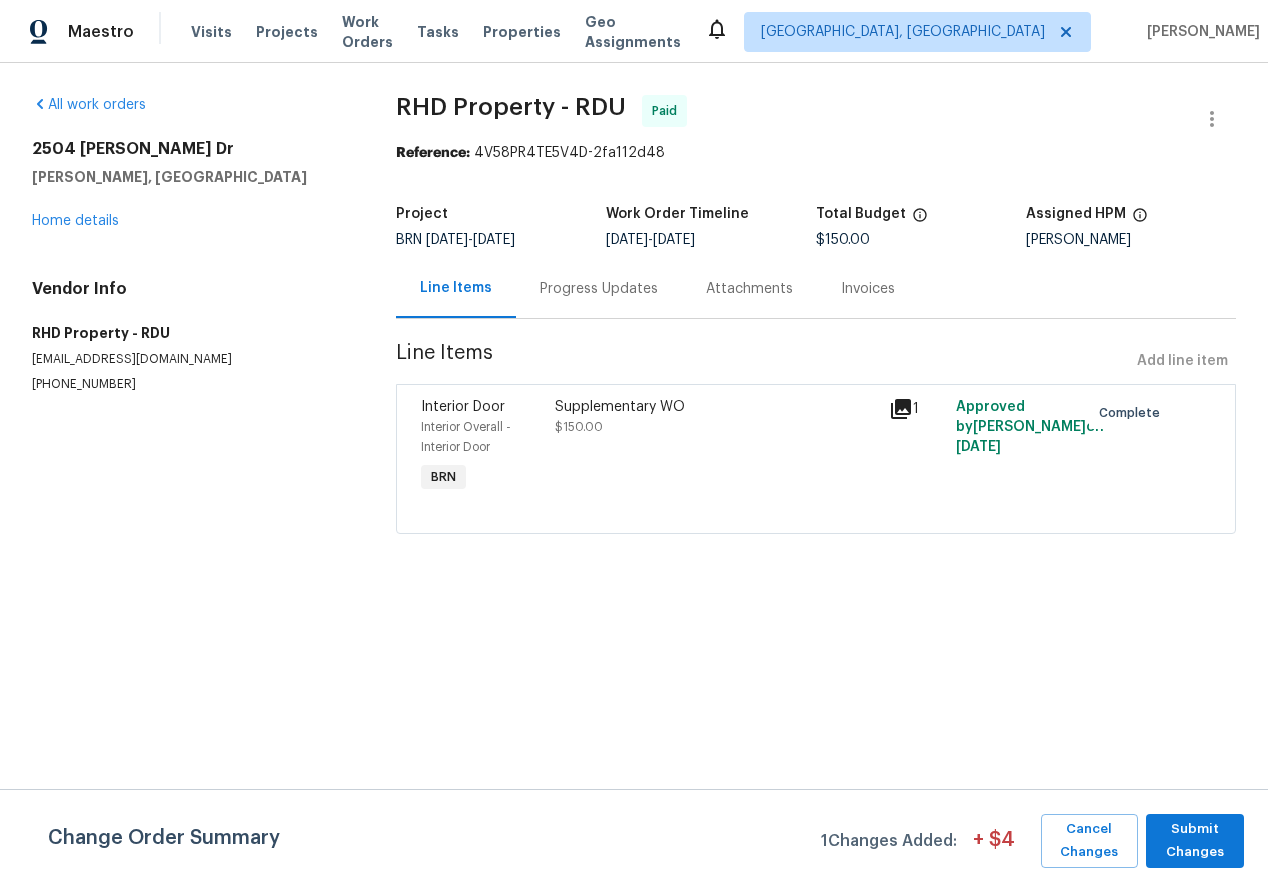 click on "Progress Updates" at bounding box center (599, 289) 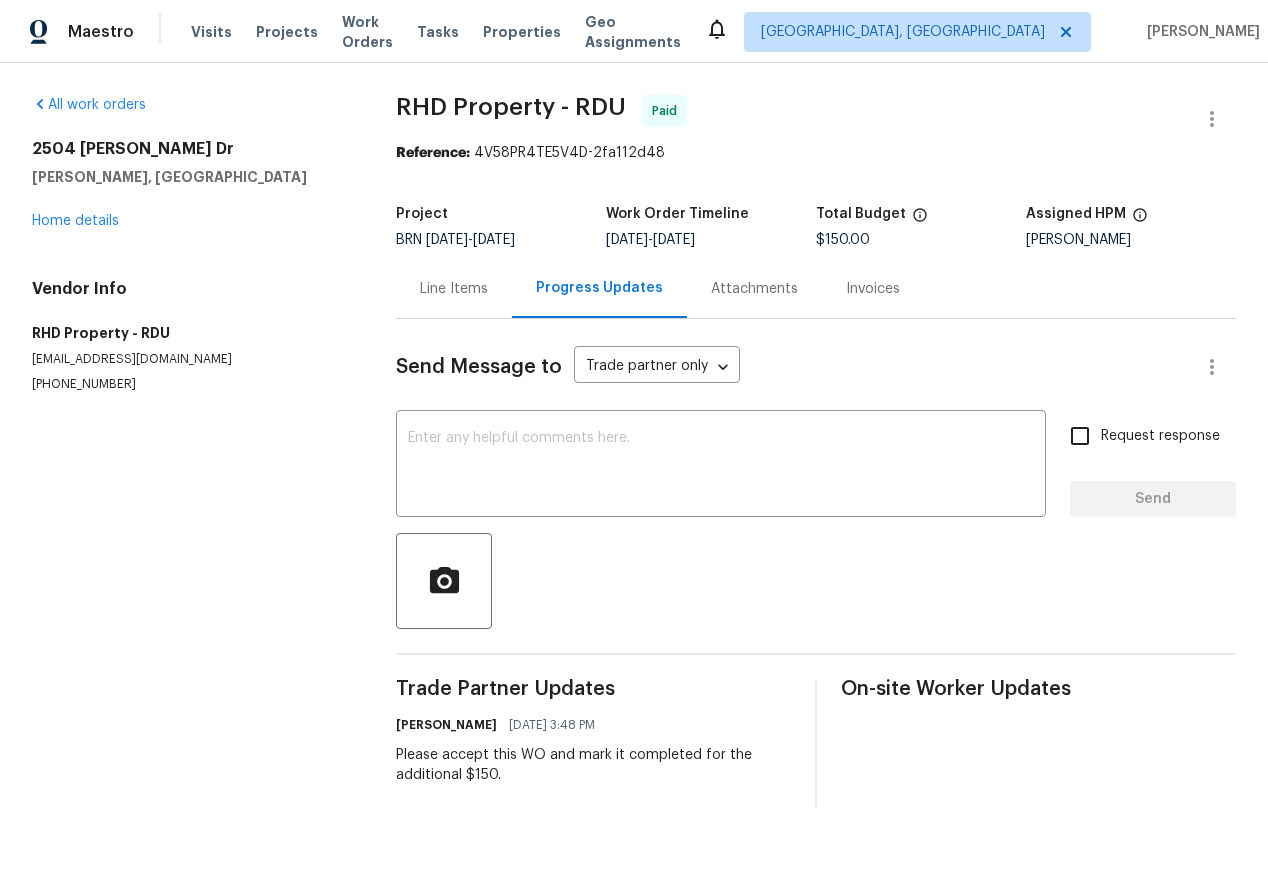 click on "Invoices" at bounding box center (873, 289) 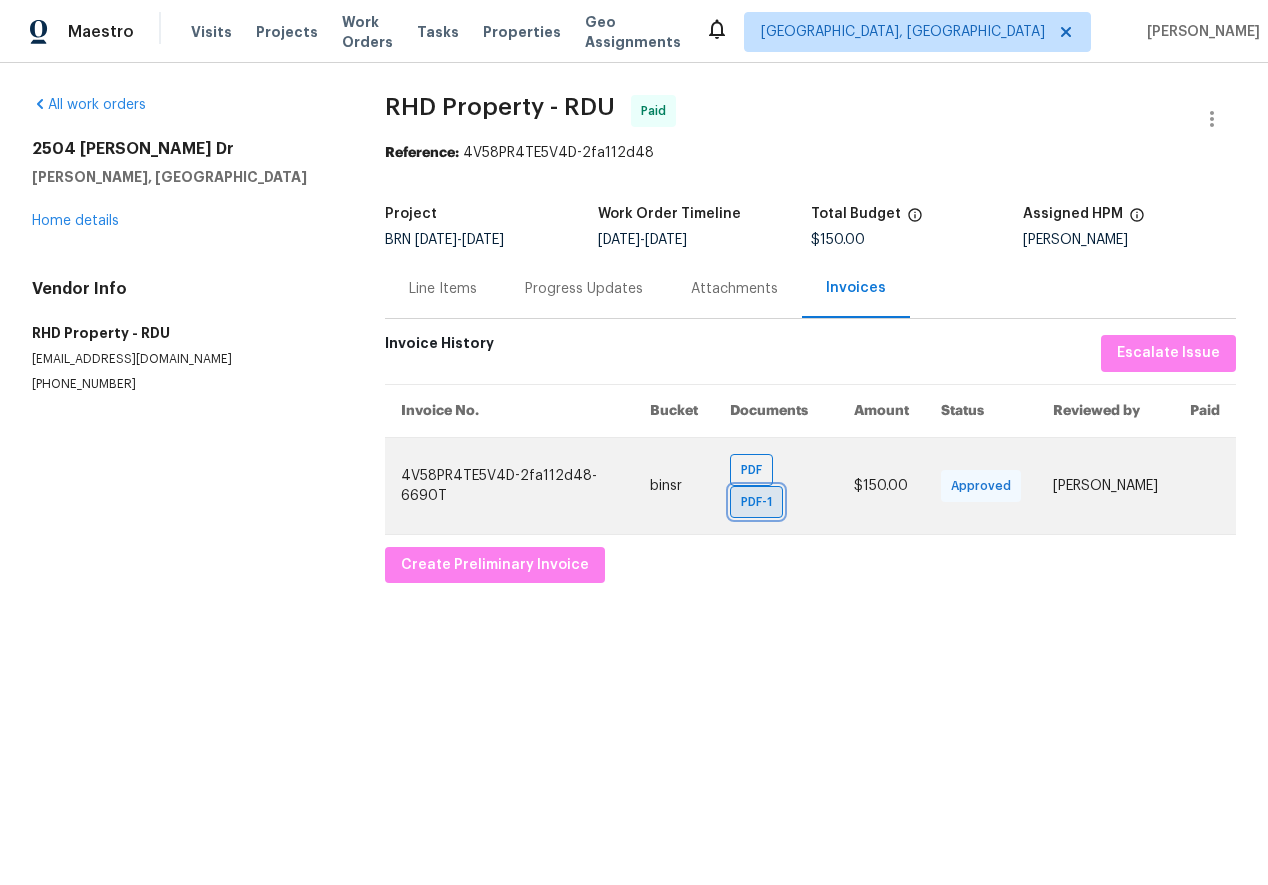 click on "PDF-1" at bounding box center (760, 502) 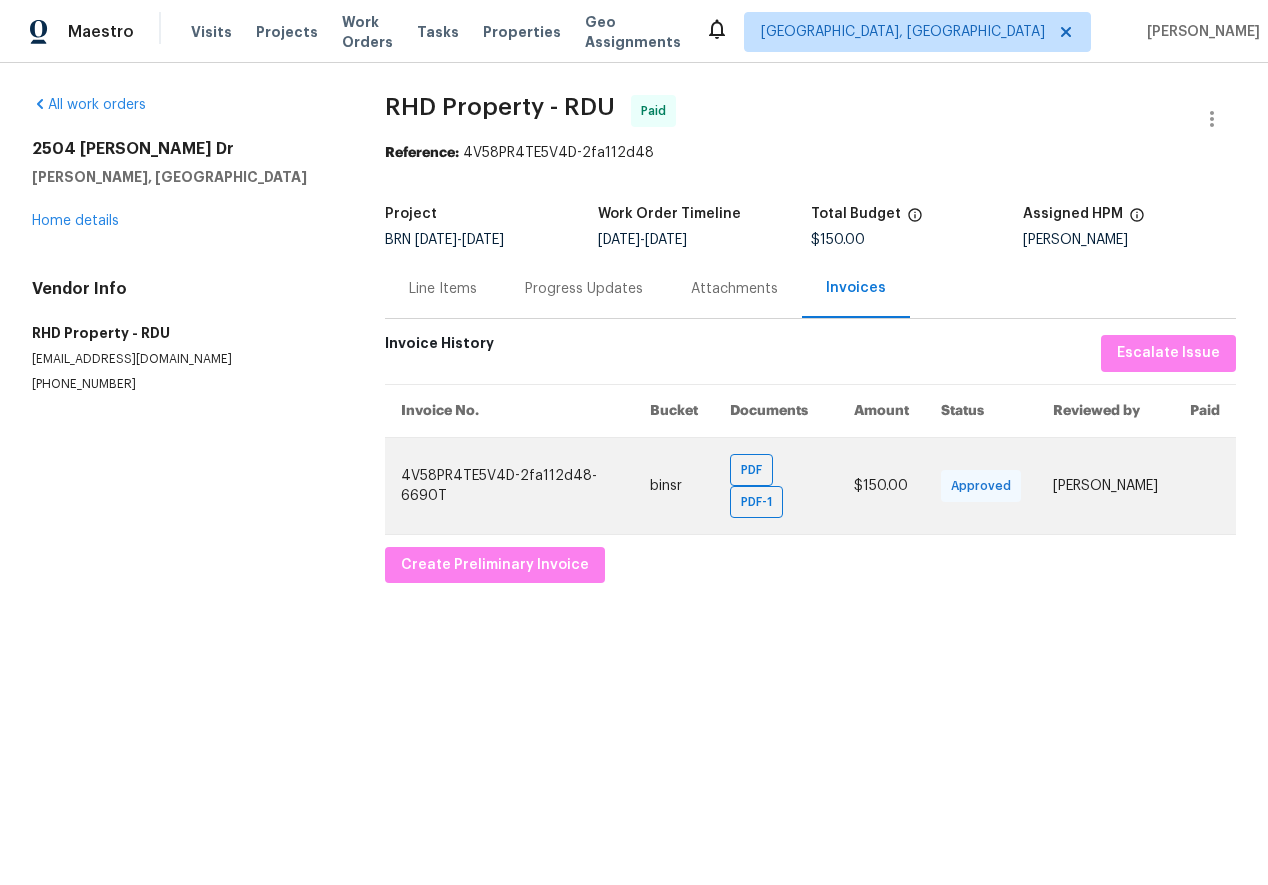 click on "PDF PDF-1" at bounding box center [776, 485] 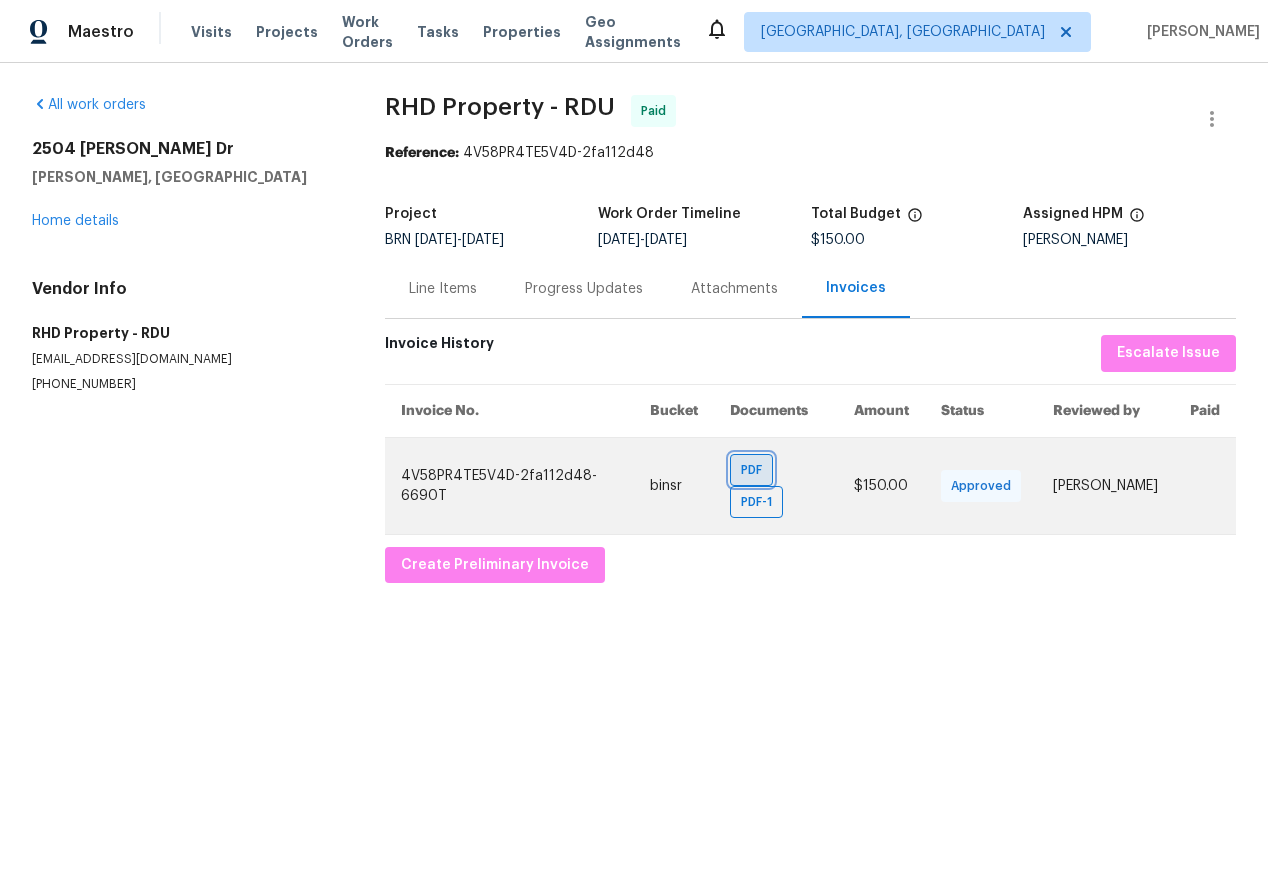 click on "PDF" at bounding box center (755, 470) 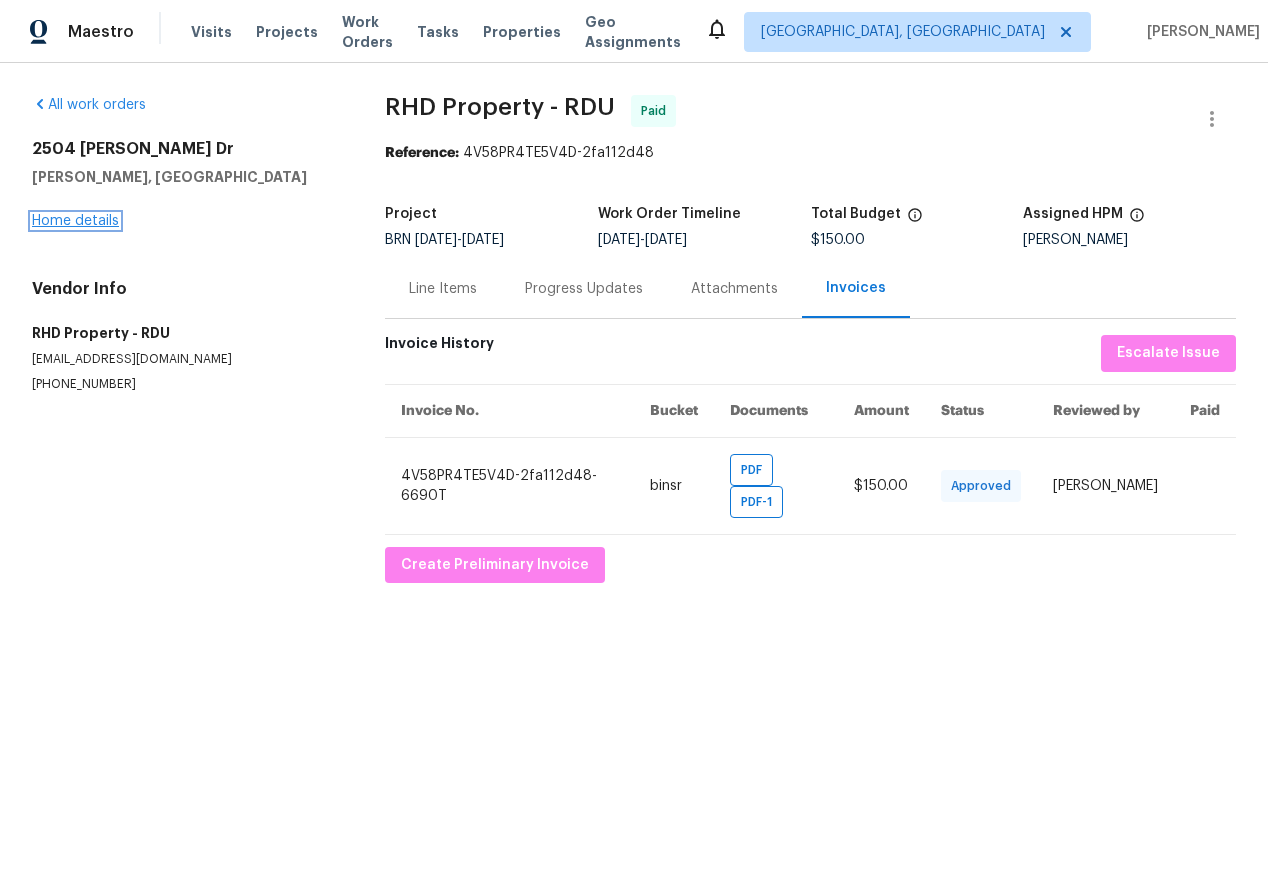 click on "Home details" at bounding box center [75, 221] 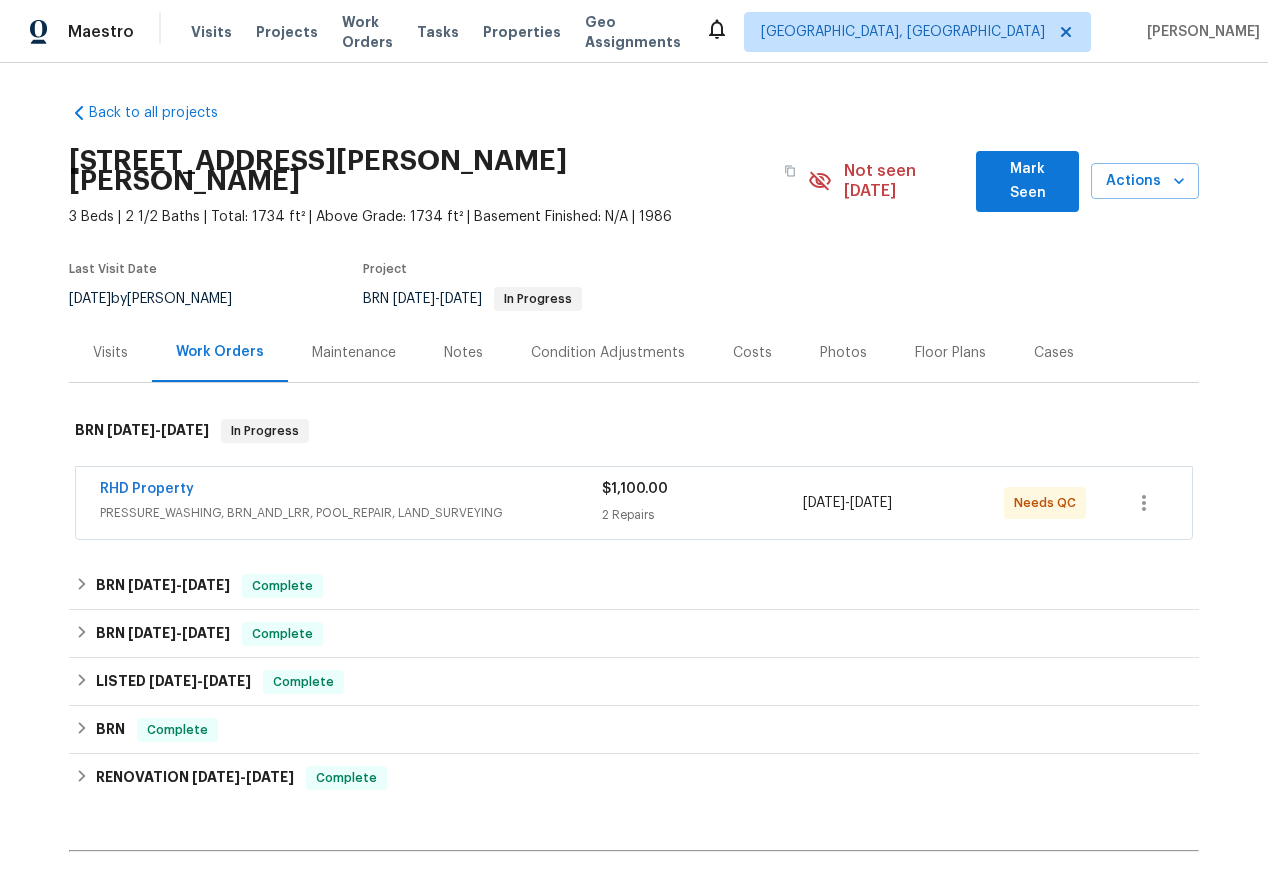 scroll, scrollTop: 203, scrollLeft: 0, axis: vertical 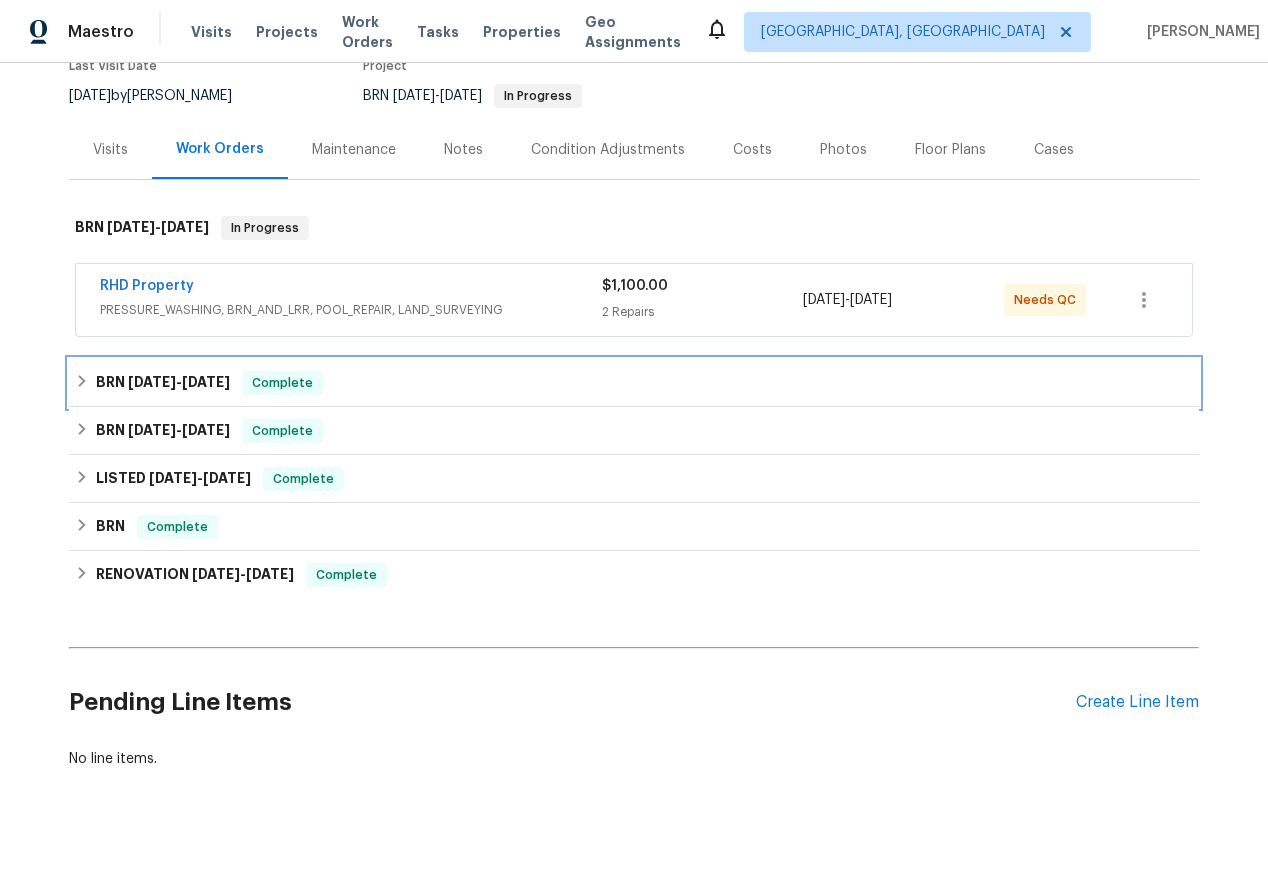 click 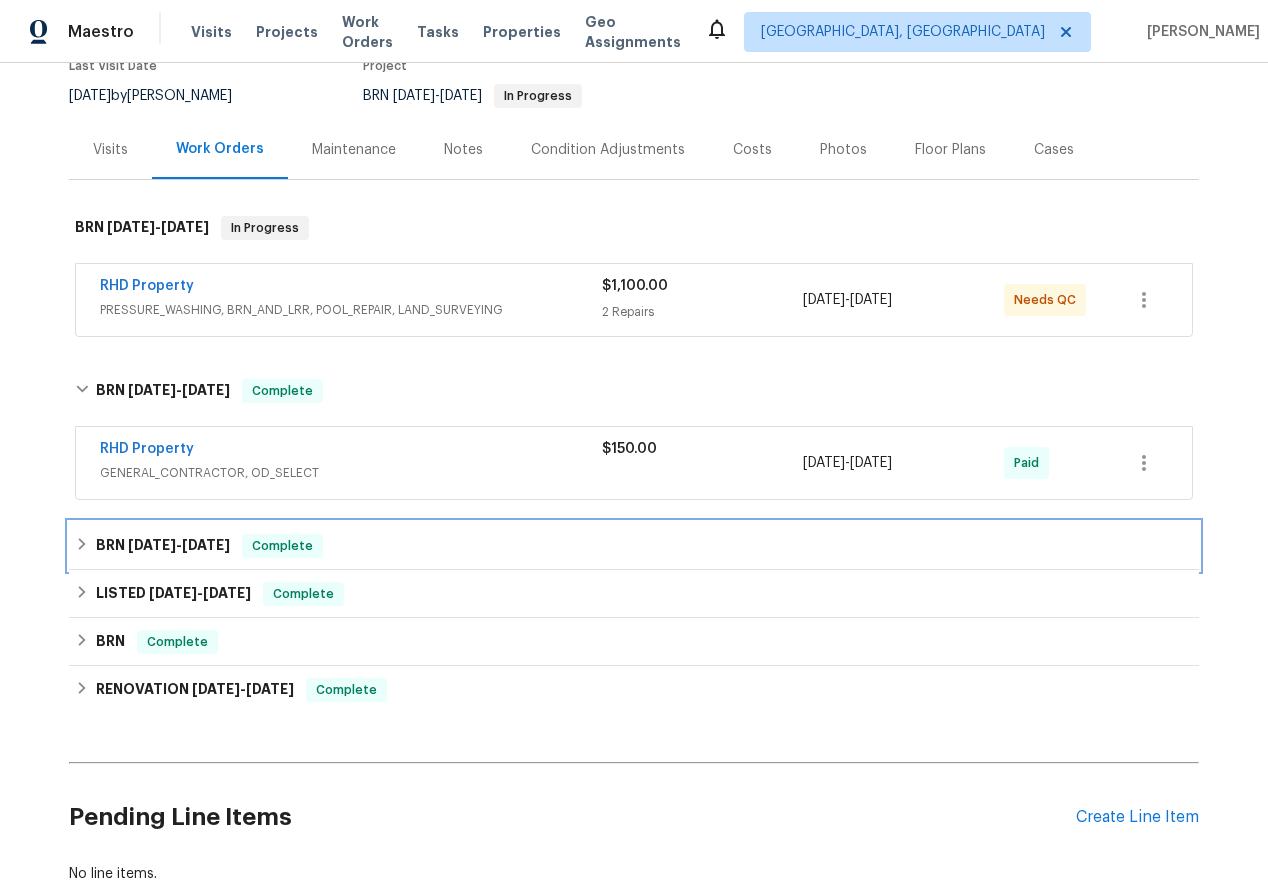click 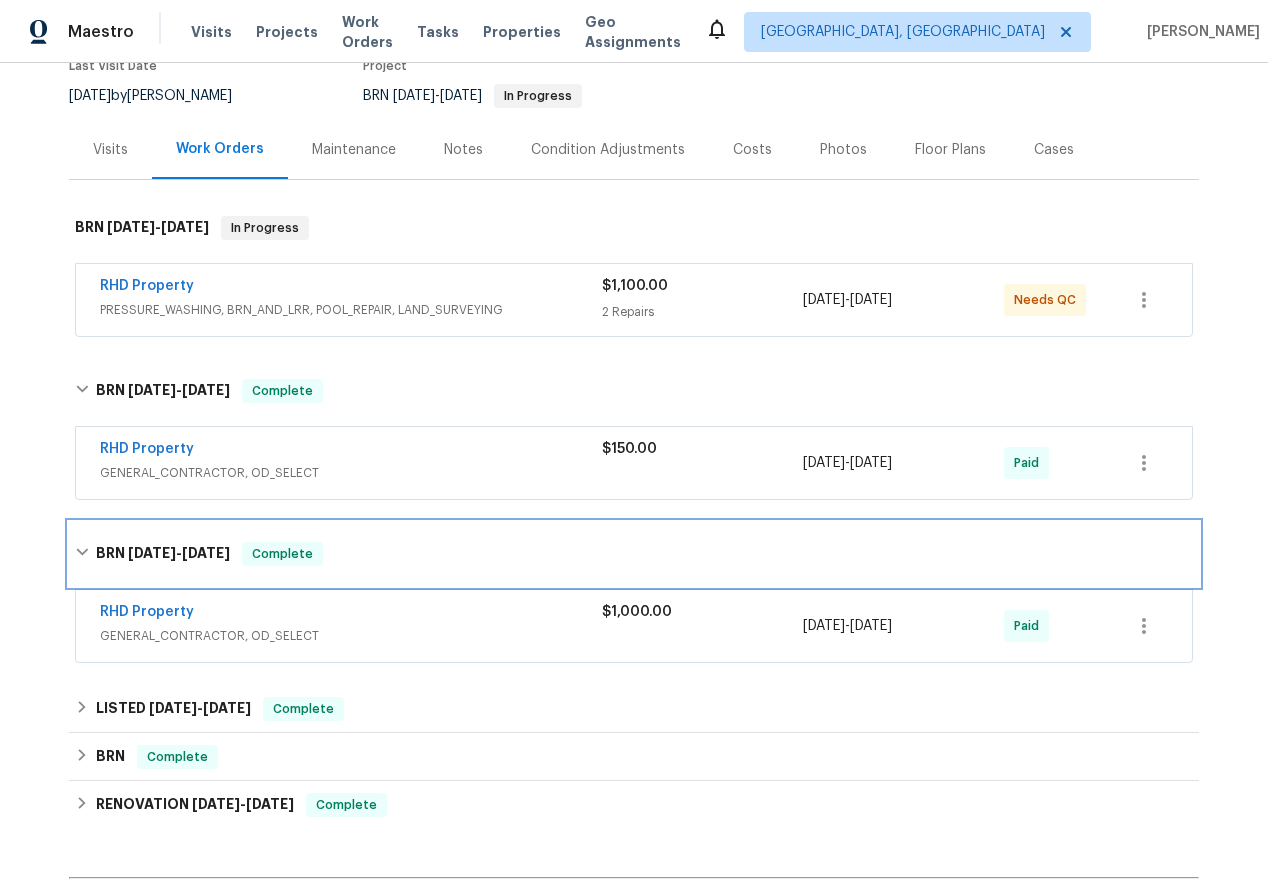 scroll, scrollTop: 428, scrollLeft: 0, axis: vertical 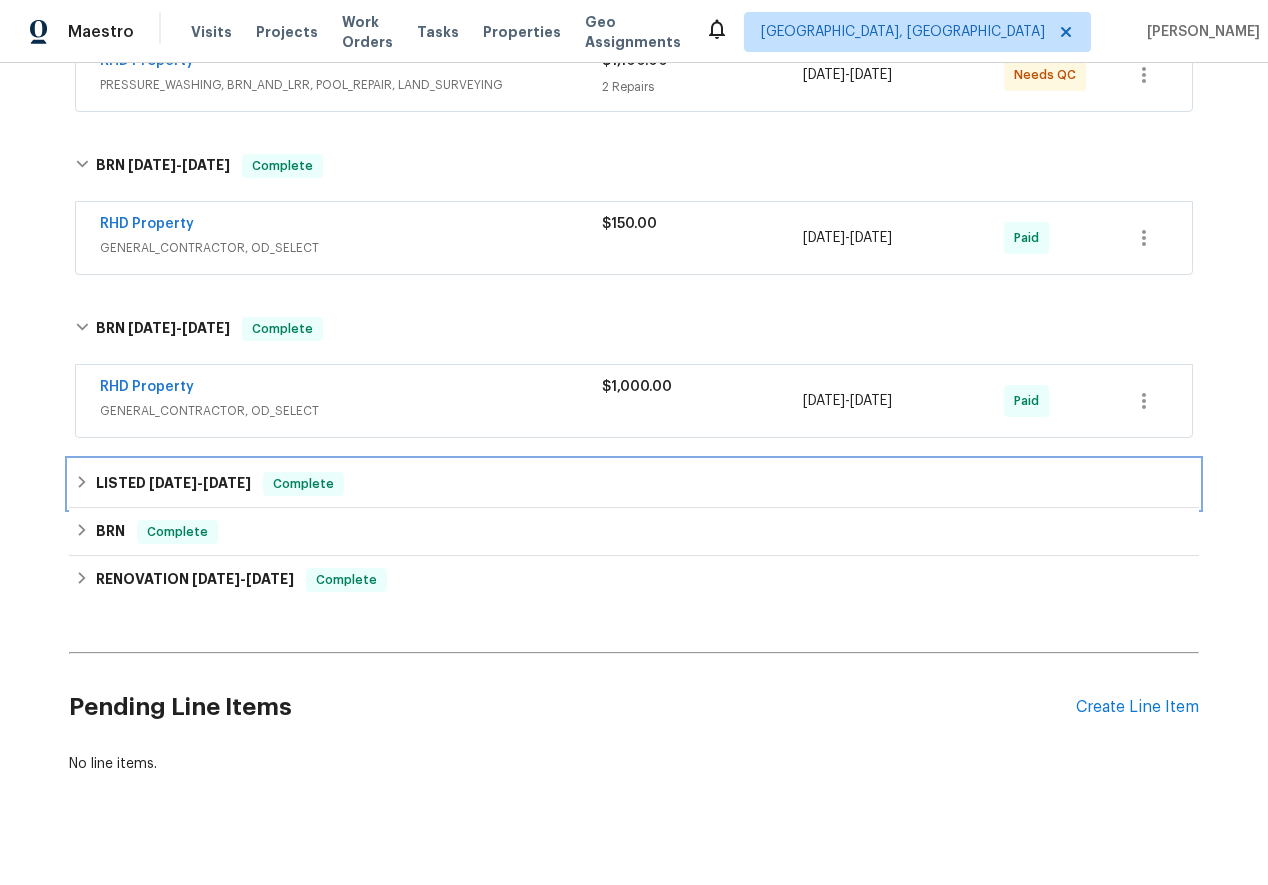 click on "LISTED   [DATE]  -  [DATE] Complete" at bounding box center (634, 484) 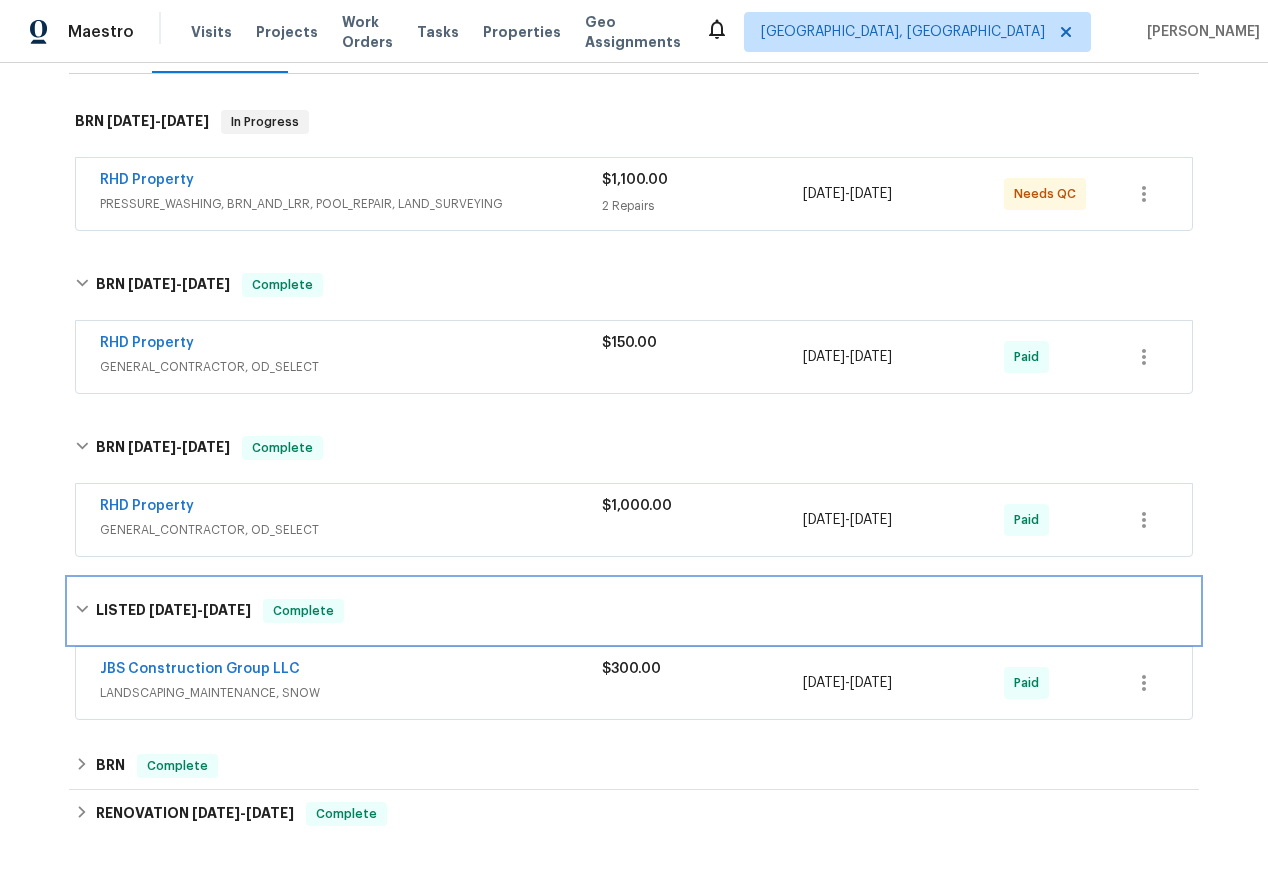 scroll, scrollTop: 548, scrollLeft: 0, axis: vertical 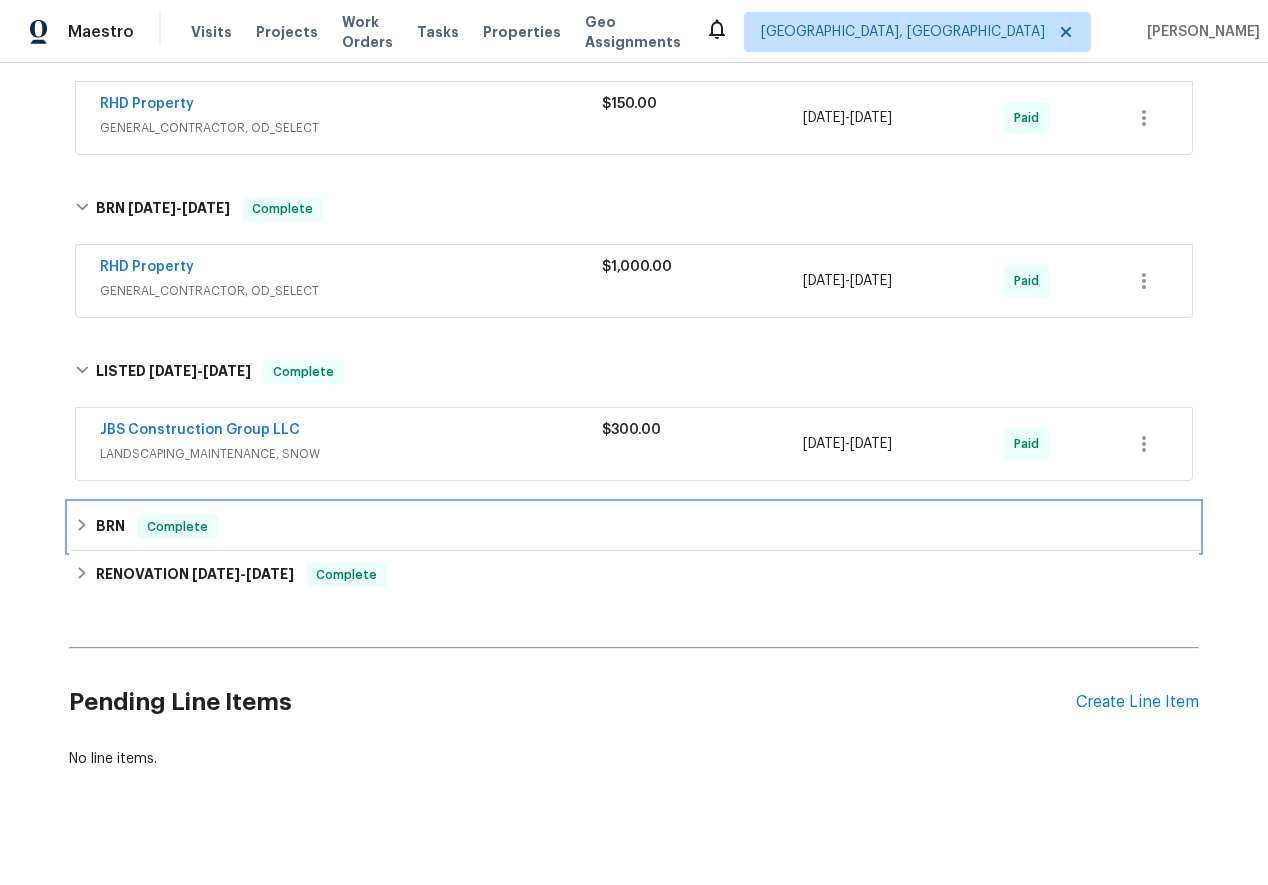click 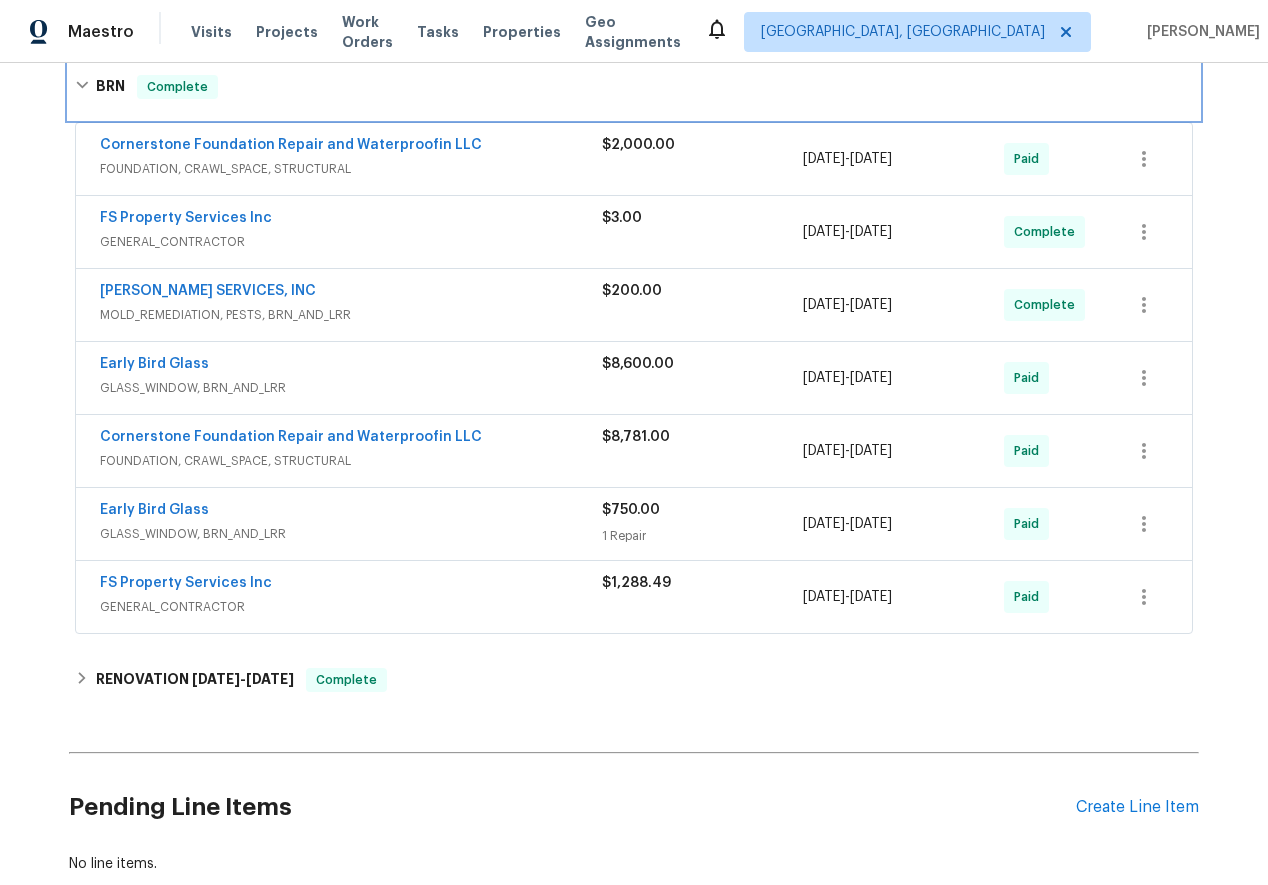 scroll, scrollTop: 995, scrollLeft: 0, axis: vertical 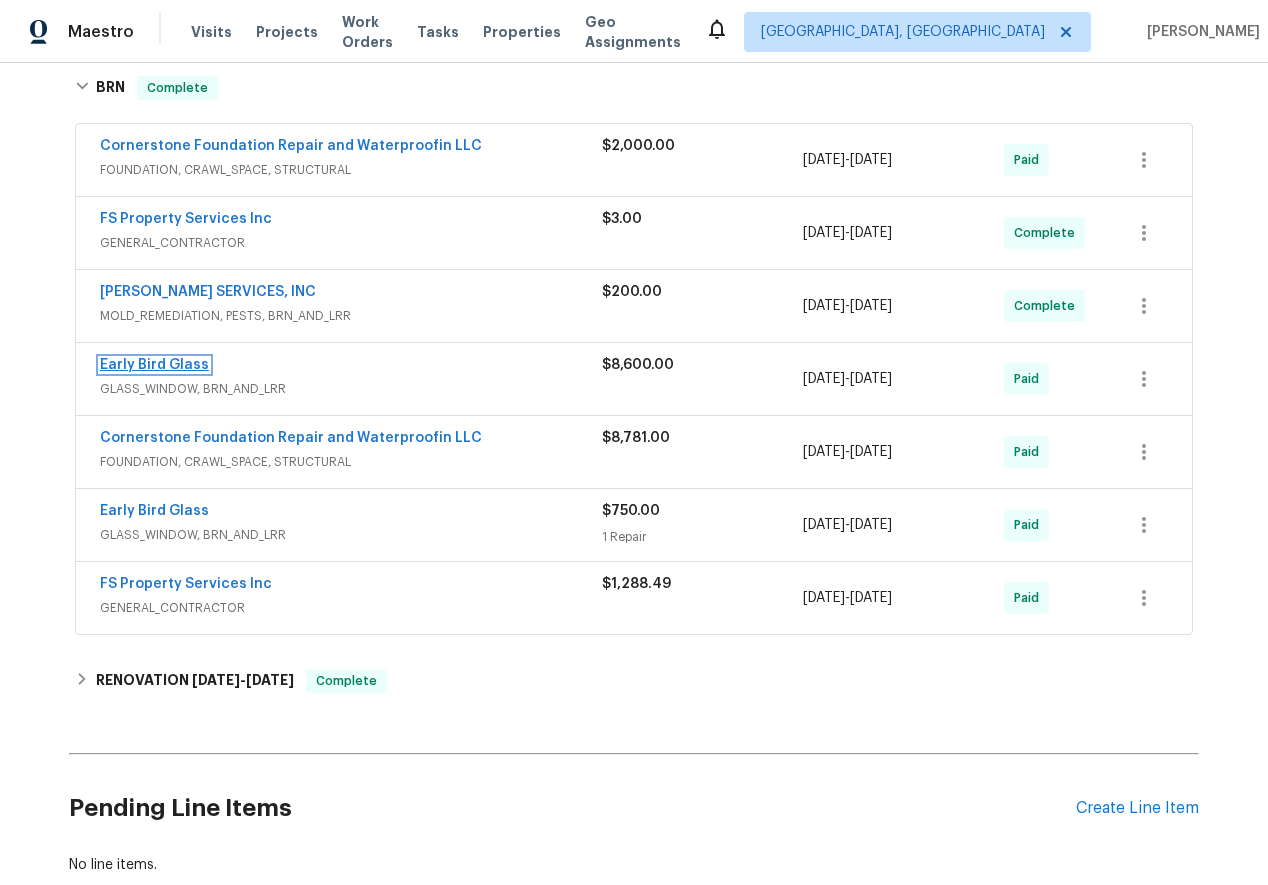 click on "Early Bird Glass" at bounding box center (154, 365) 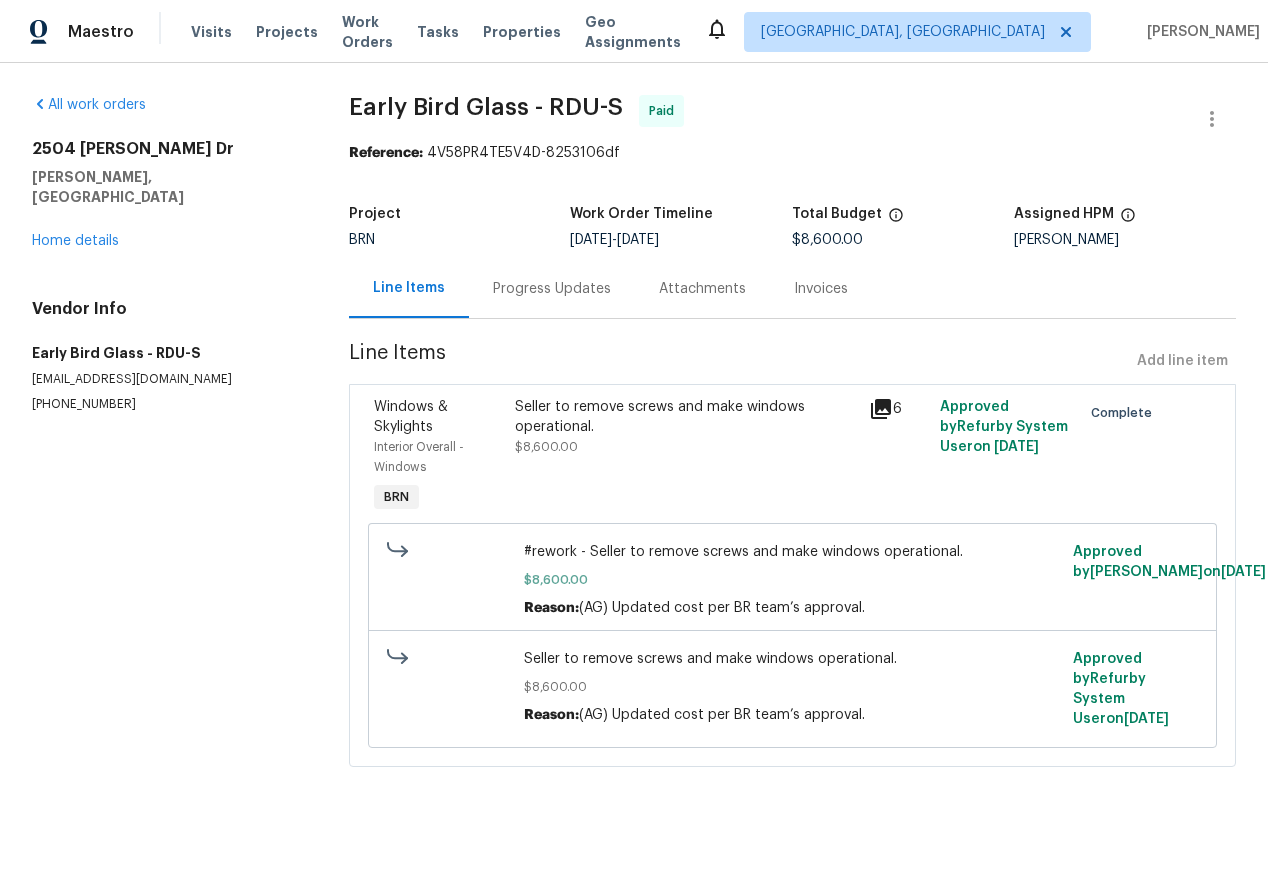 click on "Attachments" at bounding box center [702, 289] 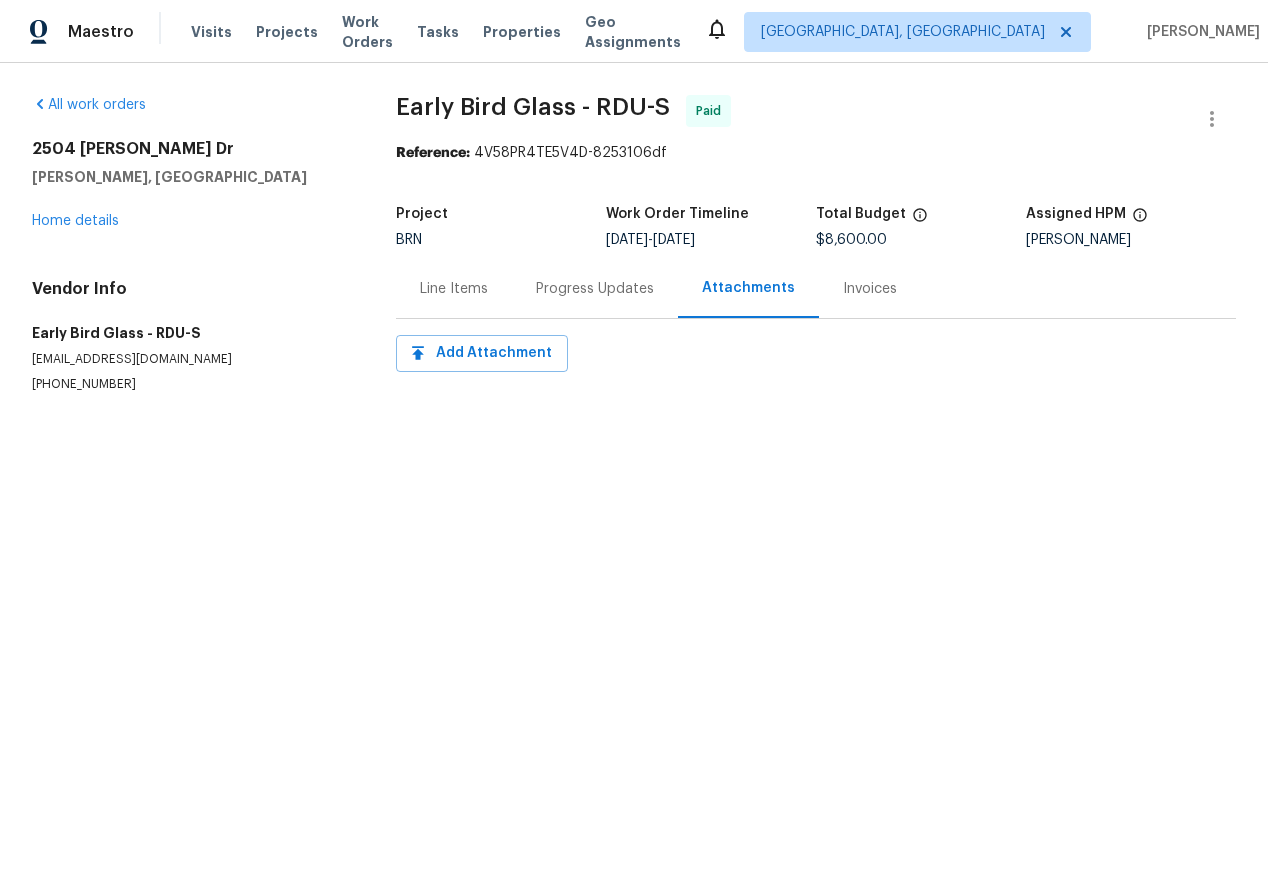 click on "Invoices" at bounding box center [870, 289] 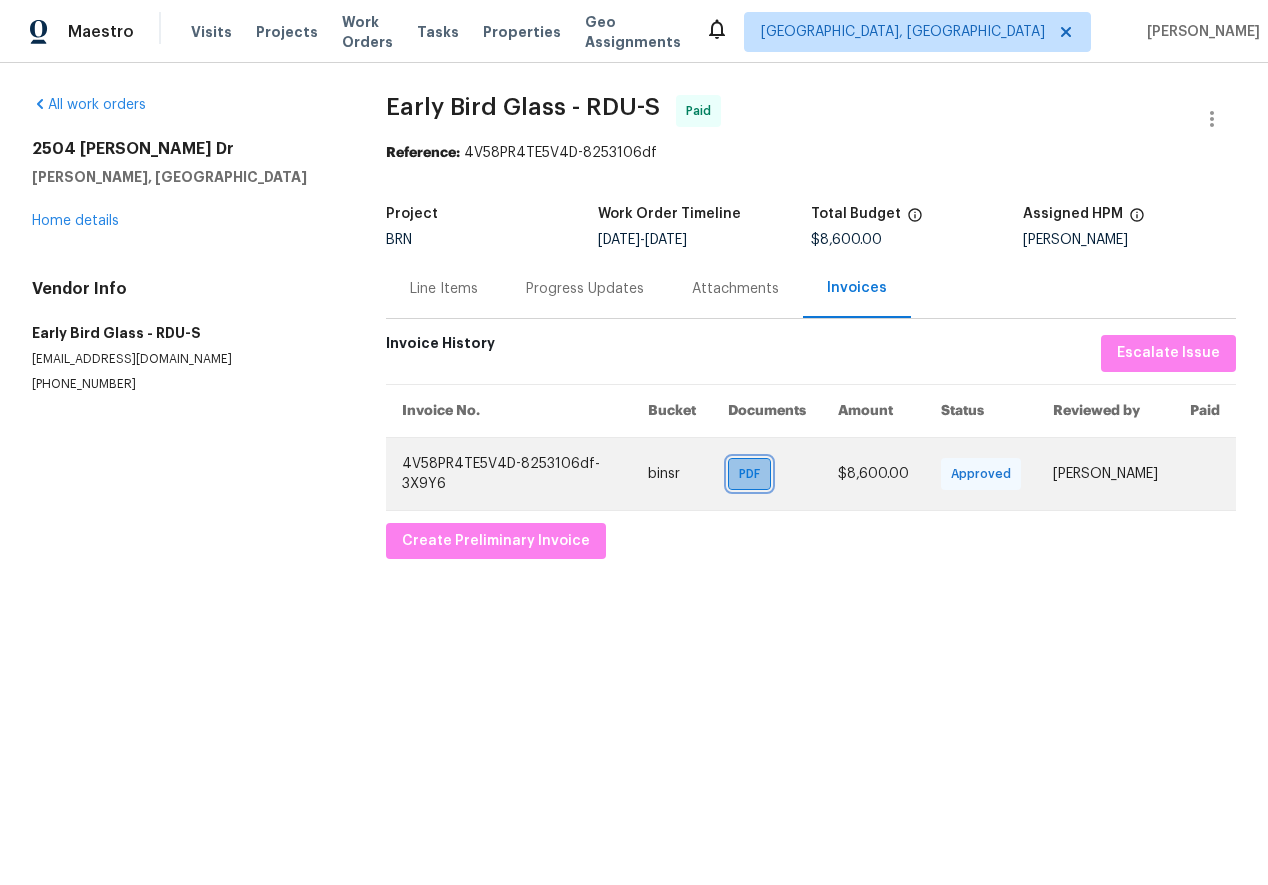 click on "PDF" at bounding box center [753, 474] 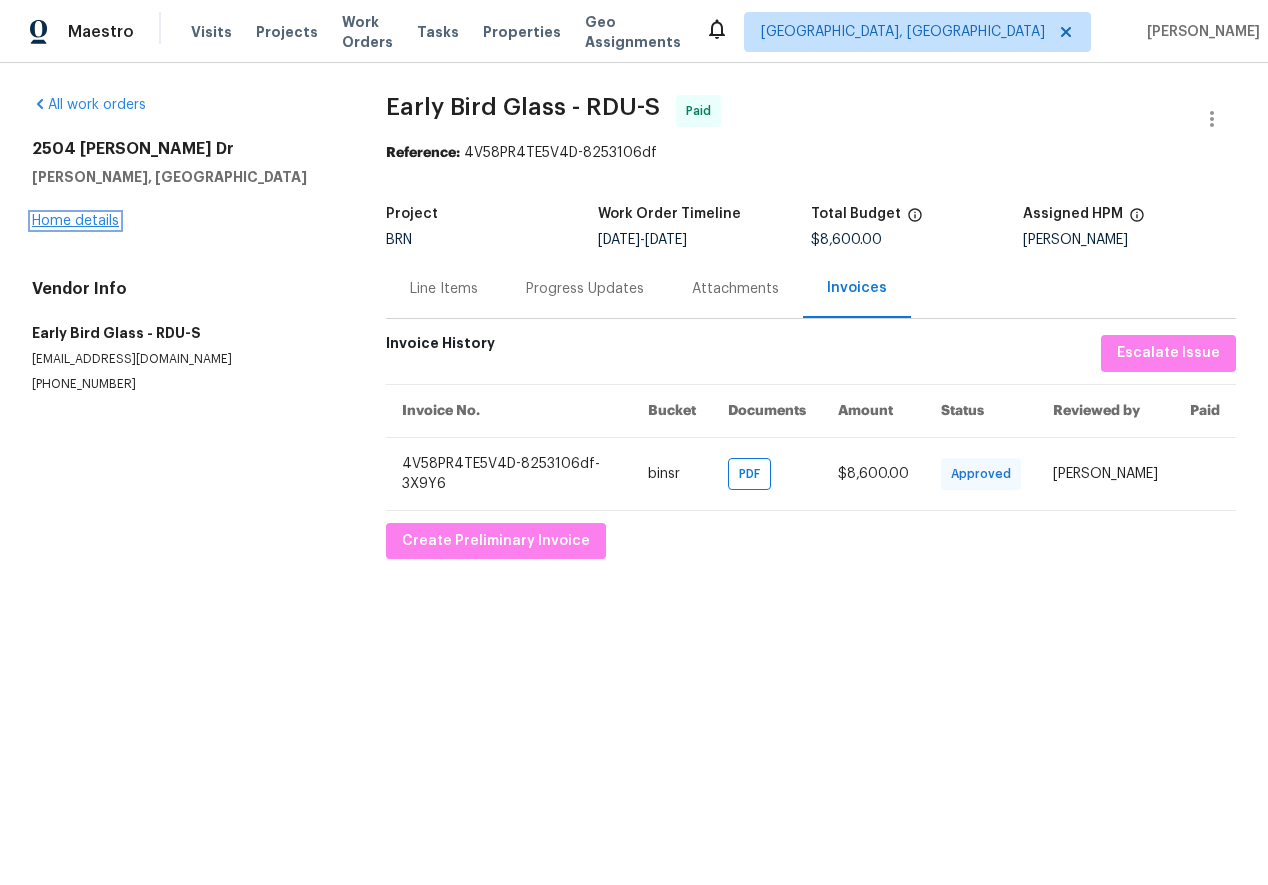 click on "Home details" at bounding box center [75, 221] 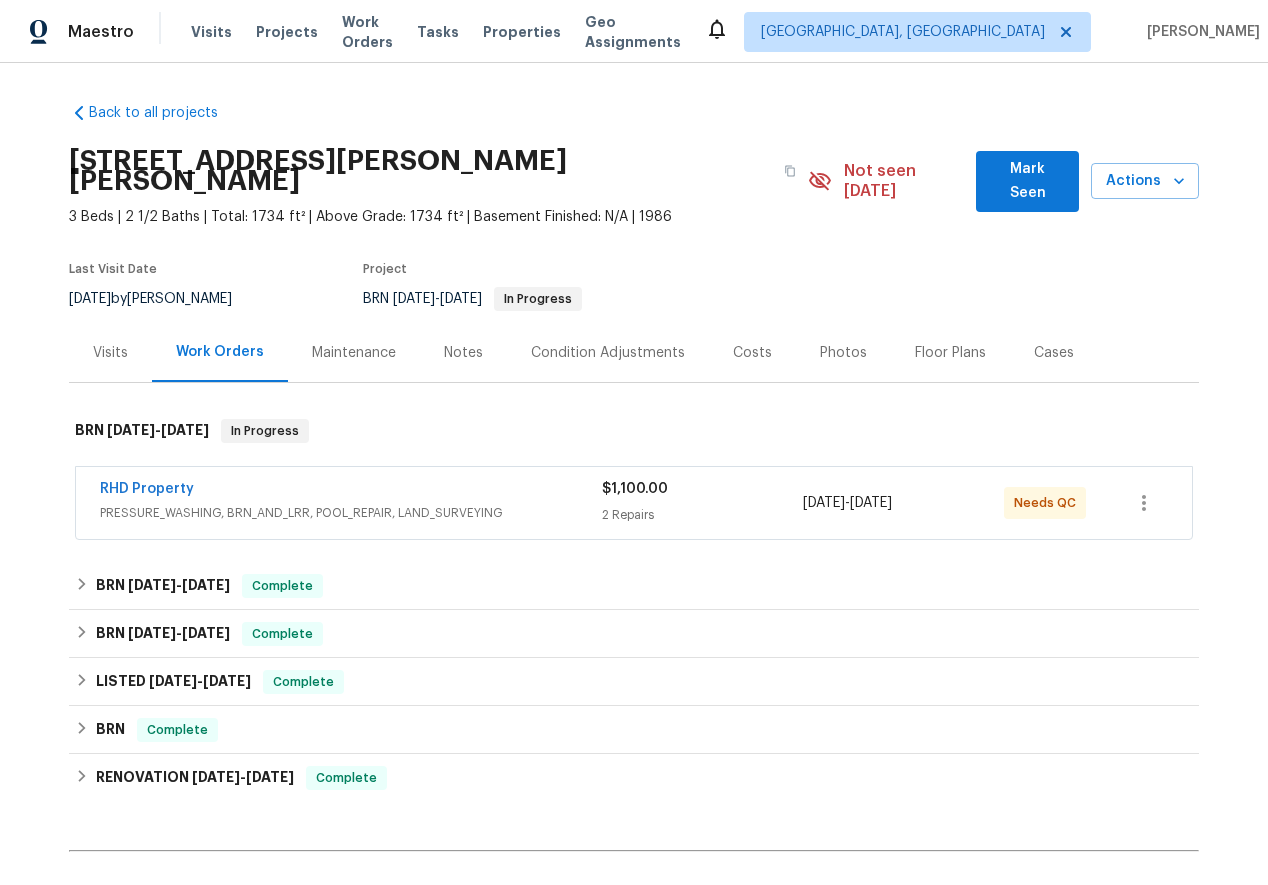 scroll, scrollTop: 203, scrollLeft: 0, axis: vertical 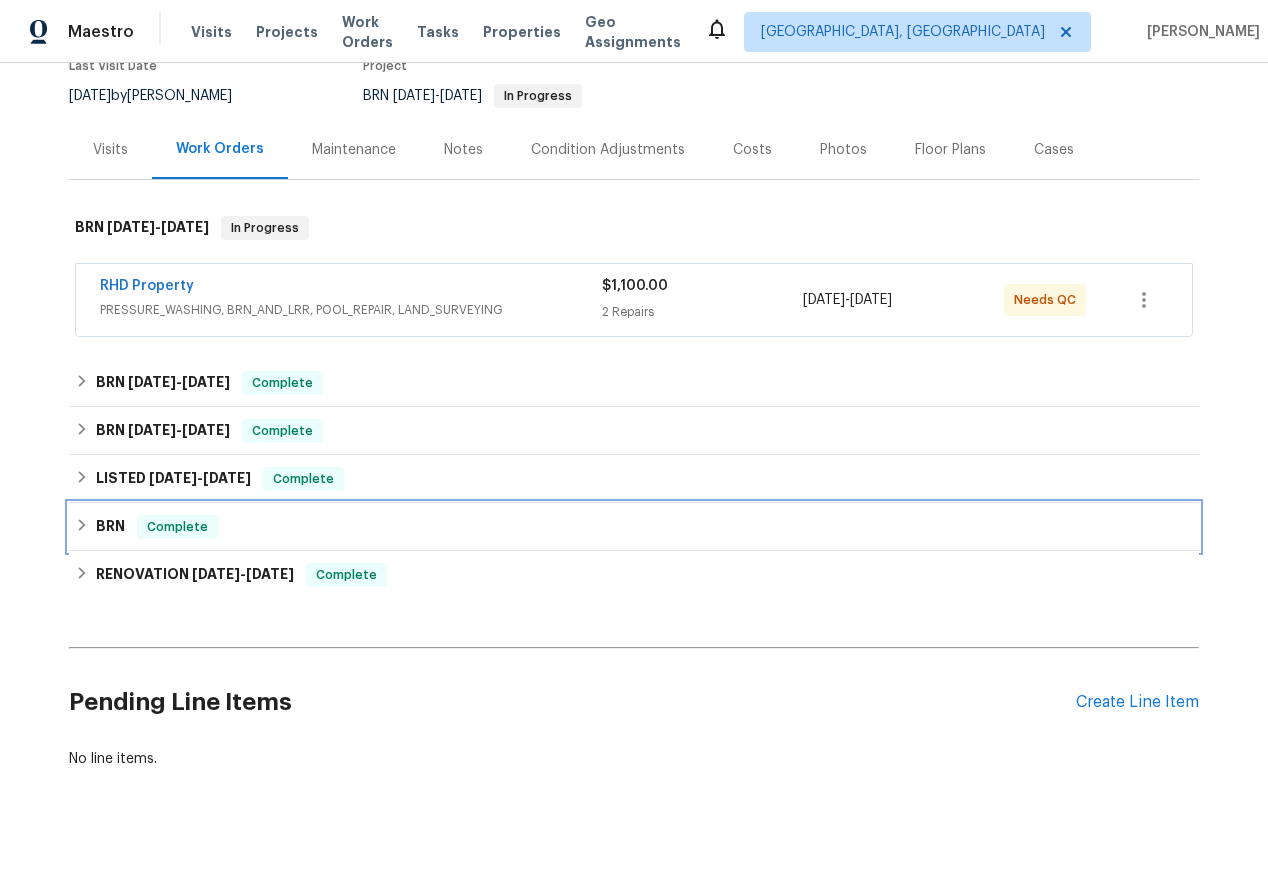 click 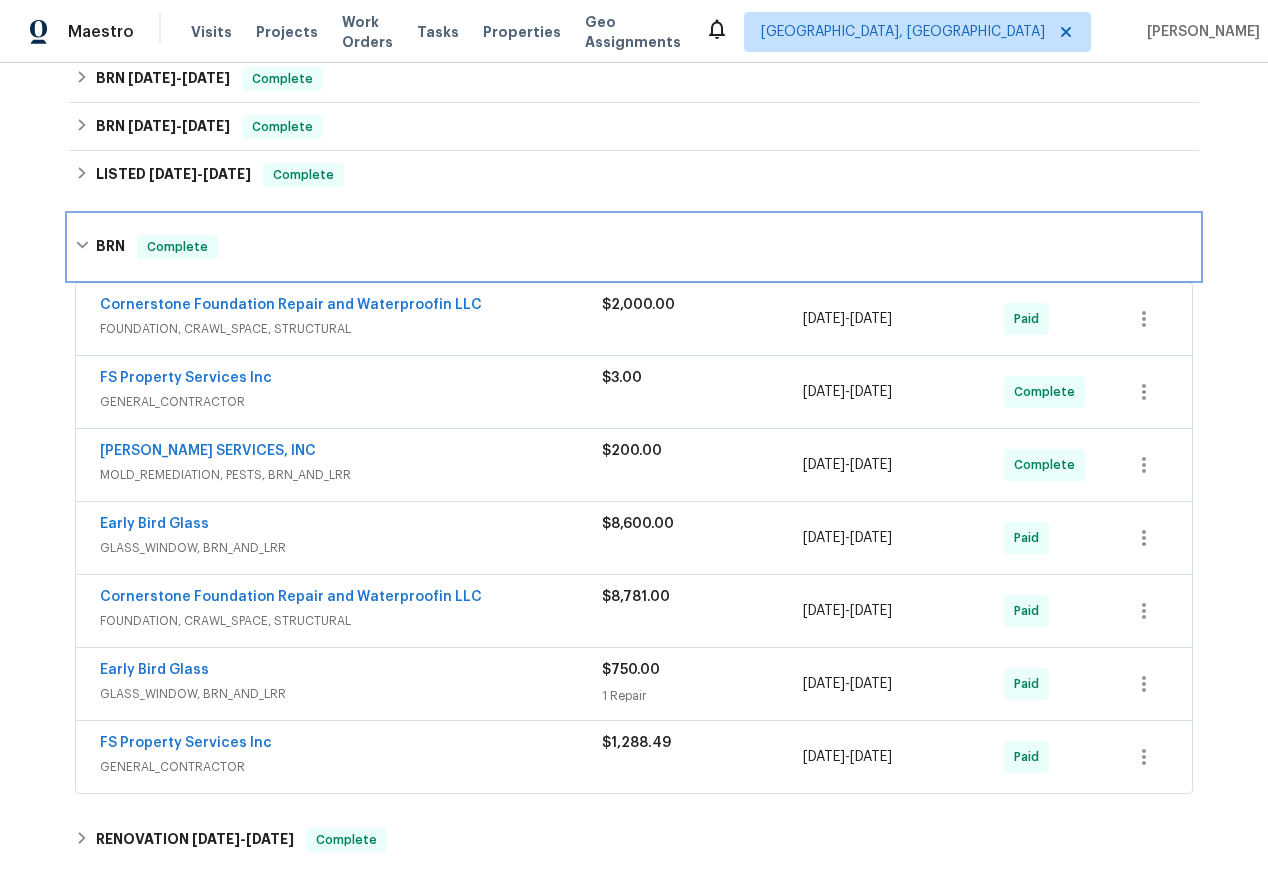 scroll, scrollTop: 508, scrollLeft: 0, axis: vertical 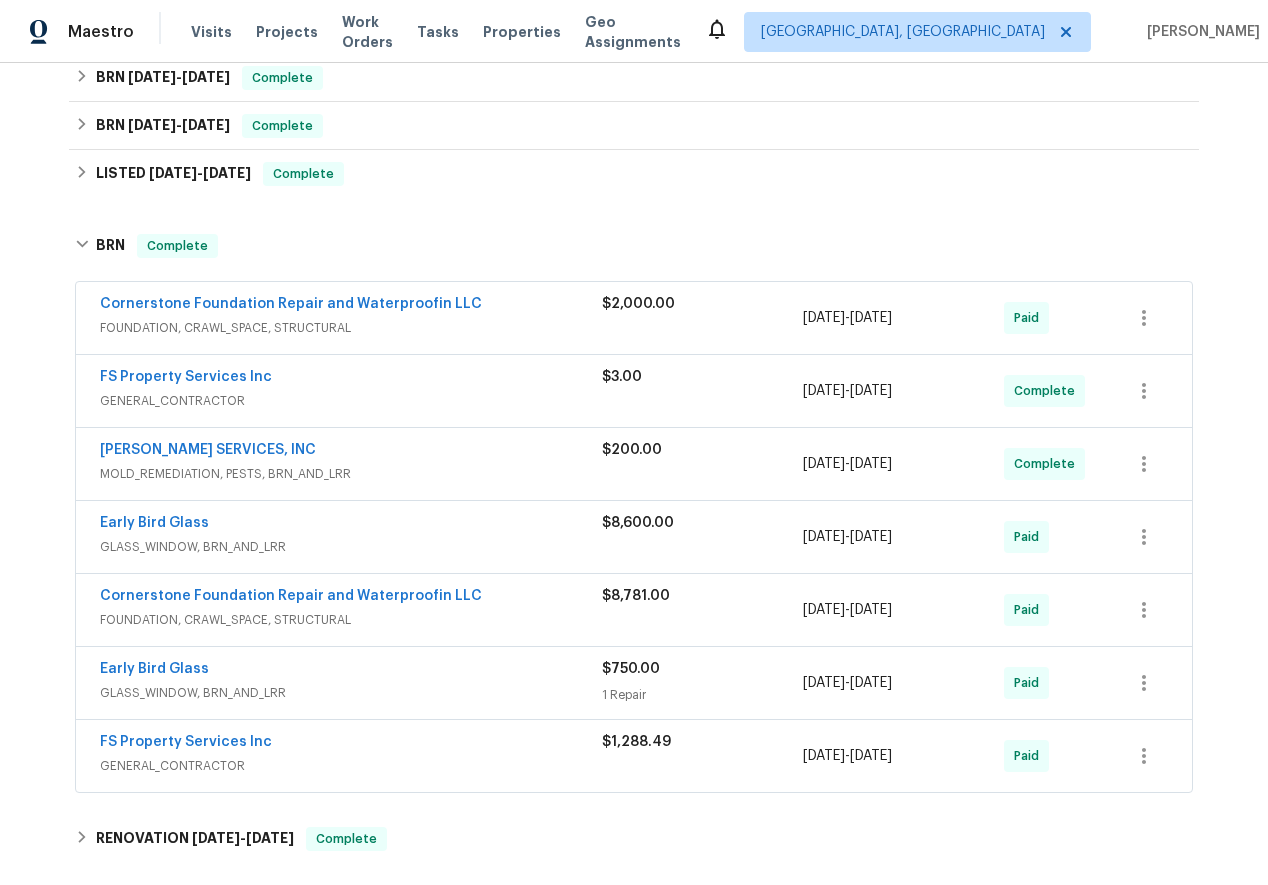 click on "[PERSON_NAME] SERVICES, INC MOLD_REMEDIATION, PESTS, BRN_AND_LRR $200.00 [DATE]  -  [DATE] Complete" at bounding box center [634, 464] 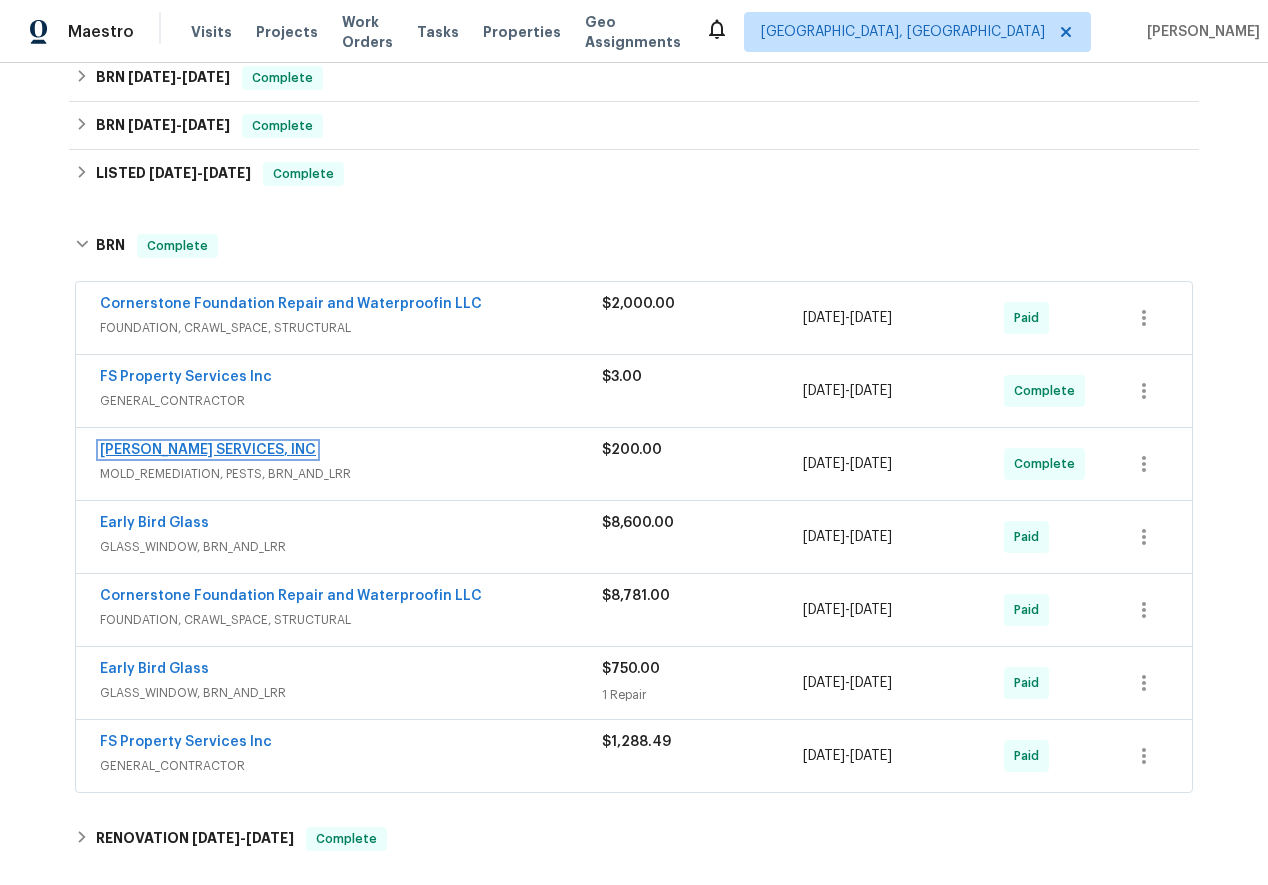 click on "[PERSON_NAME] SERVICES, INC" at bounding box center [208, 450] 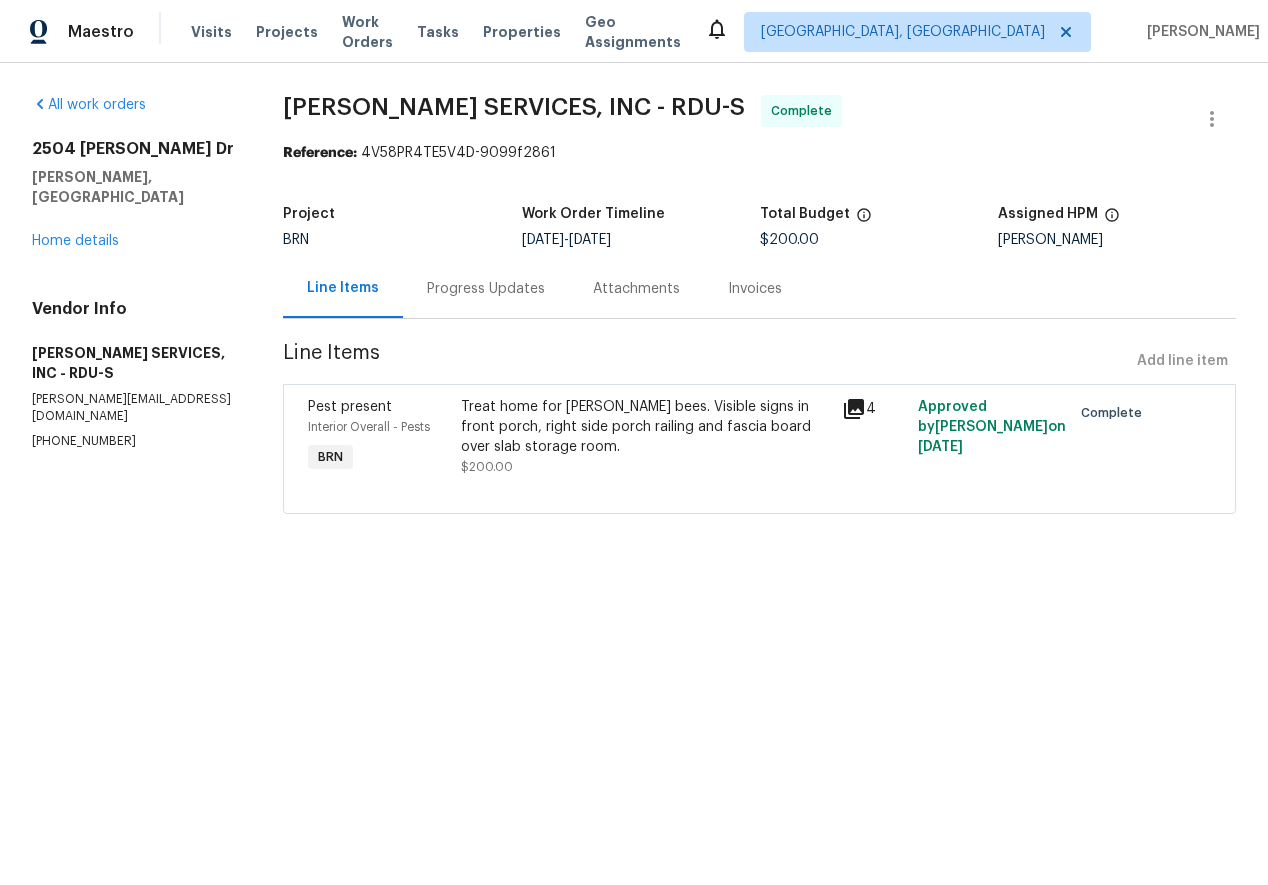 click on "Invoices" at bounding box center [755, 289] 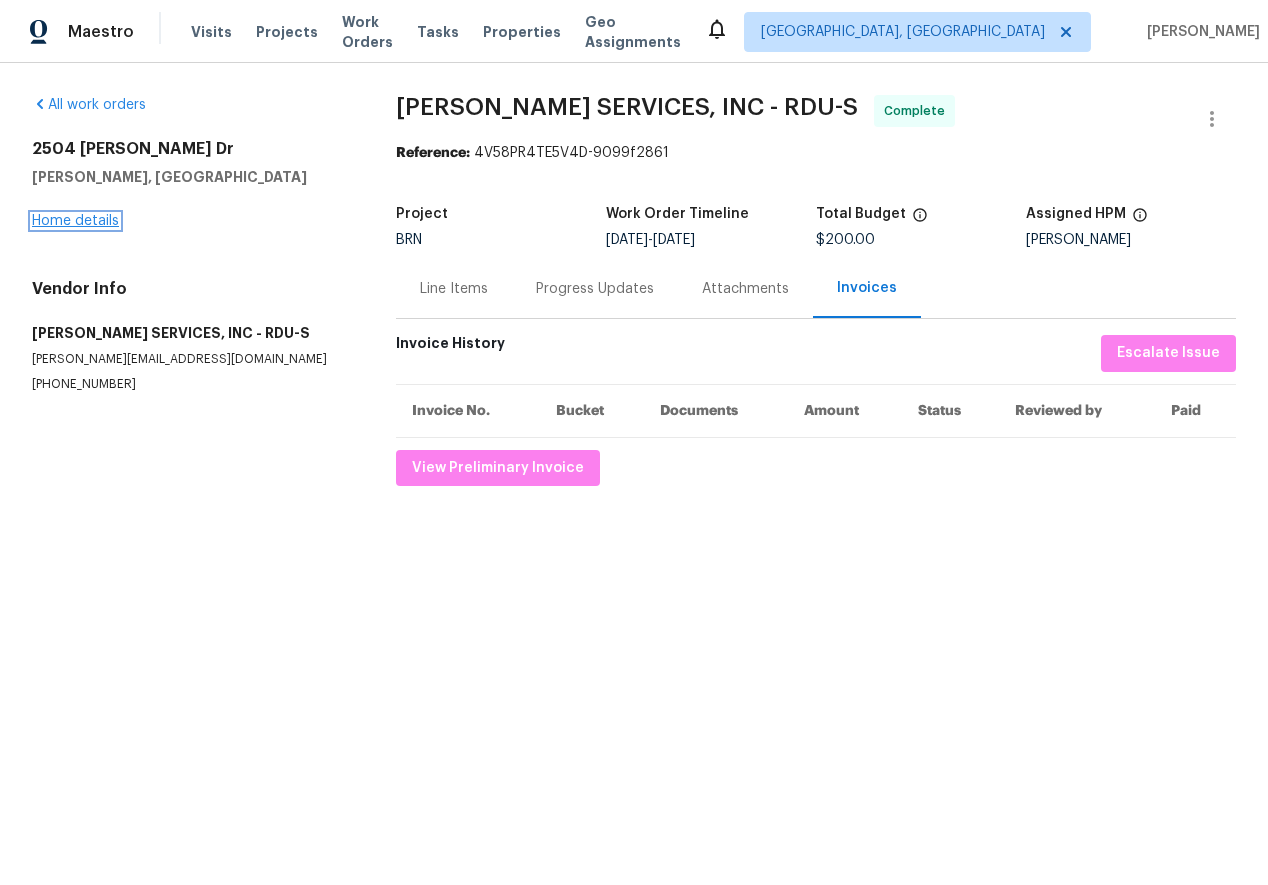 click on "Home details" at bounding box center [75, 221] 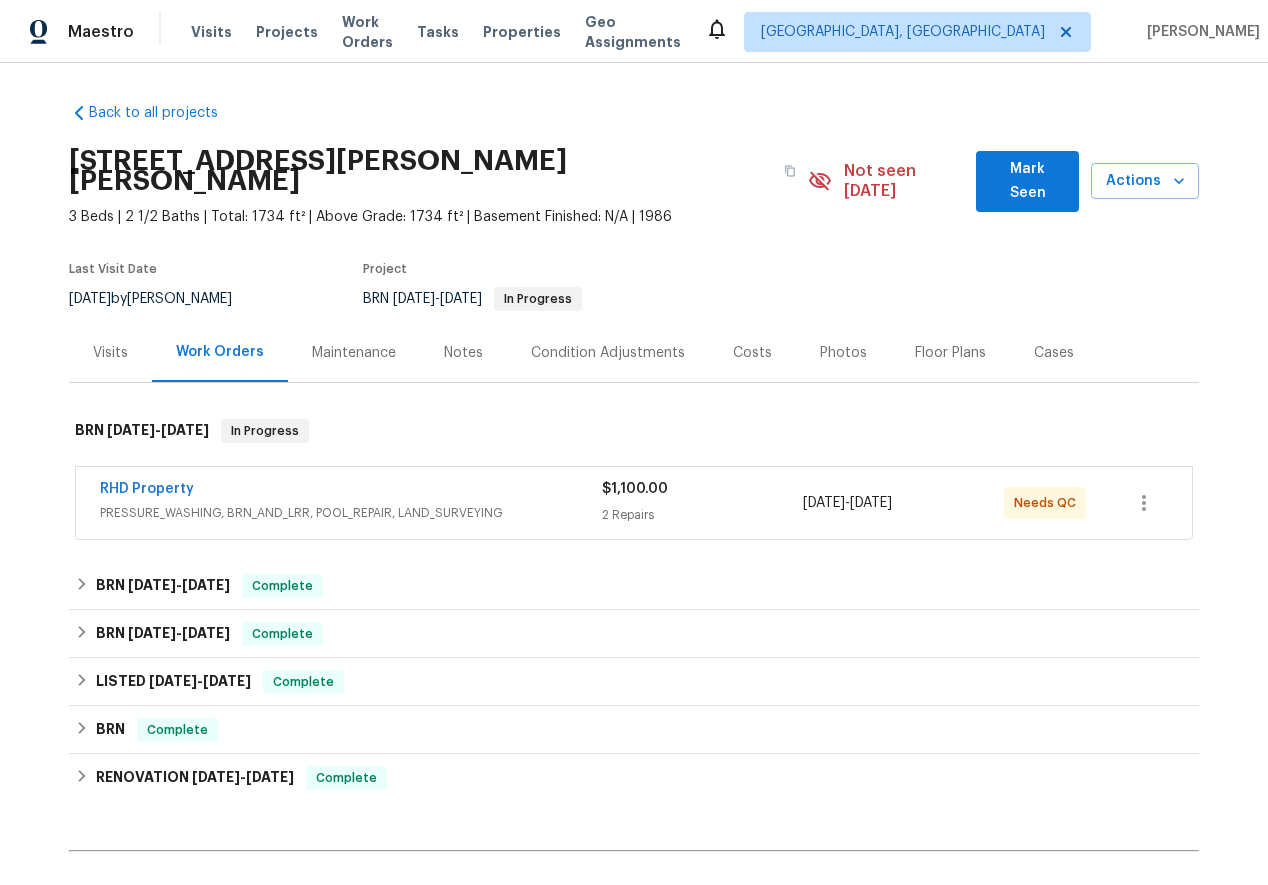 scroll, scrollTop: 2, scrollLeft: 0, axis: vertical 